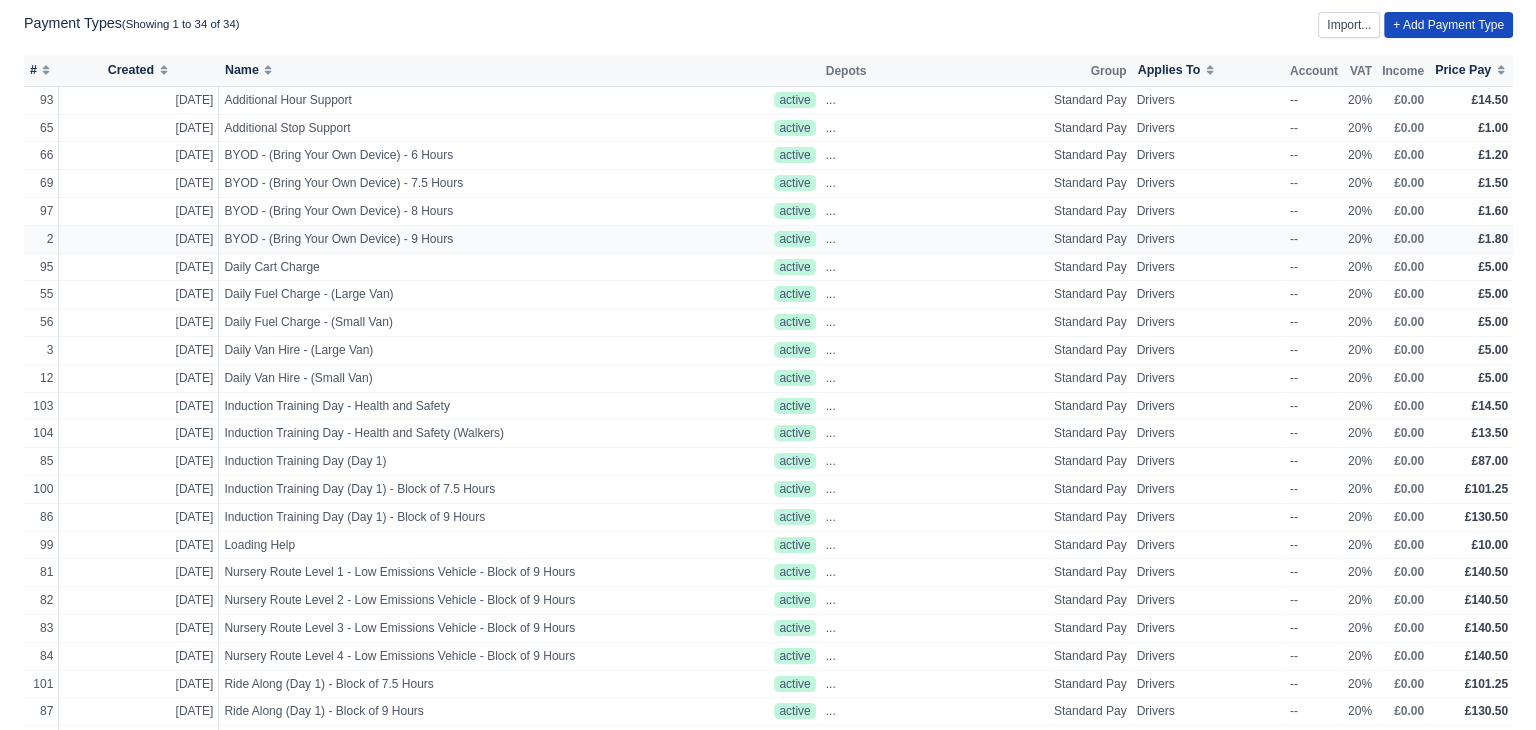 scroll, scrollTop: 156, scrollLeft: 0, axis: vertical 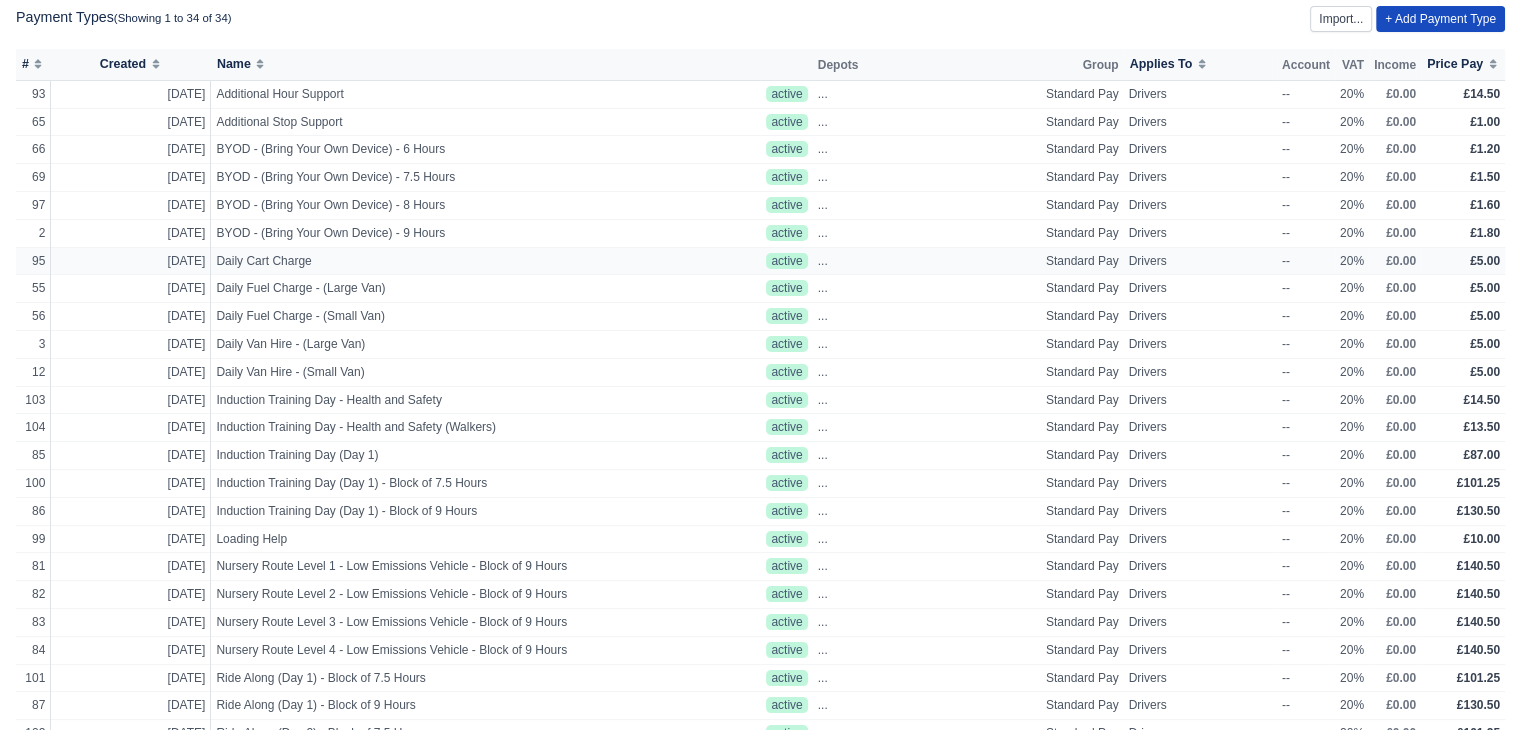 click on "Drivers" at bounding box center (1200, 261) 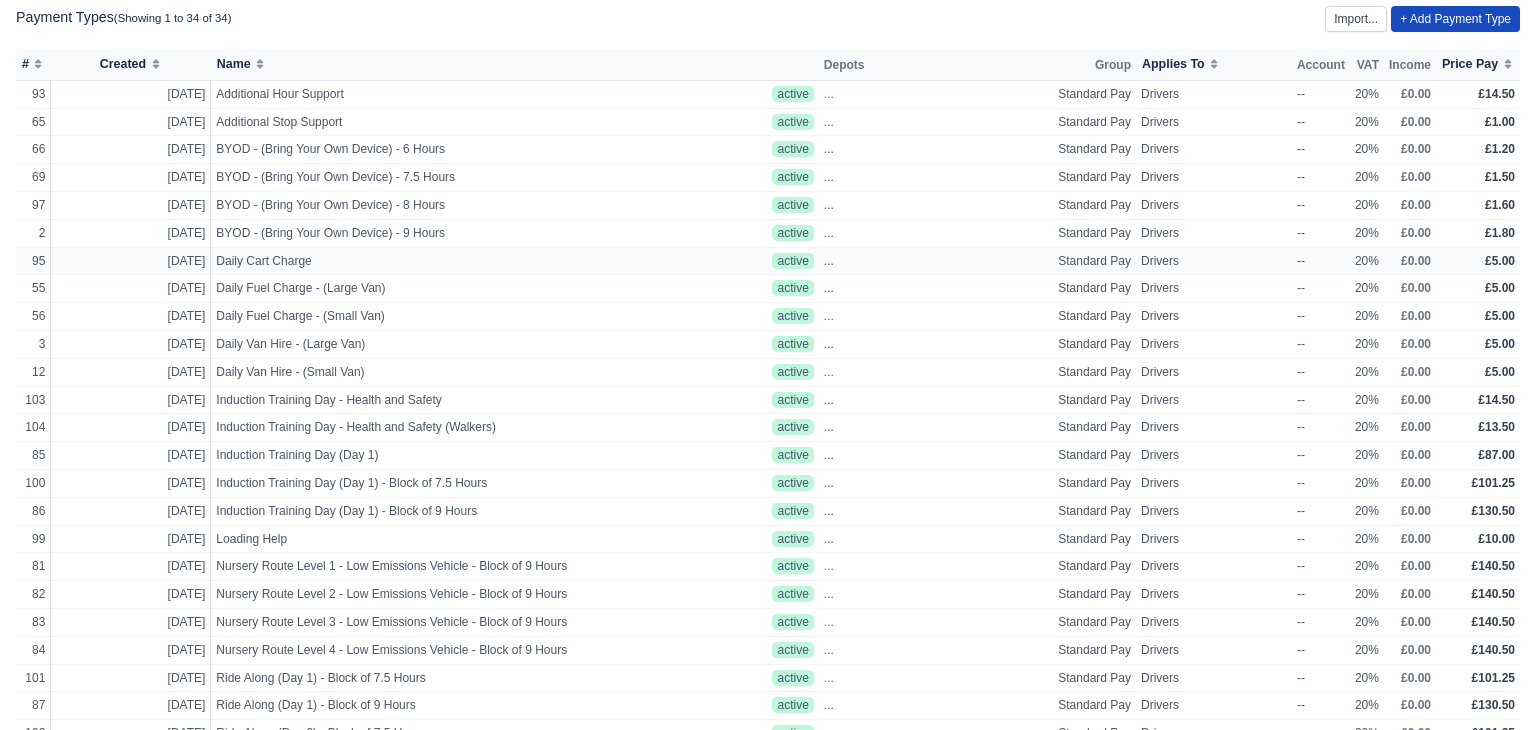 select on "standard" 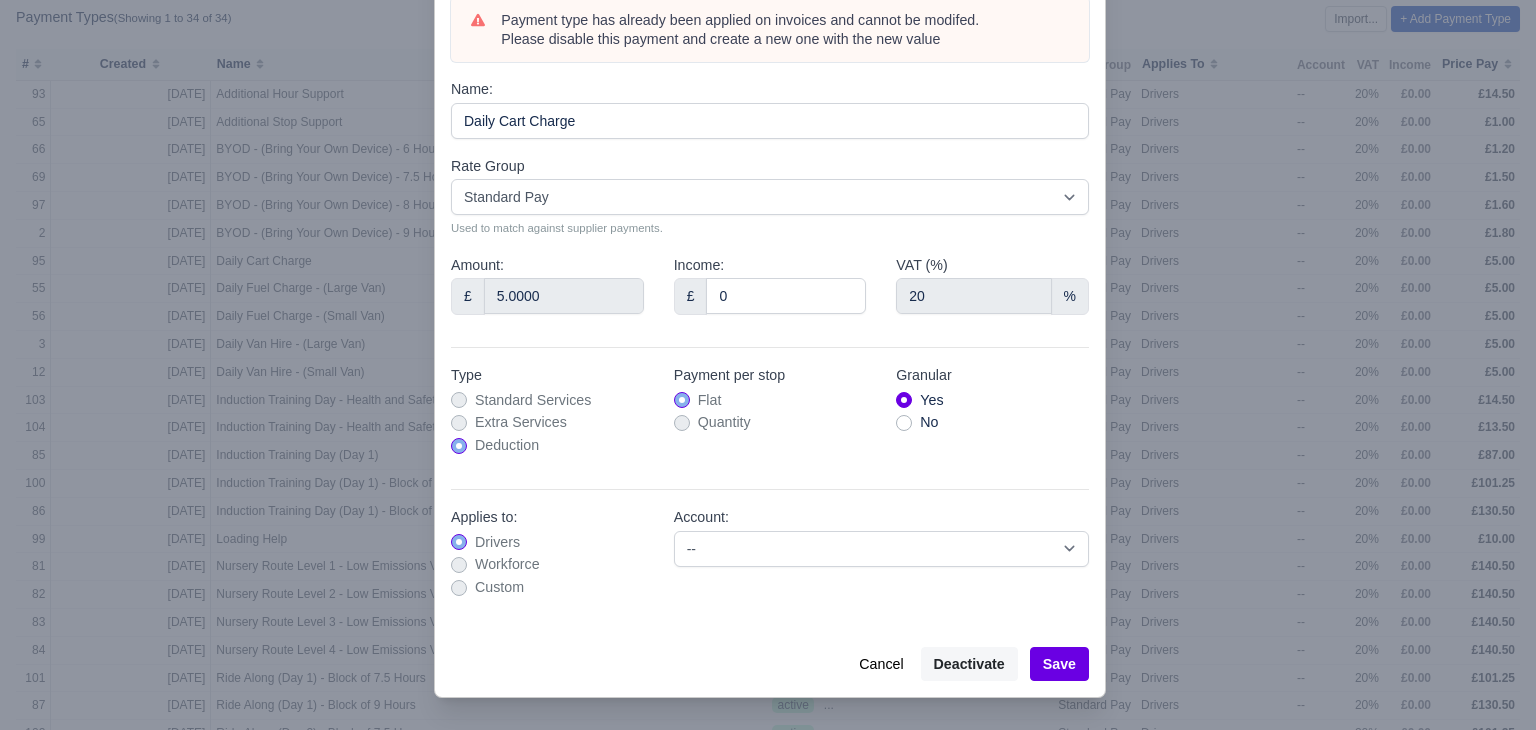 scroll, scrollTop: 106, scrollLeft: 0, axis: vertical 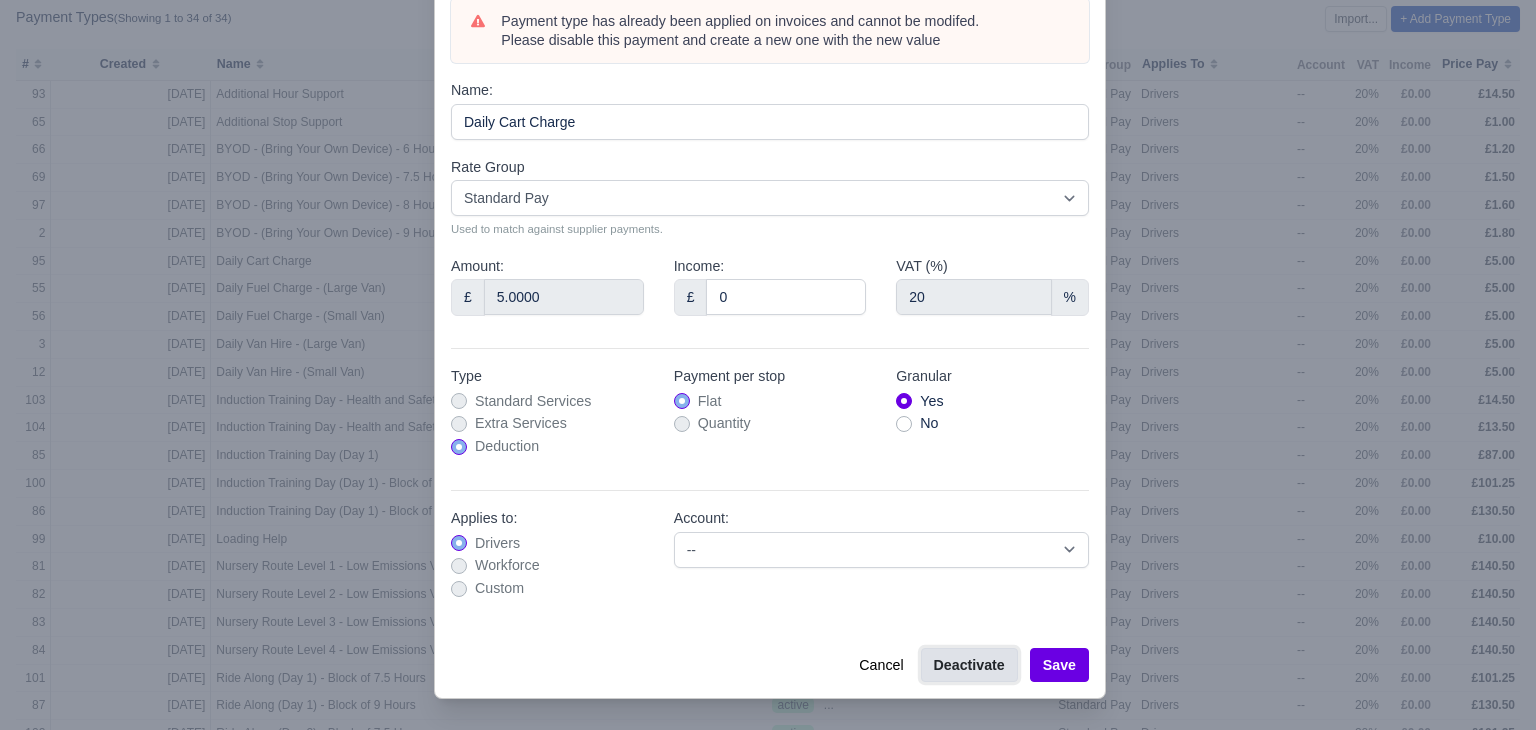 click on "Deactivate" at bounding box center [969, 665] 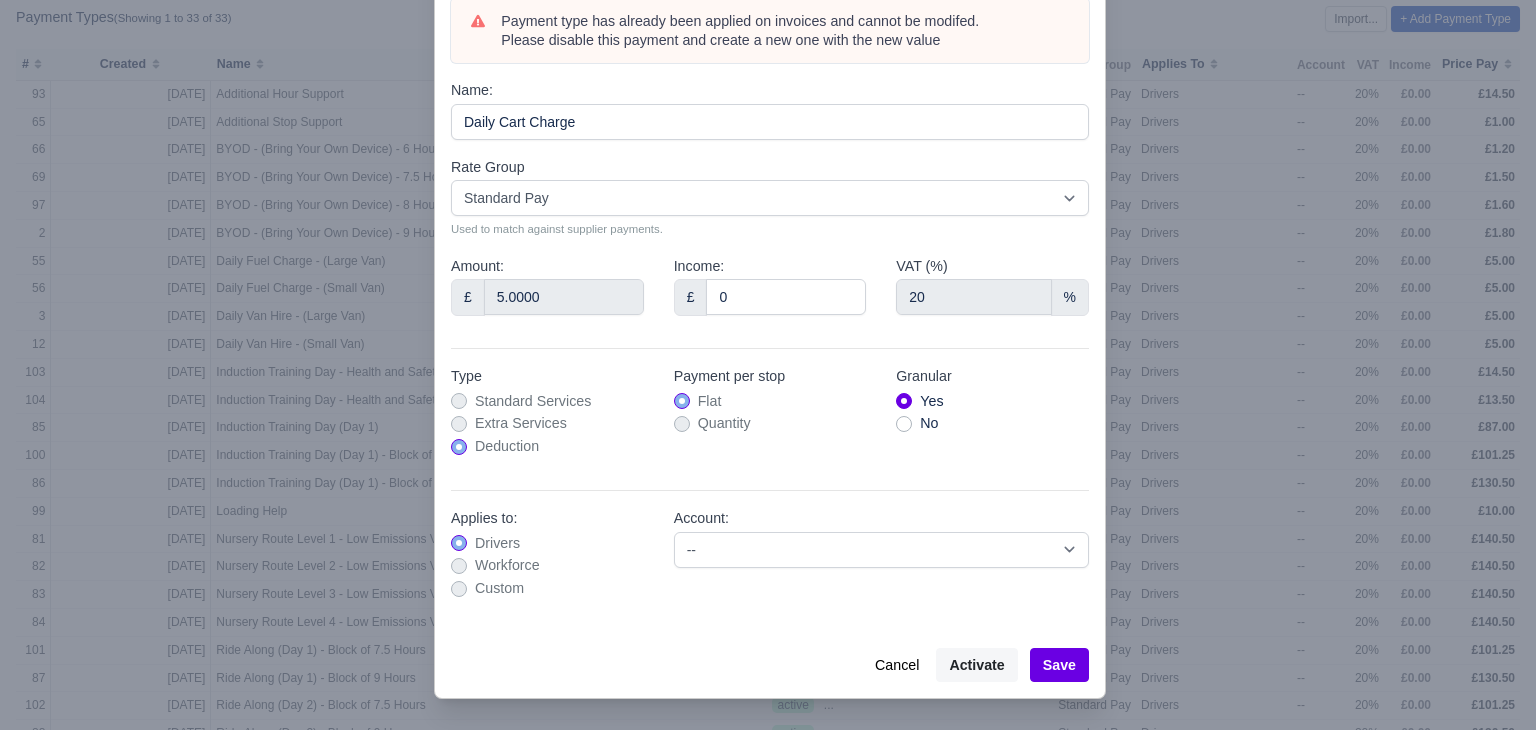 click at bounding box center (768, 365) 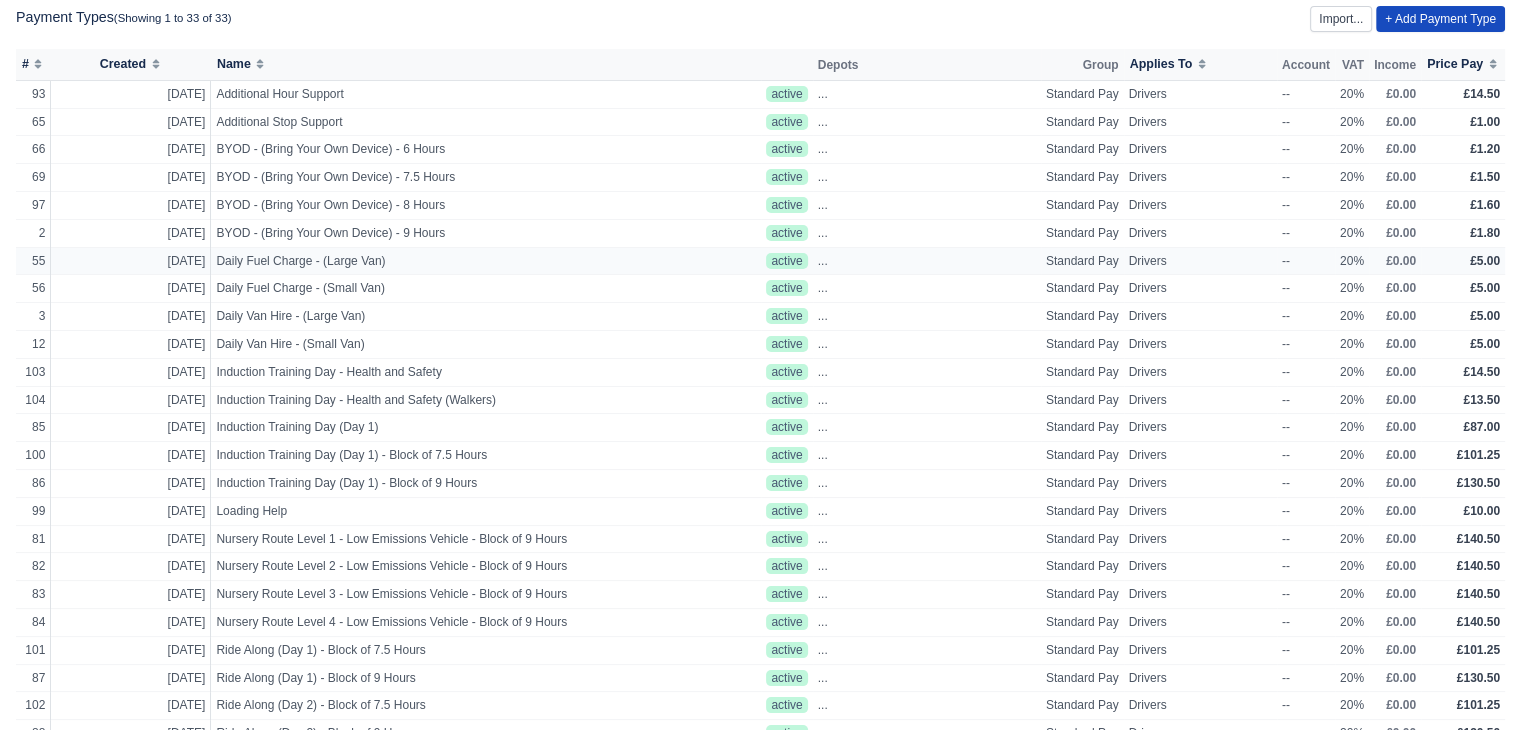 click on "--" at bounding box center (1306, 261) 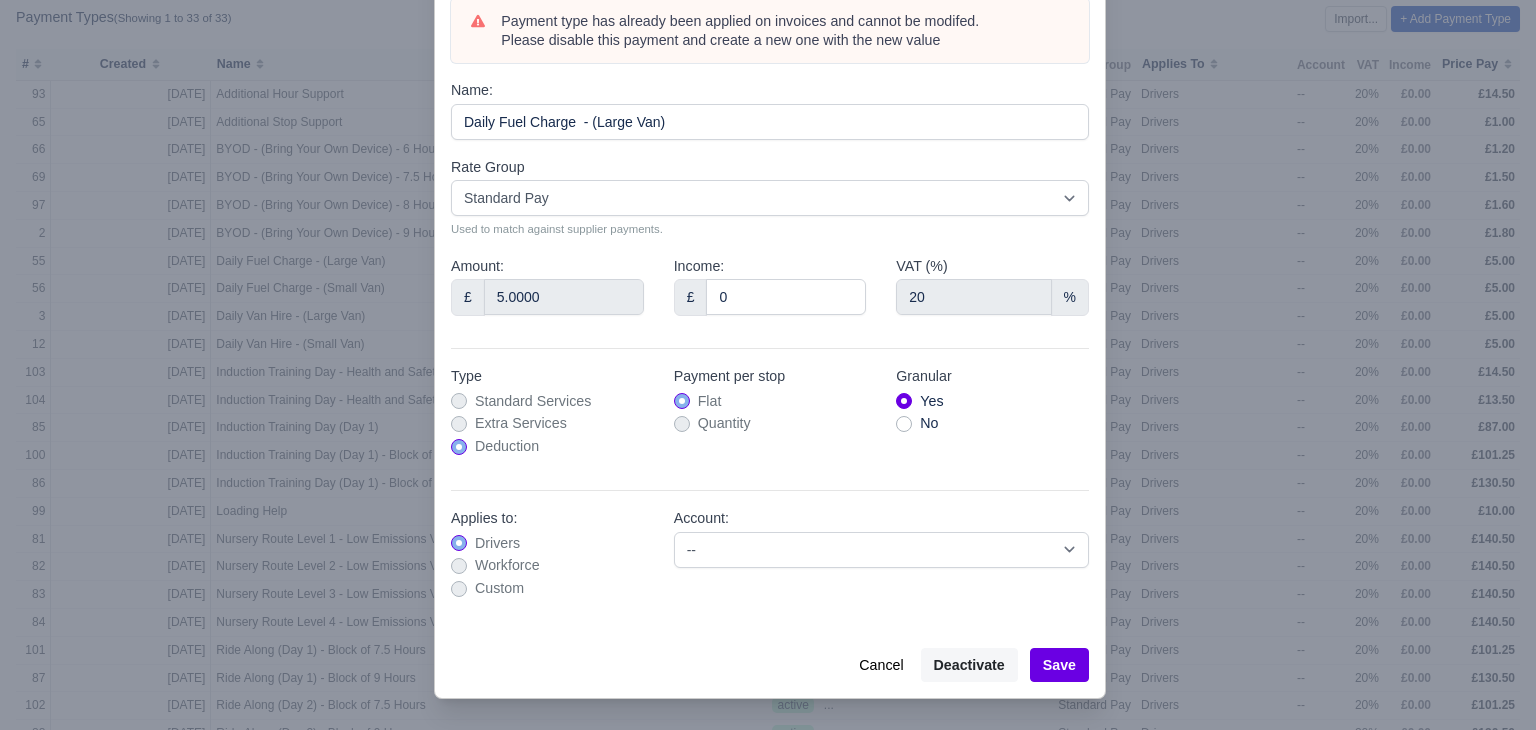 scroll, scrollTop: 103, scrollLeft: 0, axis: vertical 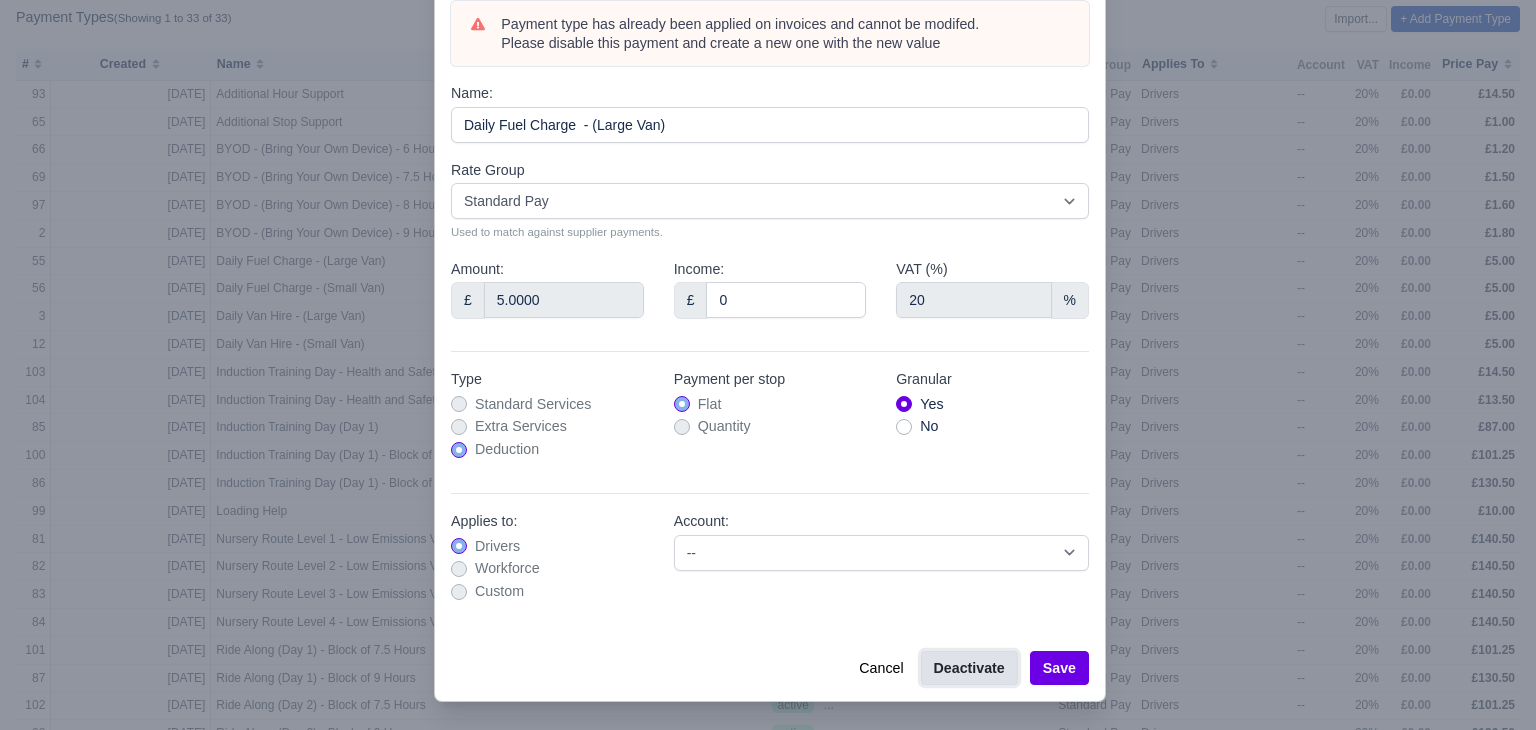 click on "Deactivate" at bounding box center [969, 668] 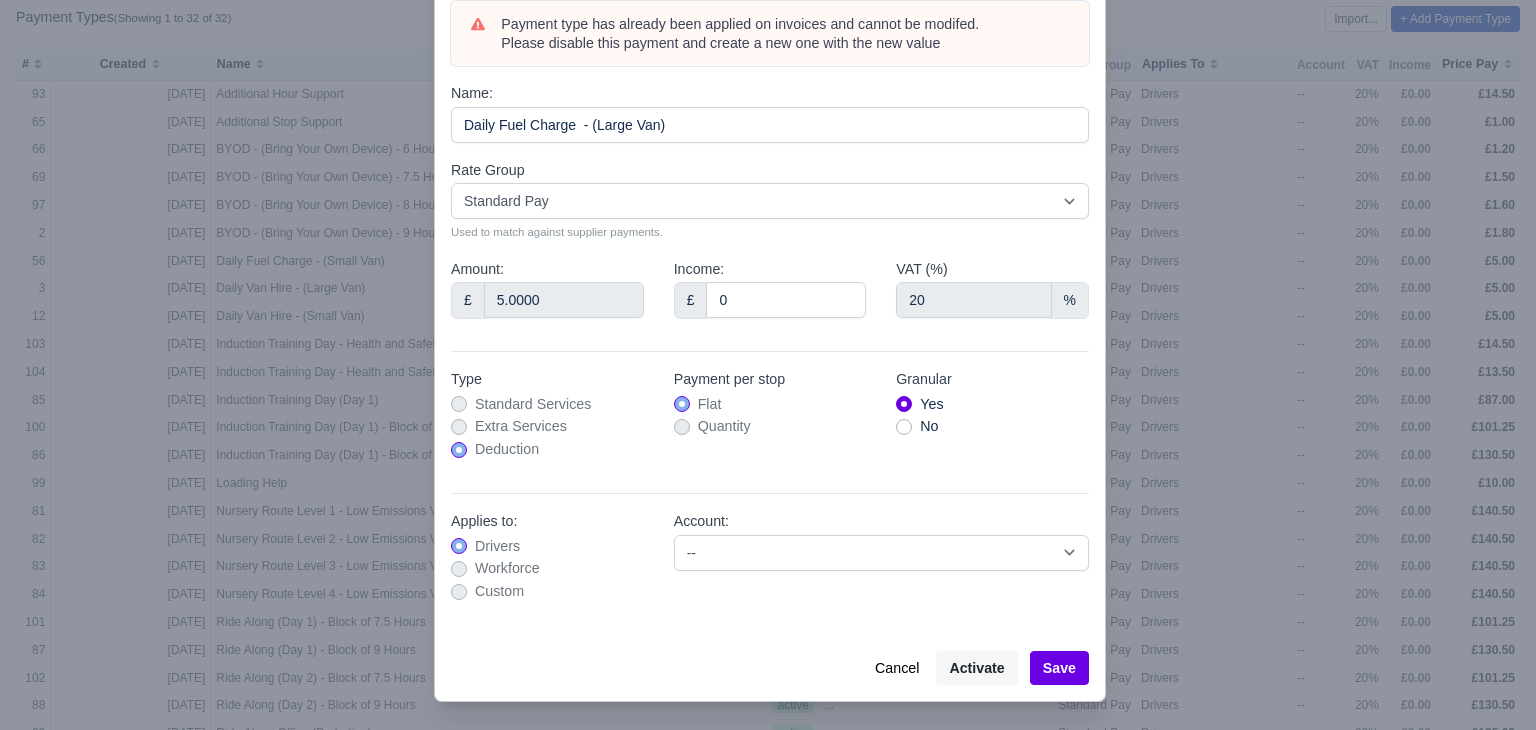 click at bounding box center (768, 365) 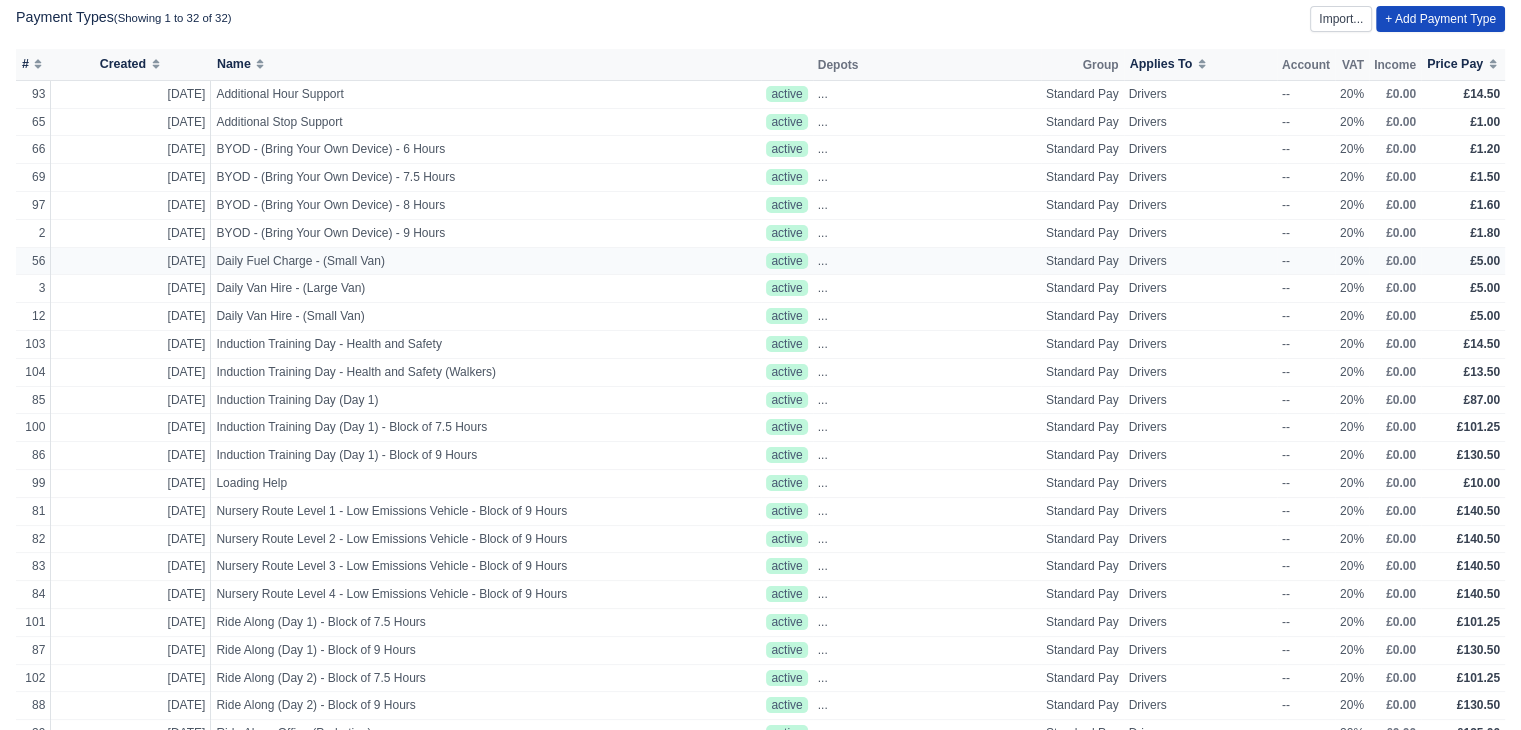 click on "£0.00" at bounding box center [1395, 261] 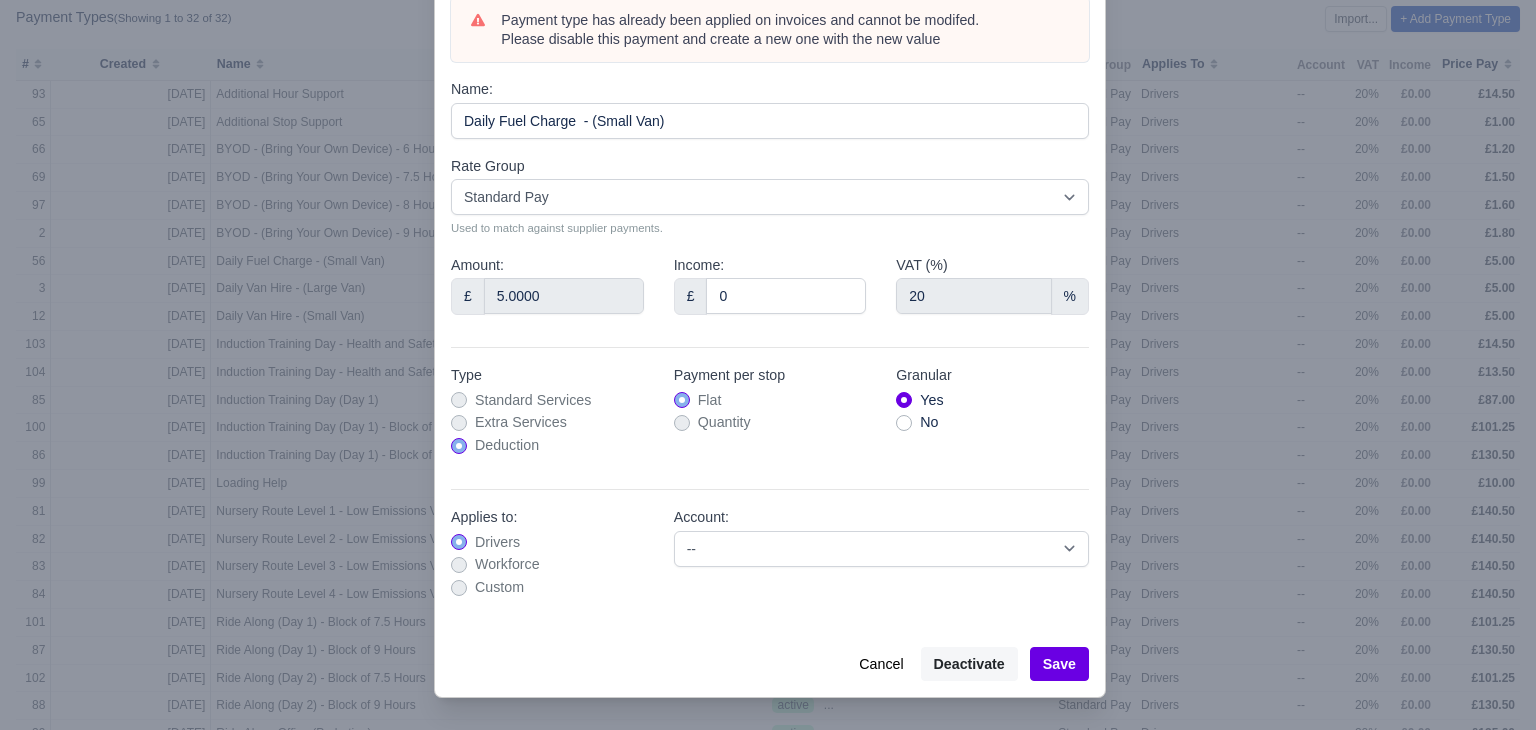 scroll, scrollTop: 108, scrollLeft: 0, axis: vertical 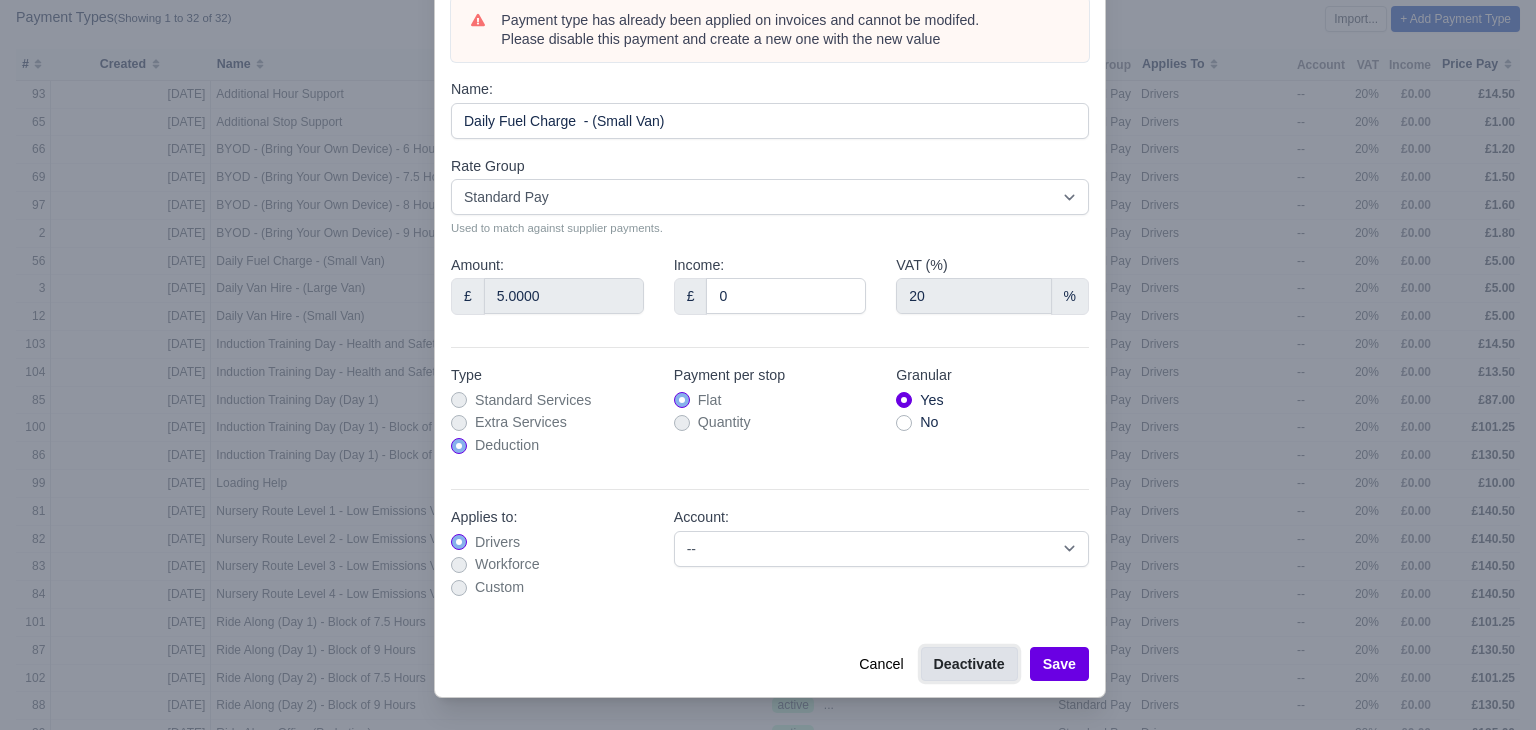 click on "Deactivate" at bounding box center [969, 664] 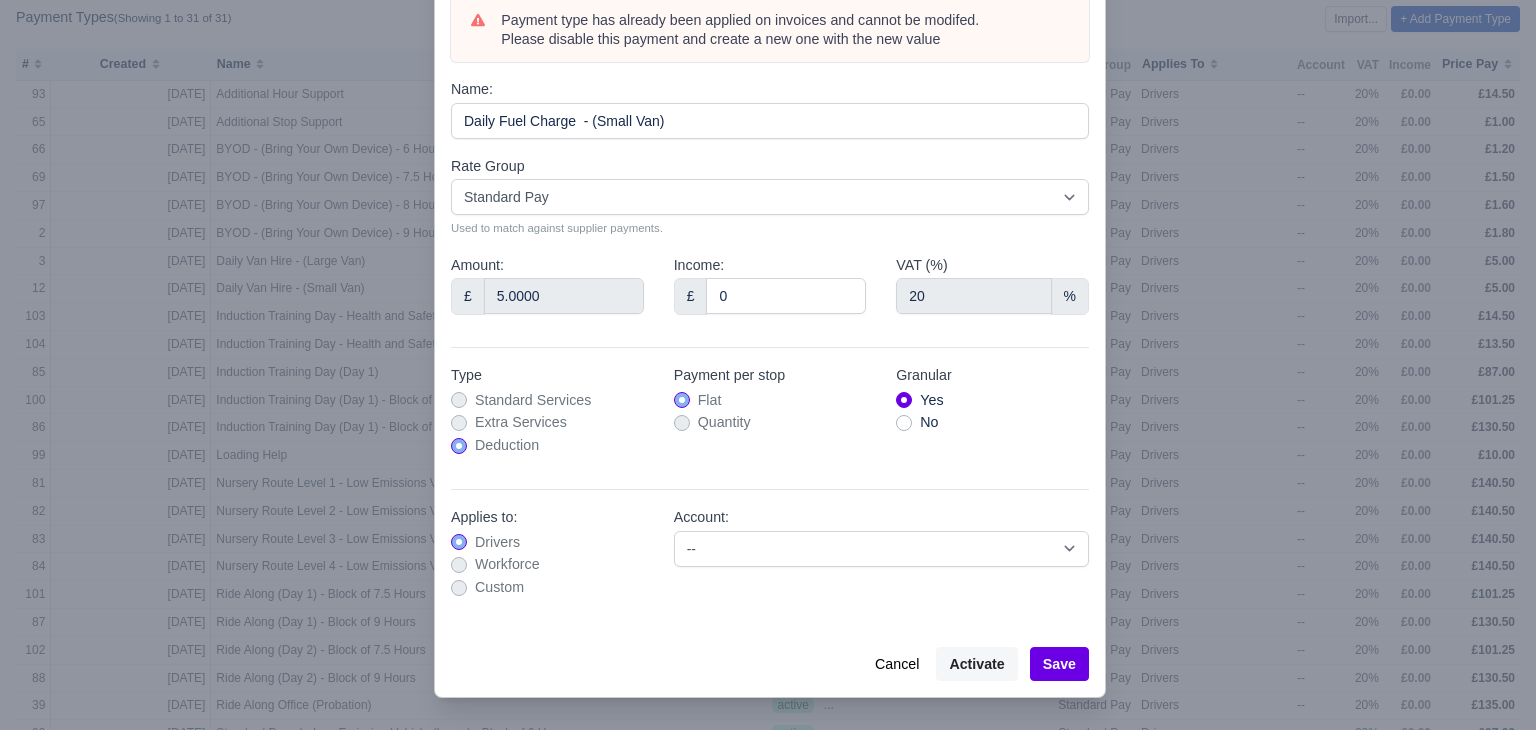 click at bounding box center [768, 365] 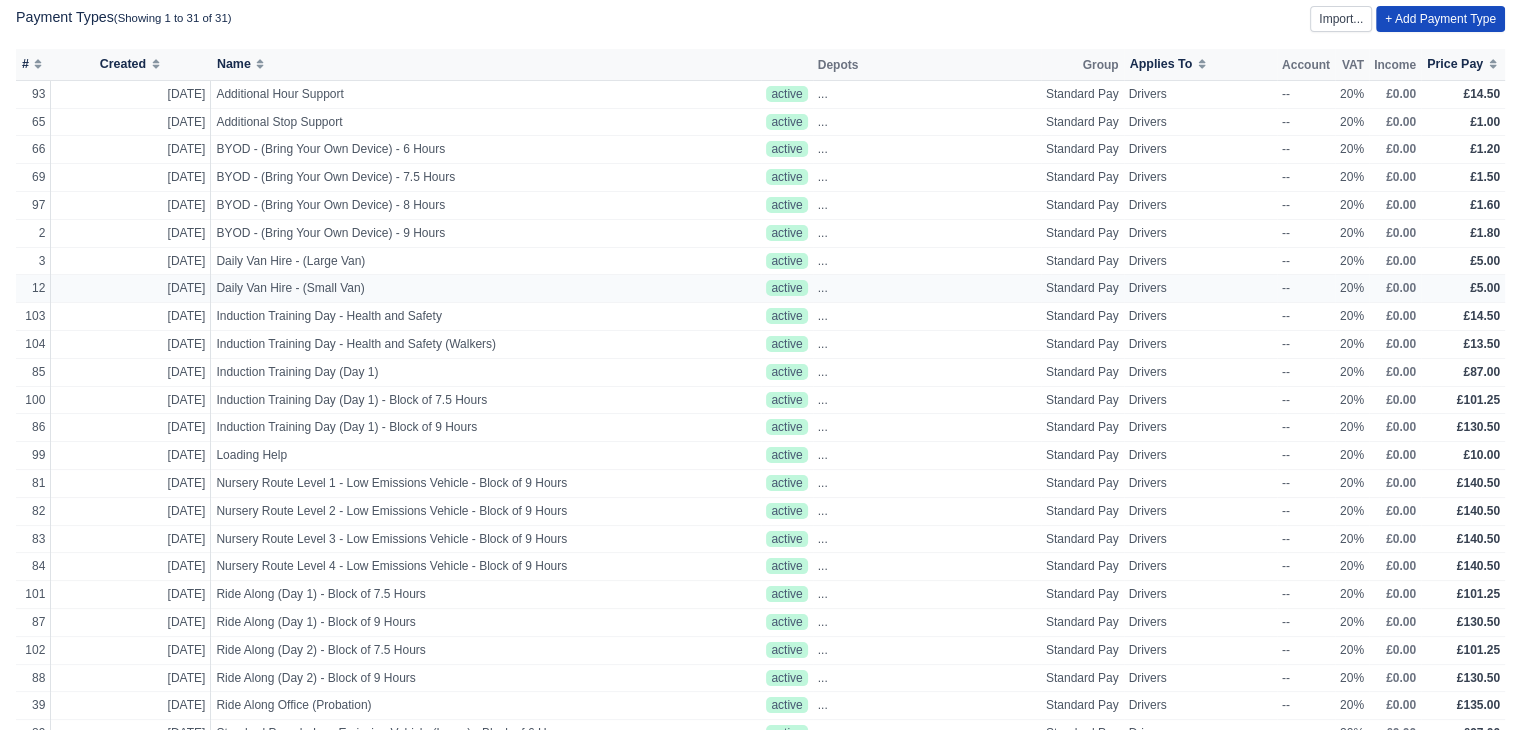 click on "Drivers" at bounding box center [1200, 289] 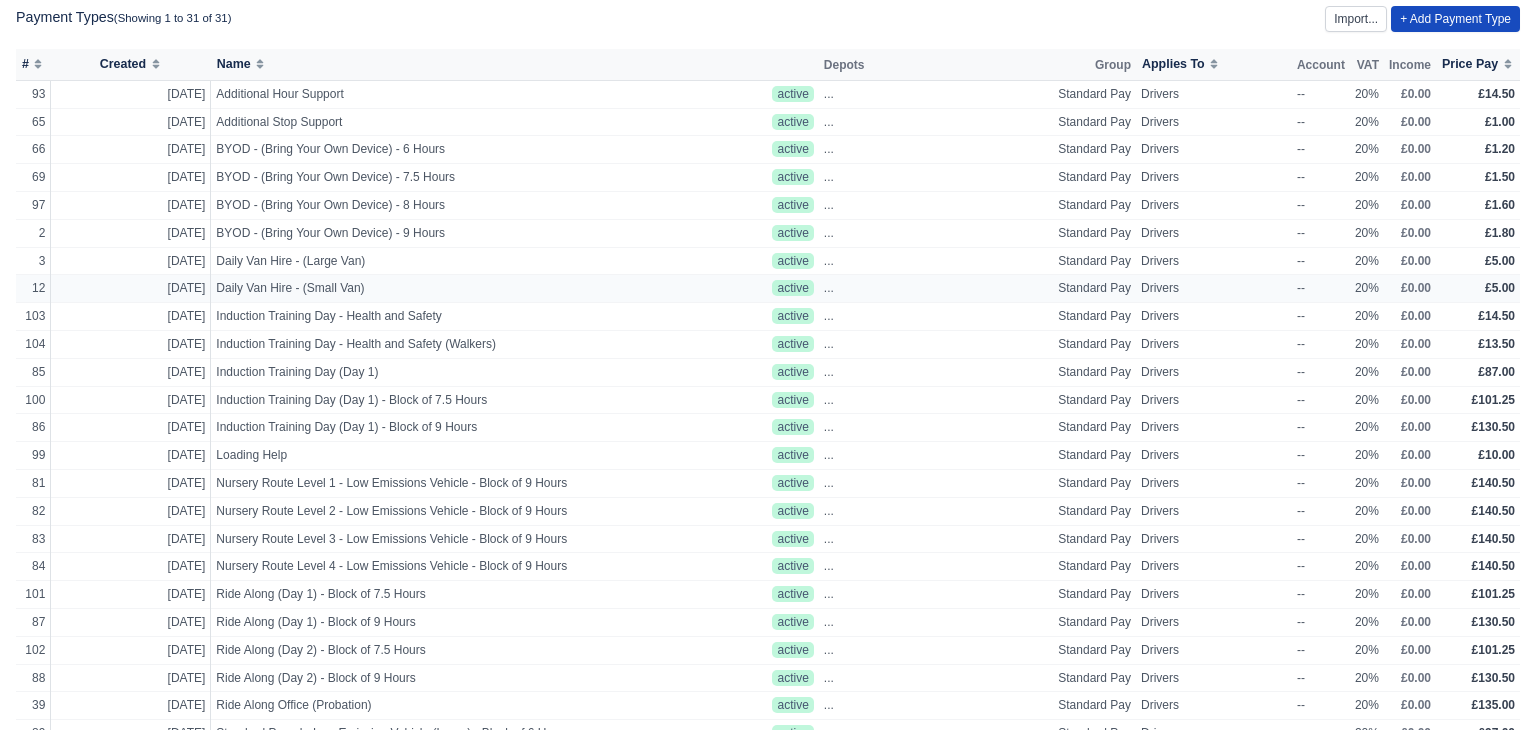 select on "standard" 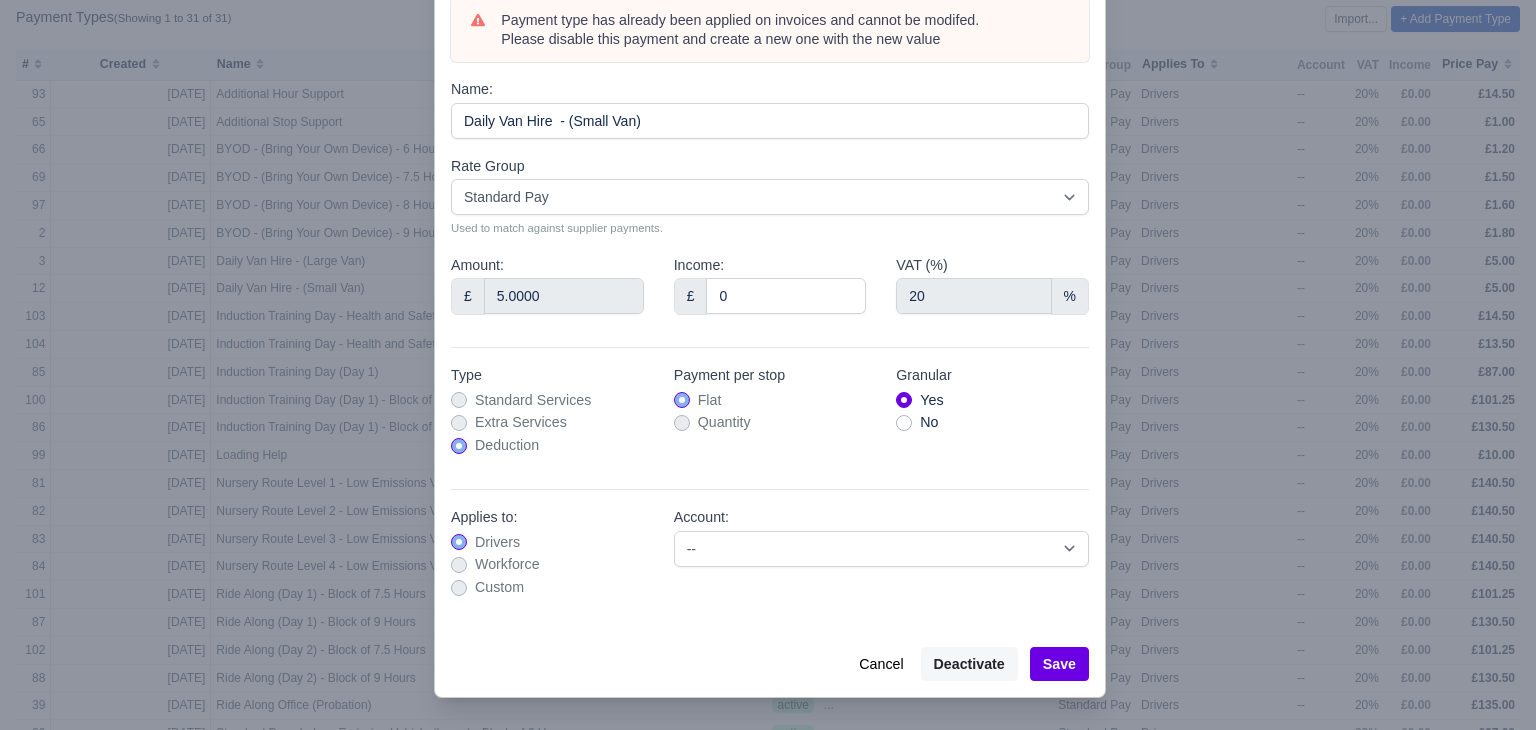 scroll, scrollTop: 108, scrollLeft: 0, axis: vertical 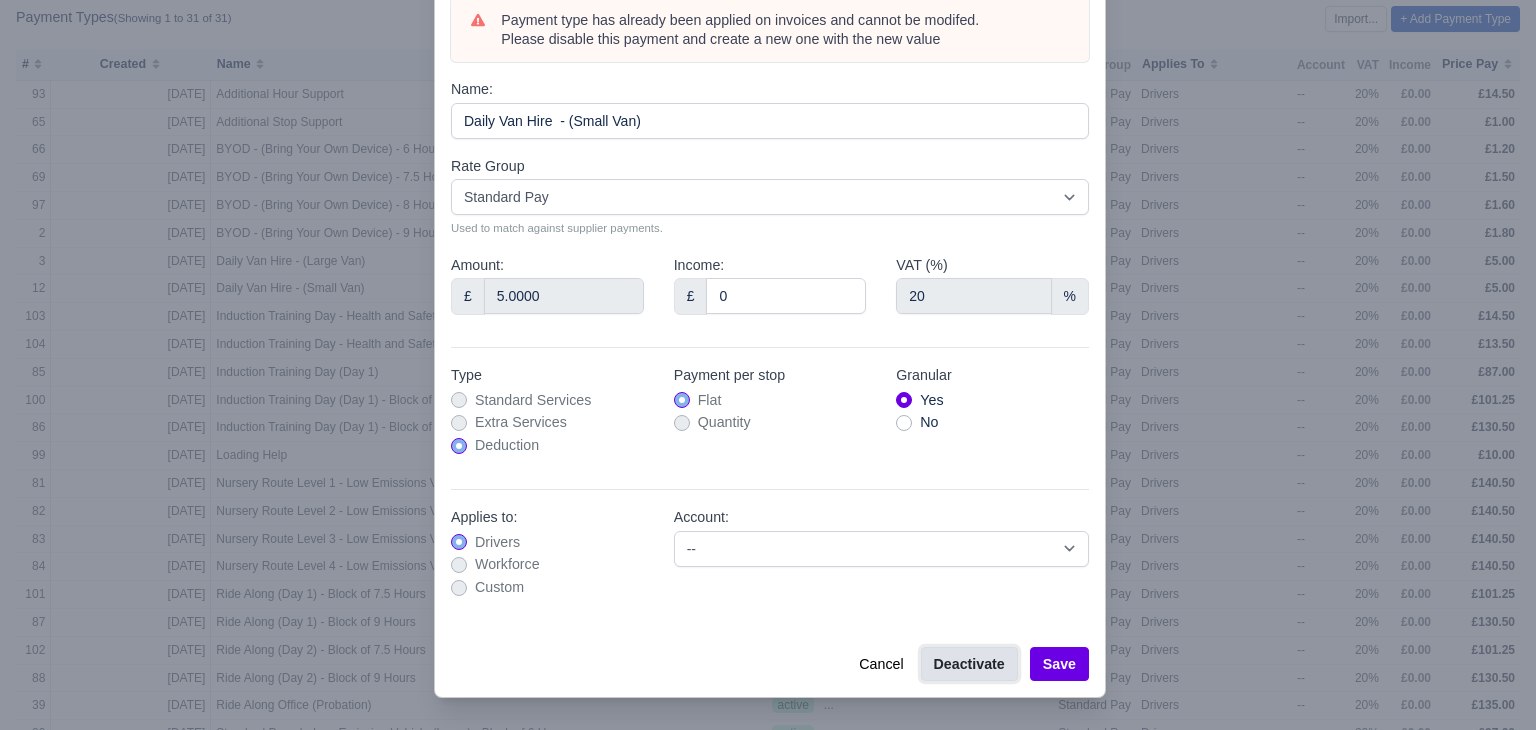 click on "Deactivate" at bounding box center (969, 664) 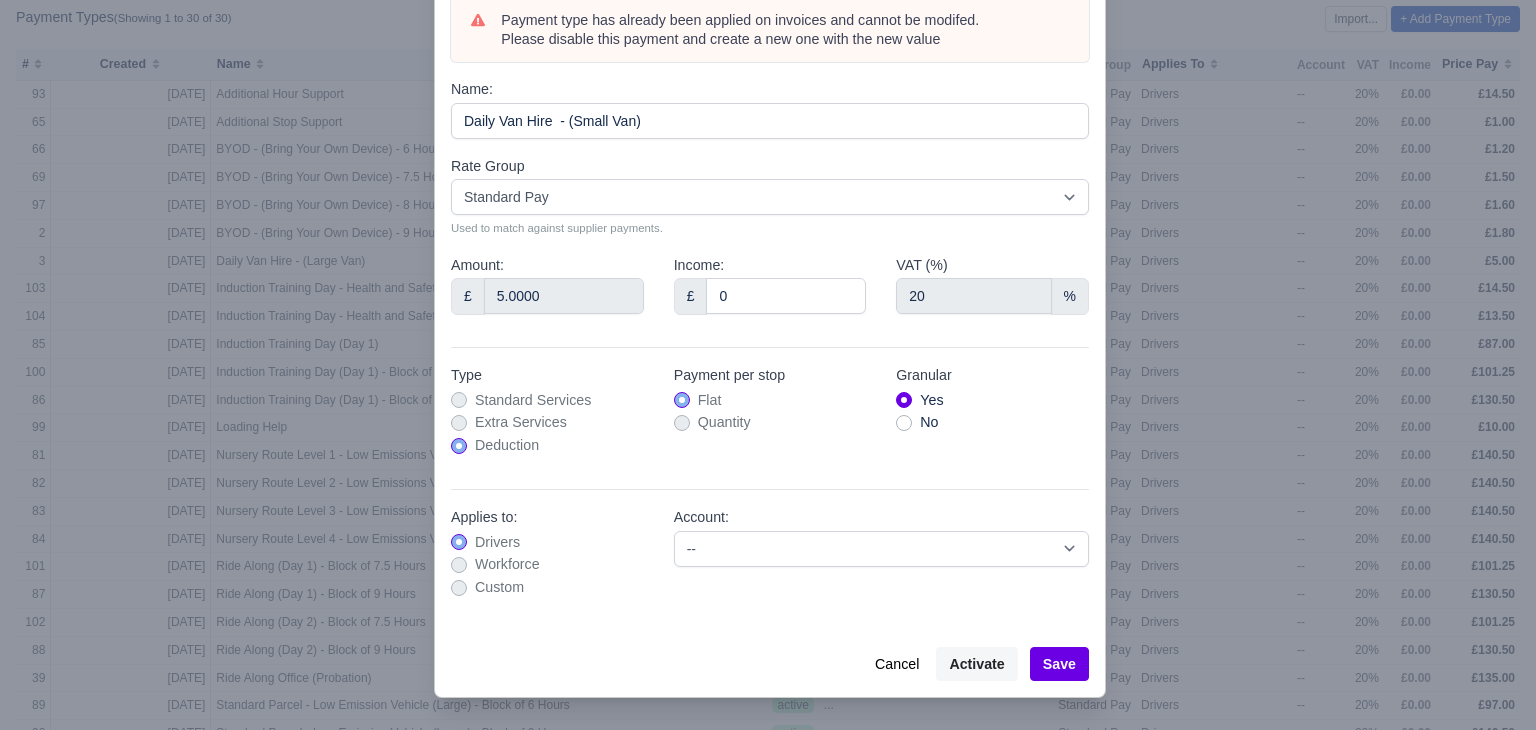 click at bounding box center (768, 365) 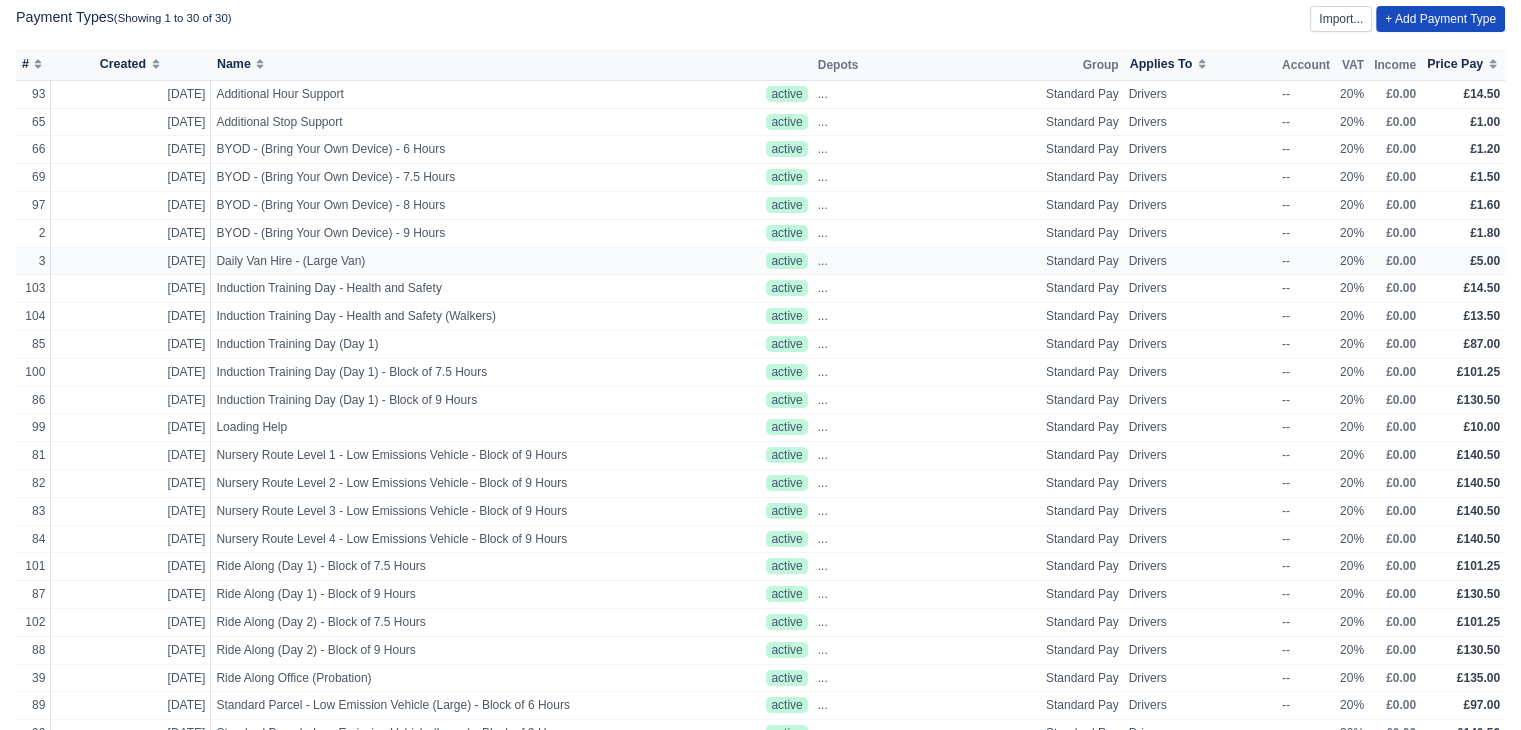 click on "--" at bounding box center (1306, 261) 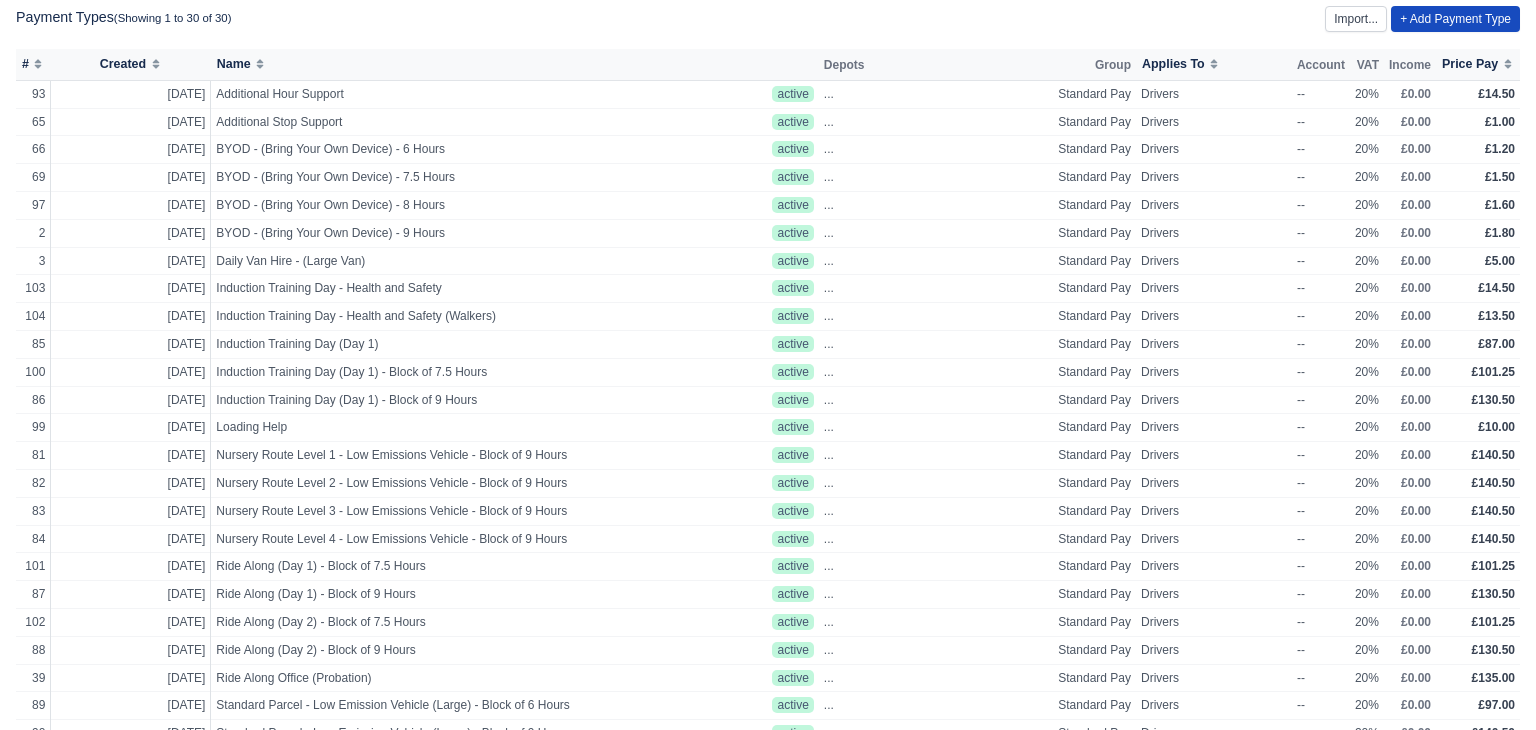 select on "standard" 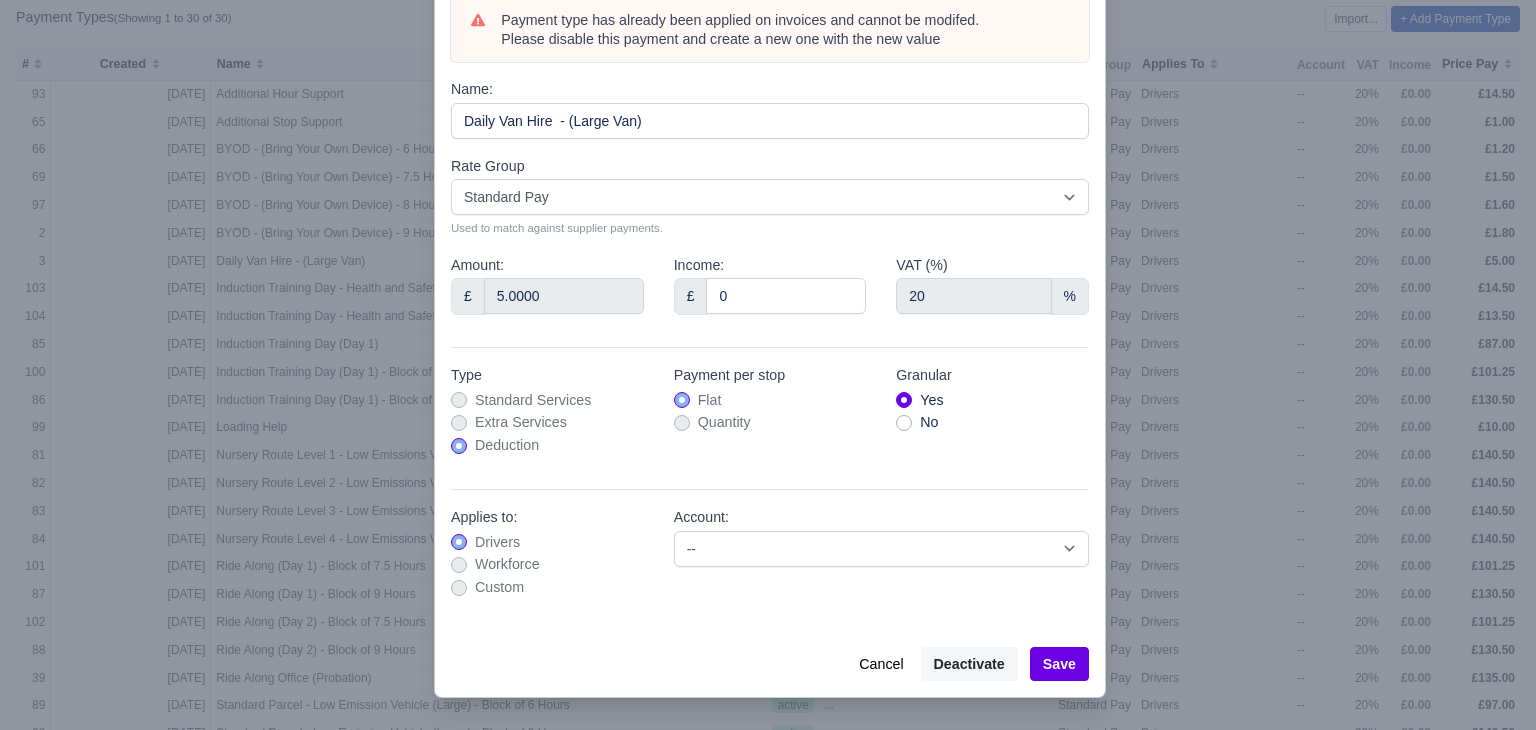 scroll, scrollTop: 108, scrollLeft: 0, axis: vertical 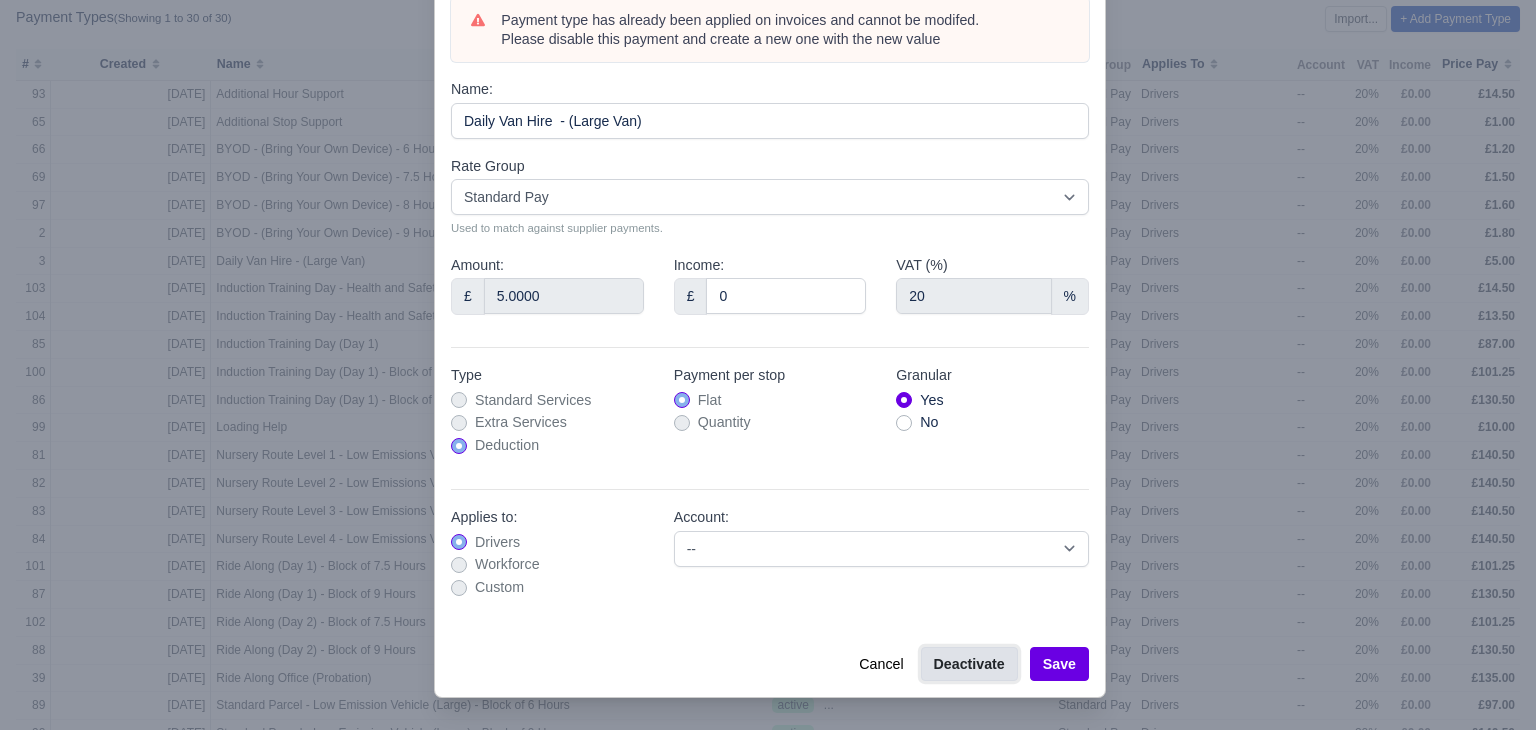 click on "Deactivate" at bounding box center (969, 664) 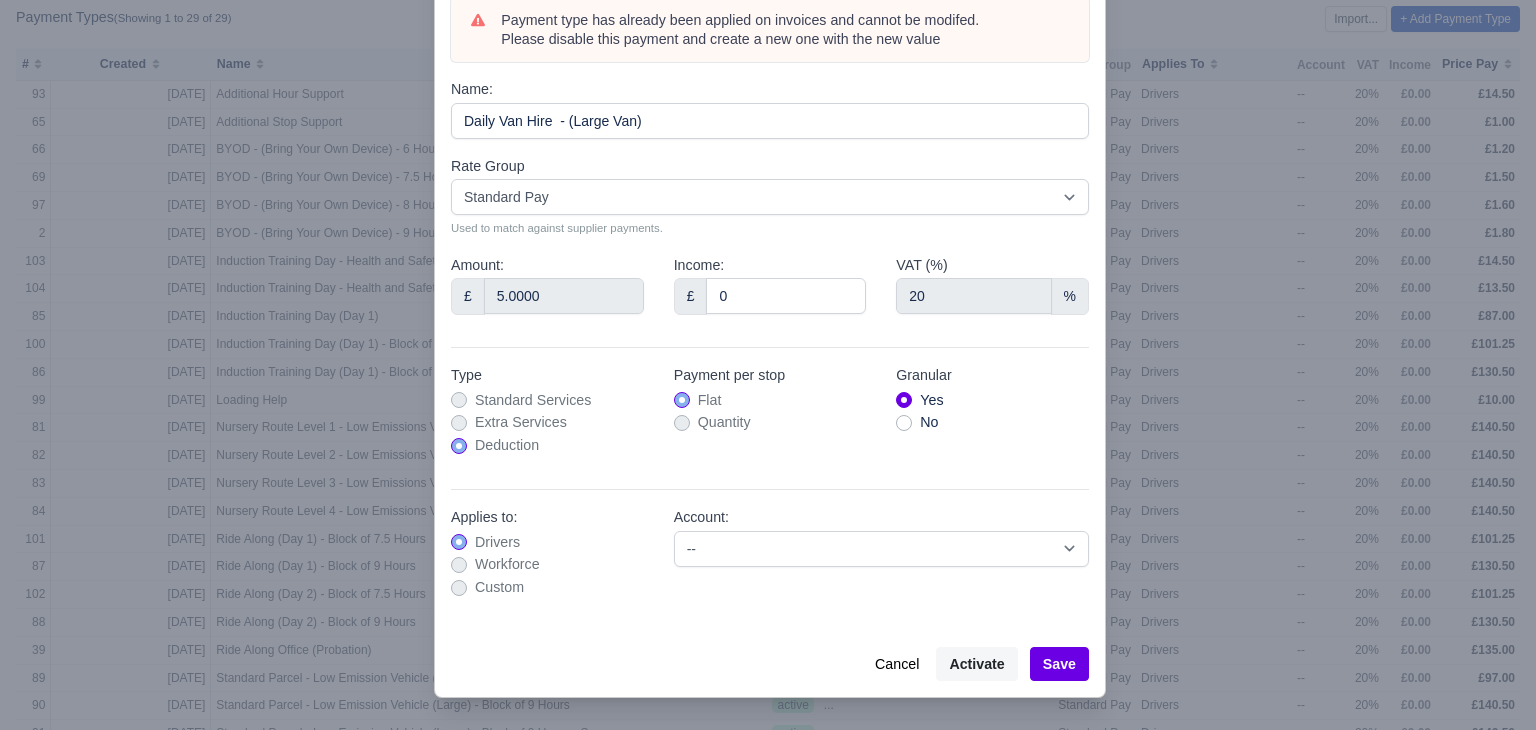 click at bounding box center (768, 365) 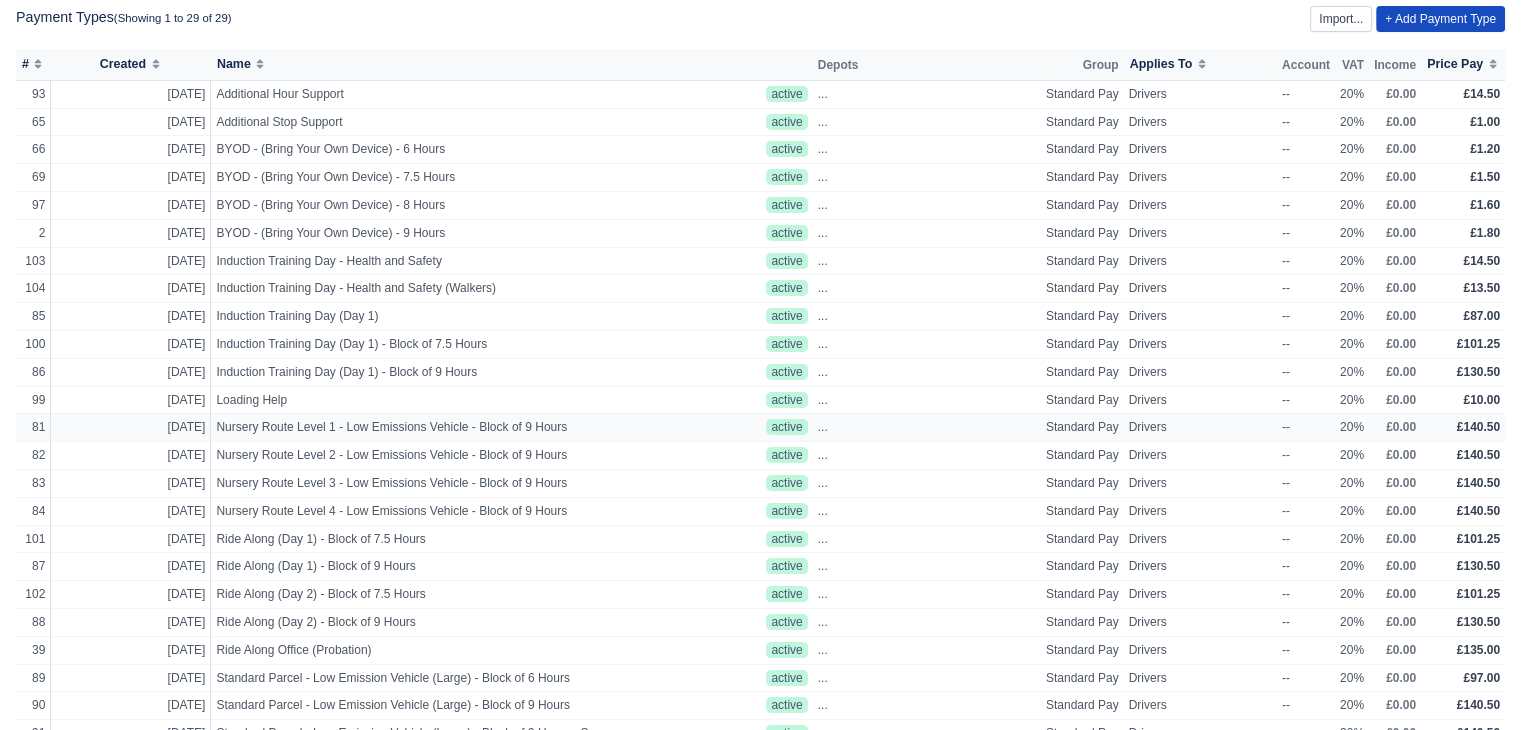 click on "Standard Pay" at bounding box center [1082, 428] 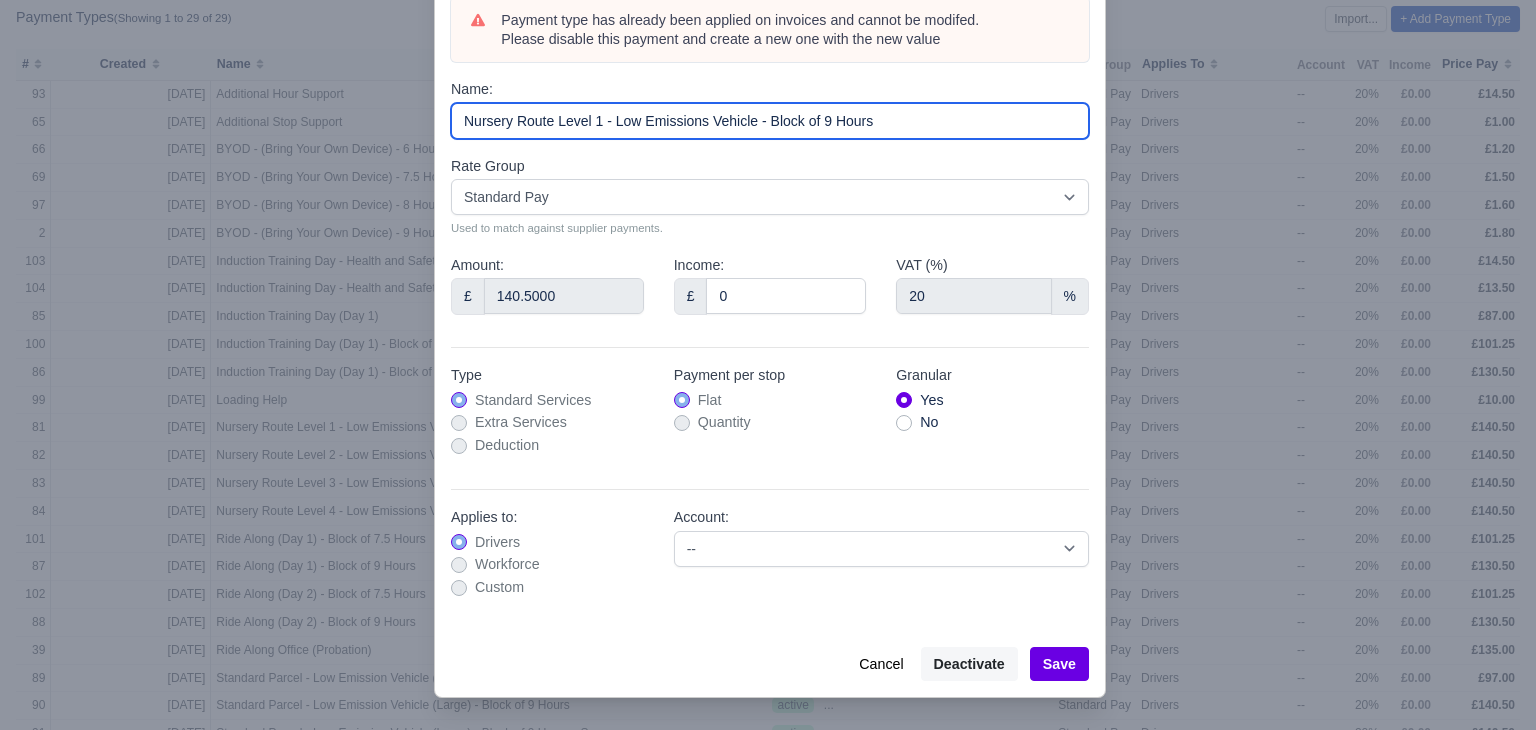drag, startPoint x: 879, startPoint y: 225, endPoint x: 360, endPoint y: 226, distance: 519.001 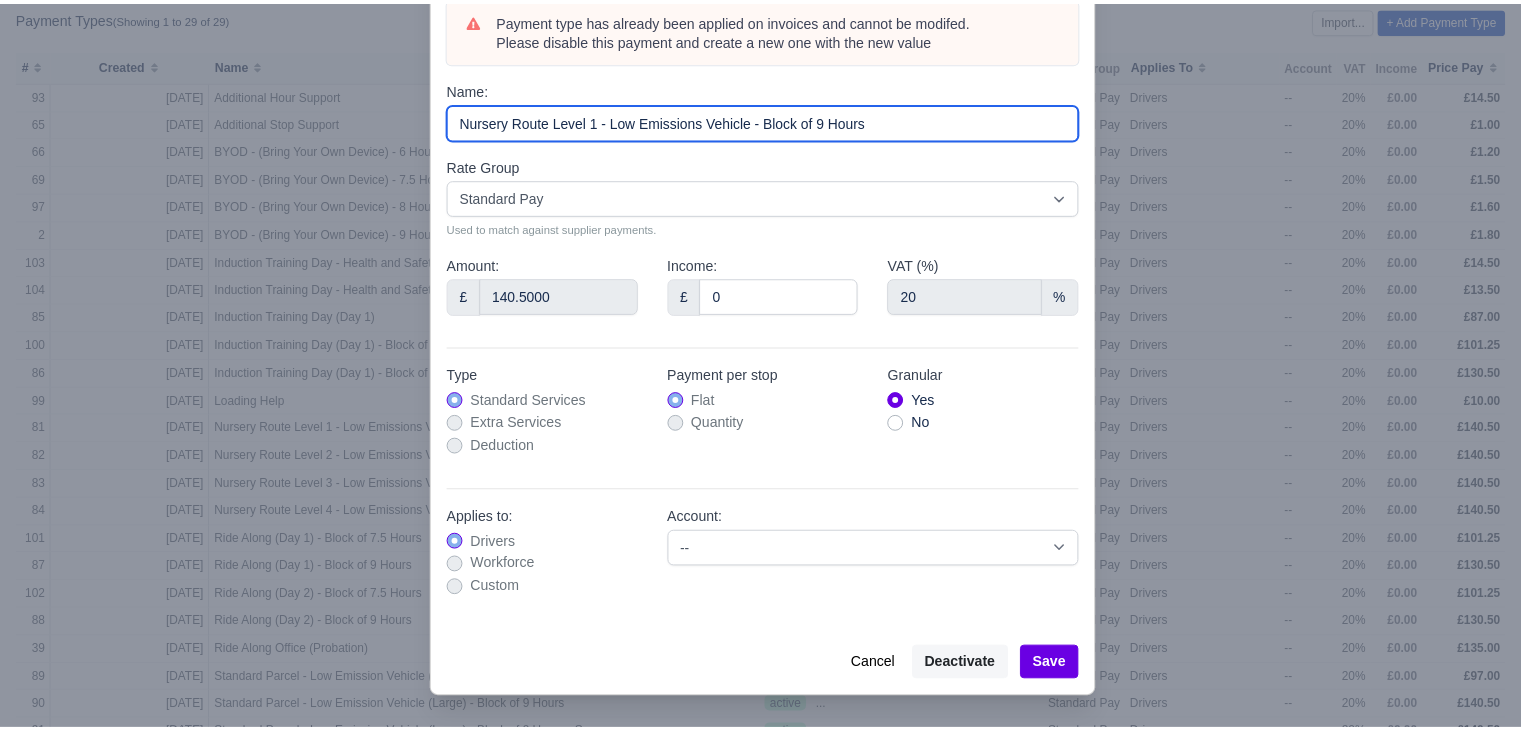scroll, scrollTop: 108, scrollLeft: 0, axis: vertical 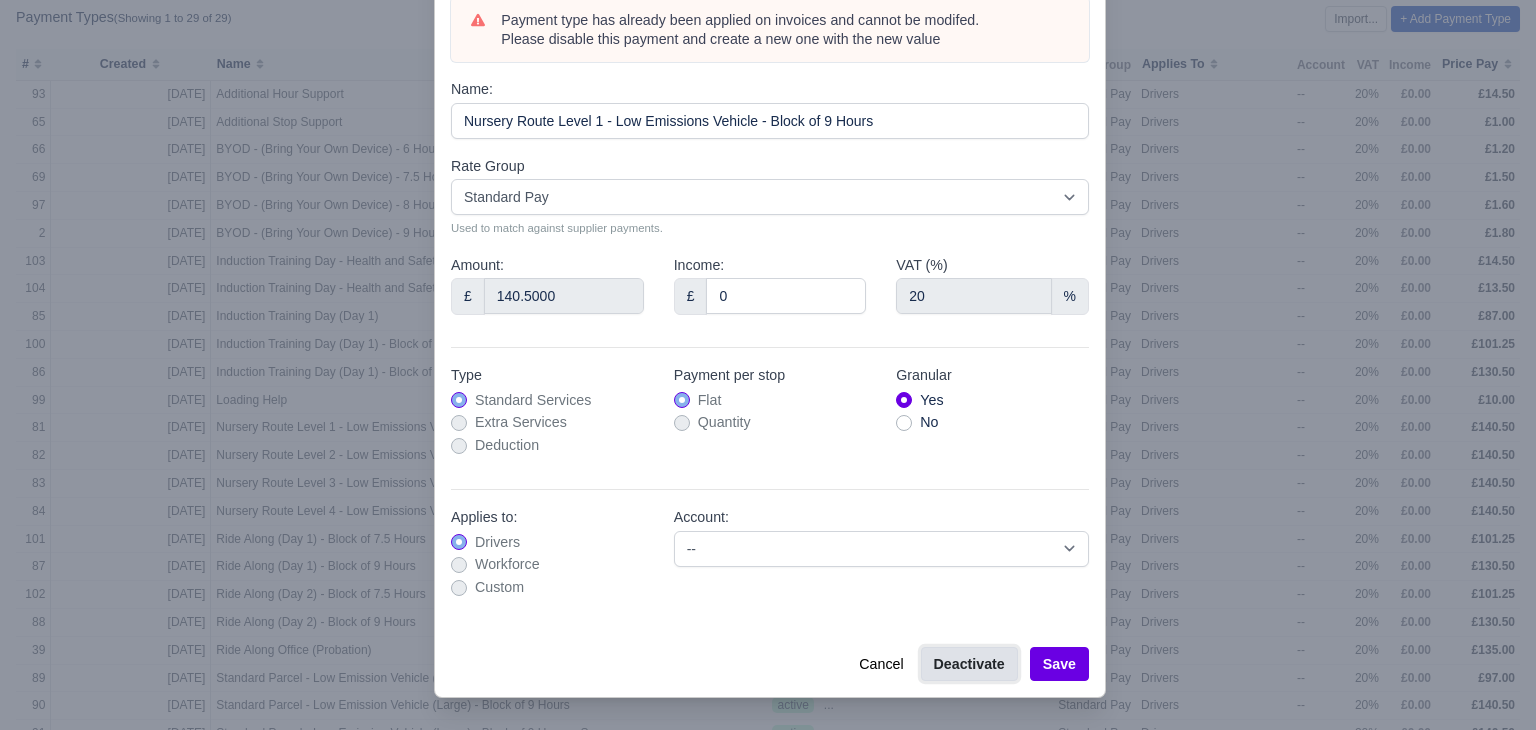 click on "Deactivate" at bounding box center [969, 664] 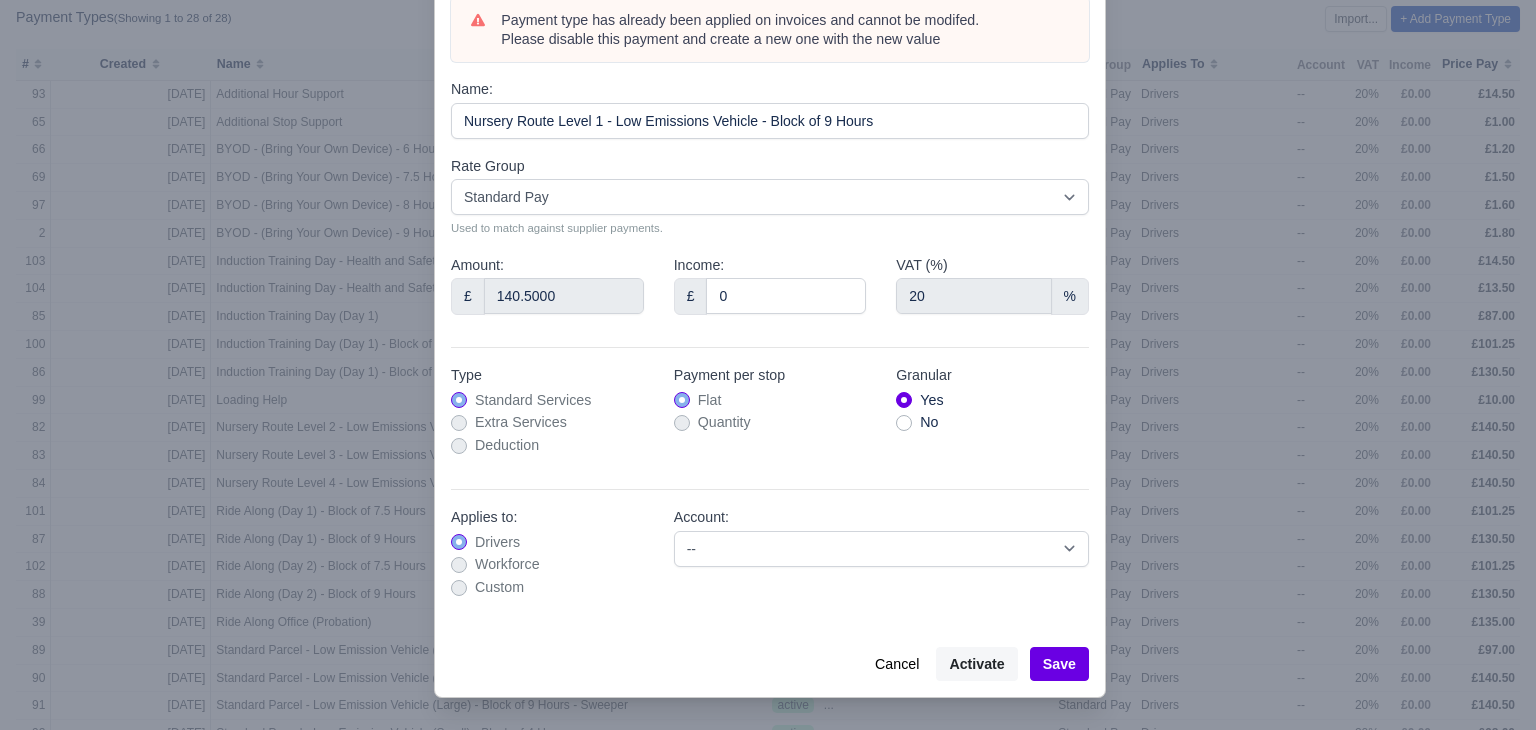 click at bounding box center (768, 365) 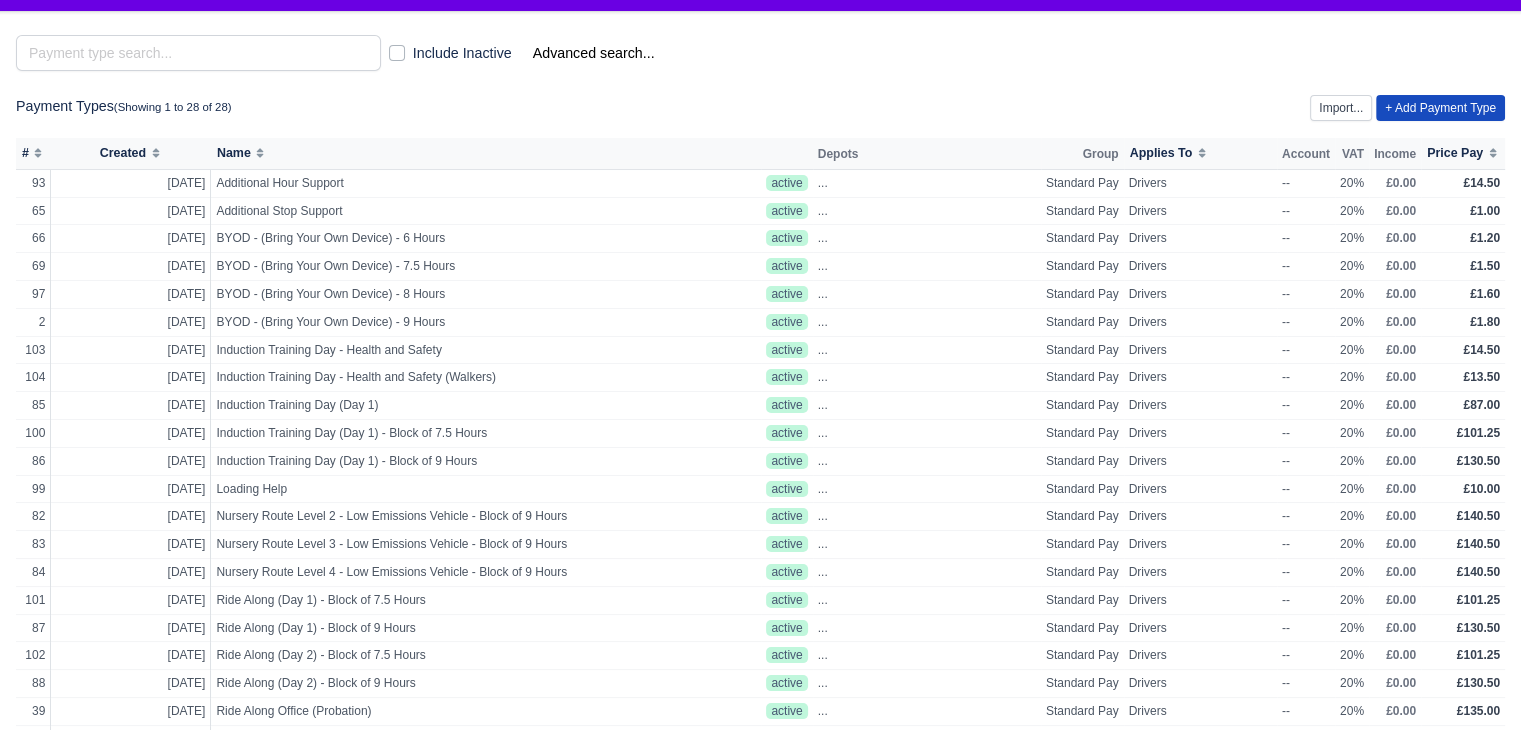 scroll, scrollTop: 66, scrollLeft: 0, axis: vertical 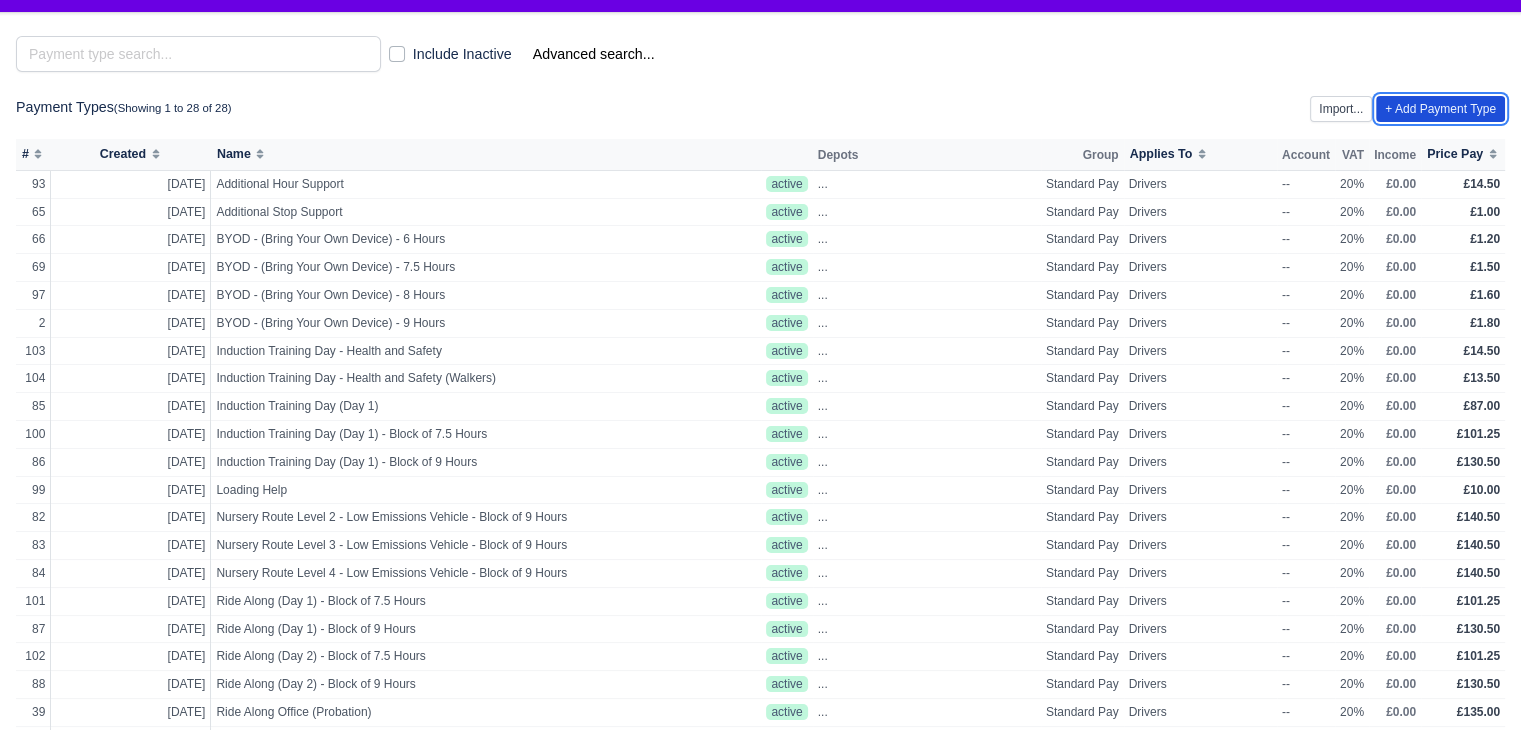 click on "+ Add Payment Type" at bounding box center [1440, 109] 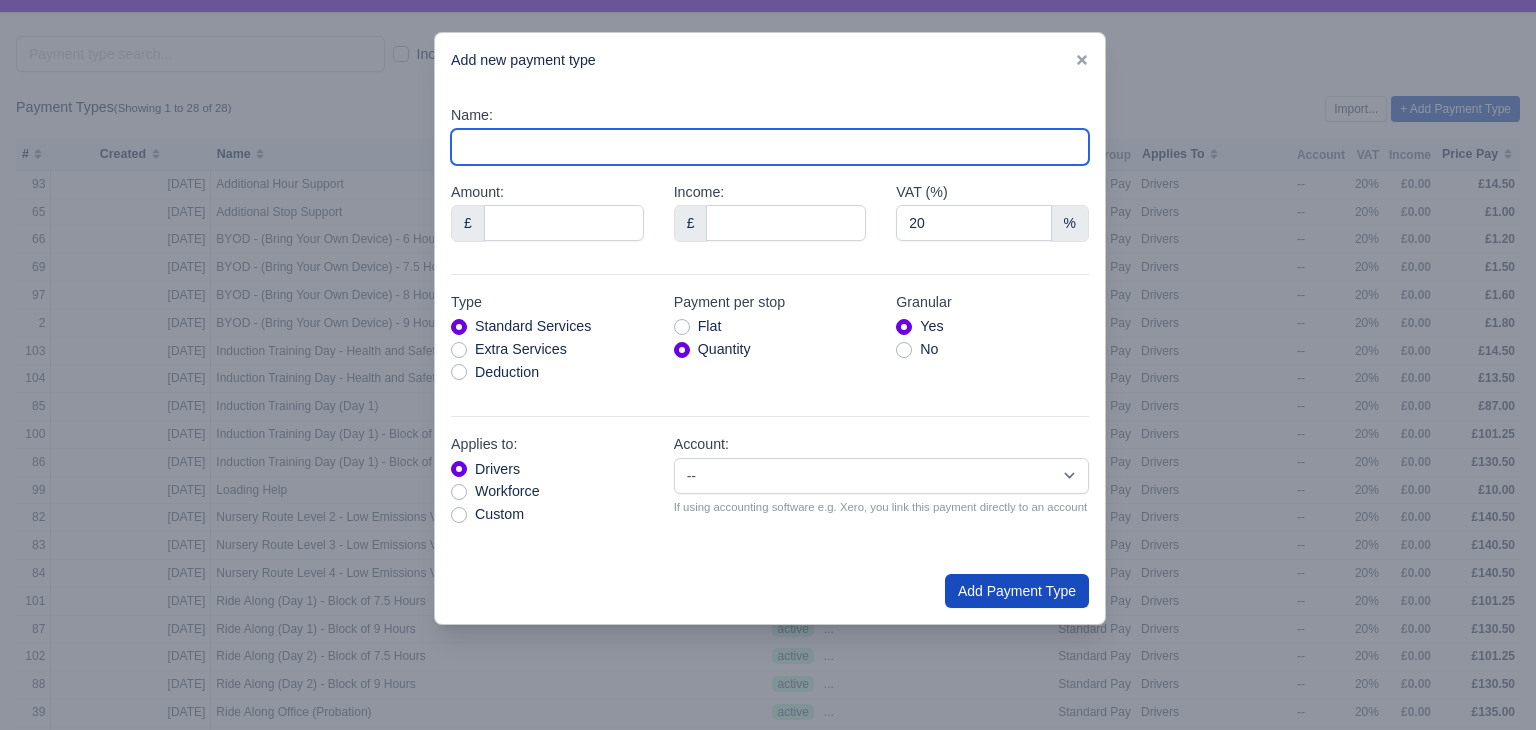 click on "Name:" at bounding box center [770, 147] 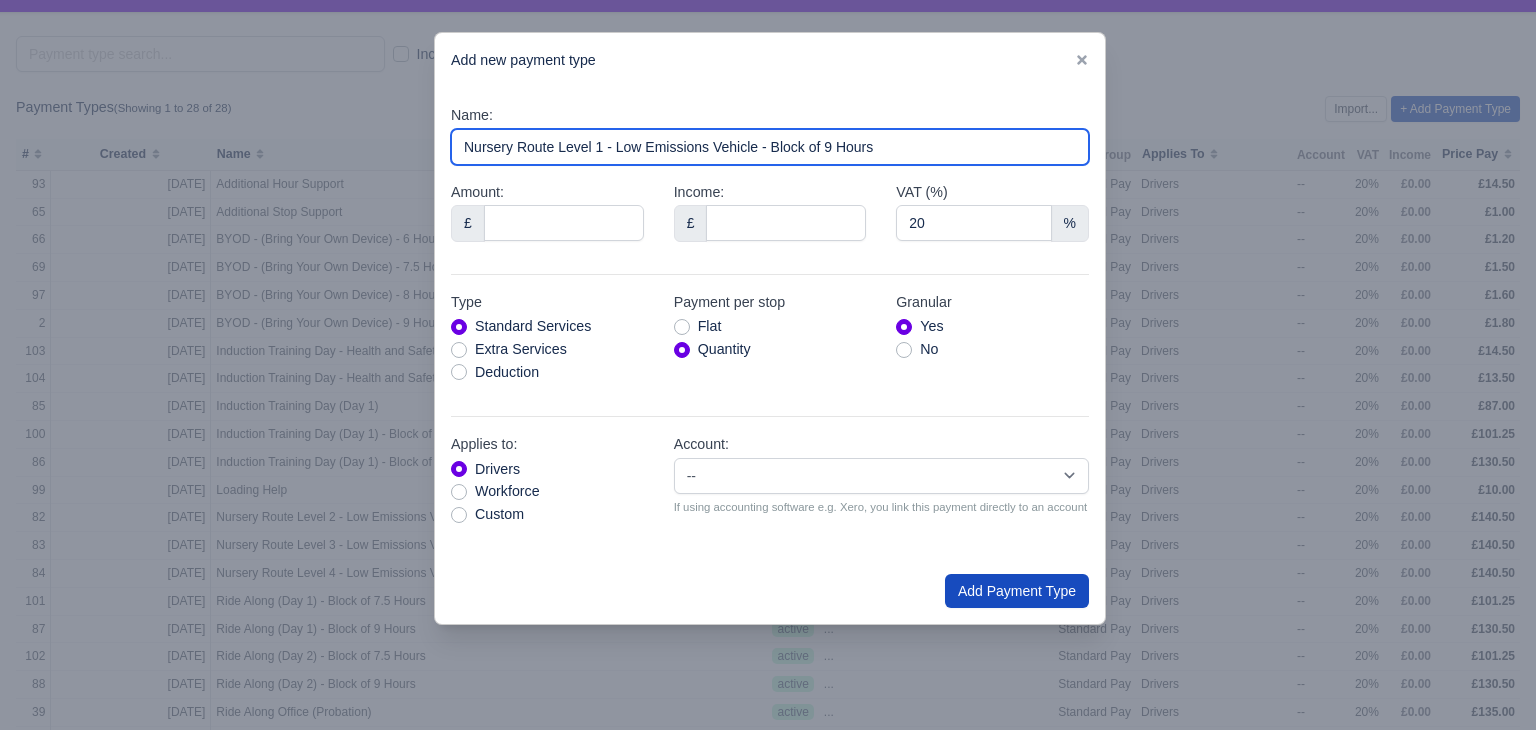 type on "Nursery Route Level 1 - Low Emissions Vehicle - Block of 9 Hours" 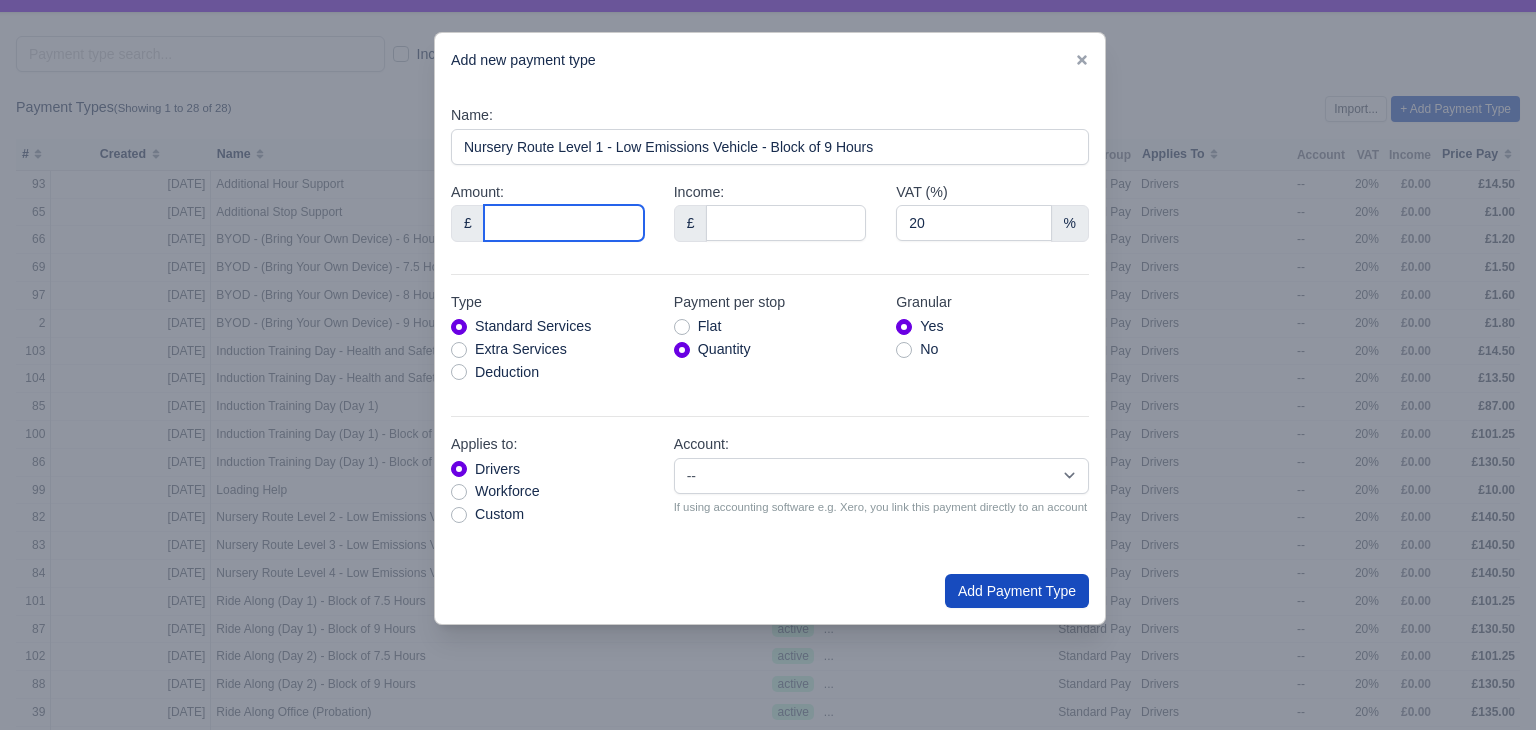 click on "Amount:" at bounding box center (564, 223) 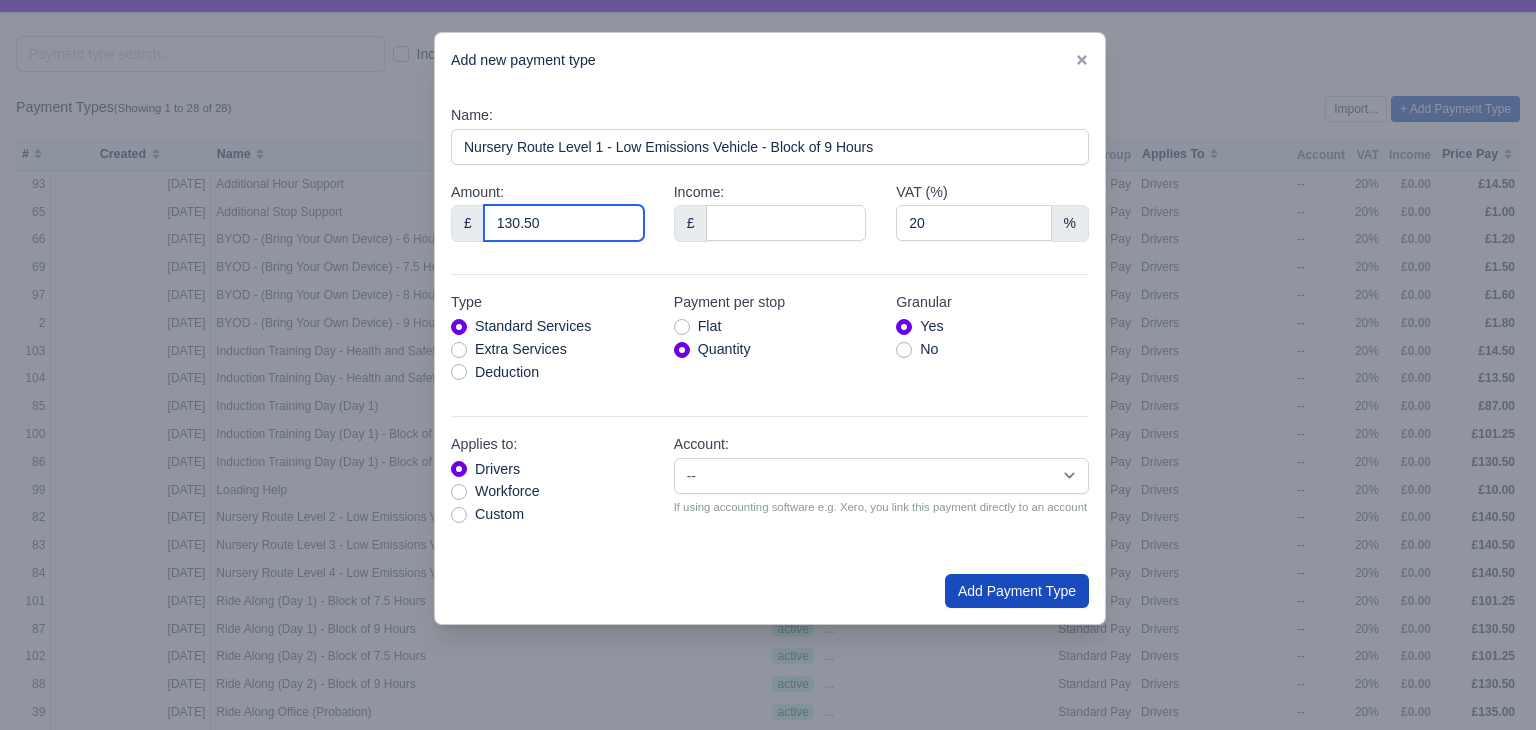 type on "130.50" 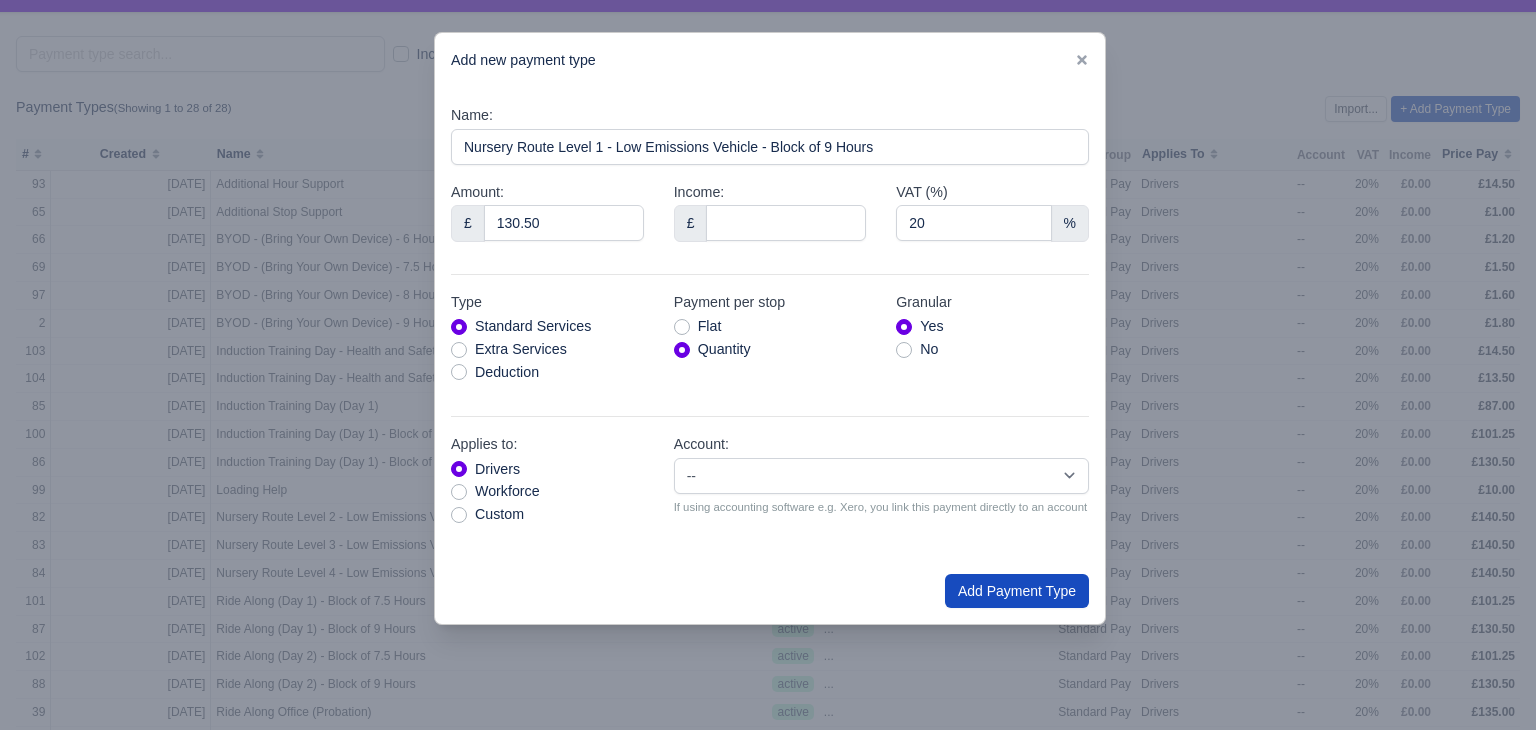 click on "Flat" at bounding box center [710, 326] 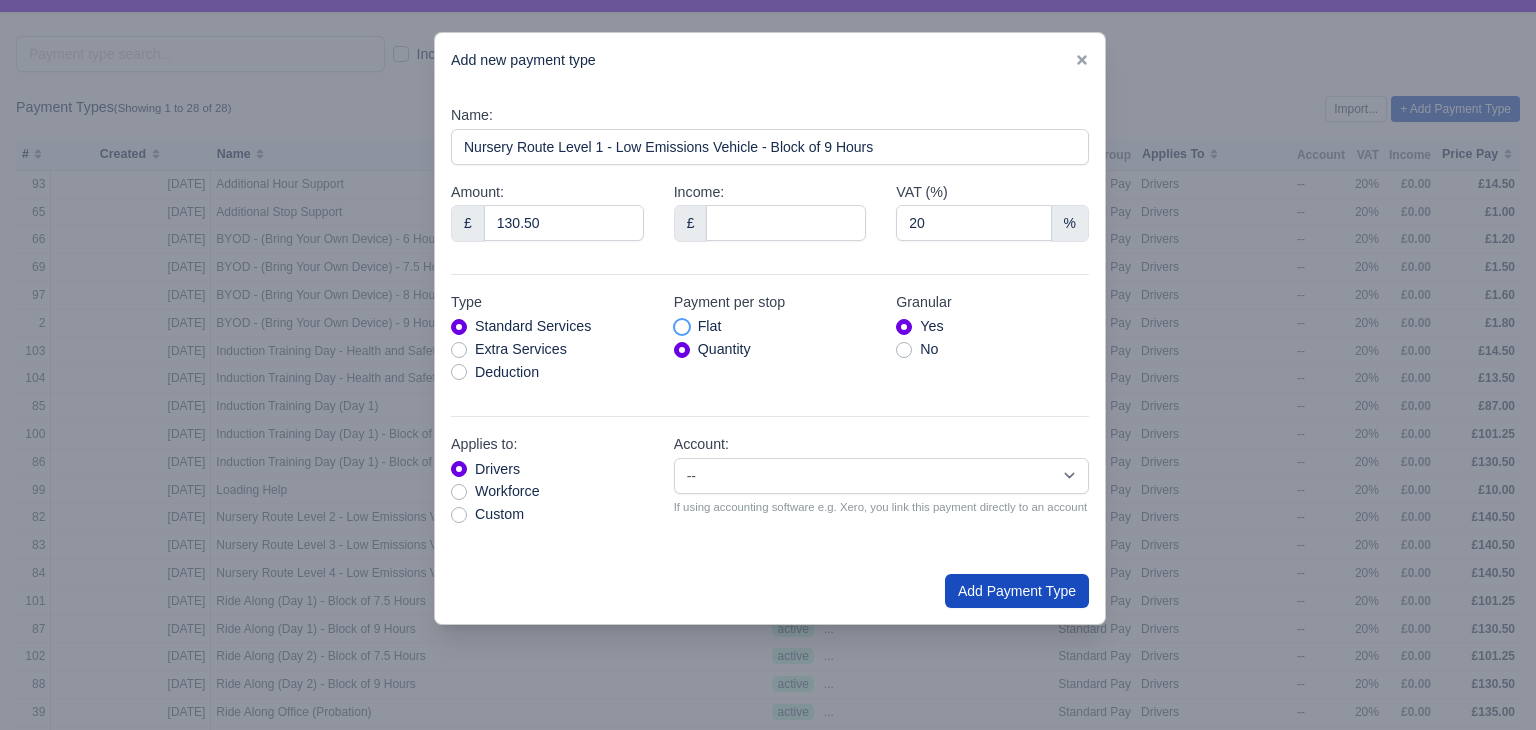 click on "Flat" at bounding box center (682, 323) 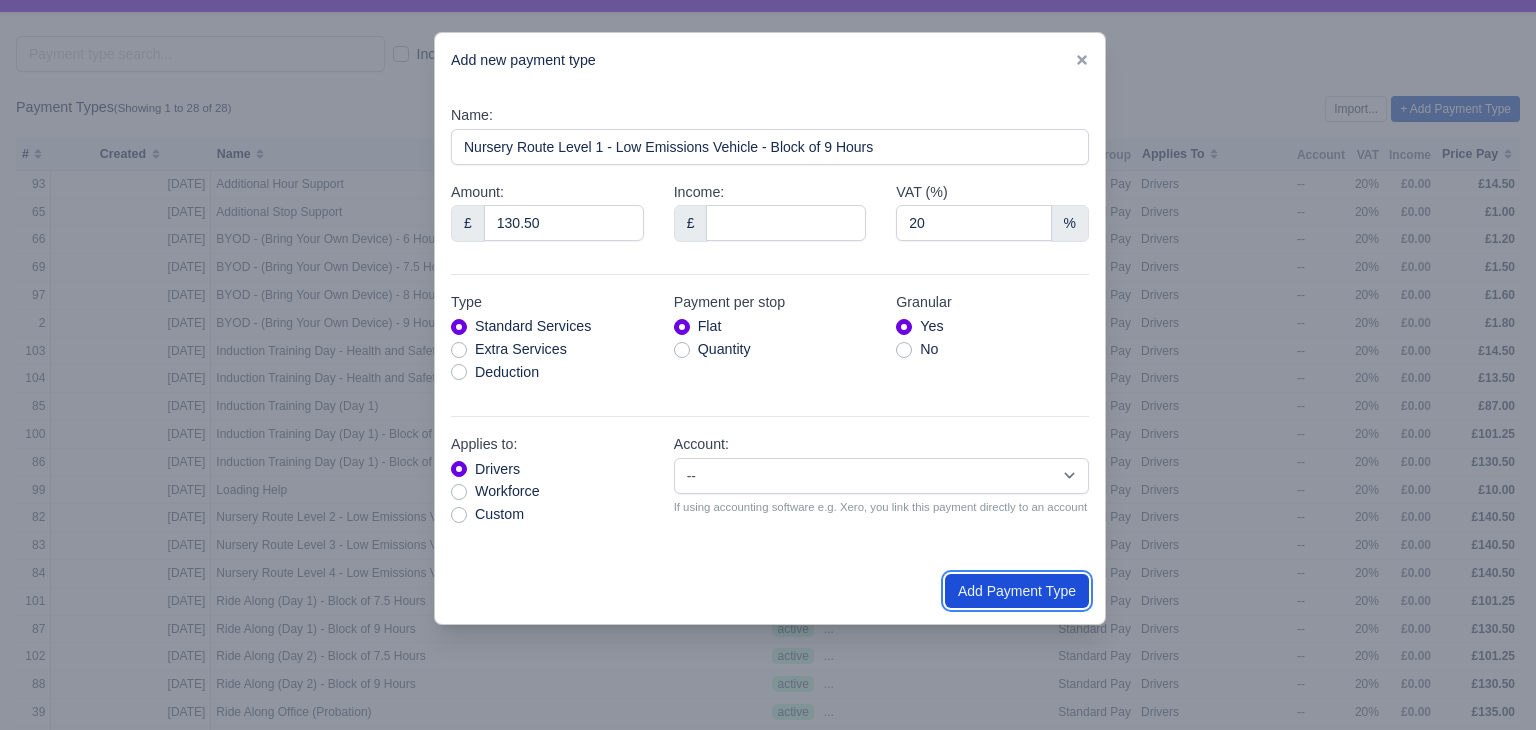 click on "Add Payment Type" at bounding box center (1017, 591) 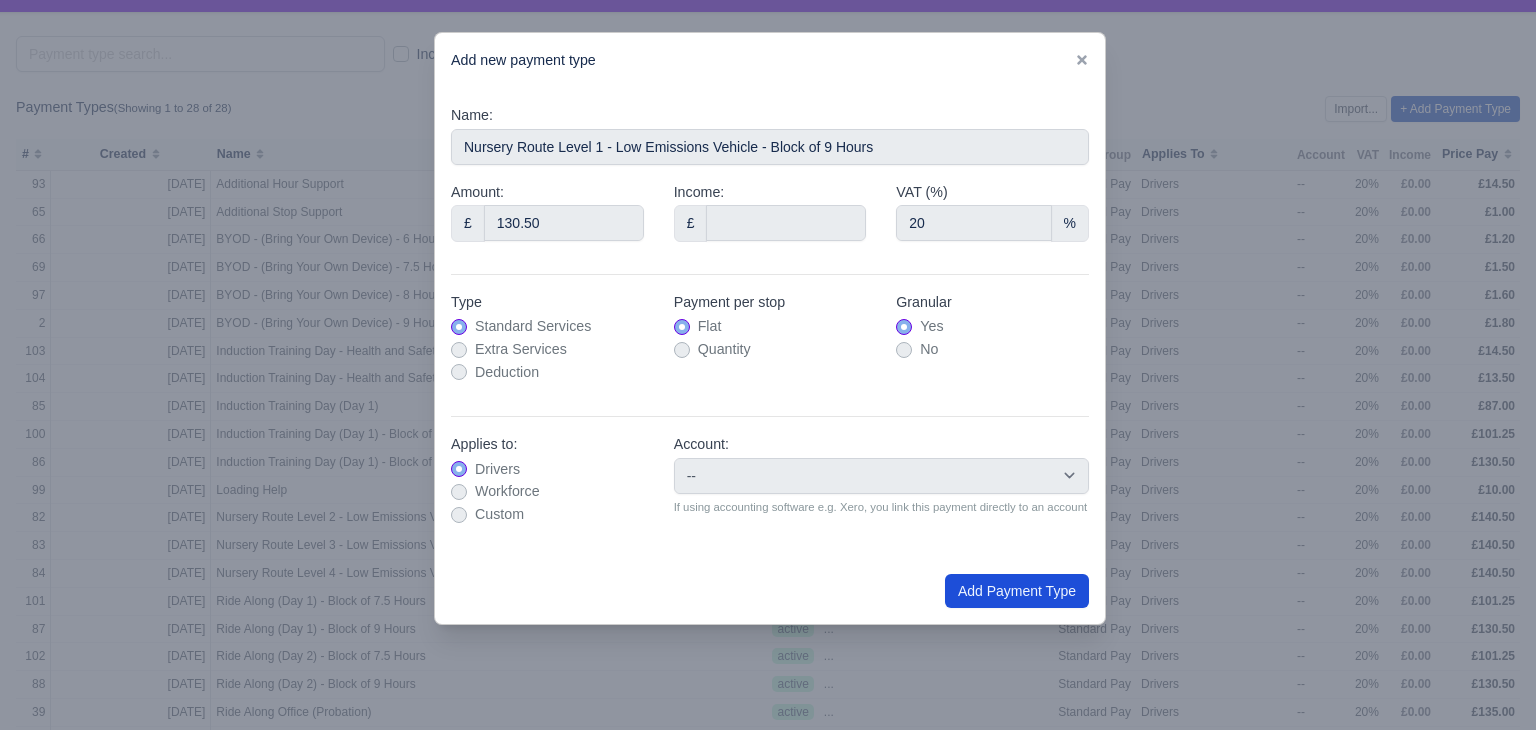 type on "0" 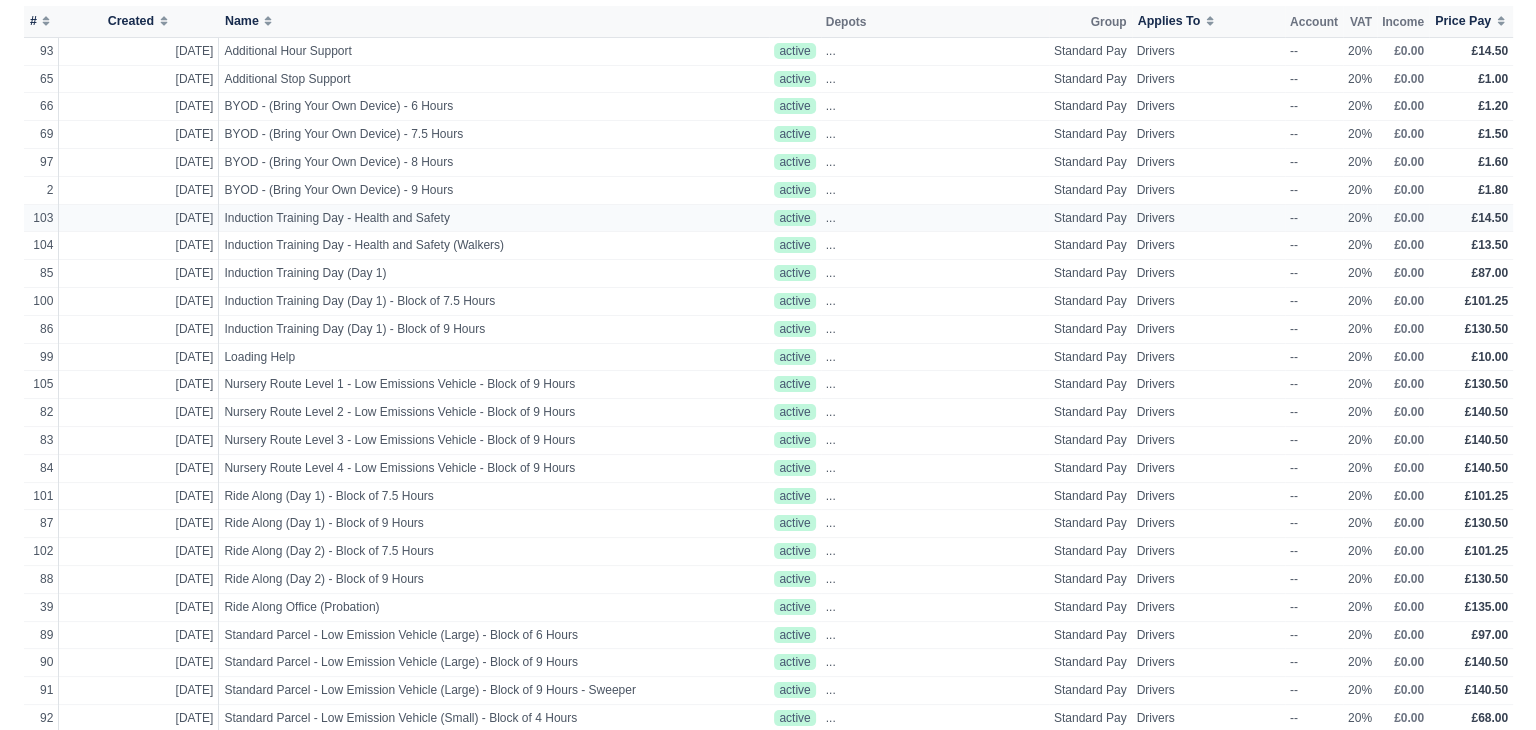 scroll, scrollTop: 214, scrollLeft: 0, axis: vertical 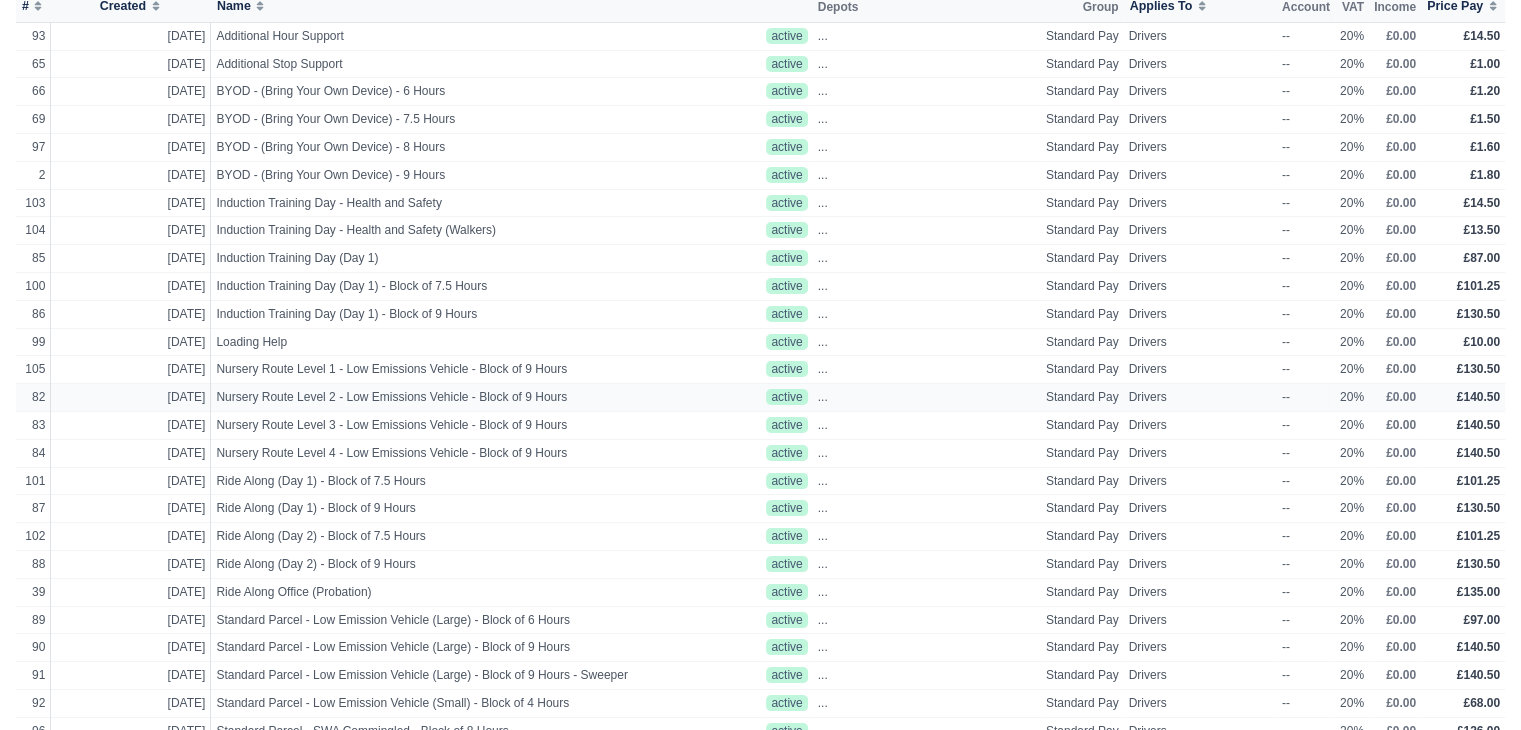 click on "--" at bounding box center [1306, 398] 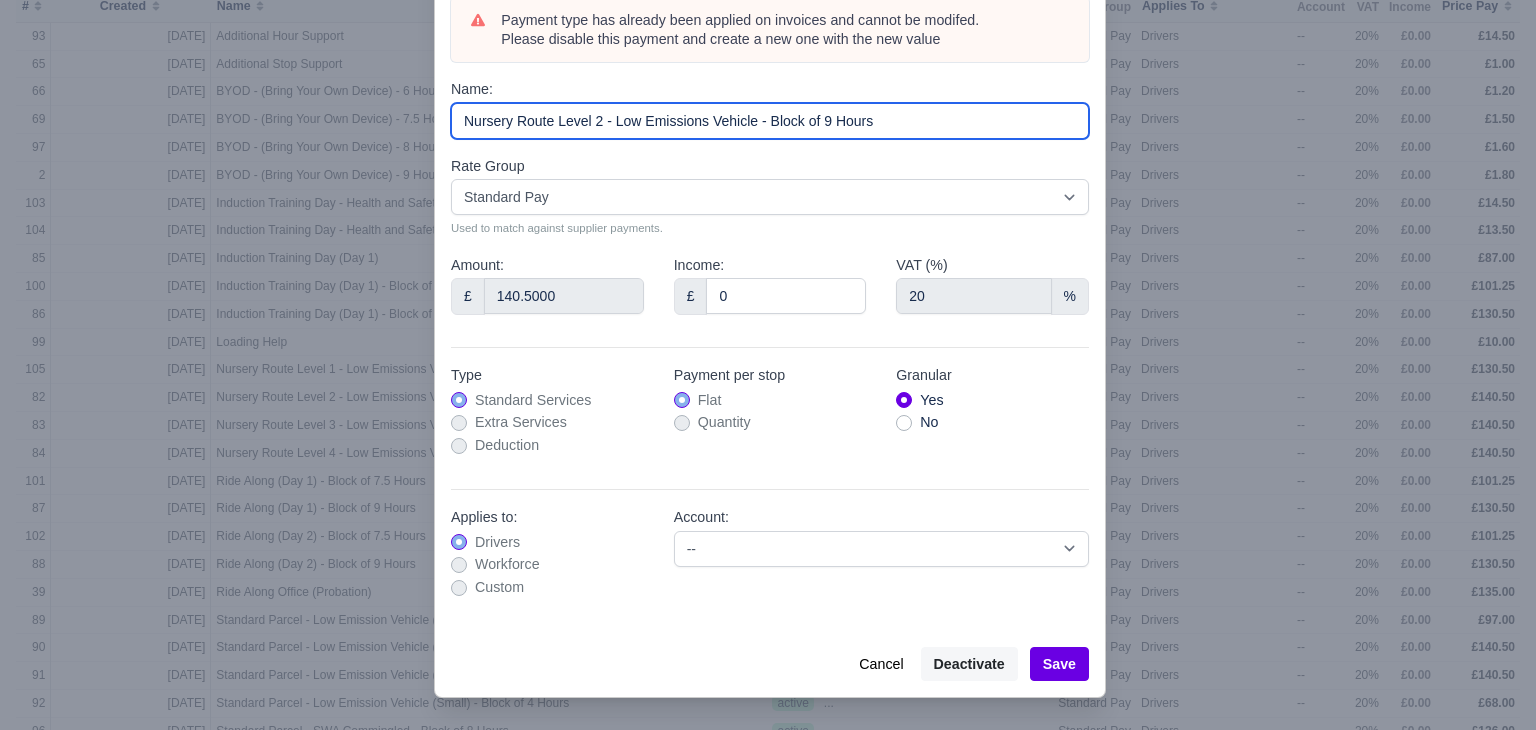 drag, startPoint x: 954, startPoint y: 220, endPoint x: 450, endPoint y: 235, distance: 504.22318 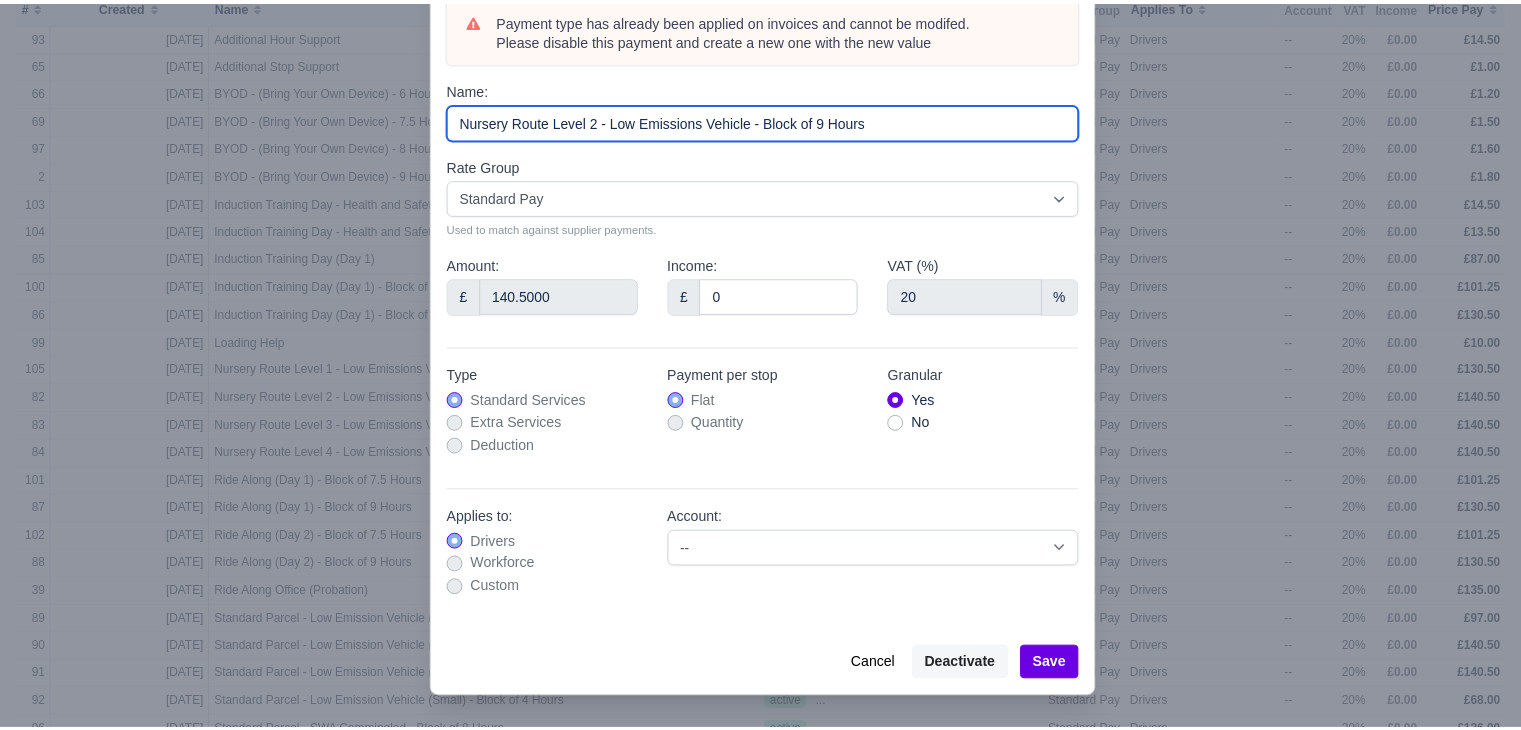 scroll, scrollTop: 108, scrollLeft: 0, axis: vertical 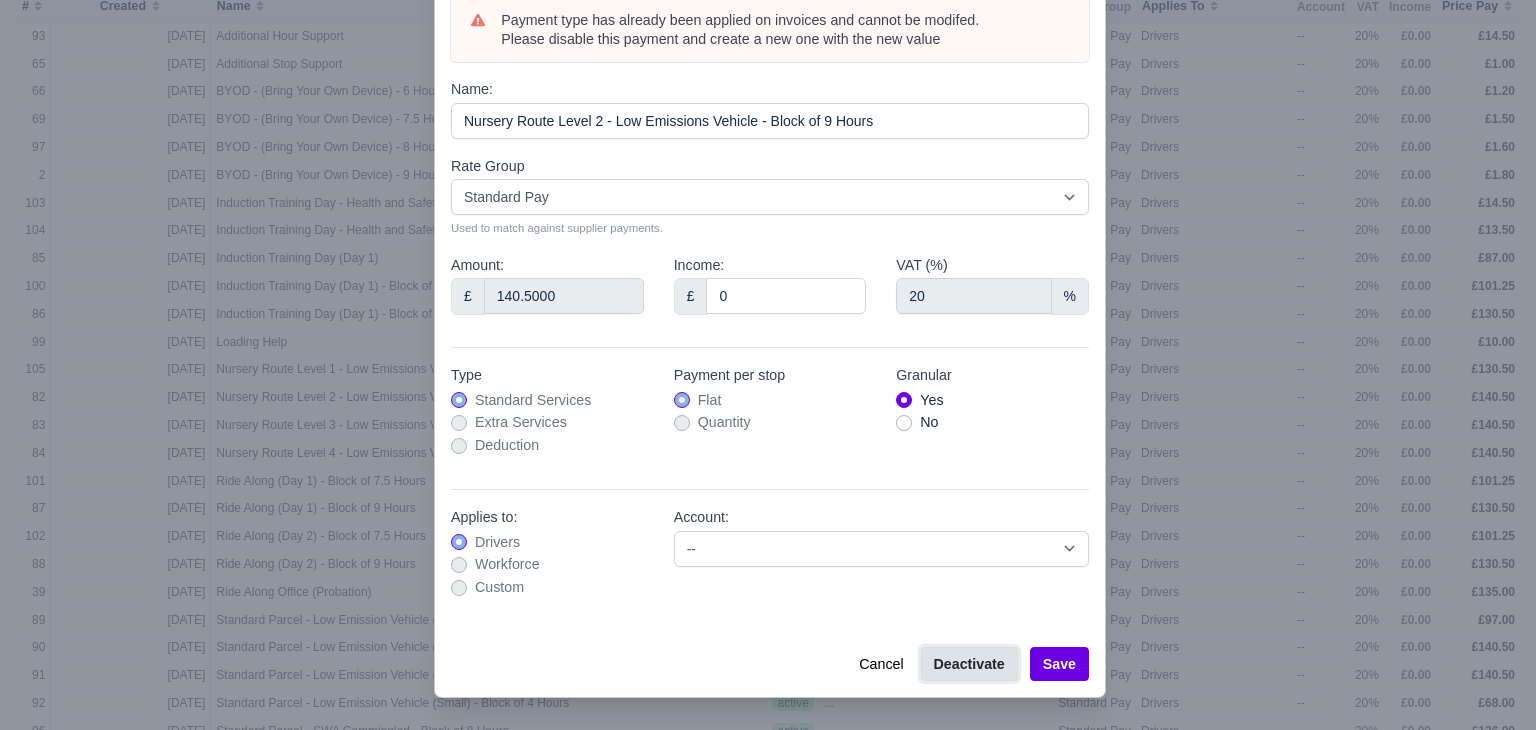 click on "Deactivate" at bounding box center (969, 664) 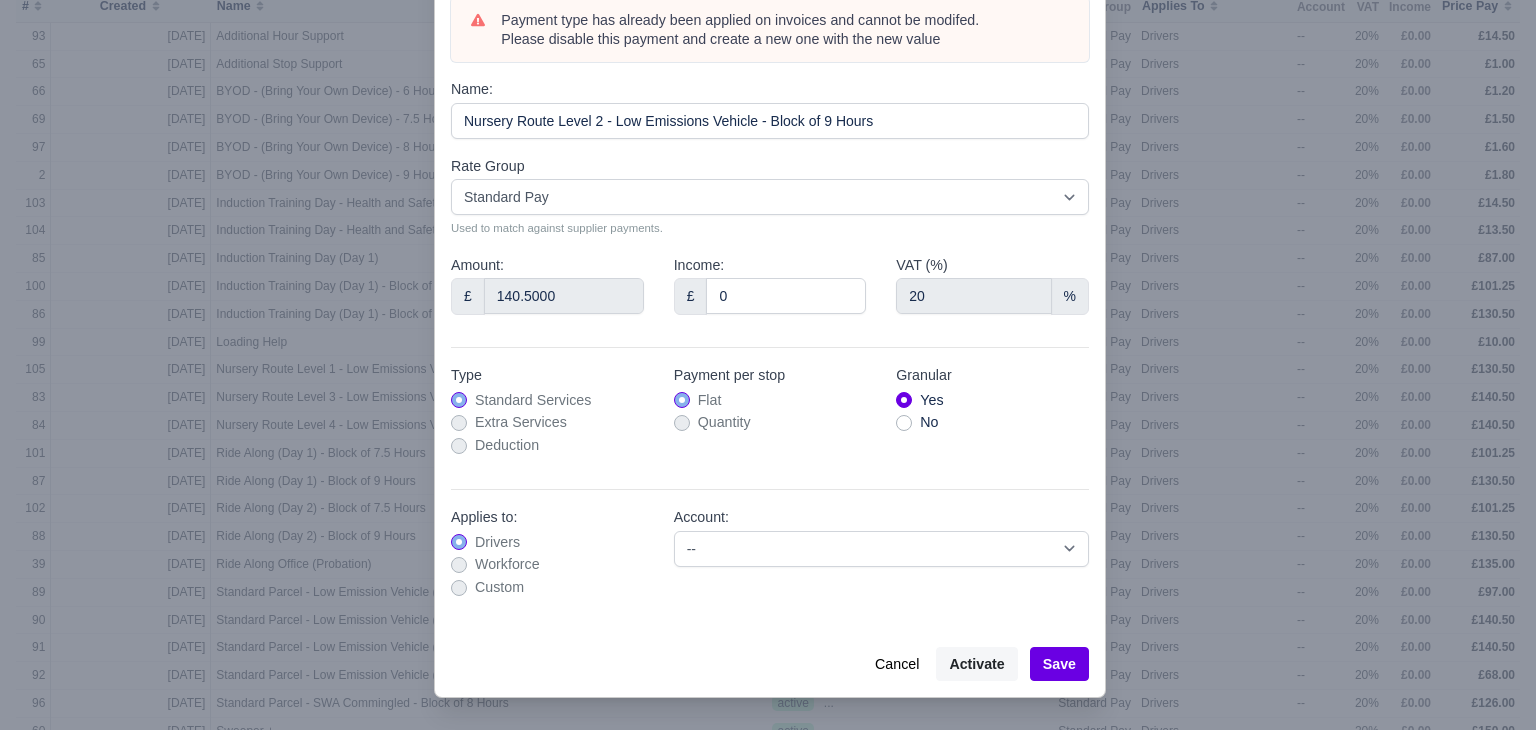 click at bounding box center (768, 365) 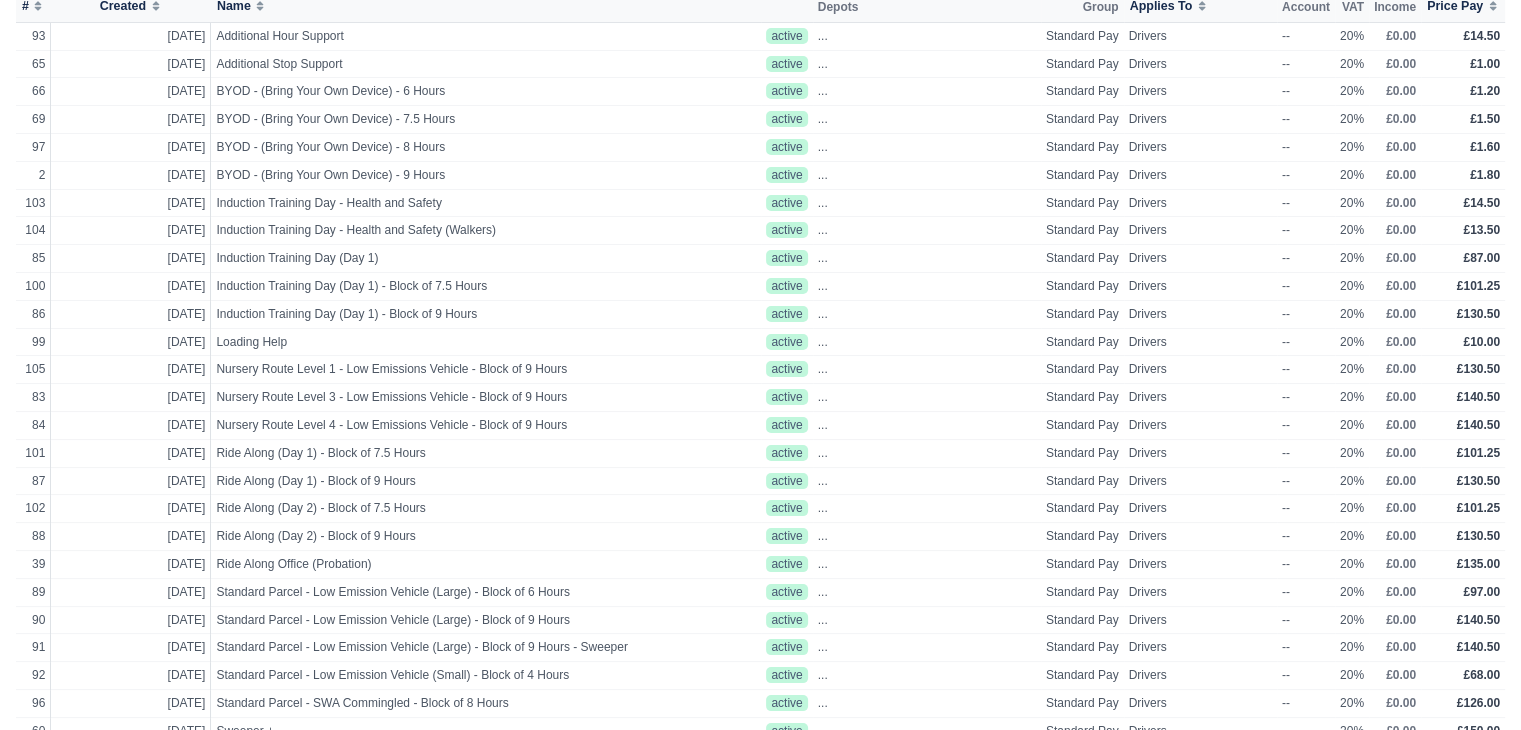 scroll, scrollTop: 0, scrollLeft: 0, axis: both 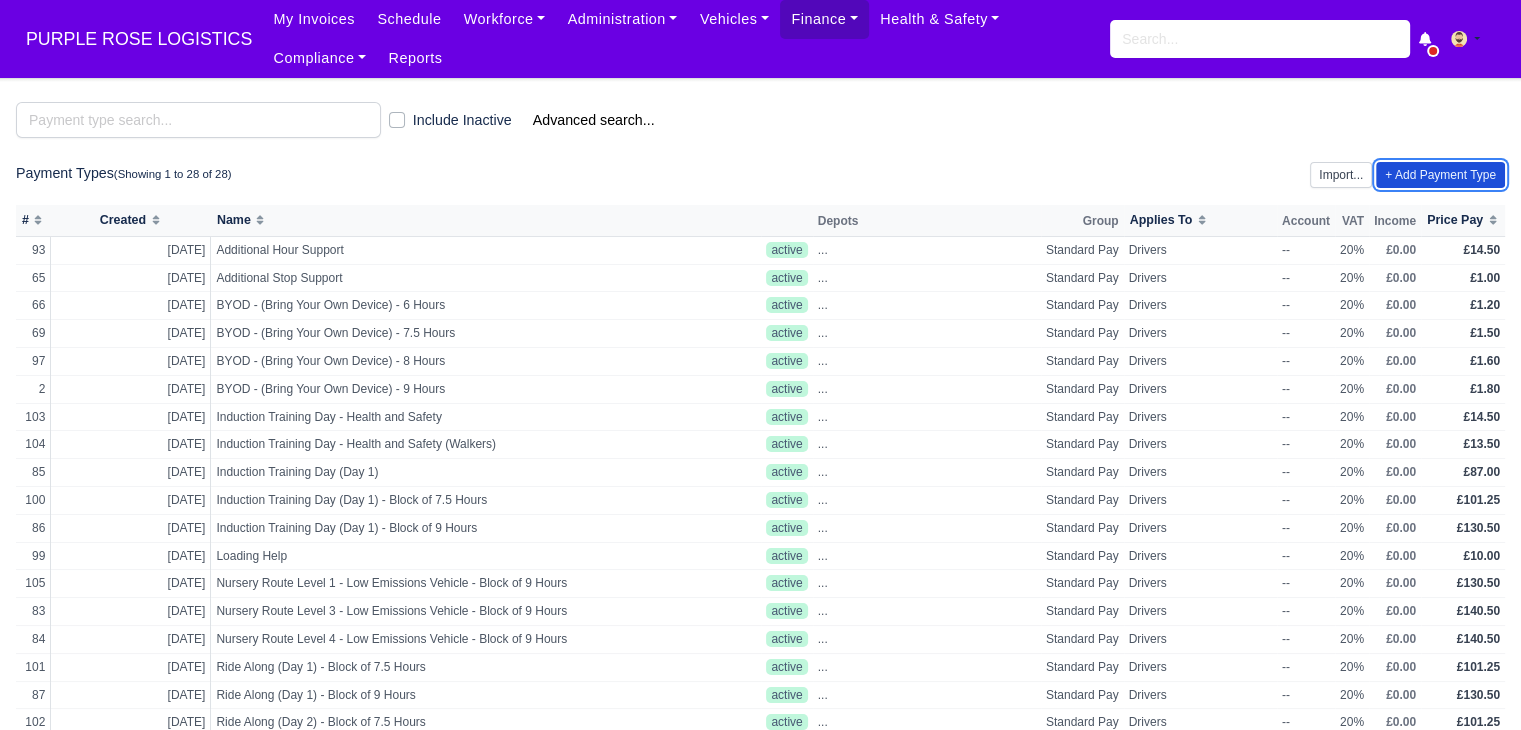click on "+ Add Payment Type" at bounding box center [1440, 175] 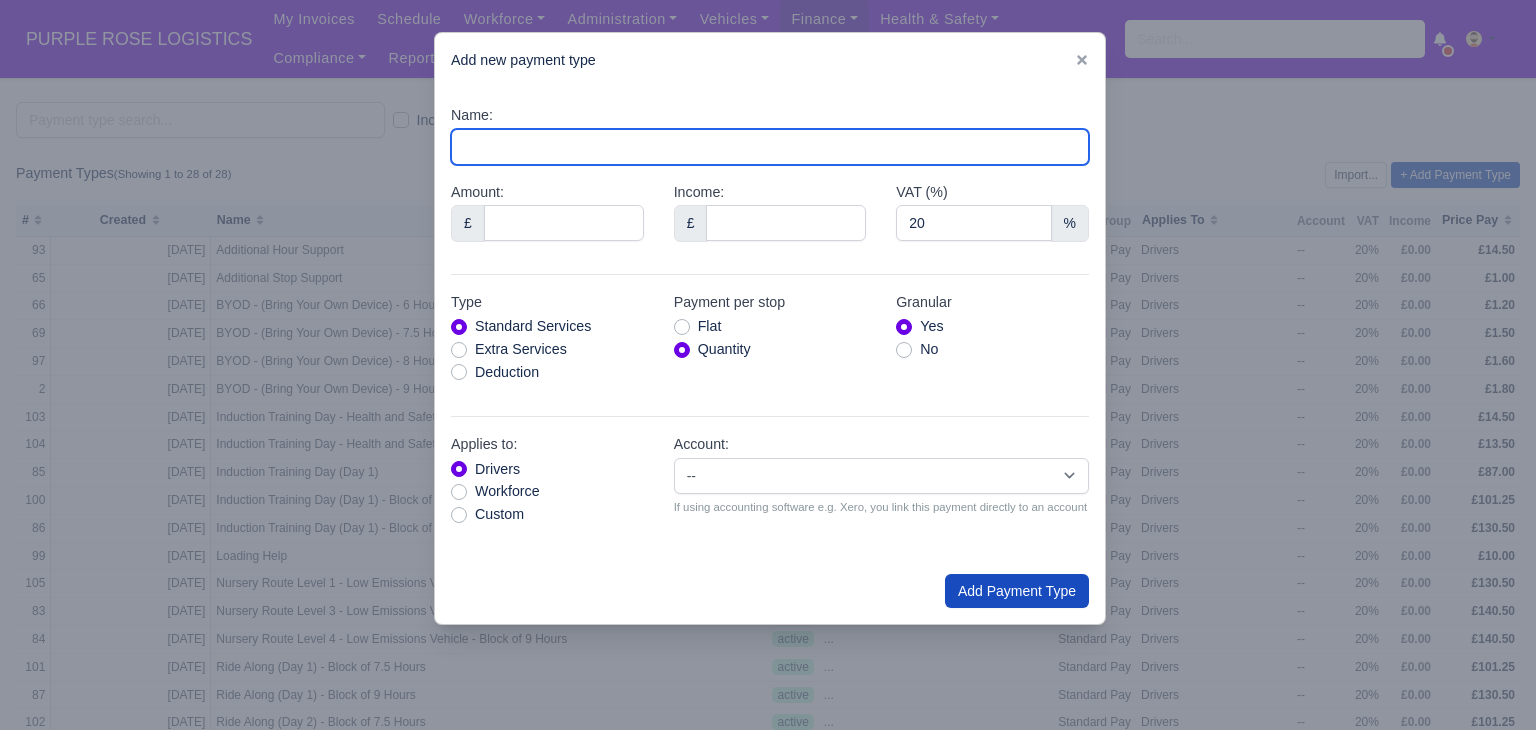 click on "Name:" at bounding box center [770, 147] 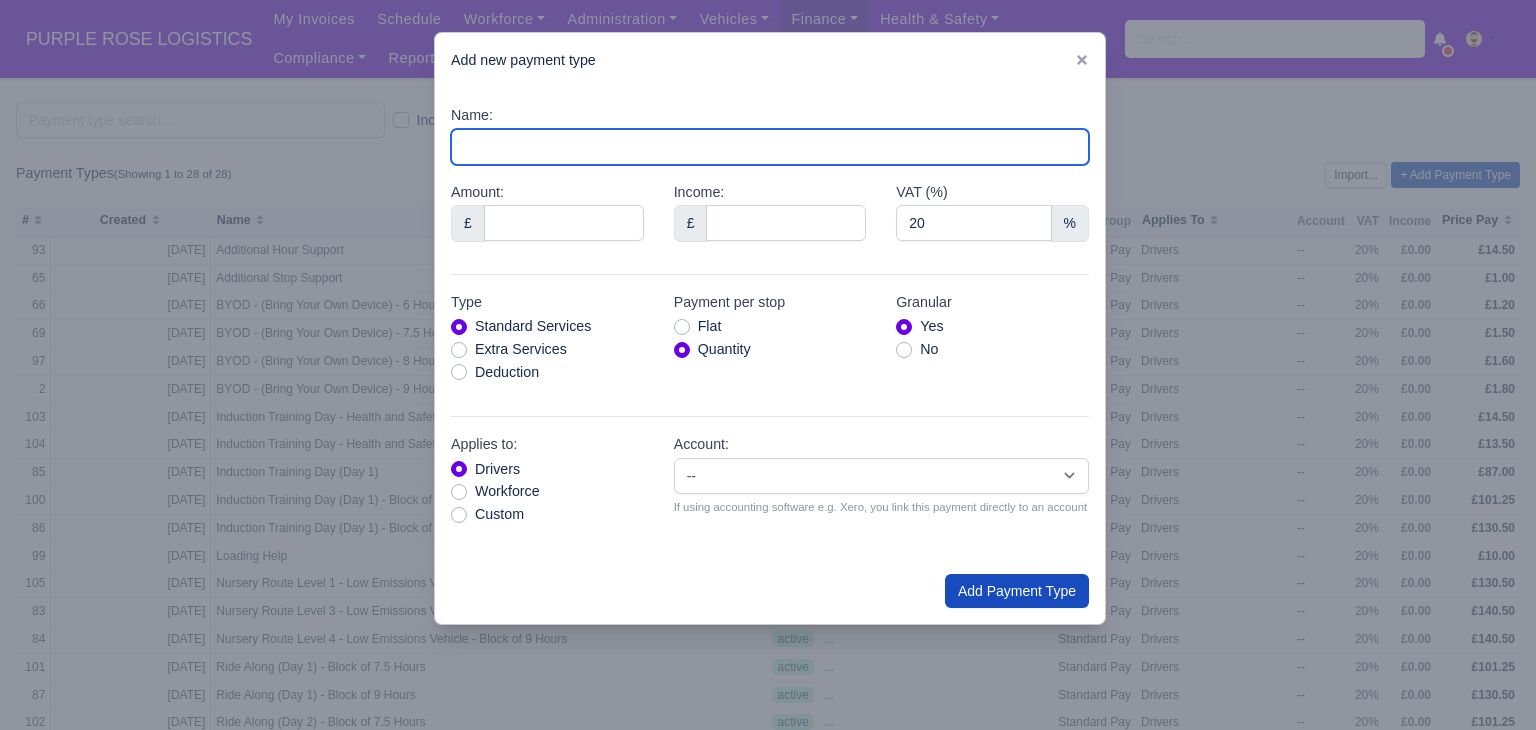 paste on "Nursery Route Level 2 - Low Emissions Vehicle - Block of 9 Hours" 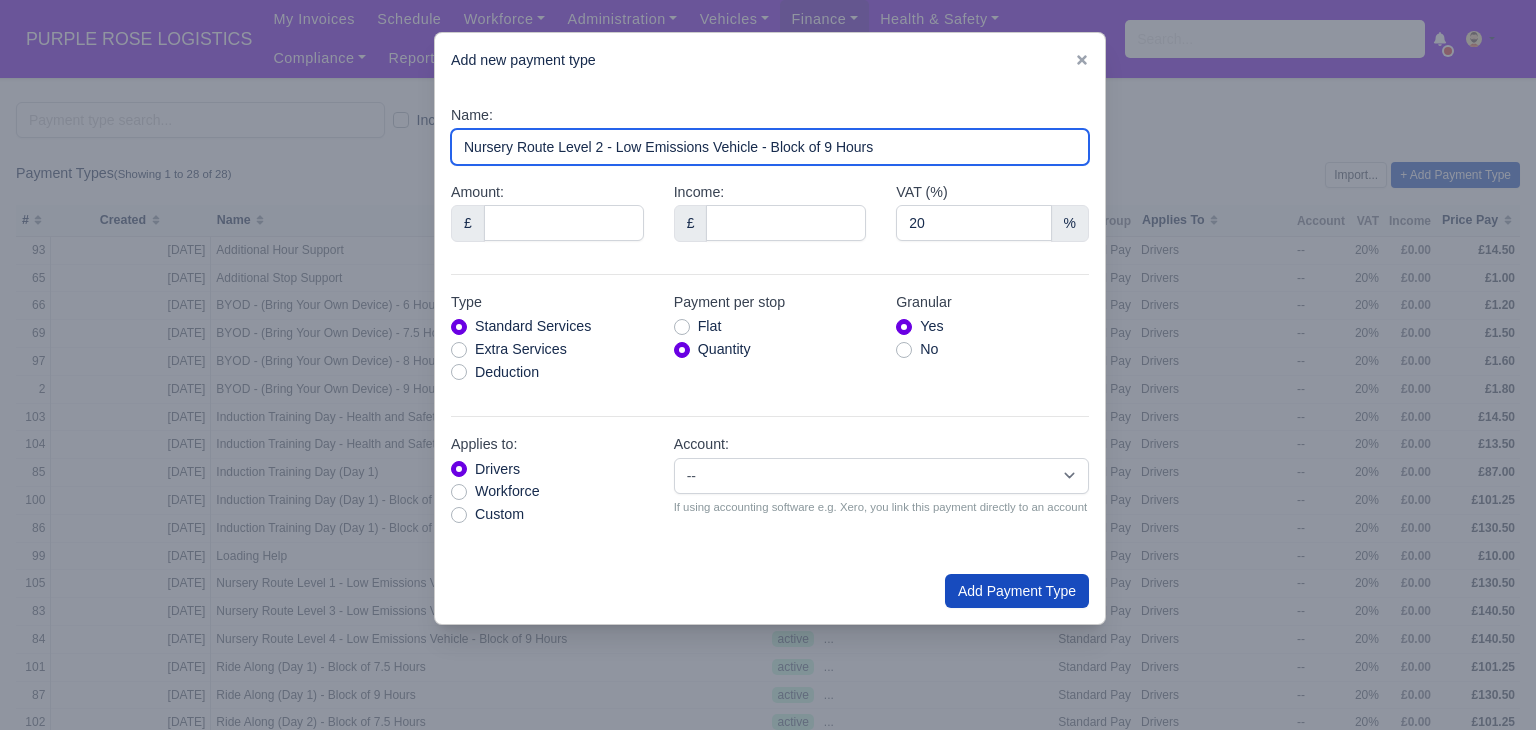 type on "Nursery Route Level 2 - Low Emissions Vehicle - Block of 9 Hours" 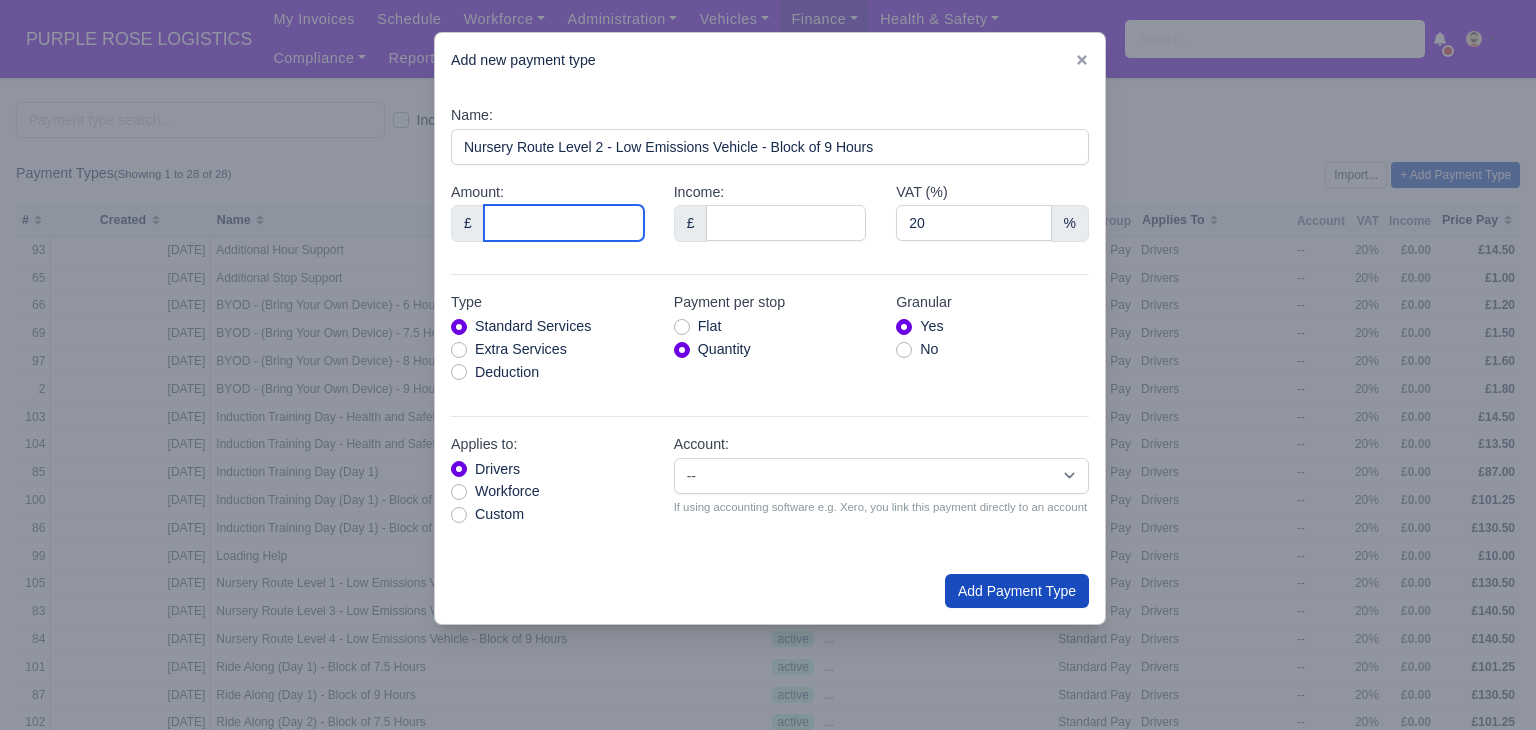 click on "Amount:" at bounding box center (564, 223) 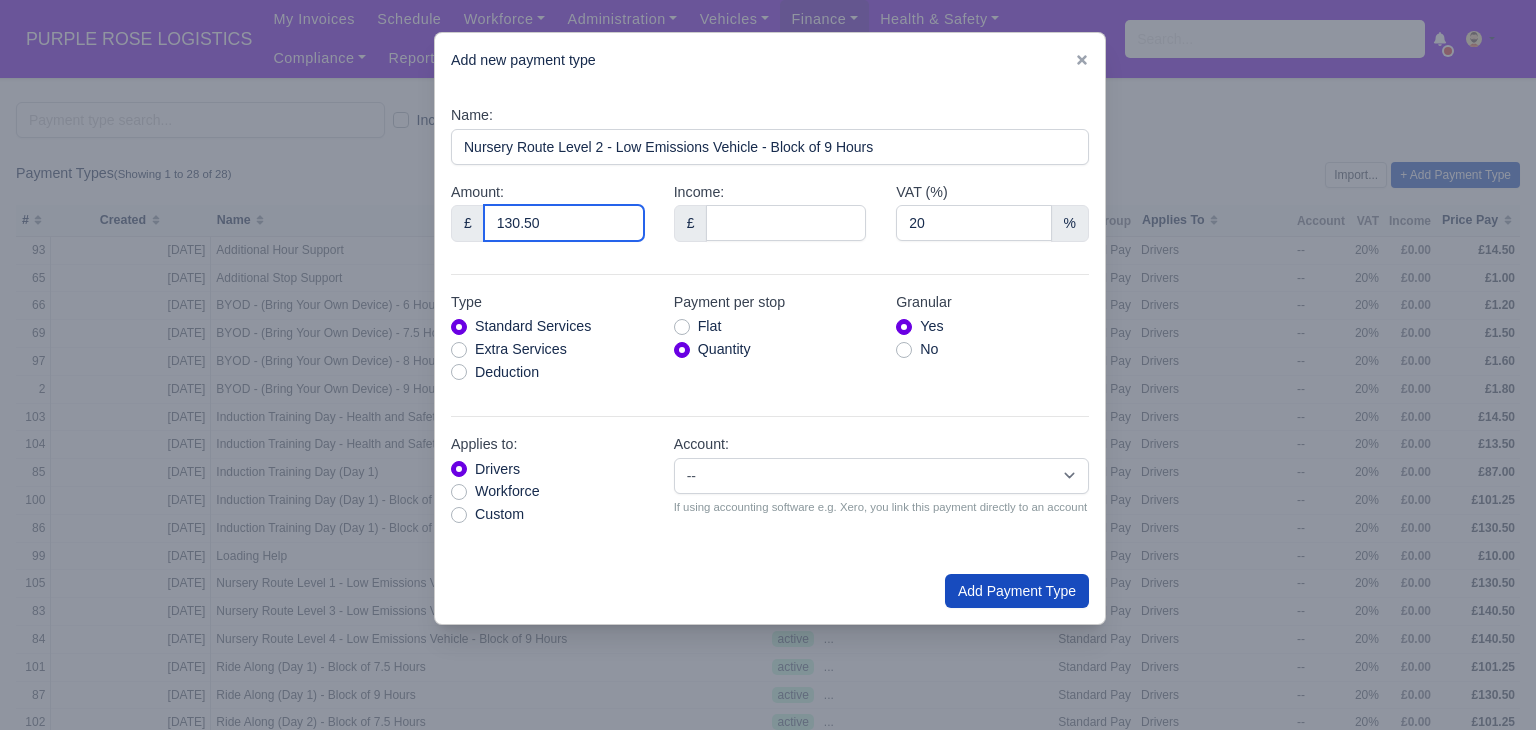 type on "130.50" 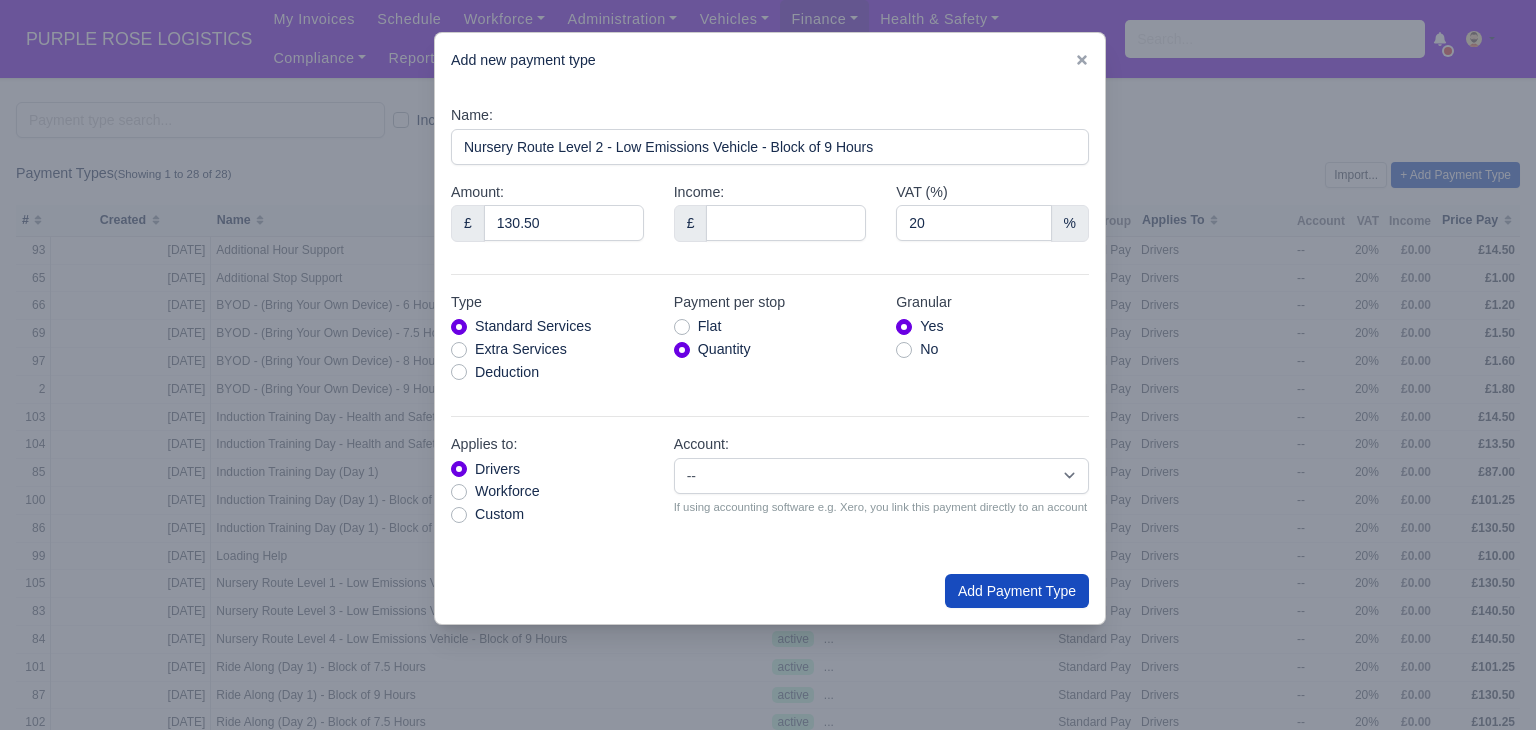 click on "Flat" at bounding box center (710, 326) 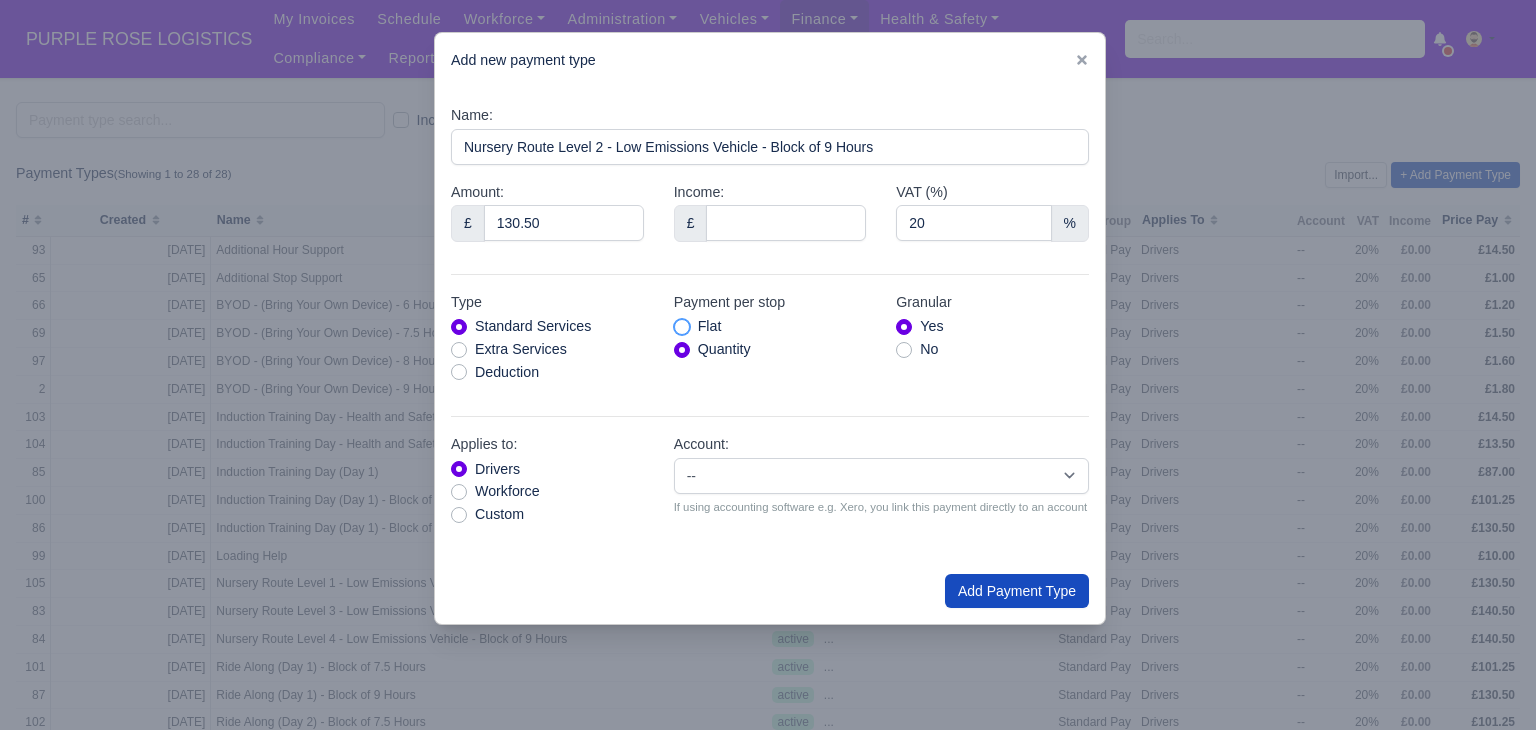 radio on "true" 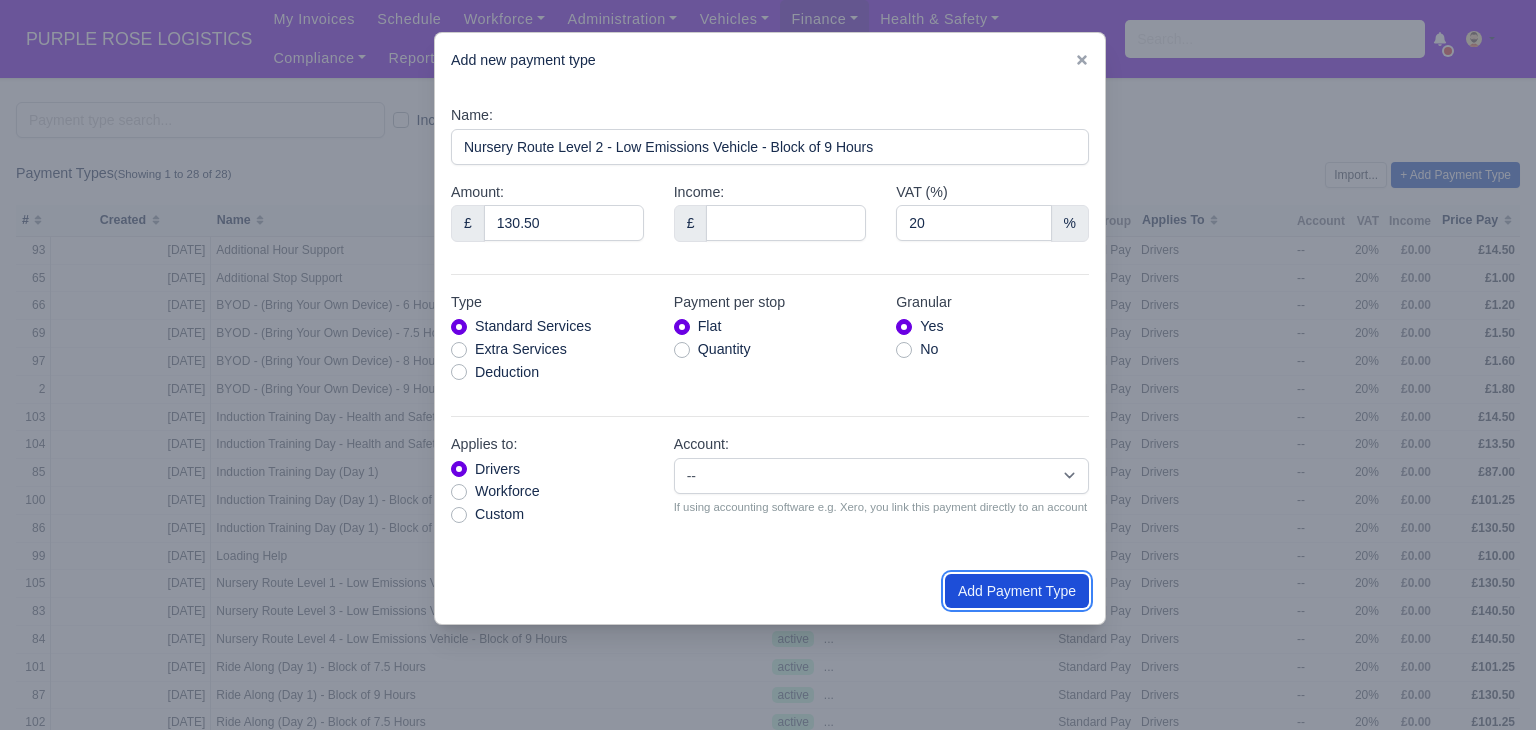 click on "Add Payment Type" at bounding box center [1017, 591] 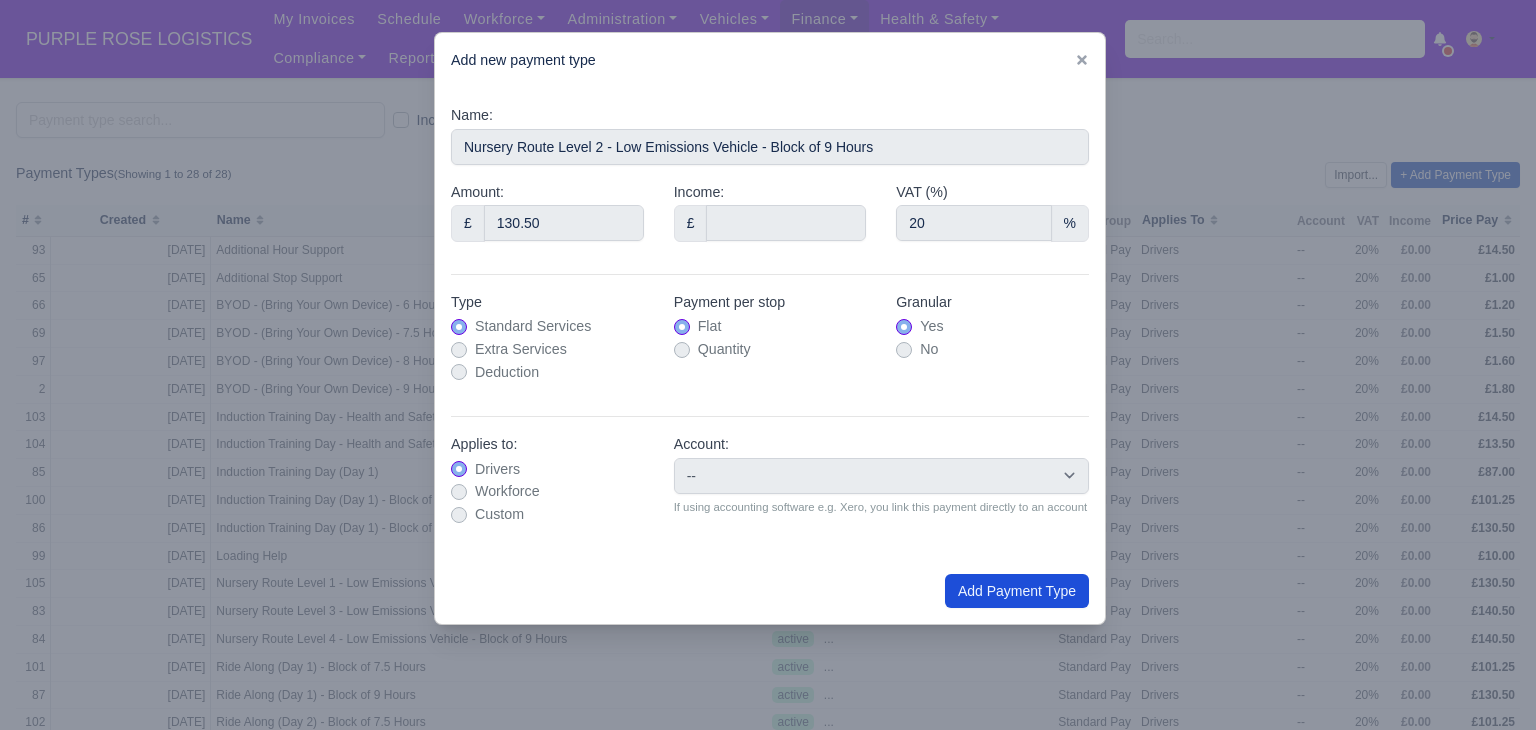 type on "0" 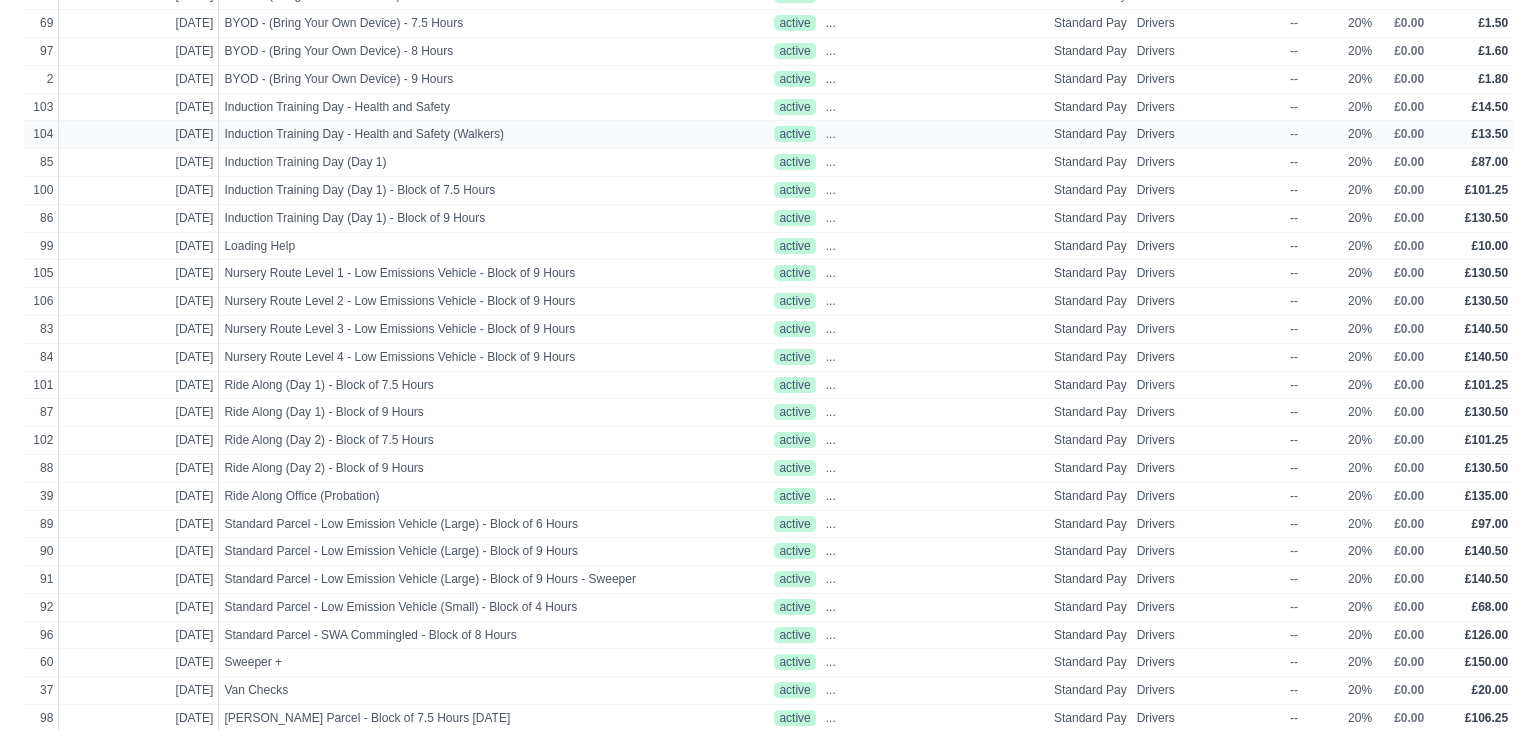 scroll, scrollTop: 312, scrollLeft: 0, axis: vertical 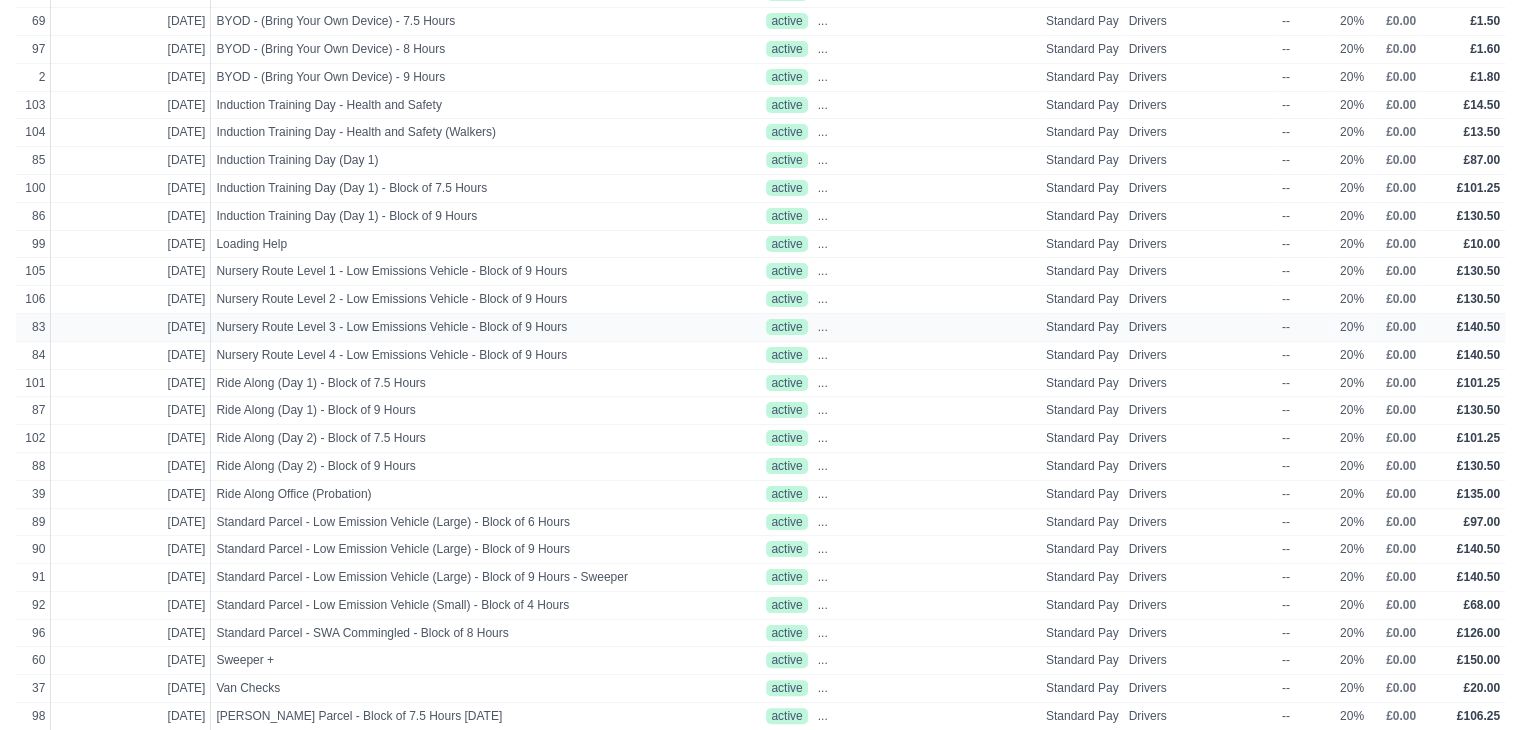 click on "Drivers" at bounding box center [1200, 327] 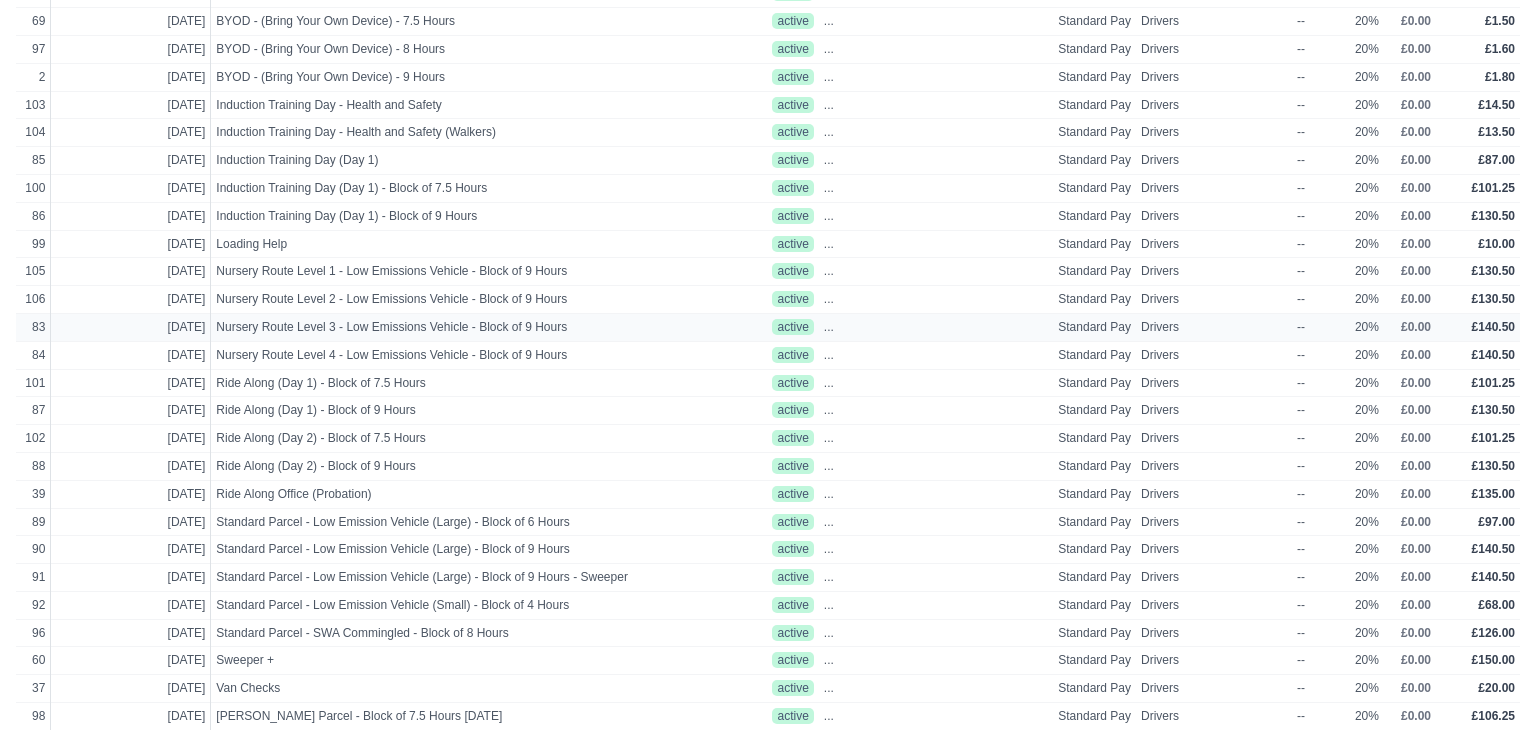 select on "standard" 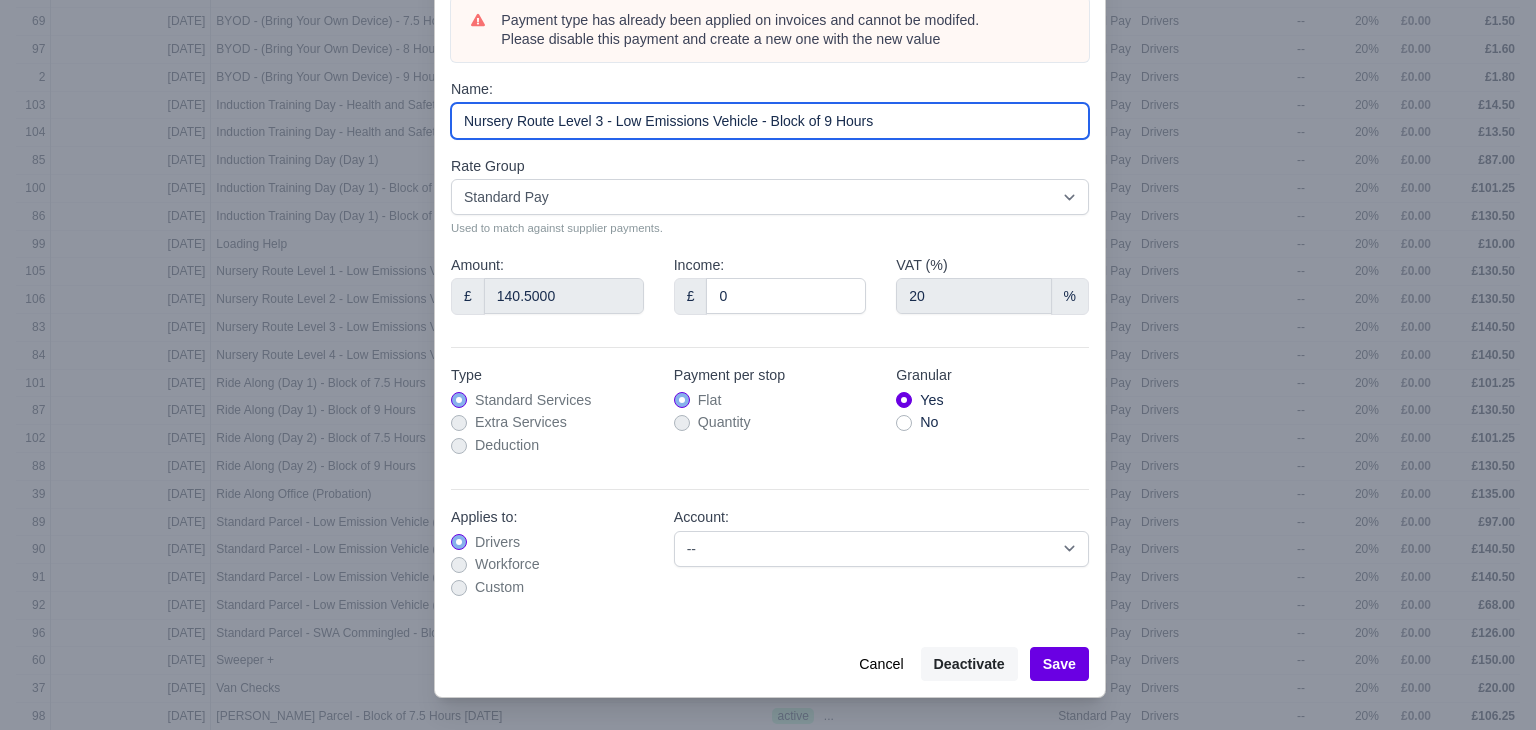 drag, startPoint x: 917, startPoint y: 221, endPoint x: 401, endPoint y: 227, distance: 516.0349 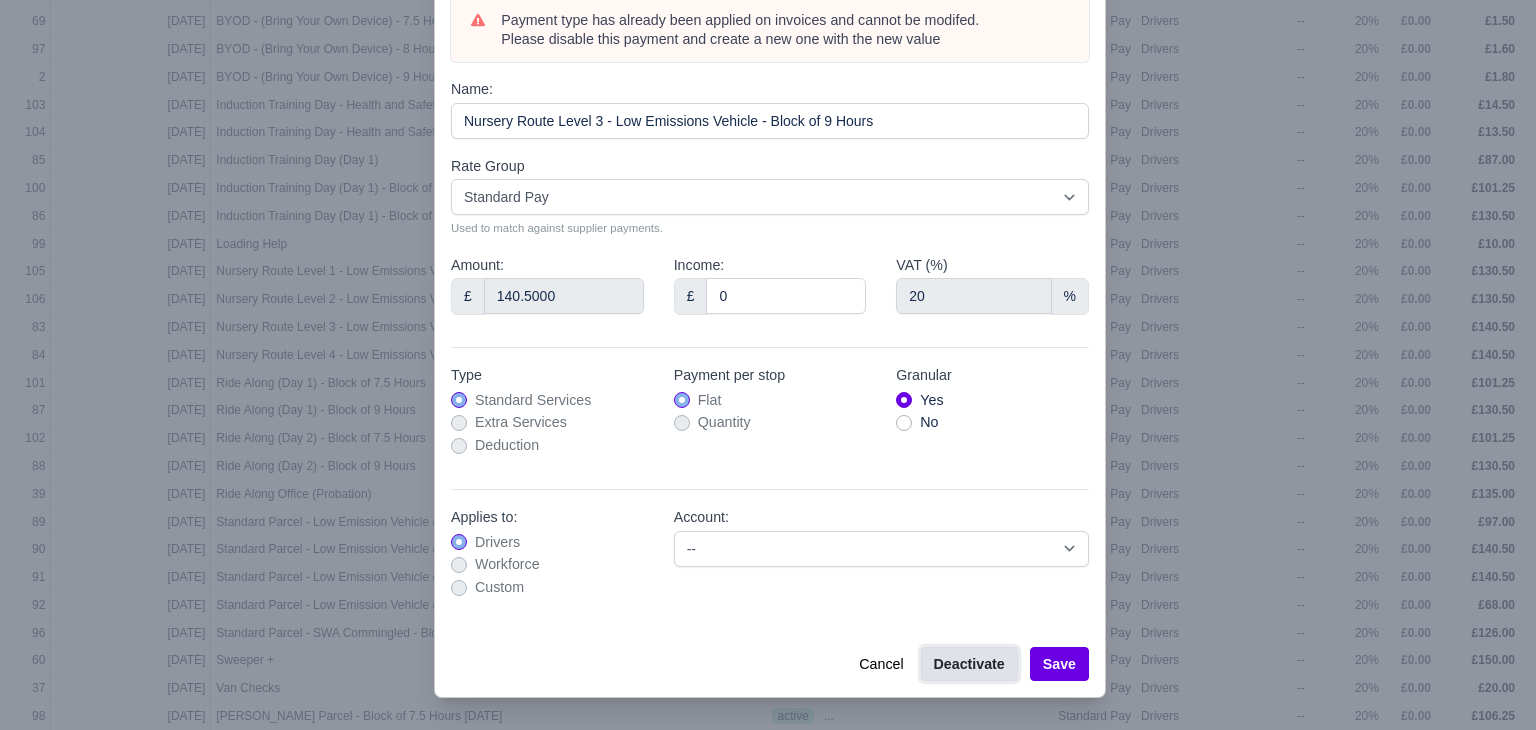click on "Deactivate" at bounding box center (969, 664) 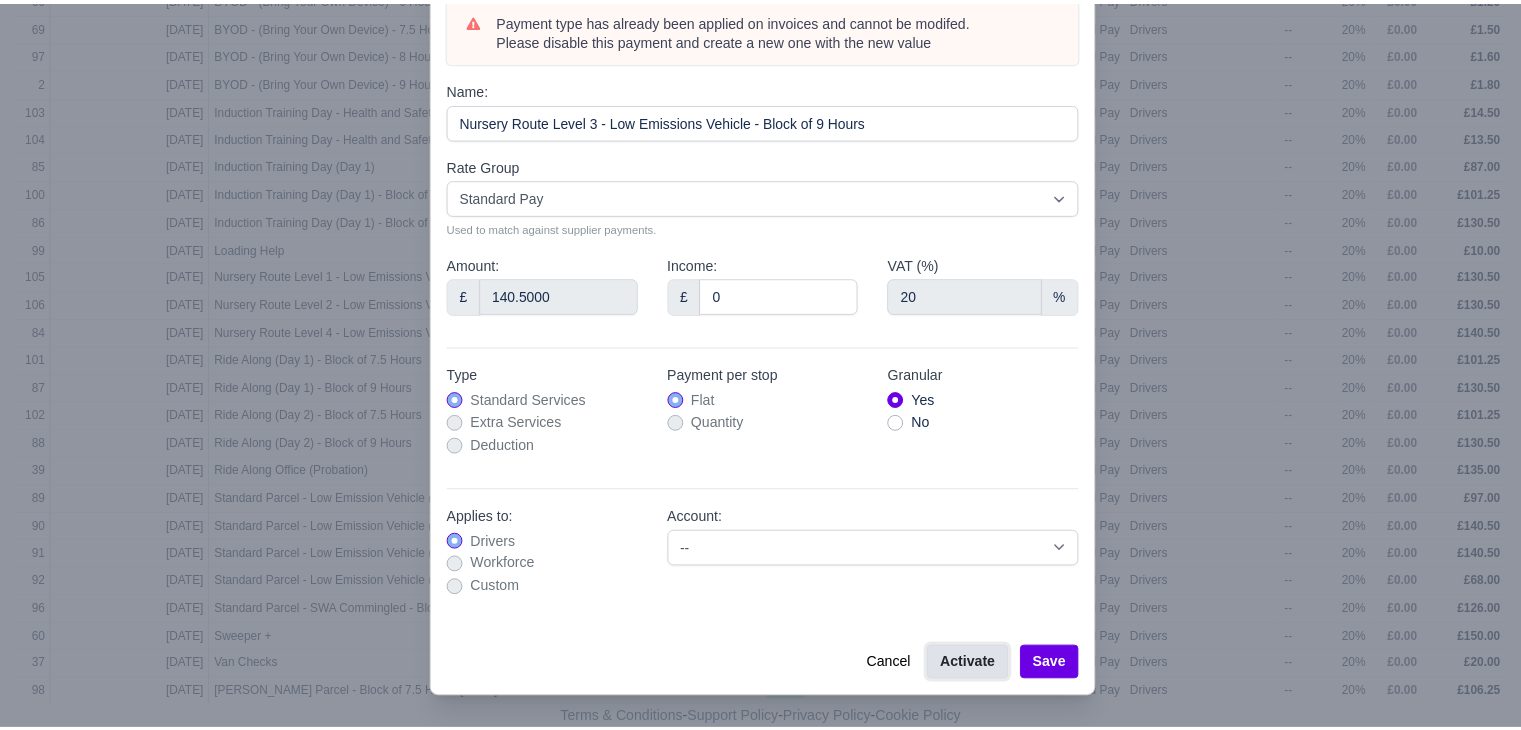 scroll, scrollTop: 301, scrollLeft: 0, axis: vertical 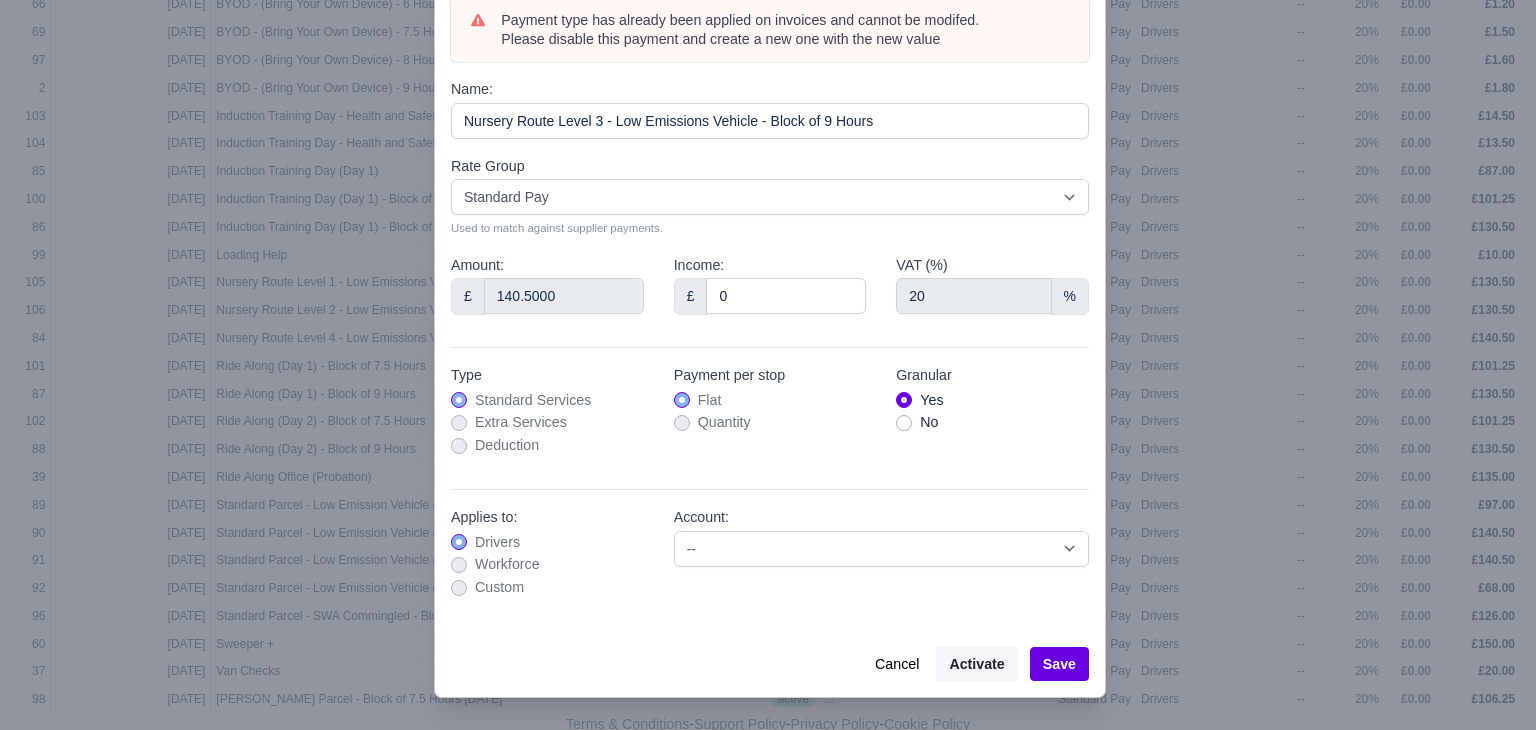 click at bounding box center [768, 365] 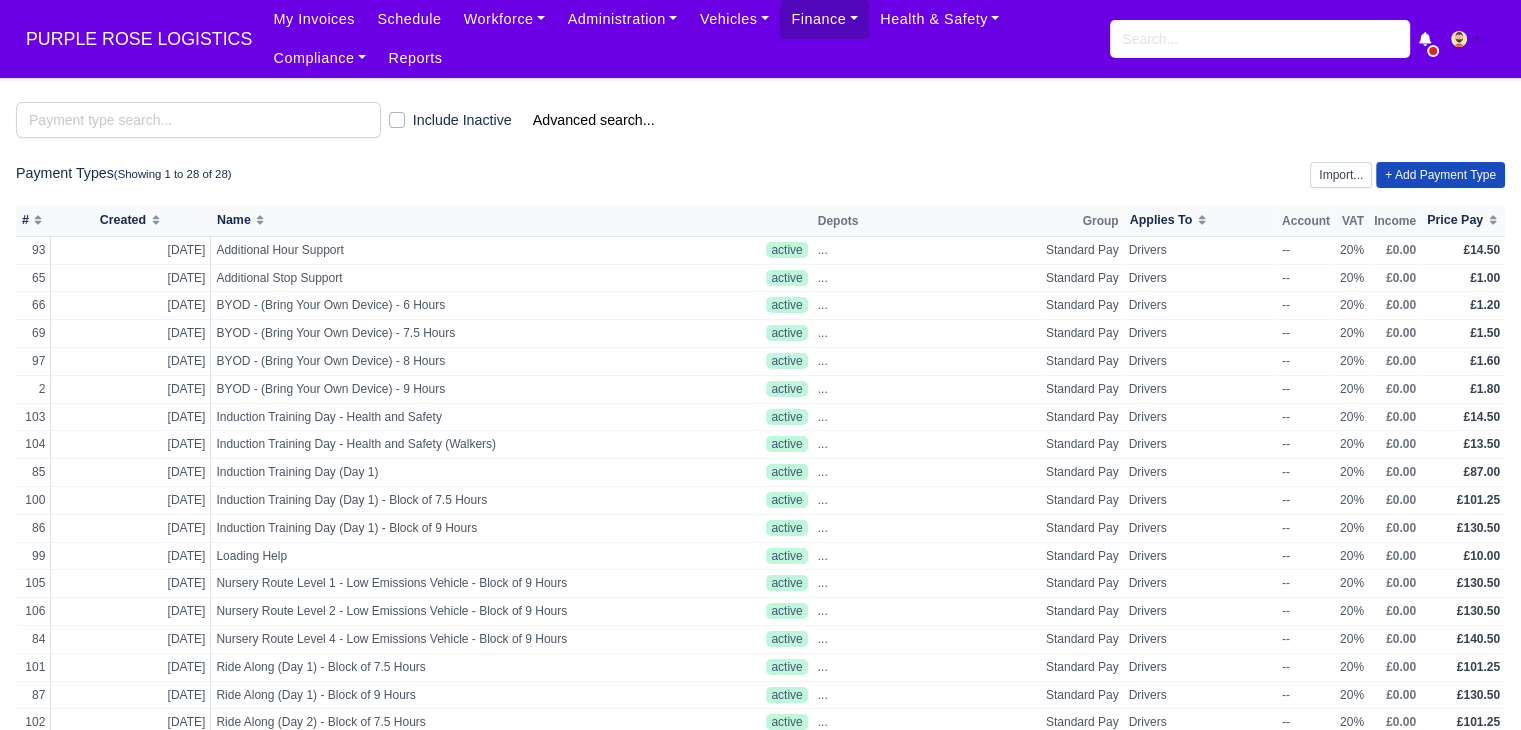 scroll, scrollTop: 0, scrollLeft: 0, axis: both 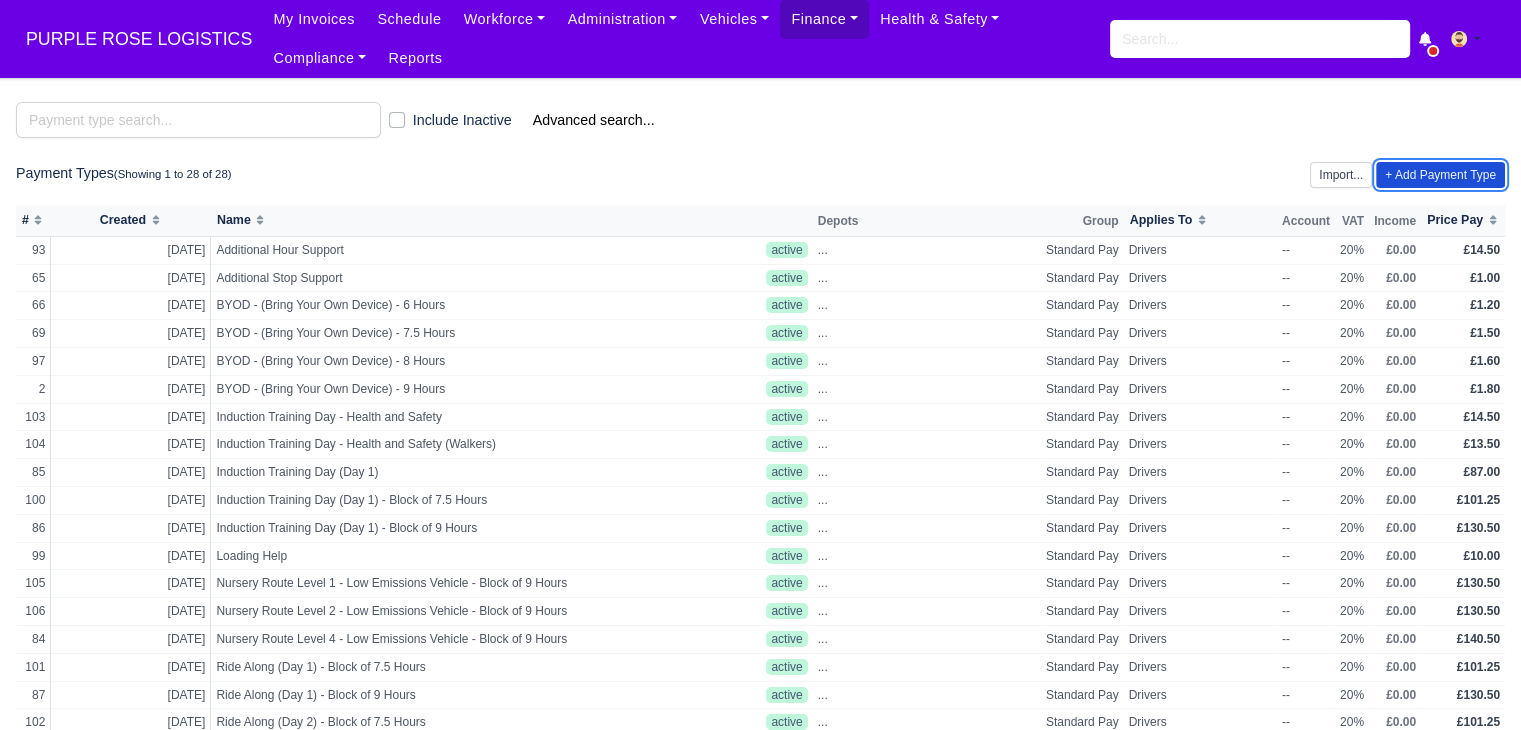 click on "+ Add Payment Type" at bounding box center [1440, 175] 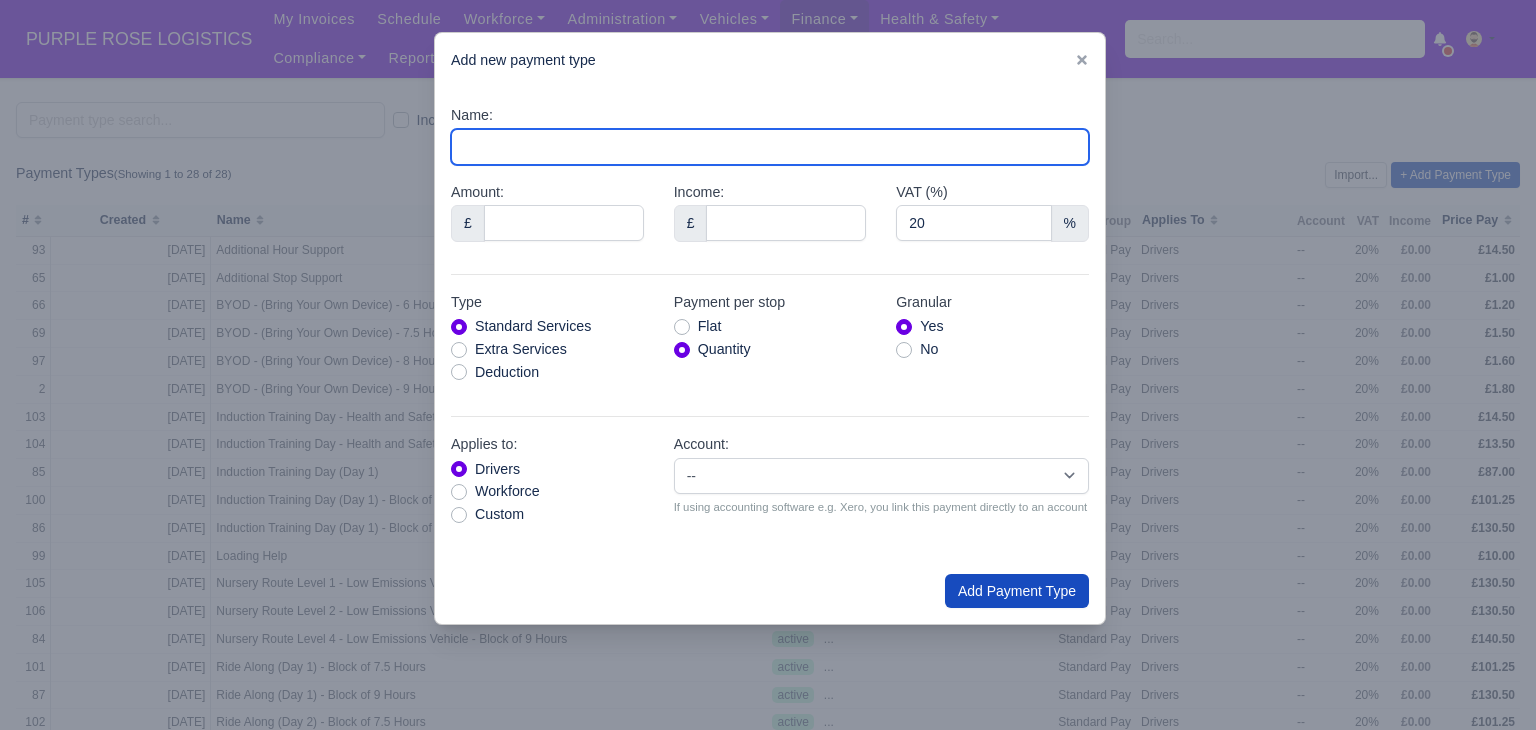 click on "Name:" at bounding box center [770, 147] 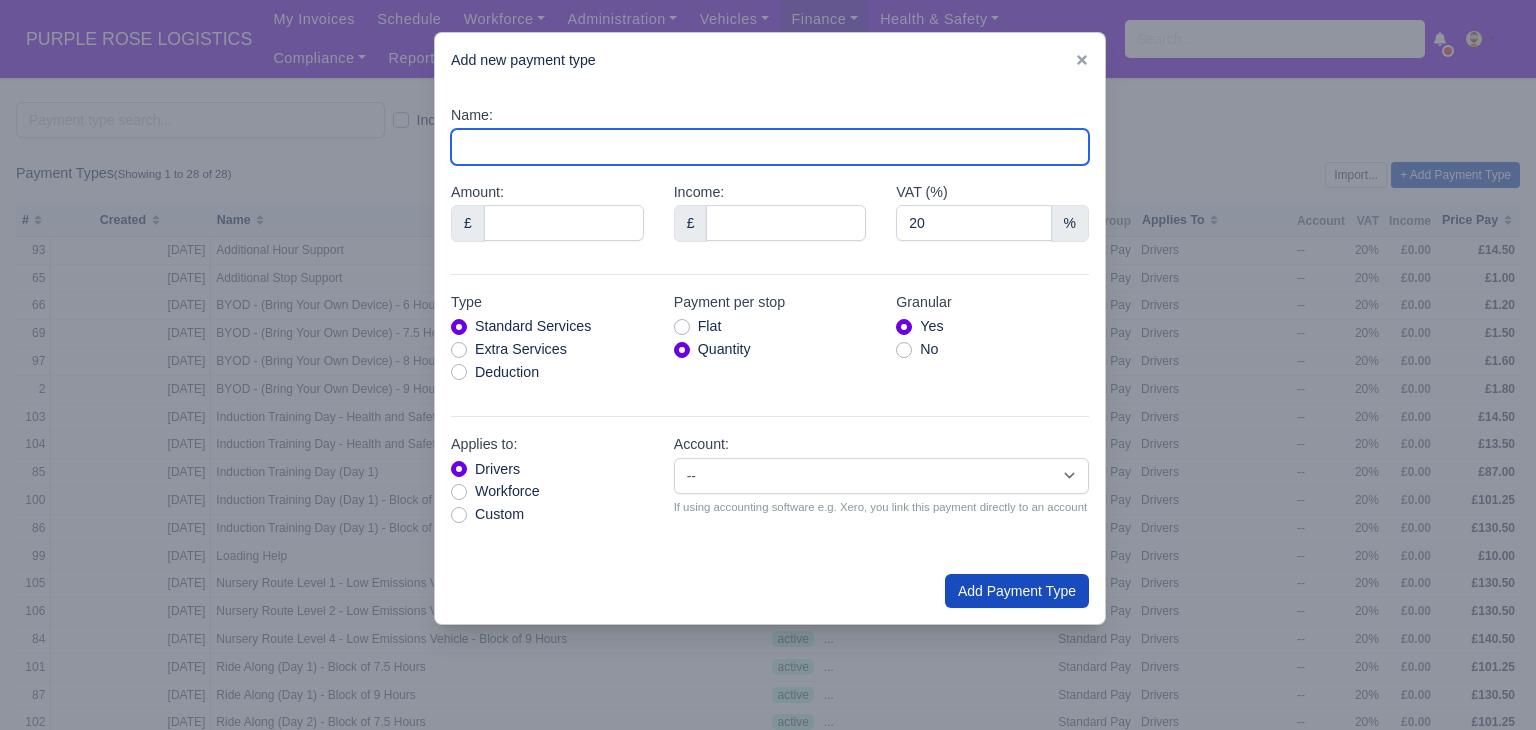 paste on "Nursery Route Level 3 - Low Emissions Vehicle - Block of 9 Hours" 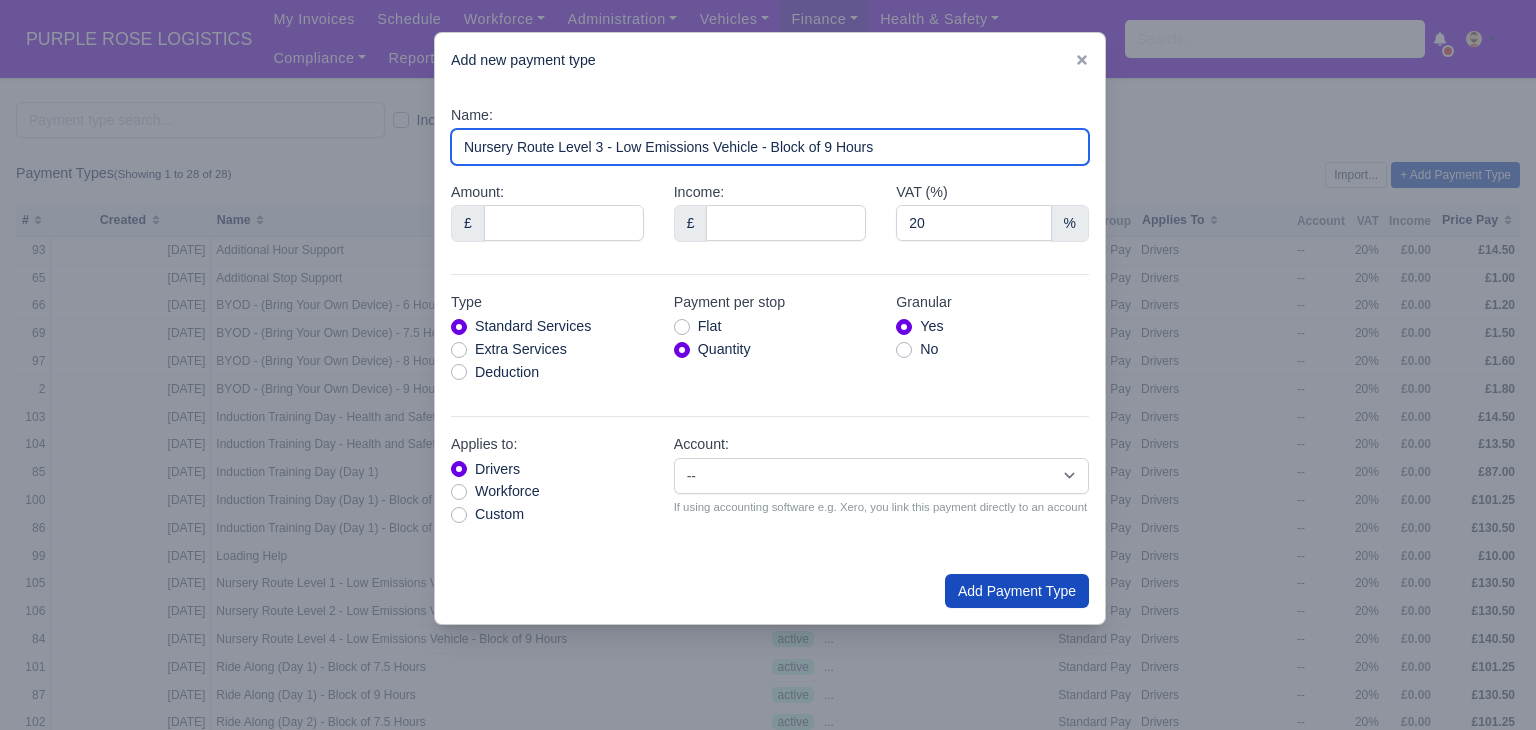 type on "Nursery Route Level 3 - Low Emissions Vehicle - Block of 9 Hours" 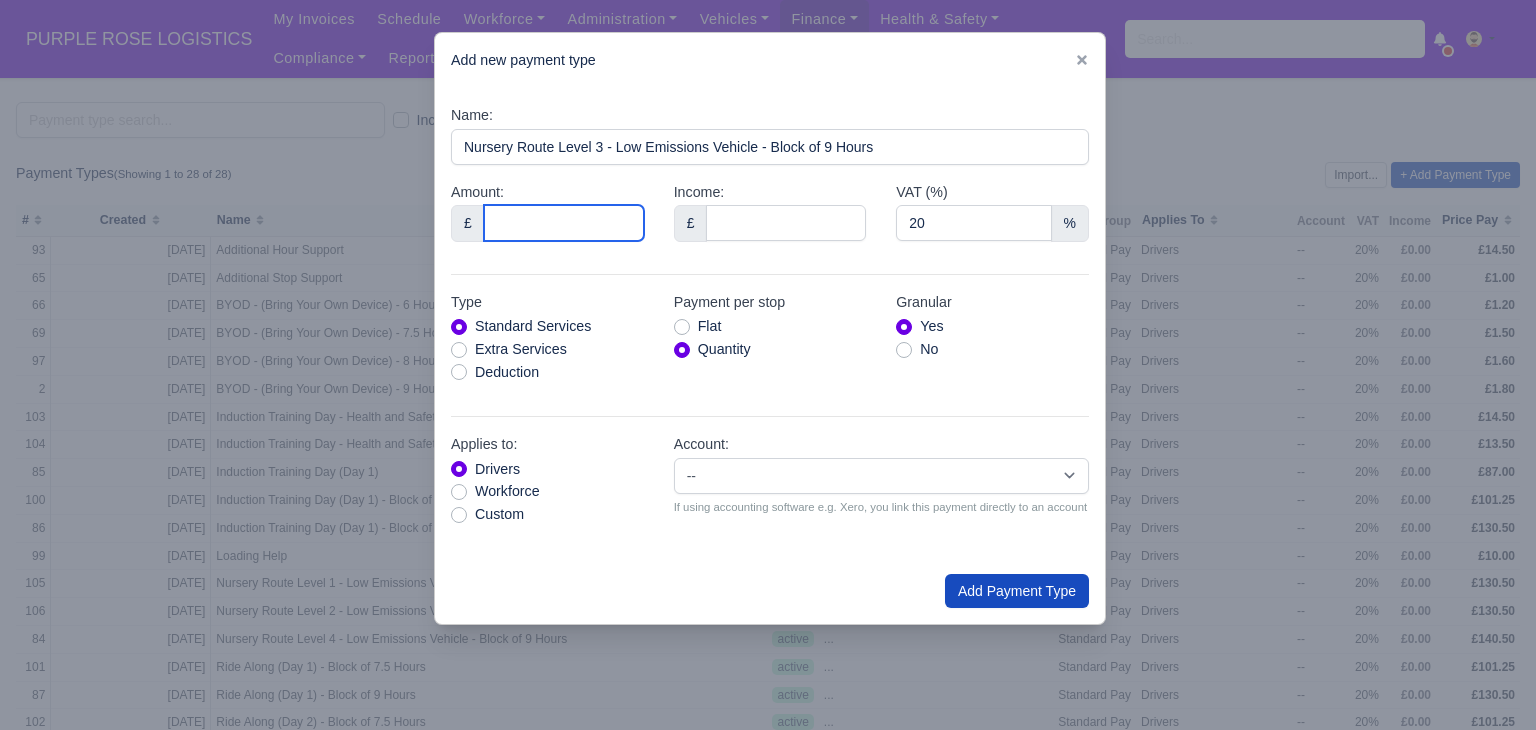 click on "Amount:" at bounding box center (564, 223) 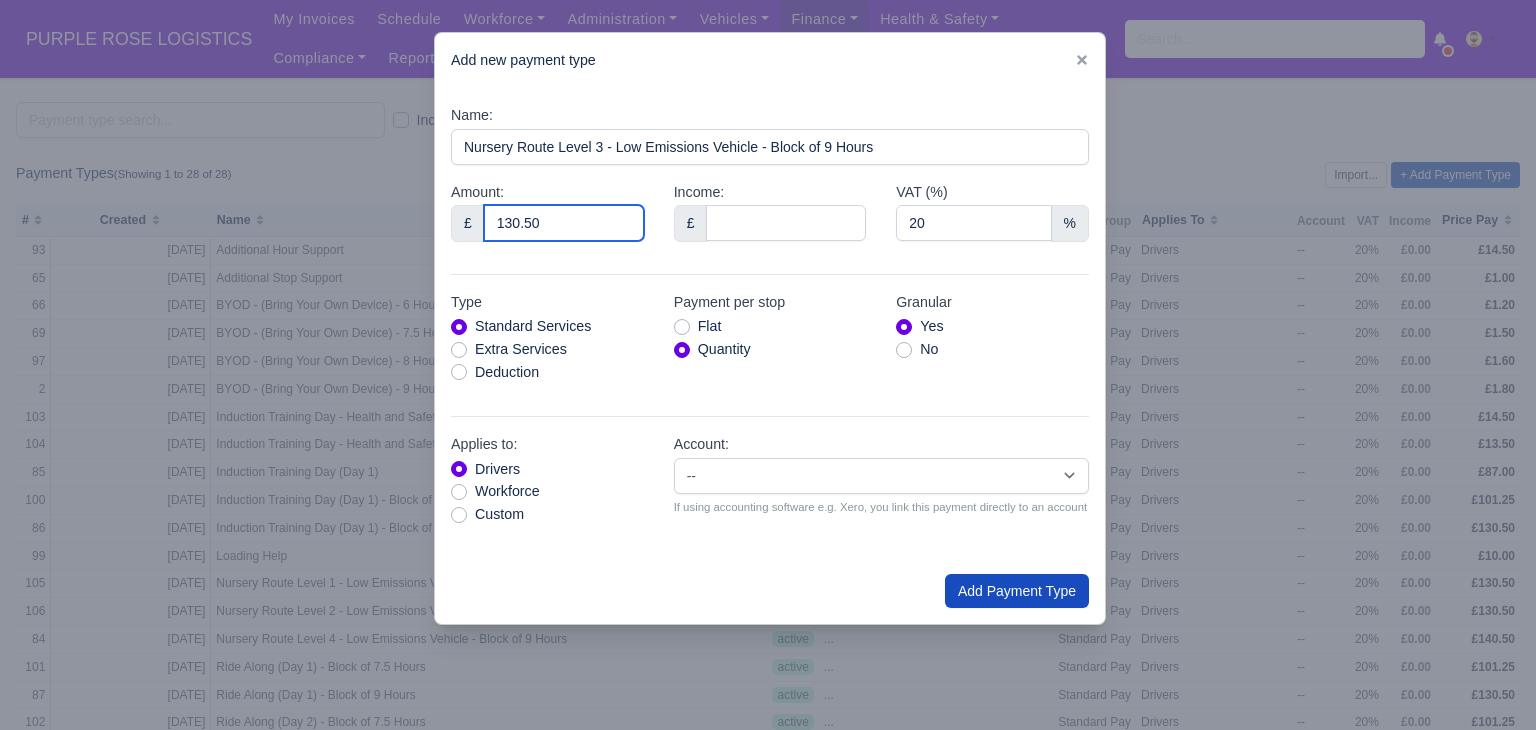 type on "130.50" 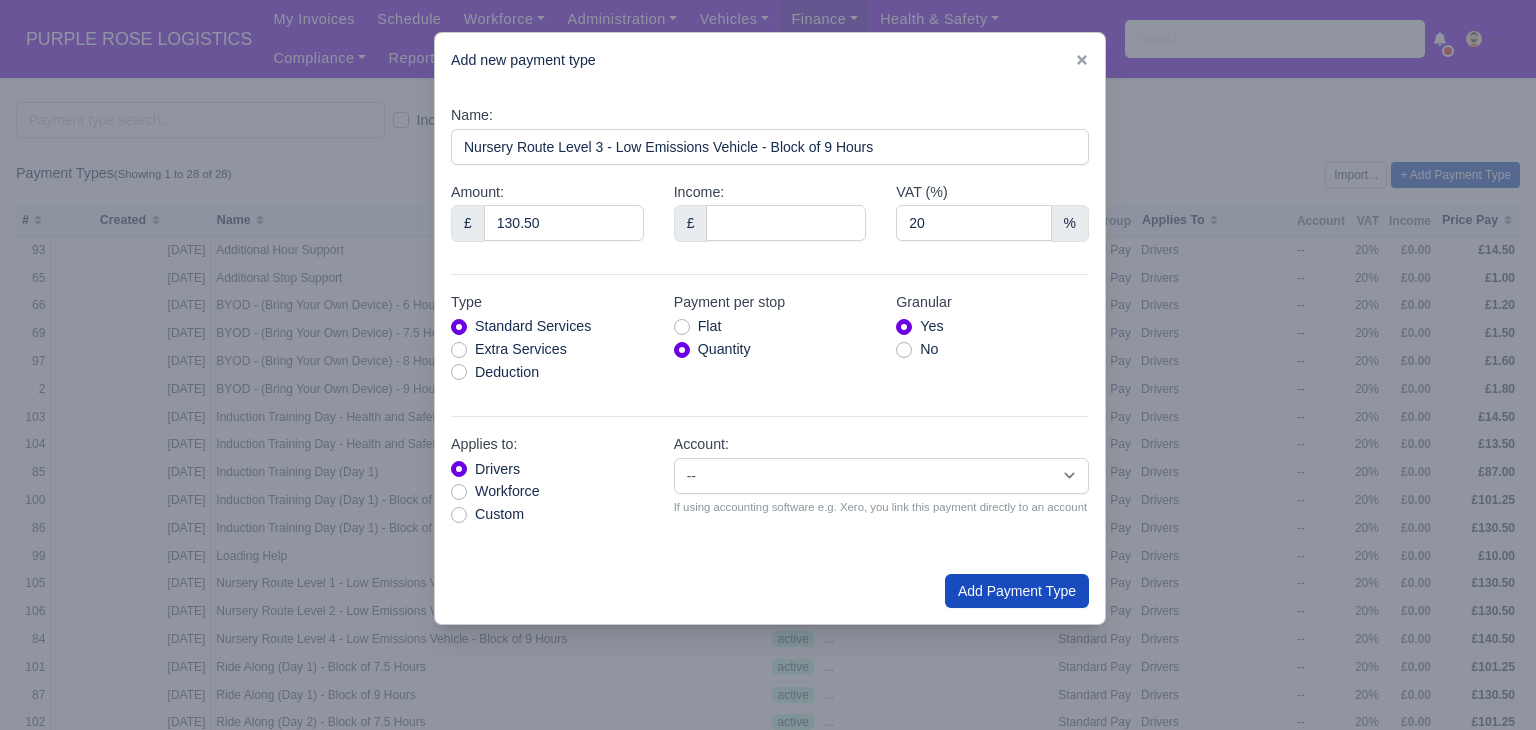 click on "Flat" at bounding box center (770, 326) 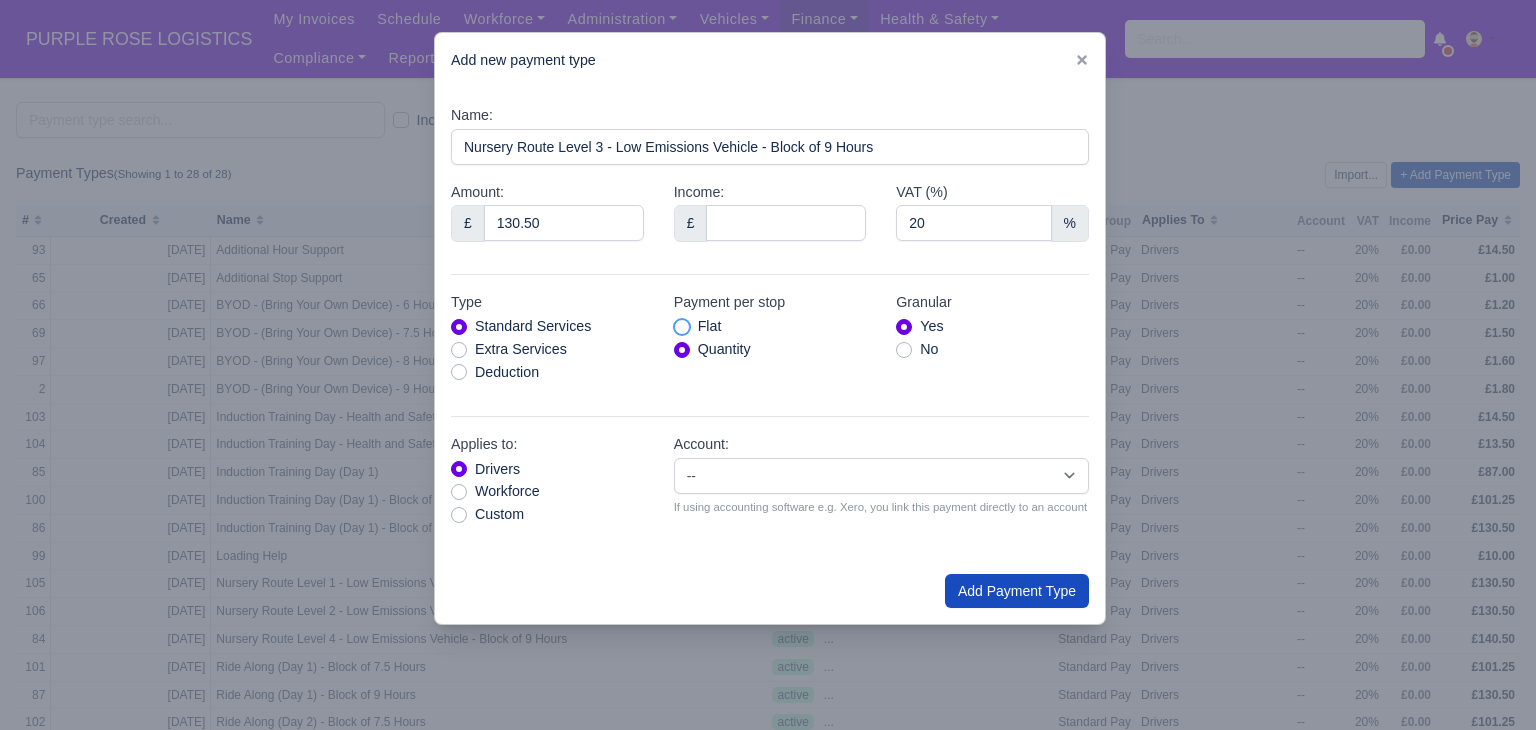 click on "Flat" at bounding box center (682, 323) 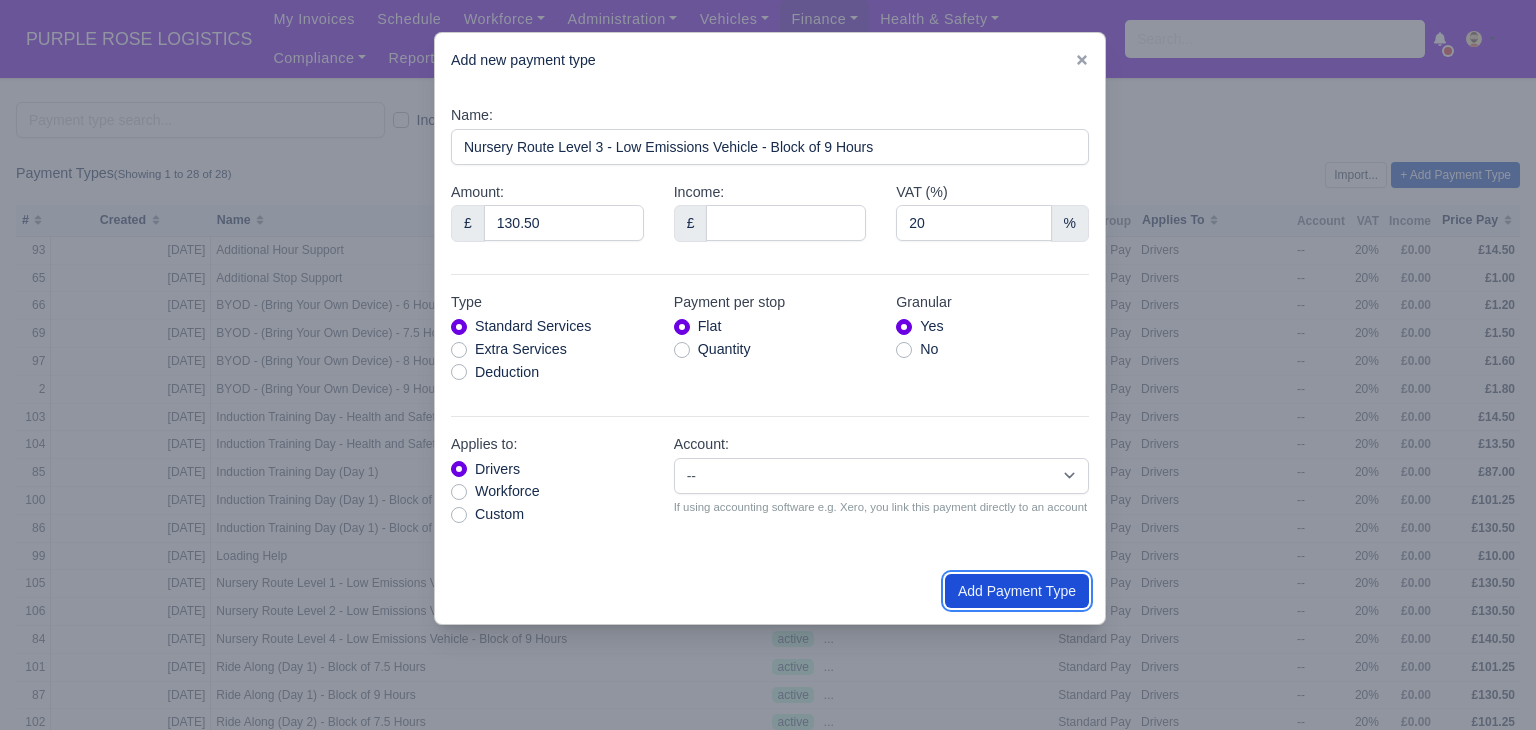 click on "Add Payment Type" at bounding box center [1017, 591] 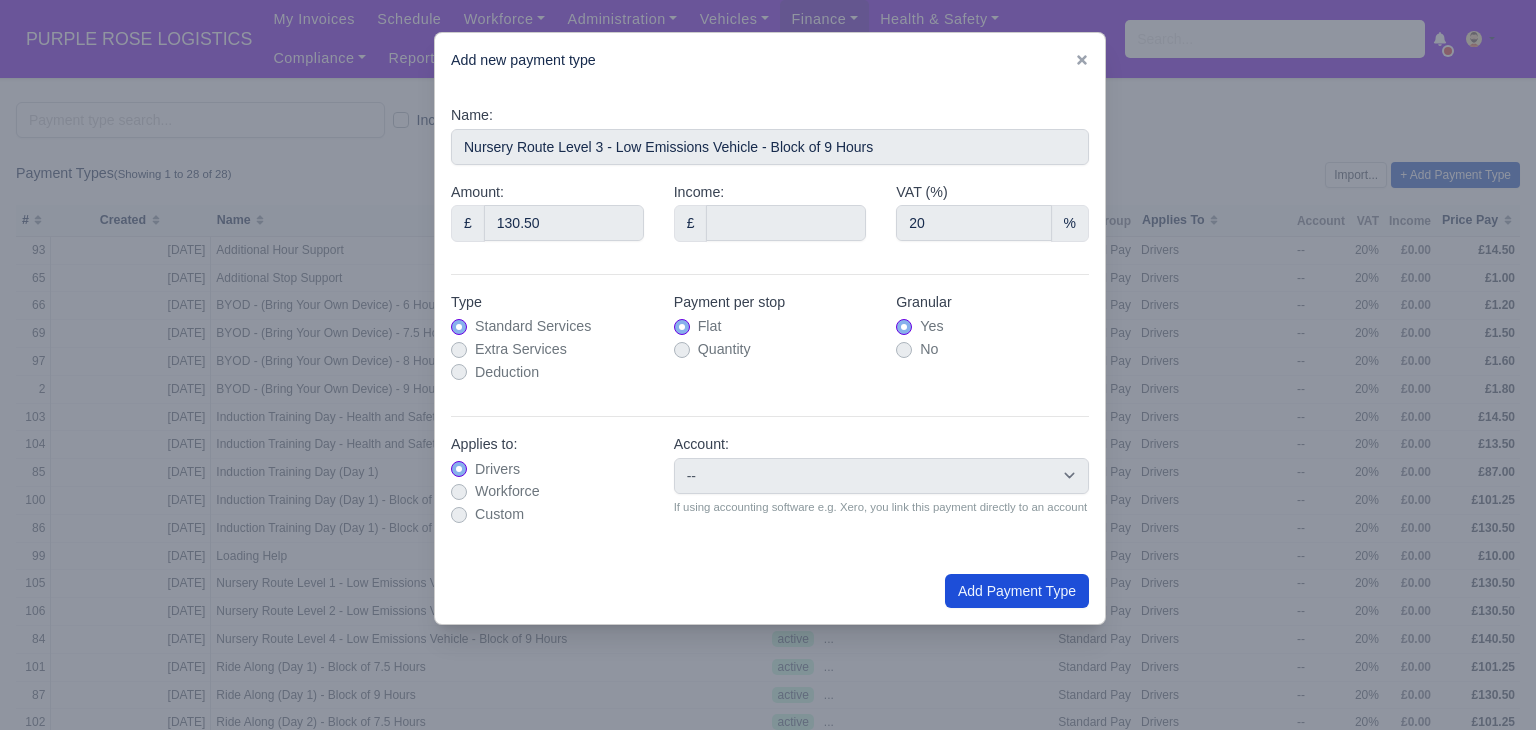 type on "0" 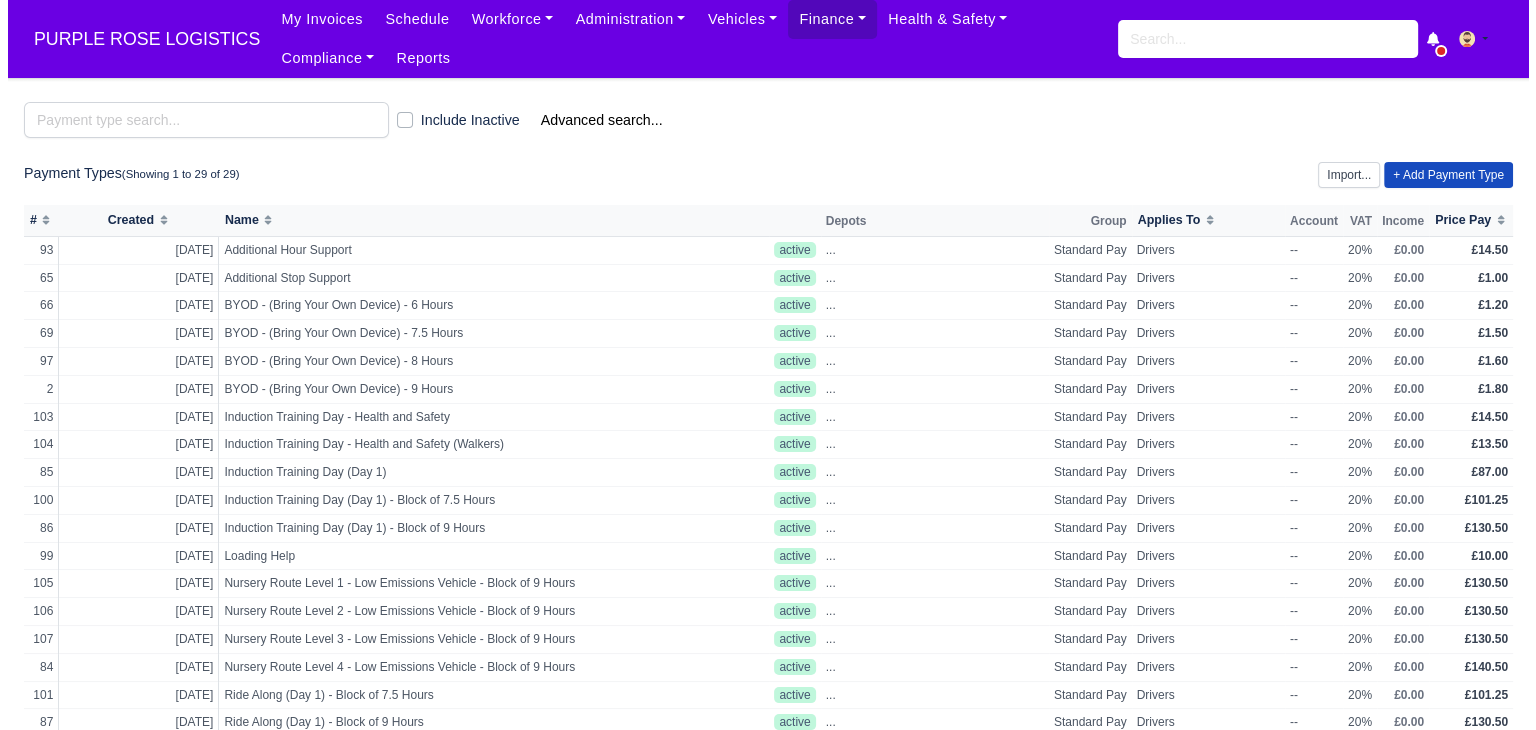 scroll, scrollTop: 329, scrollLeft: 0, axis: vertical 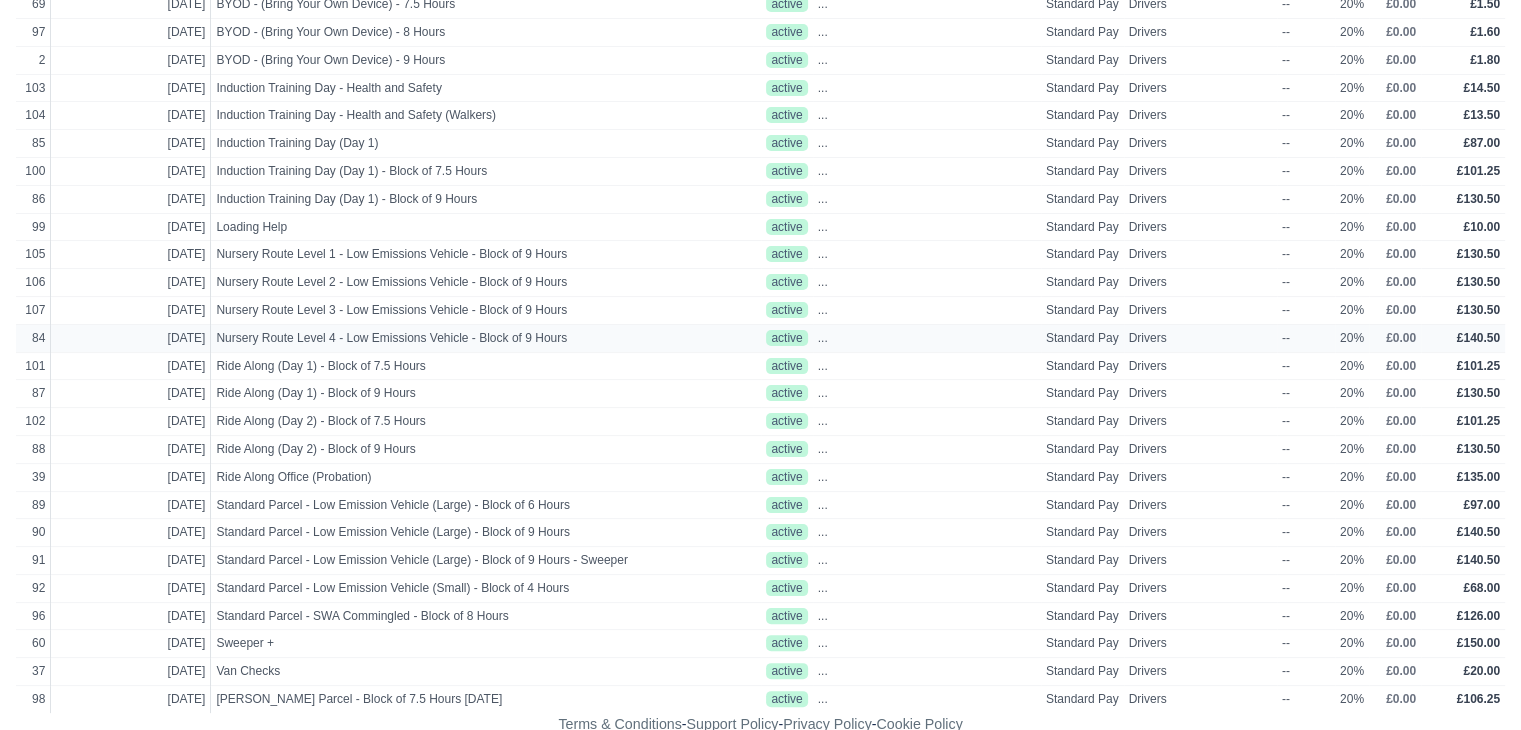 click on "Drivers" at bounding box center (1200, 338) 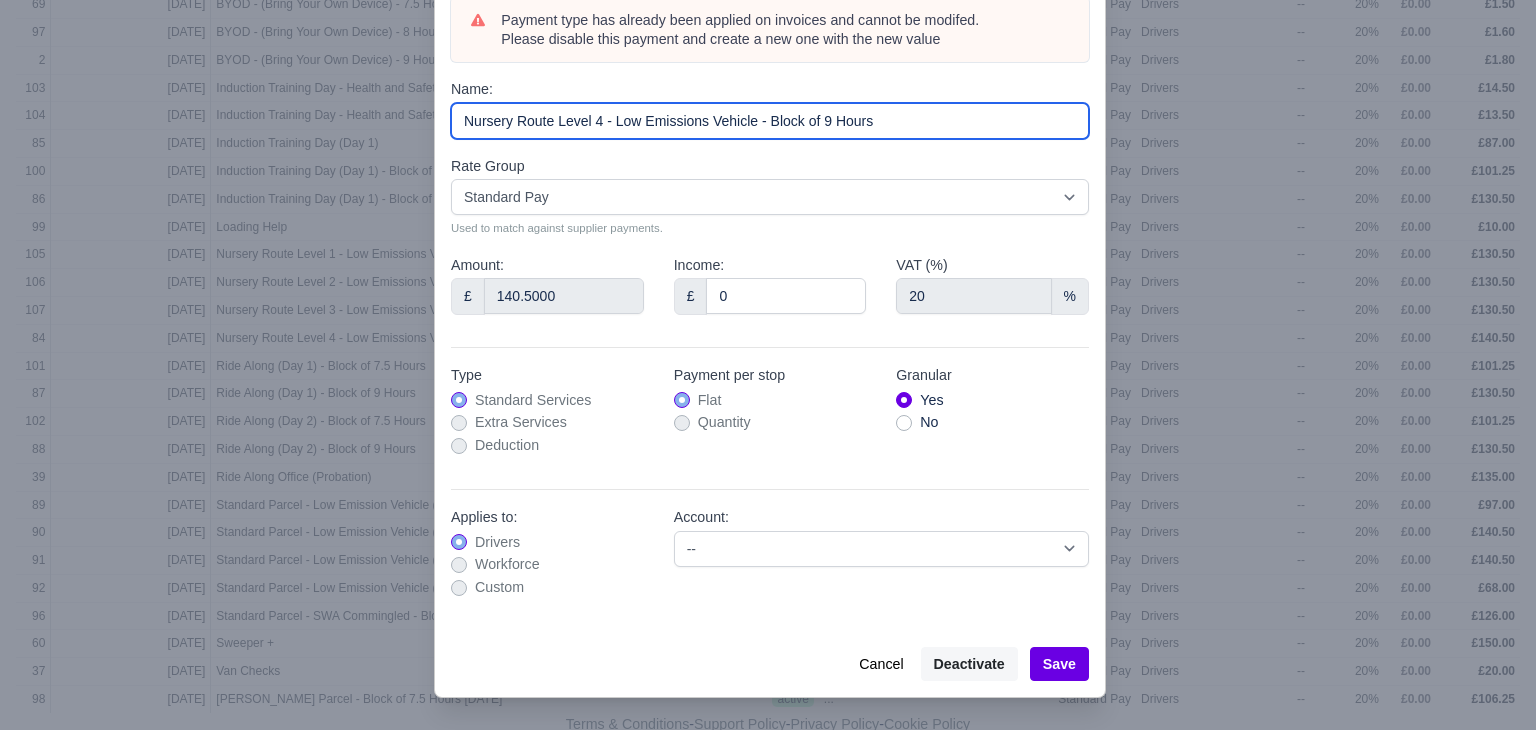 drag, startPoint x: 884, startPoint y: 225, endPoint x: 436, endPoint y: 199, distance: 448.75385 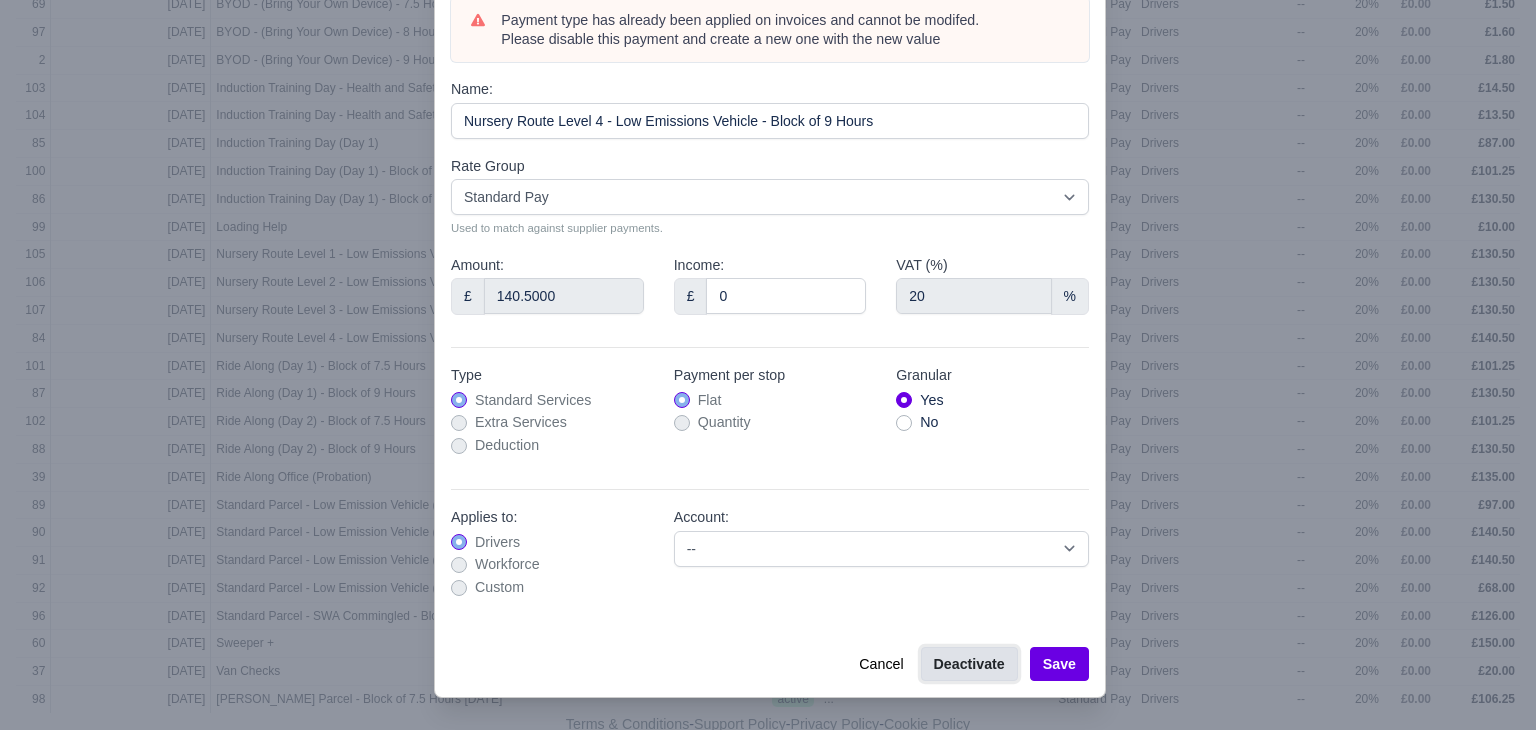 click on "Deactivate" at bounding box center [969, 664] 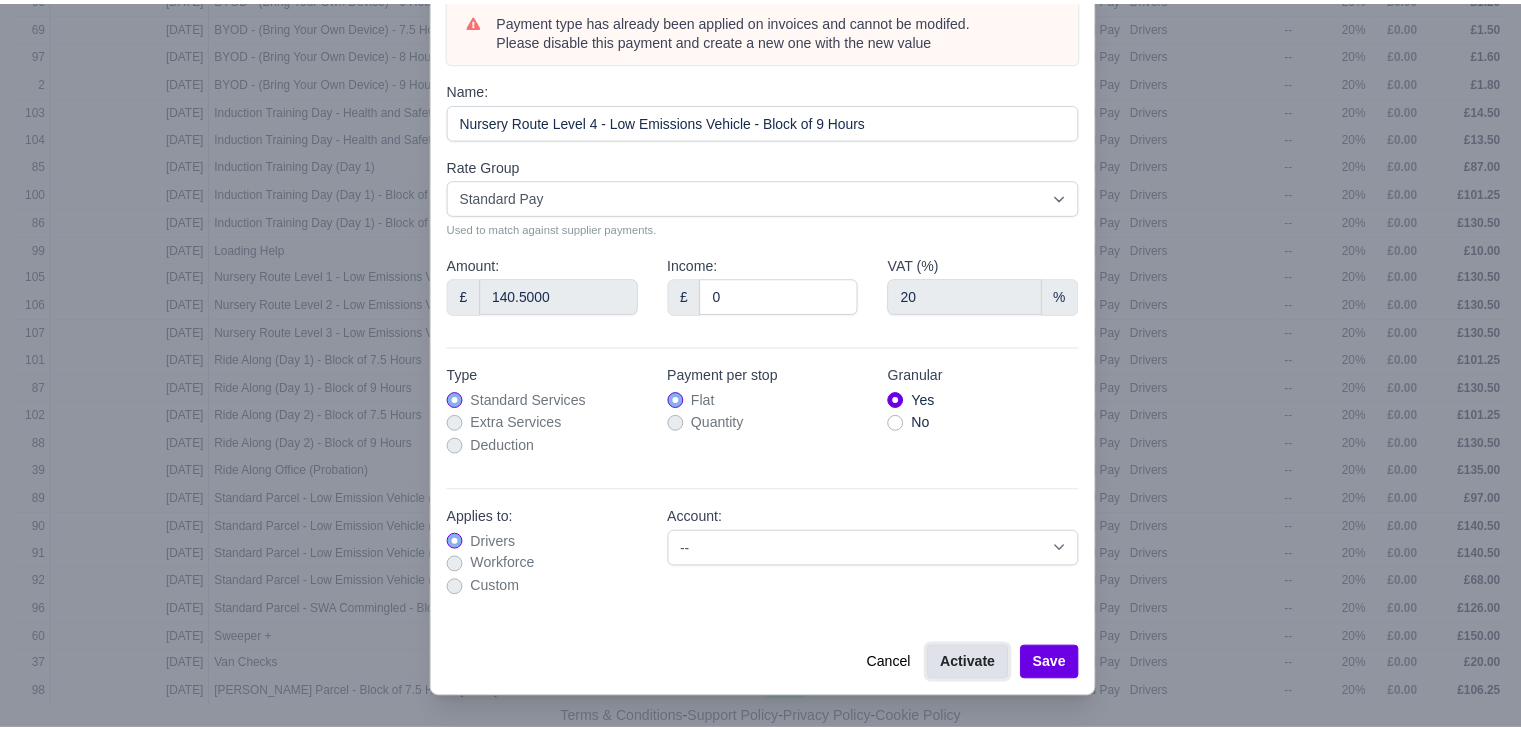 scroll, scrollTop: 301, scrollLeft: 0, axis: vertical 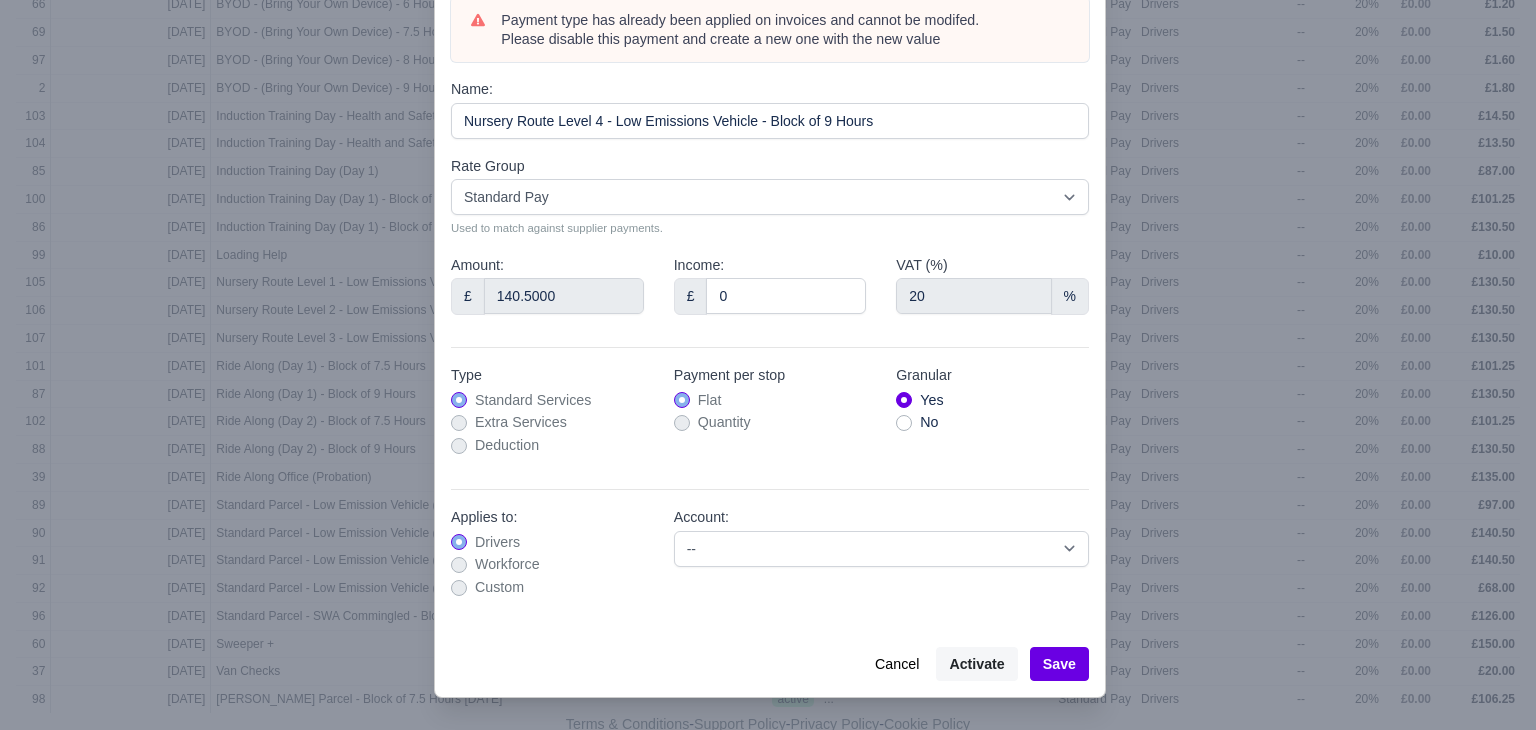 click at bounding box center (768, 365) 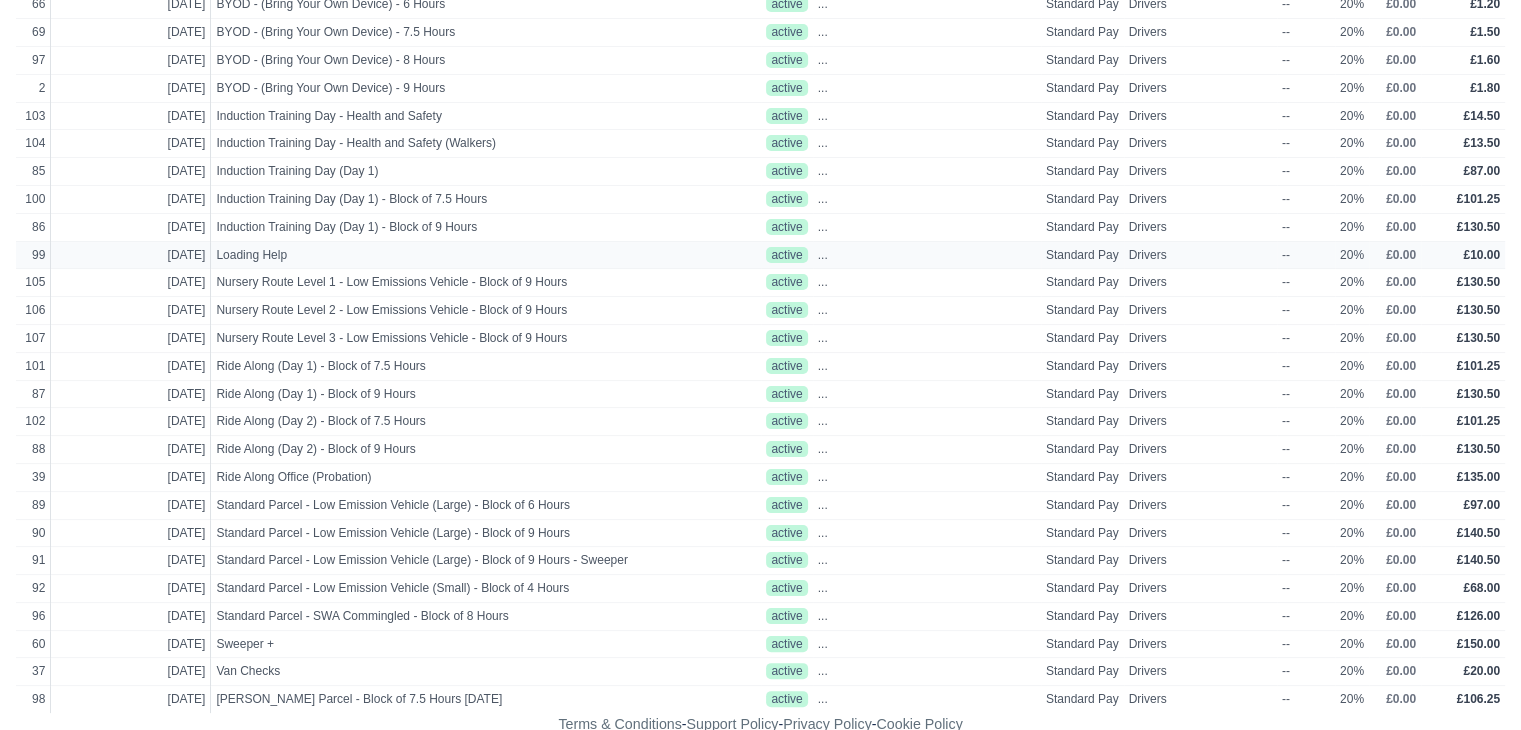 scroll, scrollTop: 0, scrollLeft: 0, axis: both 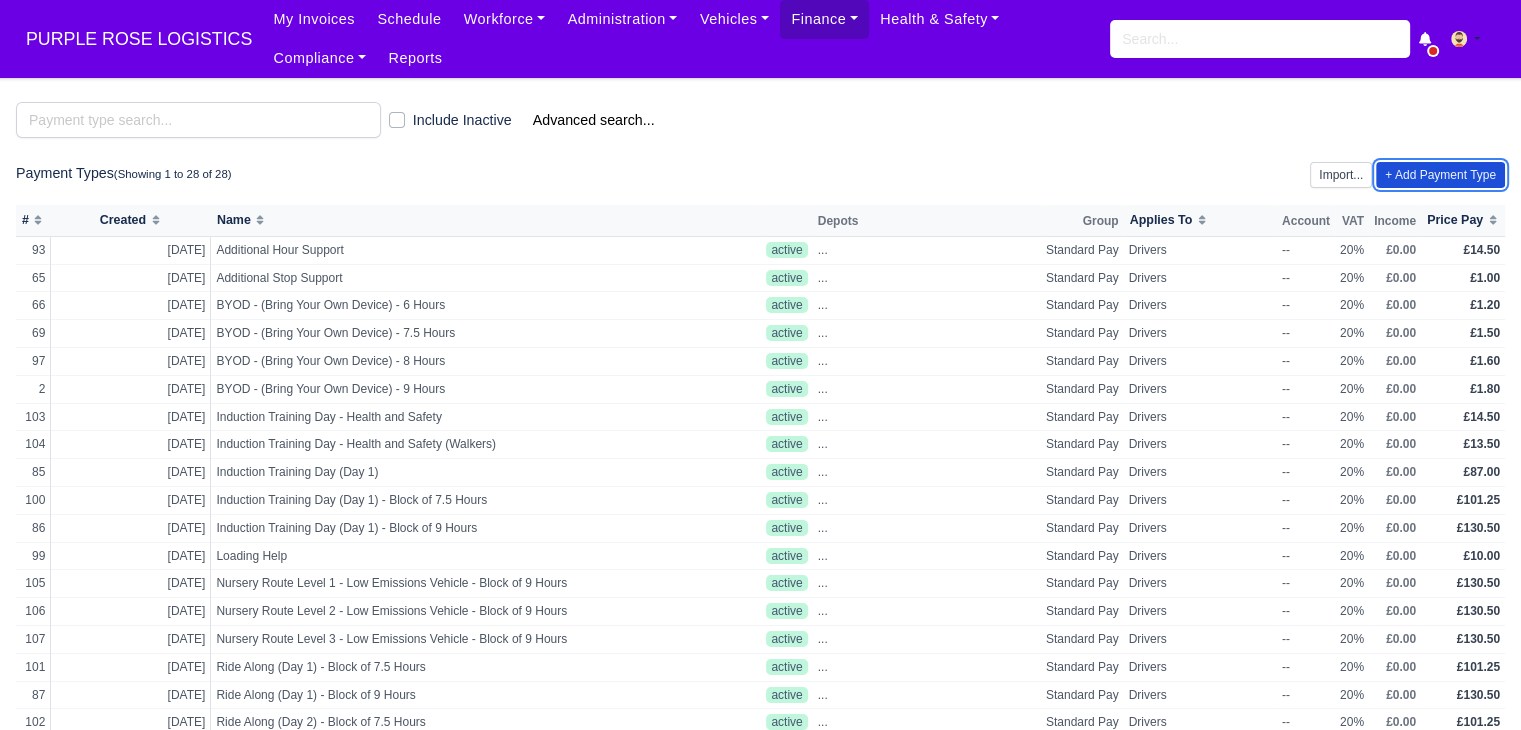 click on "+ Add Payment Type" at bounding box center (1440, 175) 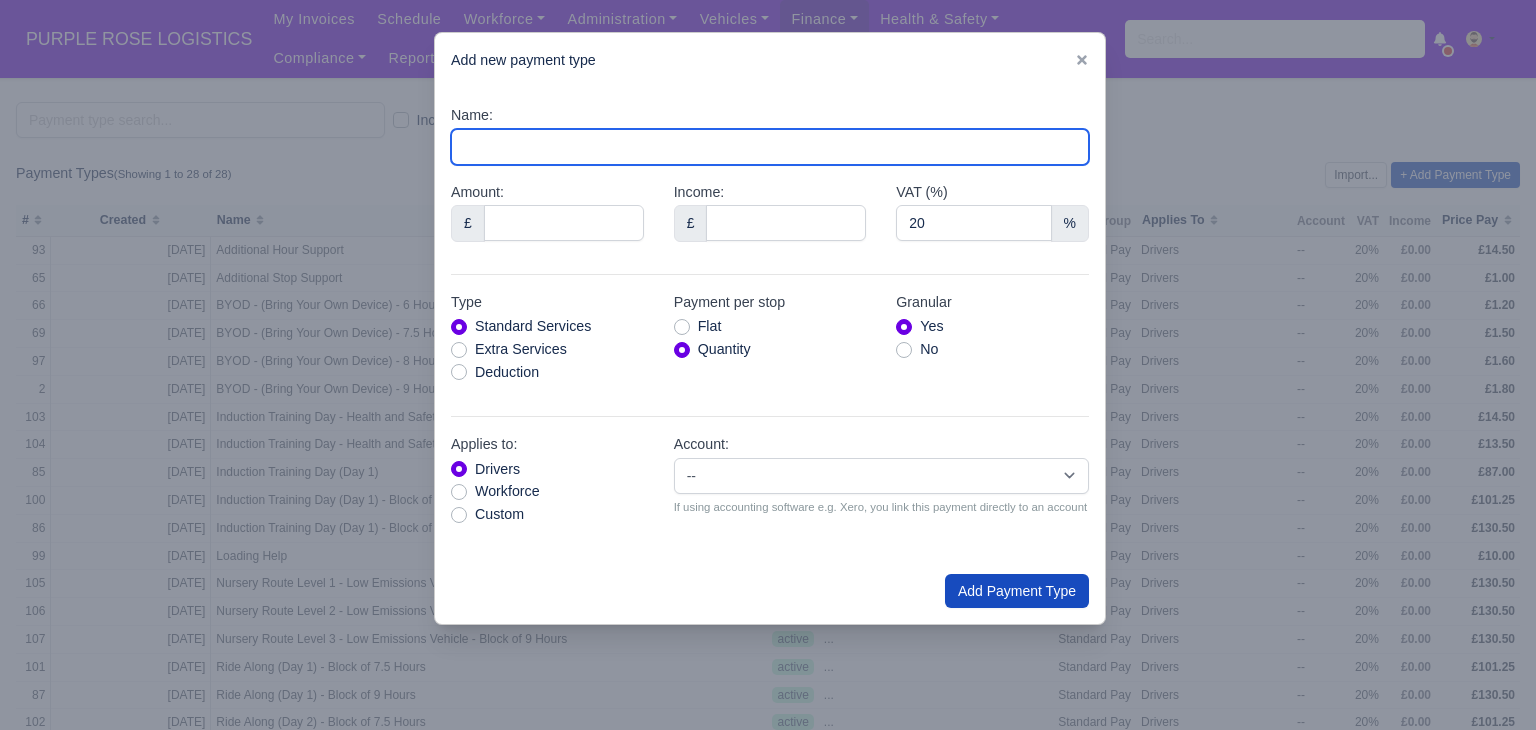 click on "Name:" at bounding box center (770, 147) 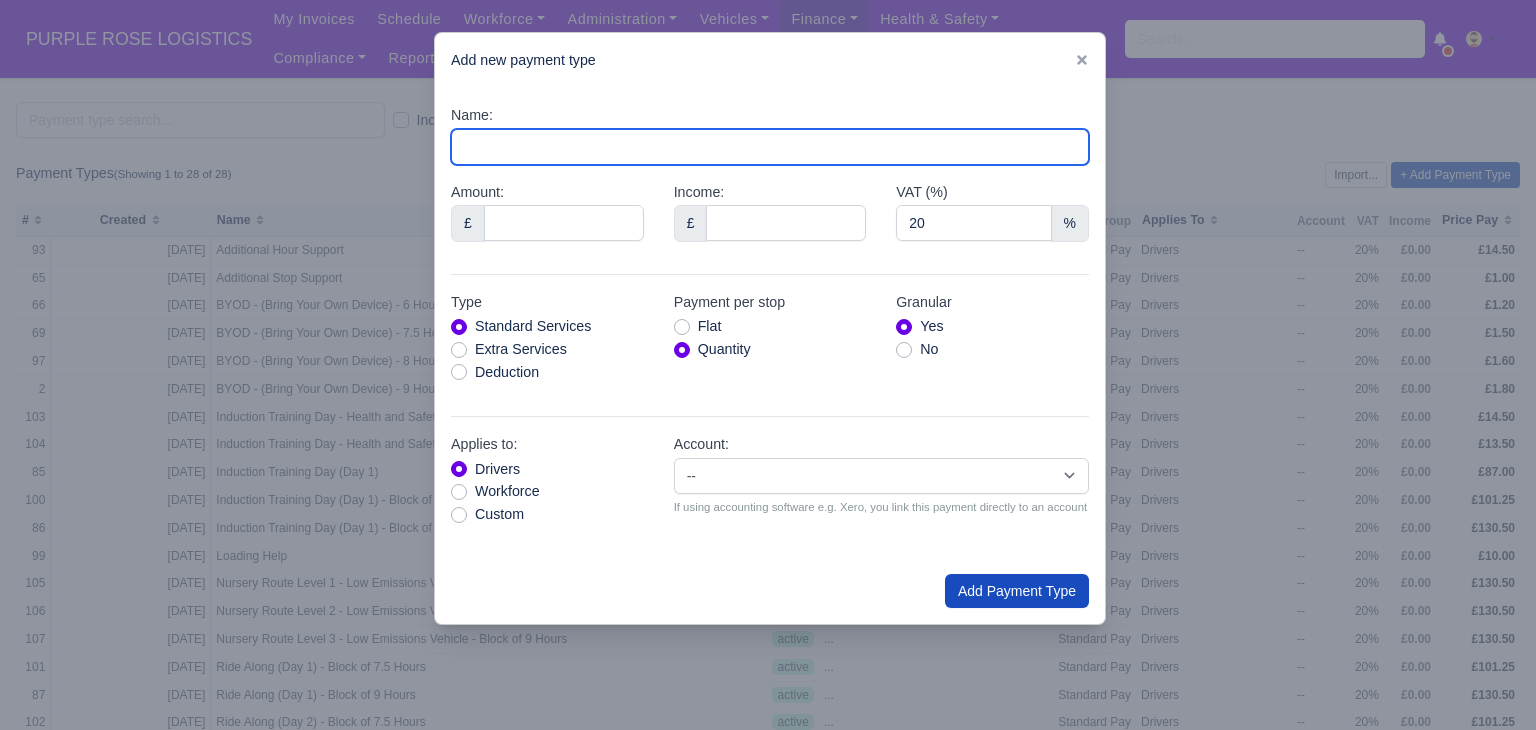 paste on "Nursery Route Level 4 - Low Emissions Vehicle - Block of 9 Hours" 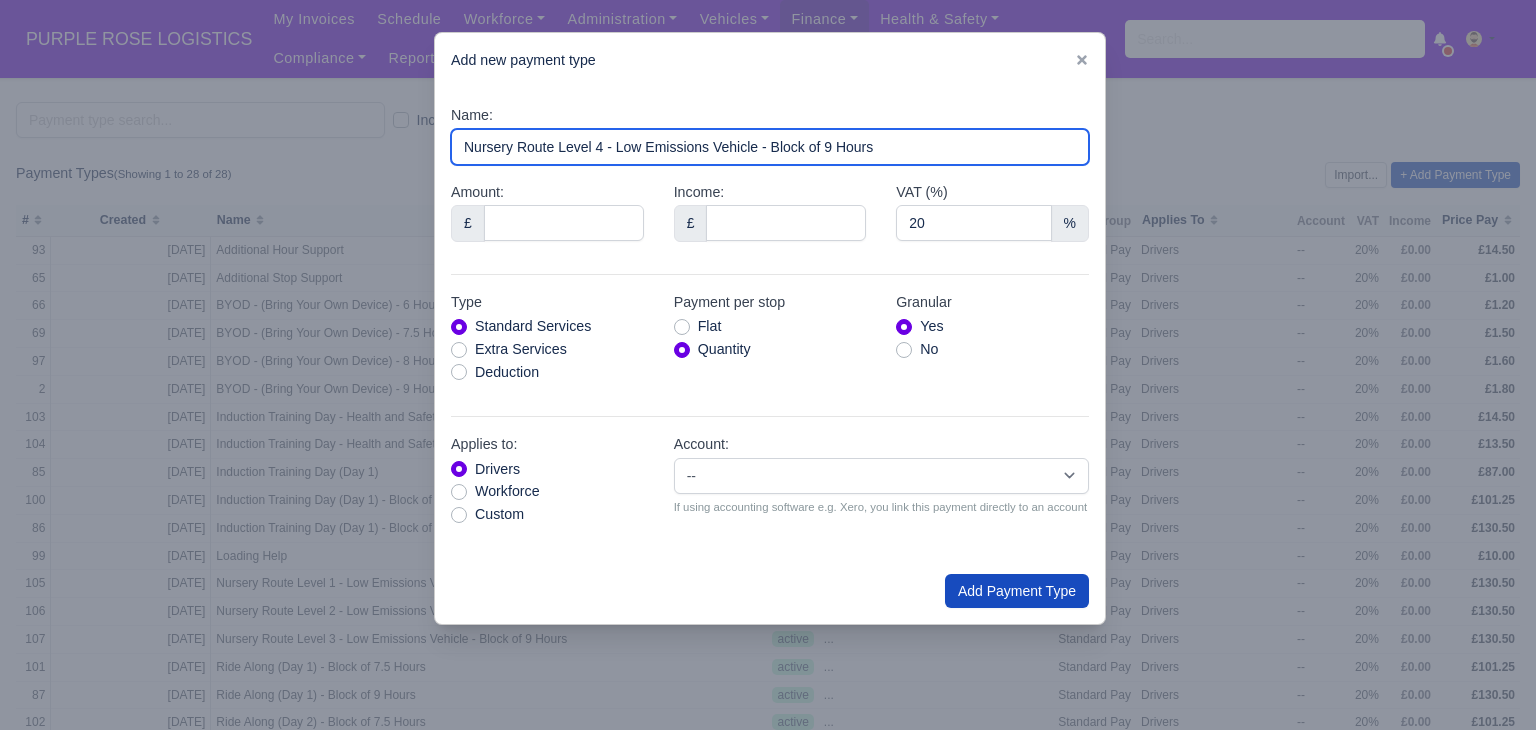type on "Nursery Route Level 4 - Low Emissions Vehicle - Block of 9 Hours" 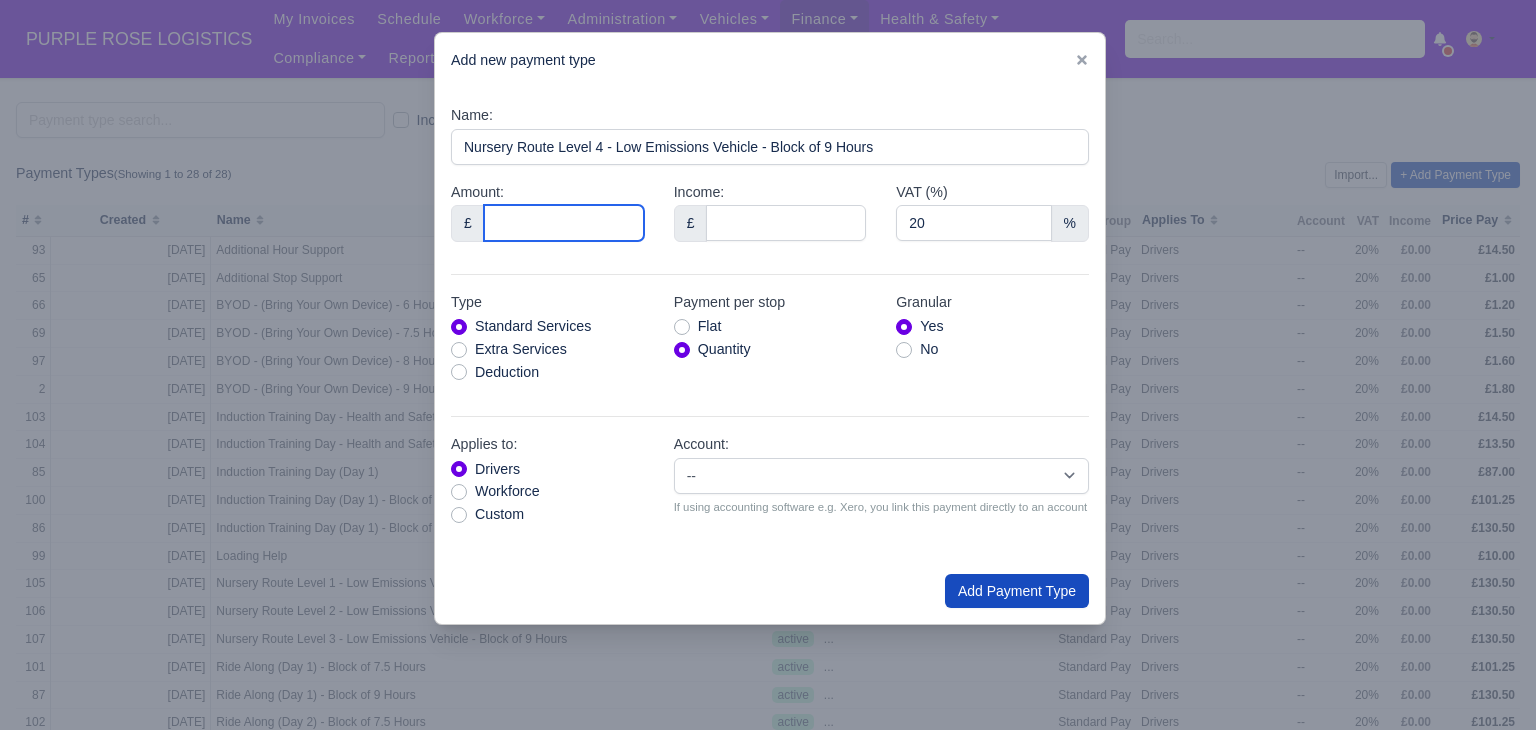 click on "Amount:" at bounding box center [564, 223] 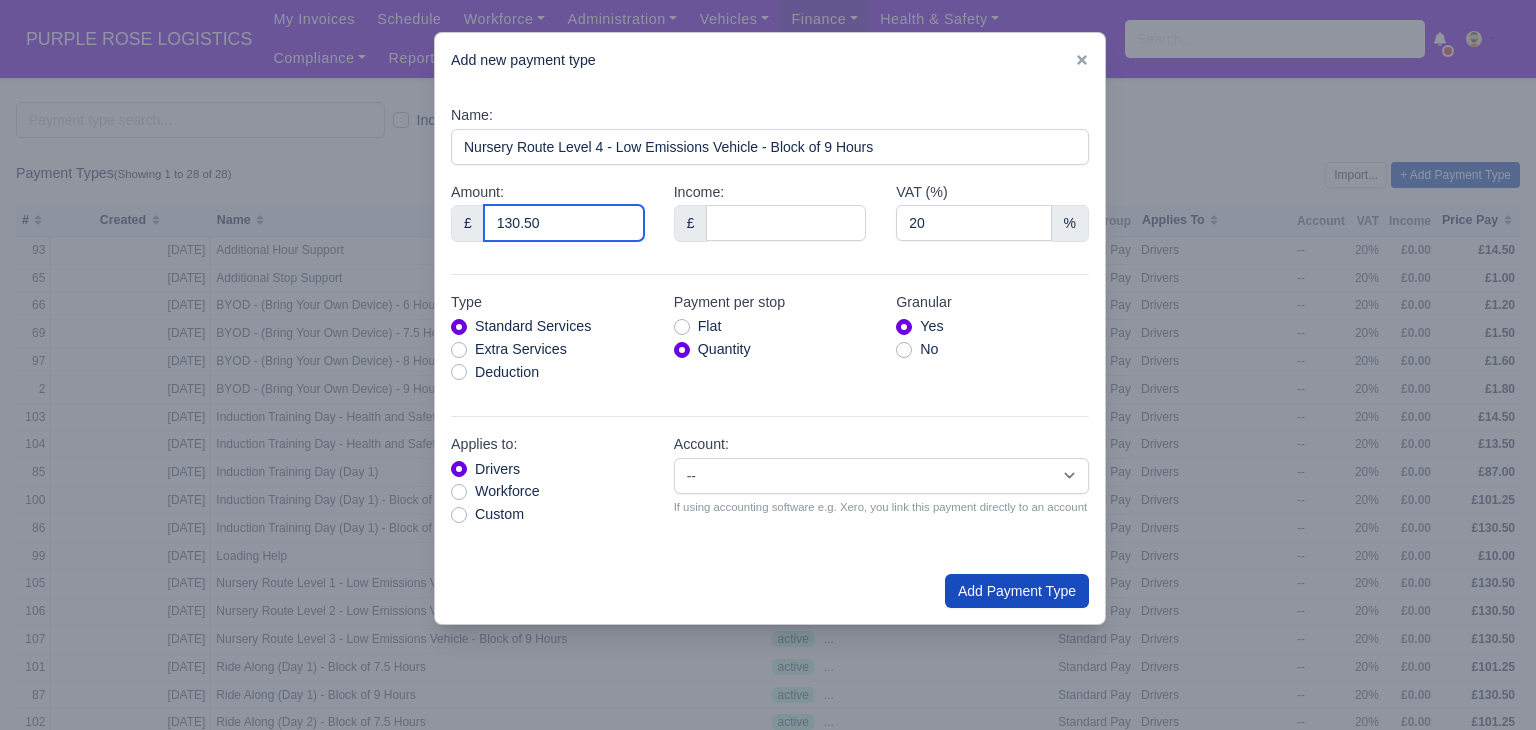 type on "130.50" 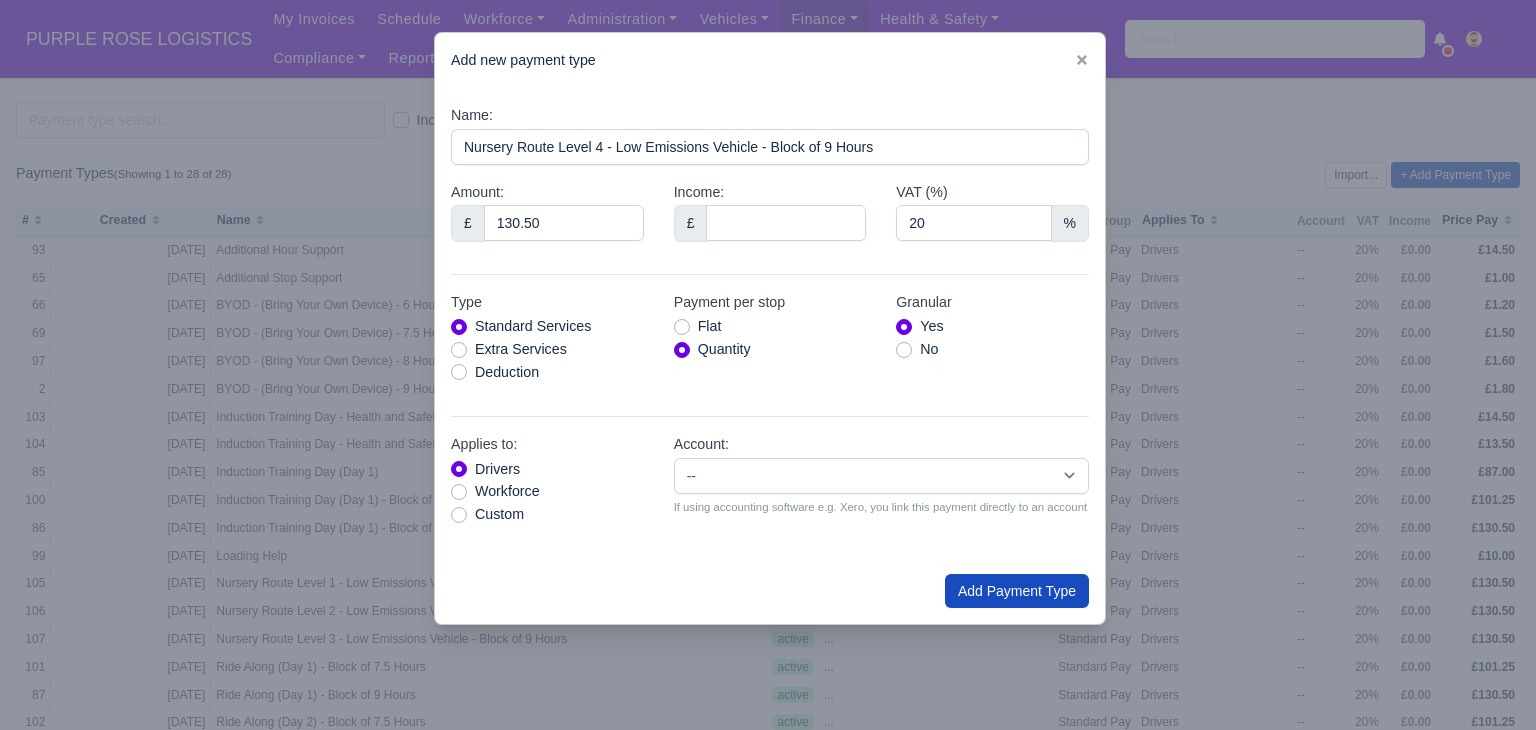 click on "Flat" at bounding box center [710, 326] 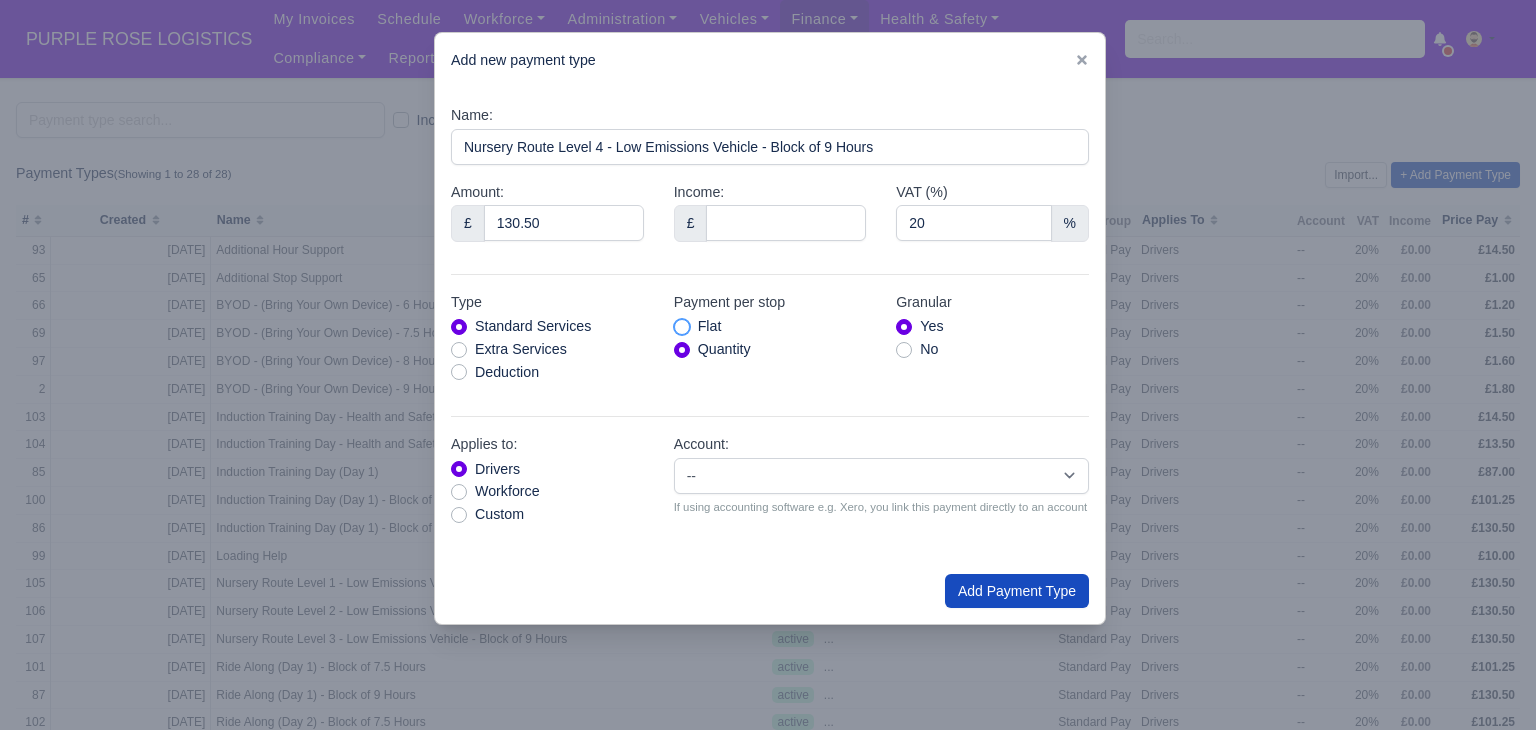 click on "Flat" at bounding box center (682, 323) 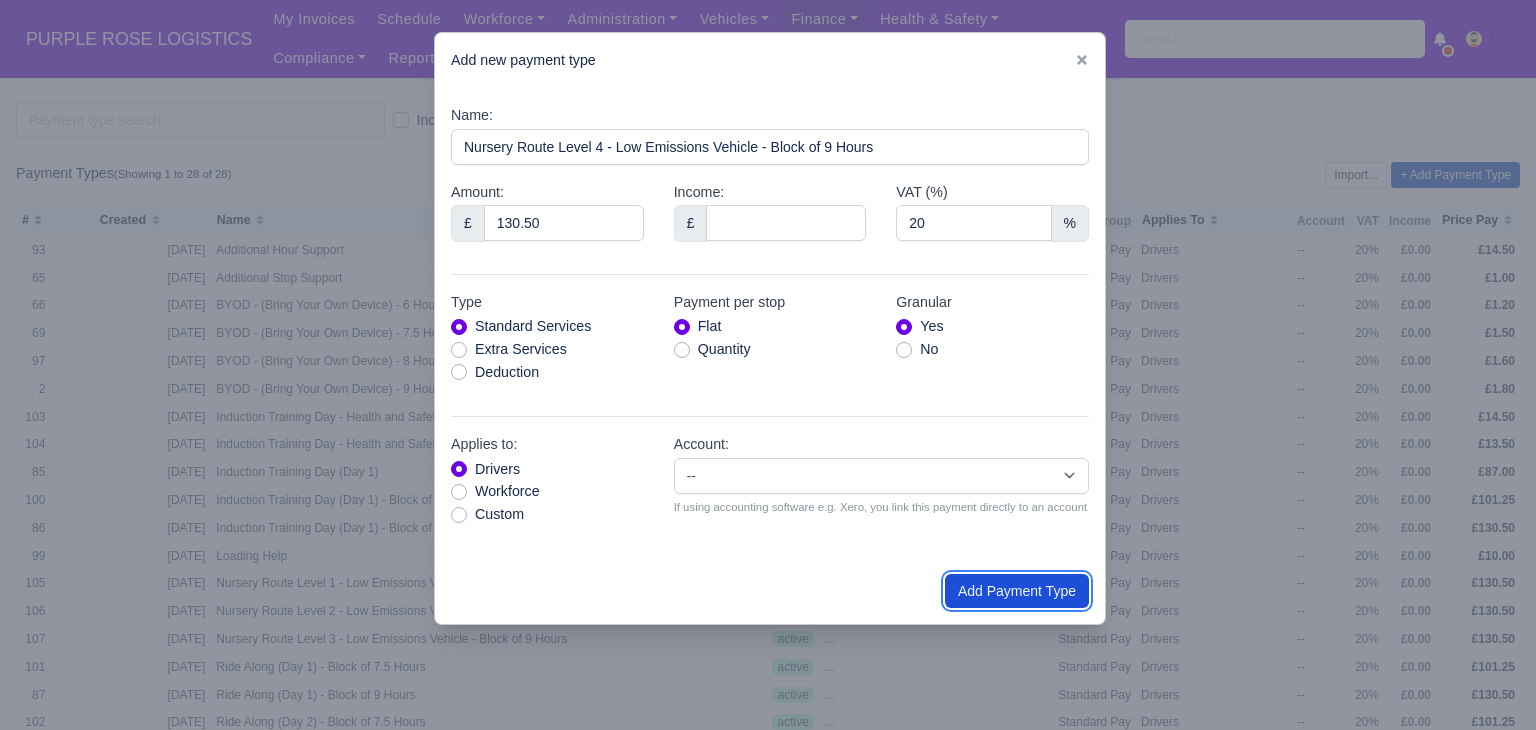 click on "Add Payment Type" at bounding box center (1017, 591) 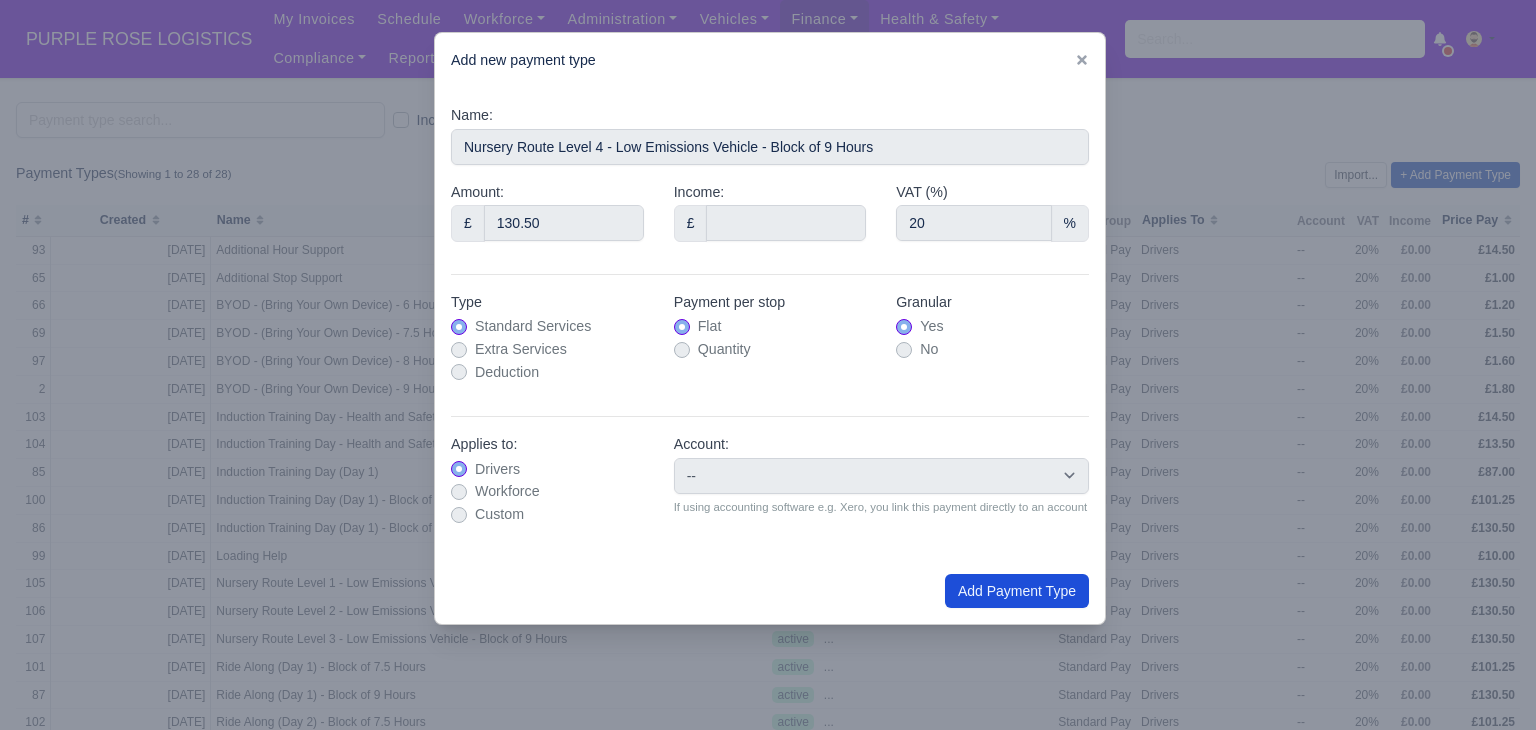 type on "0" 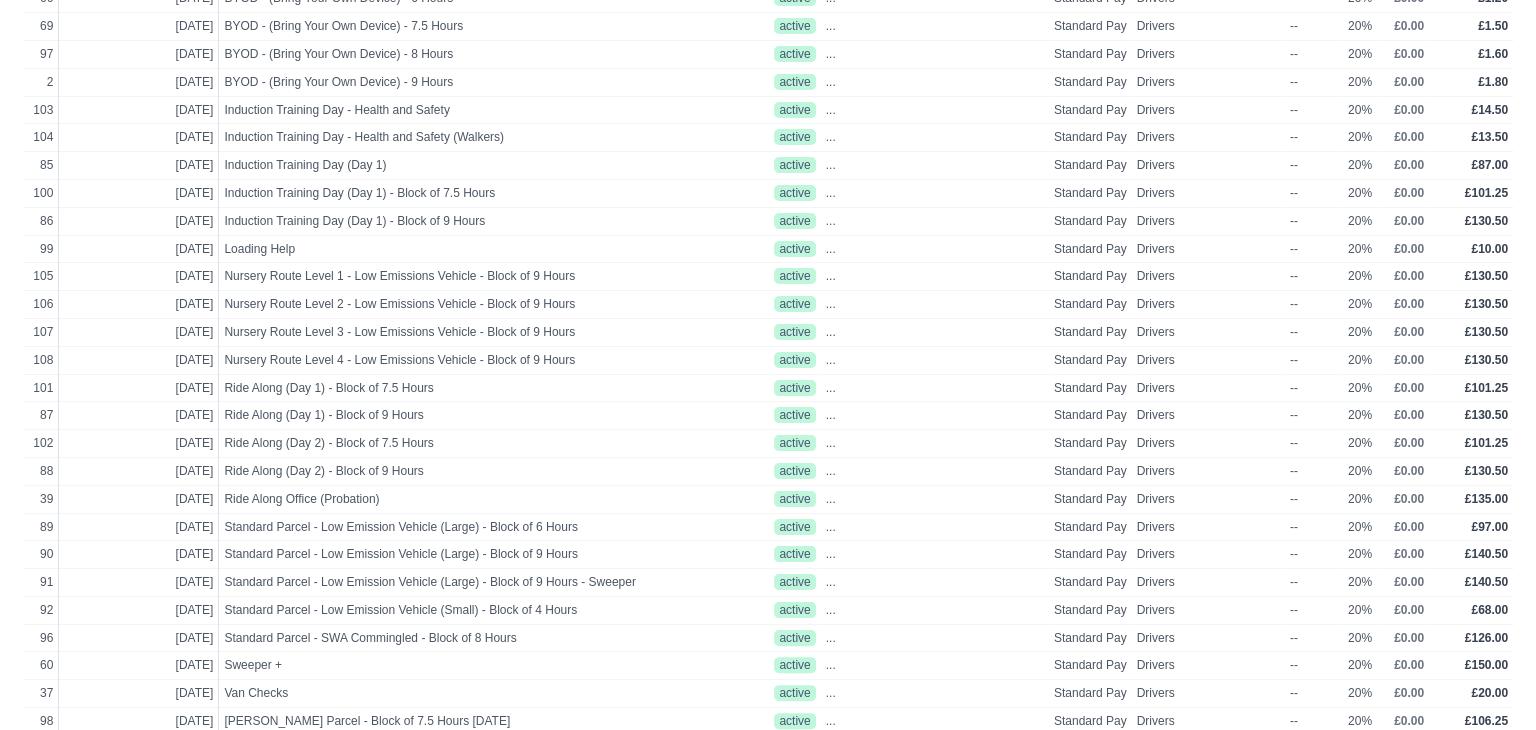 scroll, scrollTop: 329, scrollLeft: 0, axis: vertical 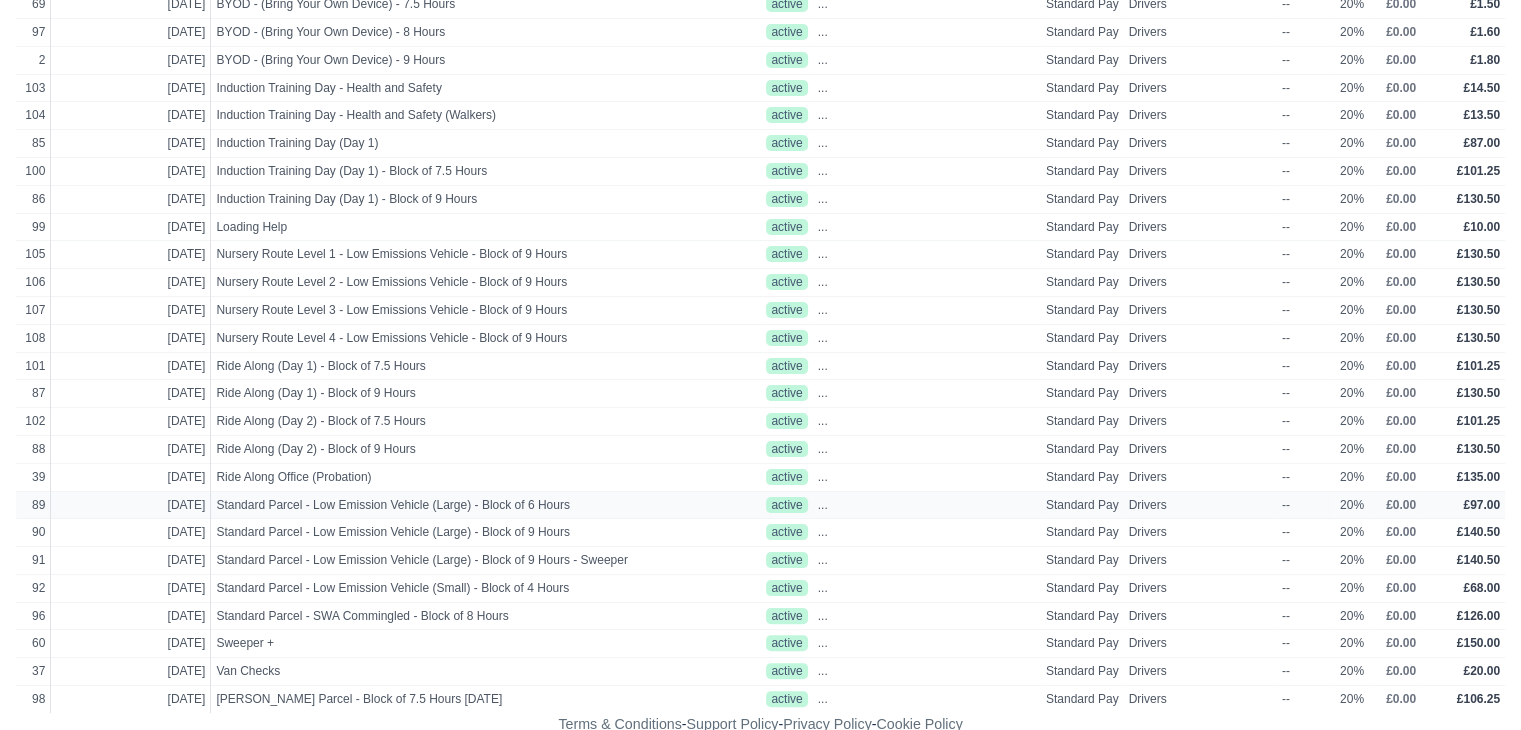 click on "Drivers" at bounding box center [1200, 505] 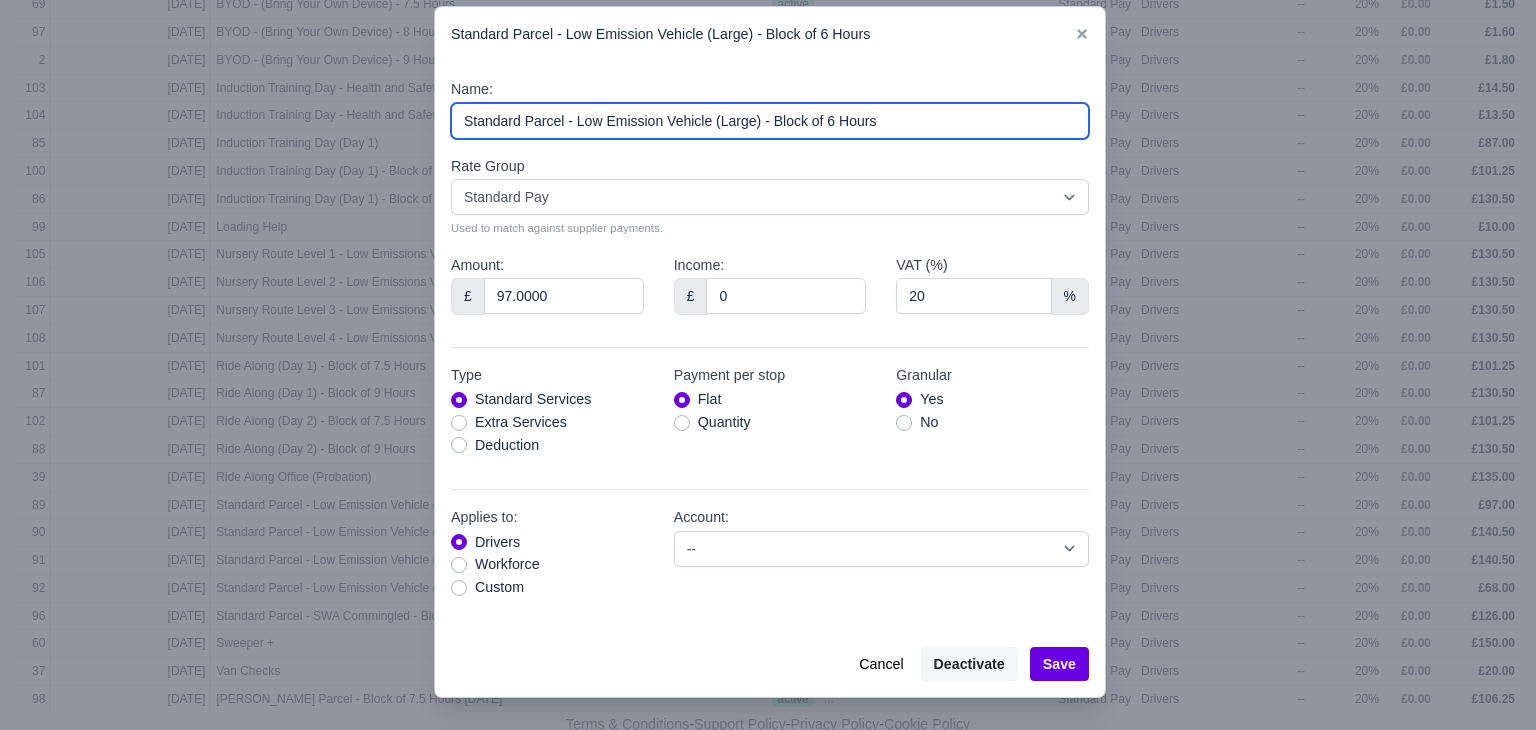 drag, startPoint x: 906, startPoint y: 159, endPoint x: 451, endPoint y: 168, distance: 455.089 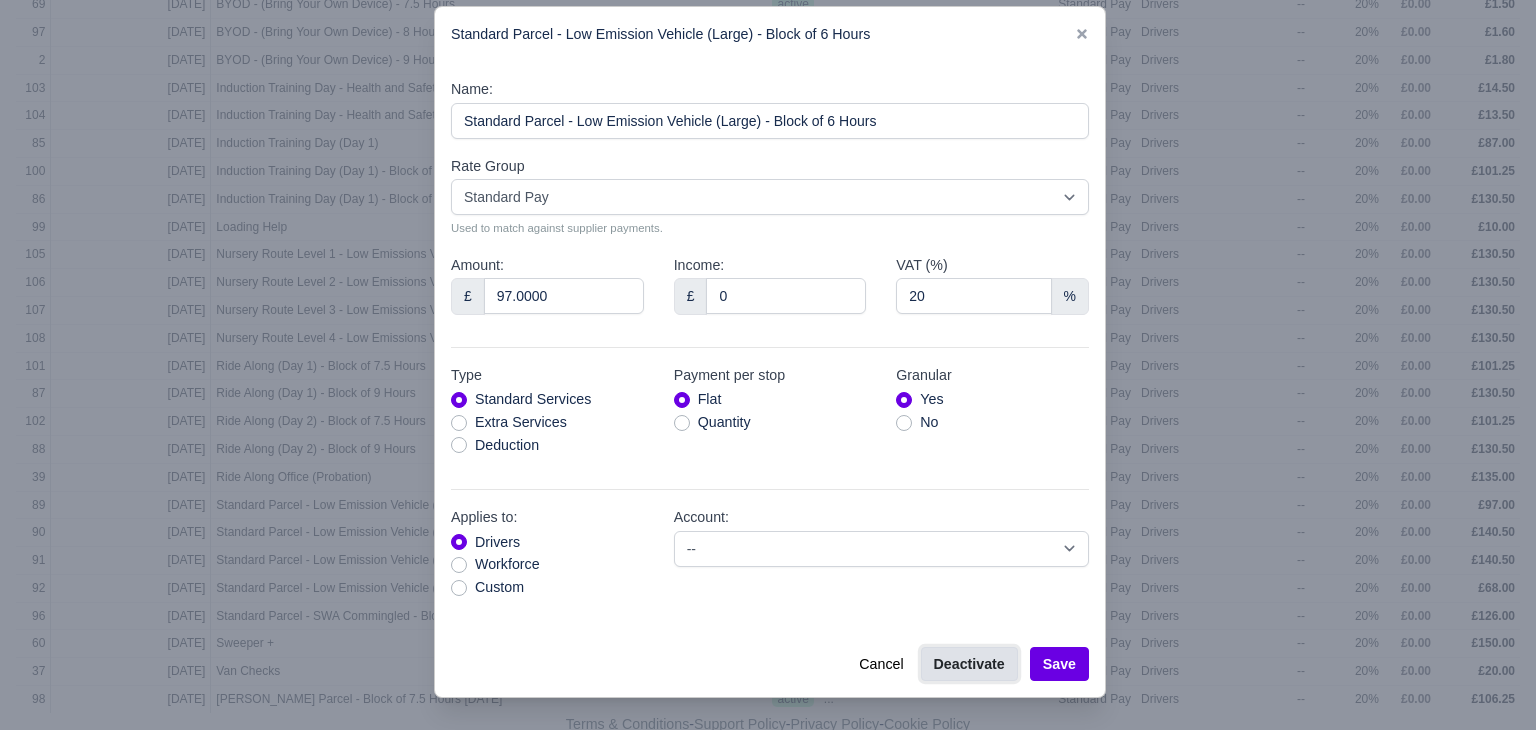 click on "Deactivate" at bounding box center (969, 664) 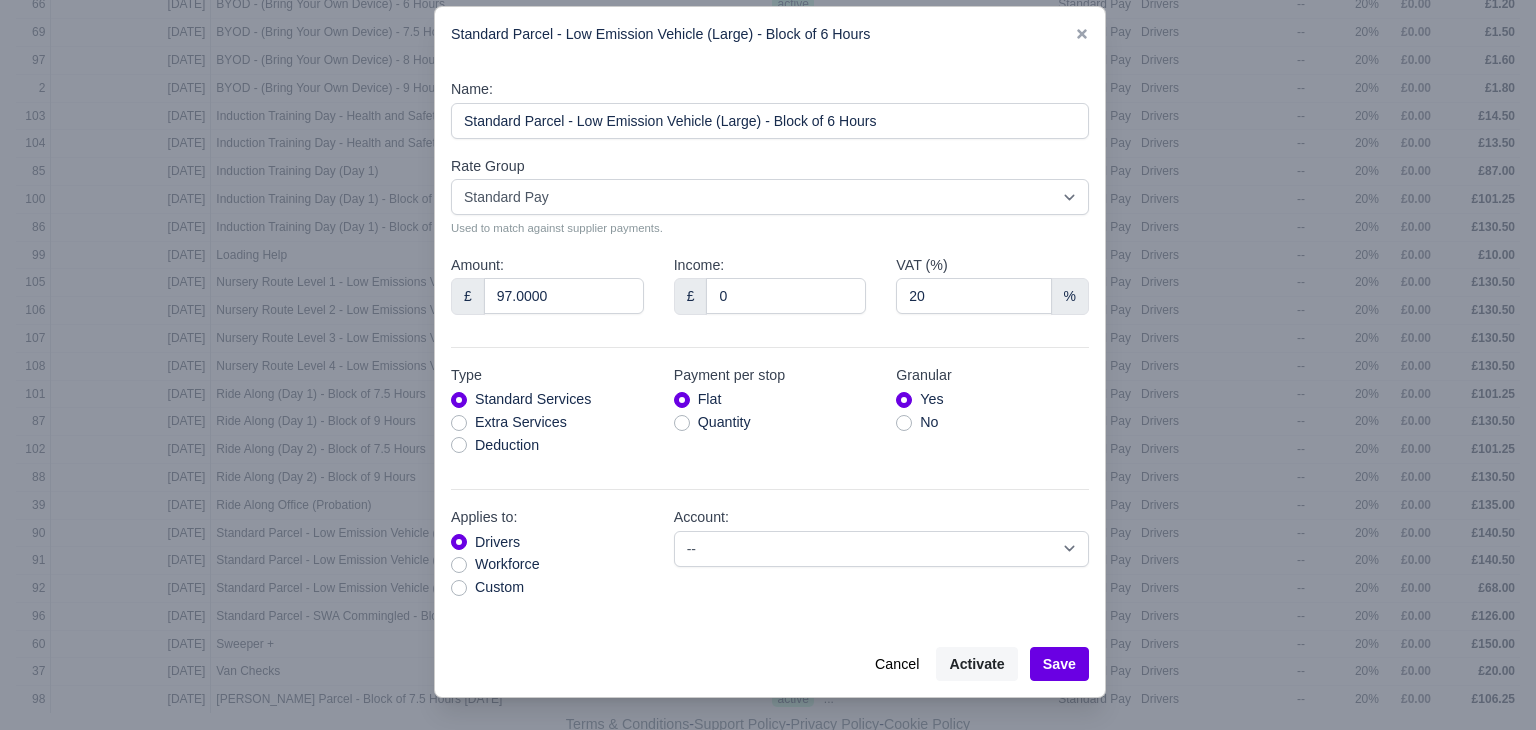 click at bounding box center [768, 365] 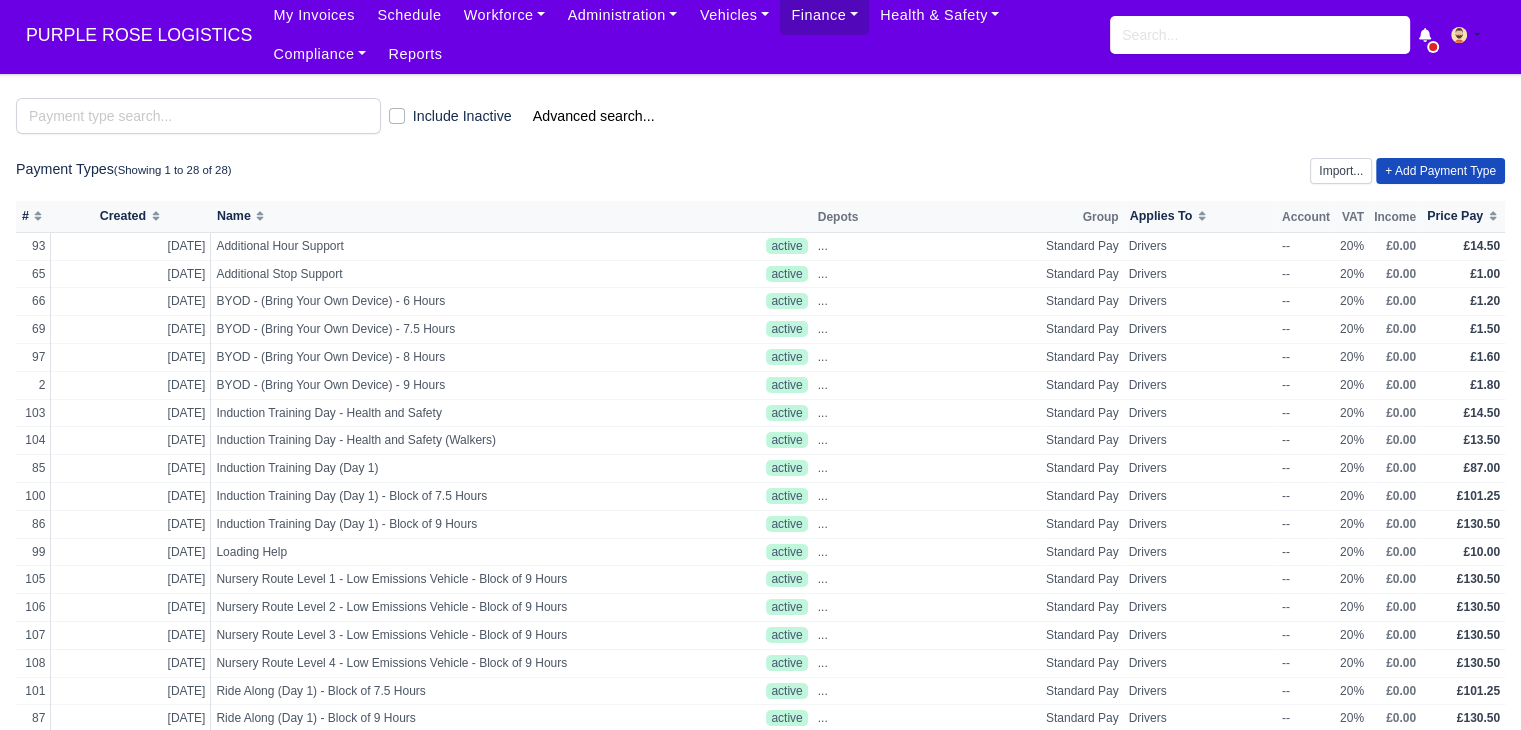 scroll, scrollTop: 0, scrollLeft: 0, axis: both 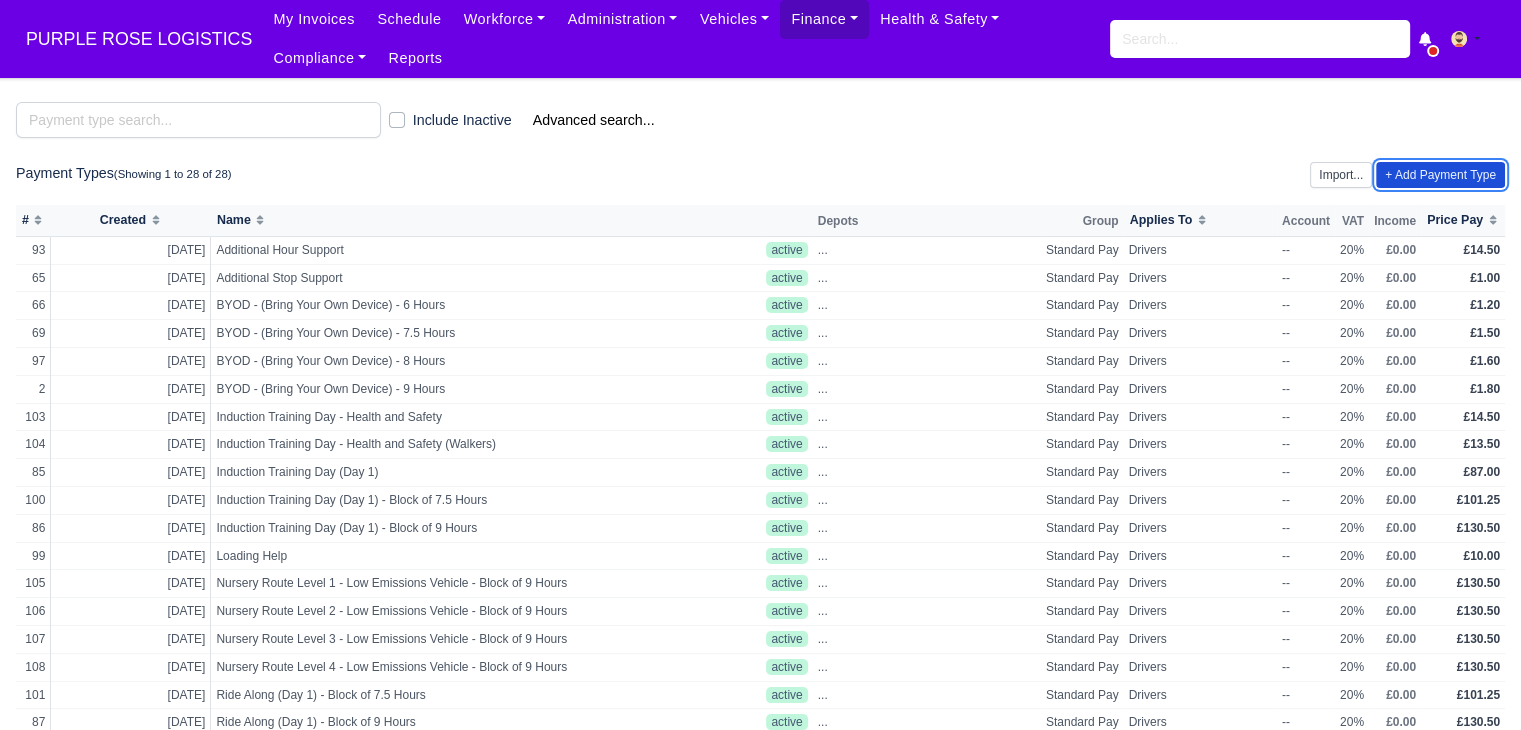 click on "+ Add Payment Type" at bounding box center [1440, 175] 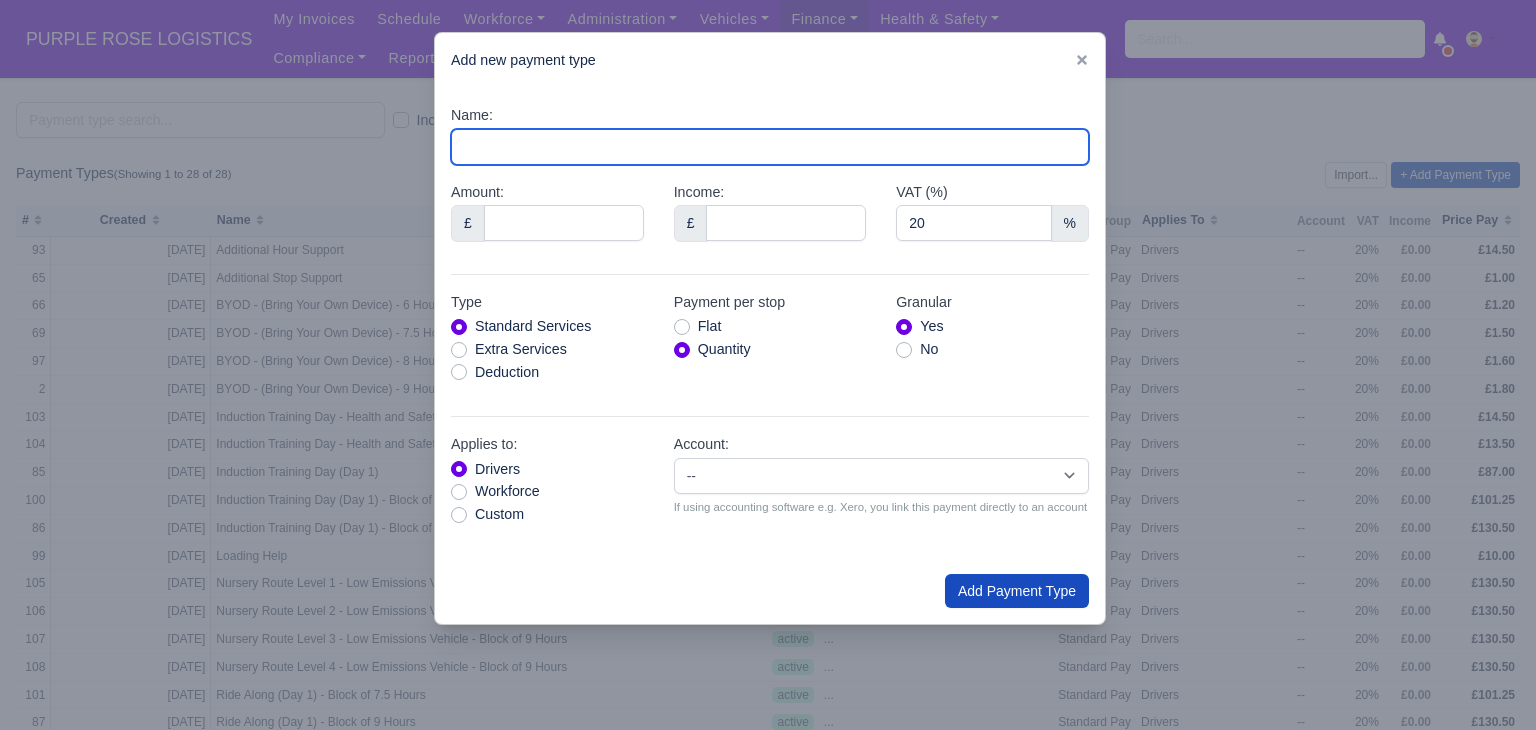 click on "Name:" at bounding box center [770, 147] 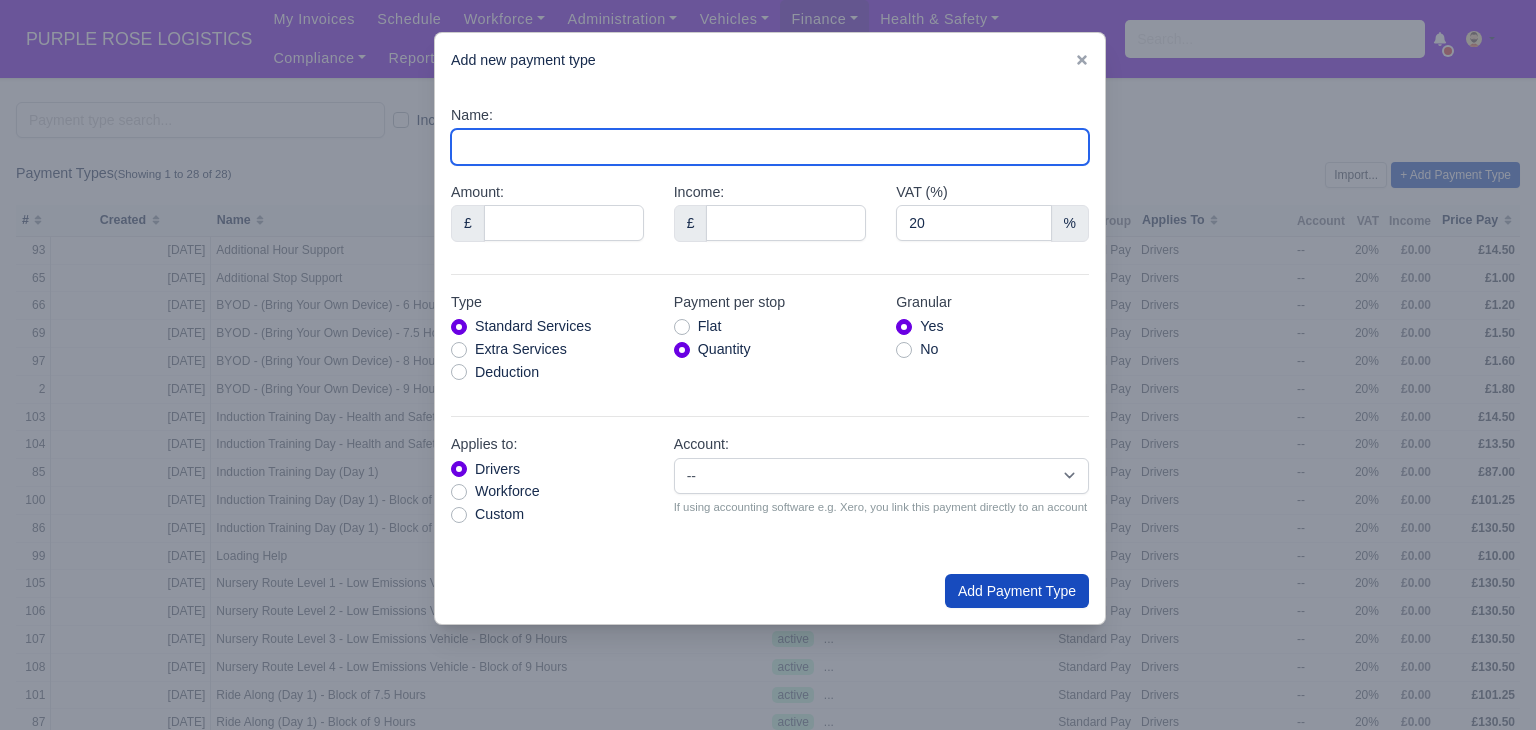 paste on "Standard Parcel - Low Emission Vehicle (Large) - Block of 6 Hours" 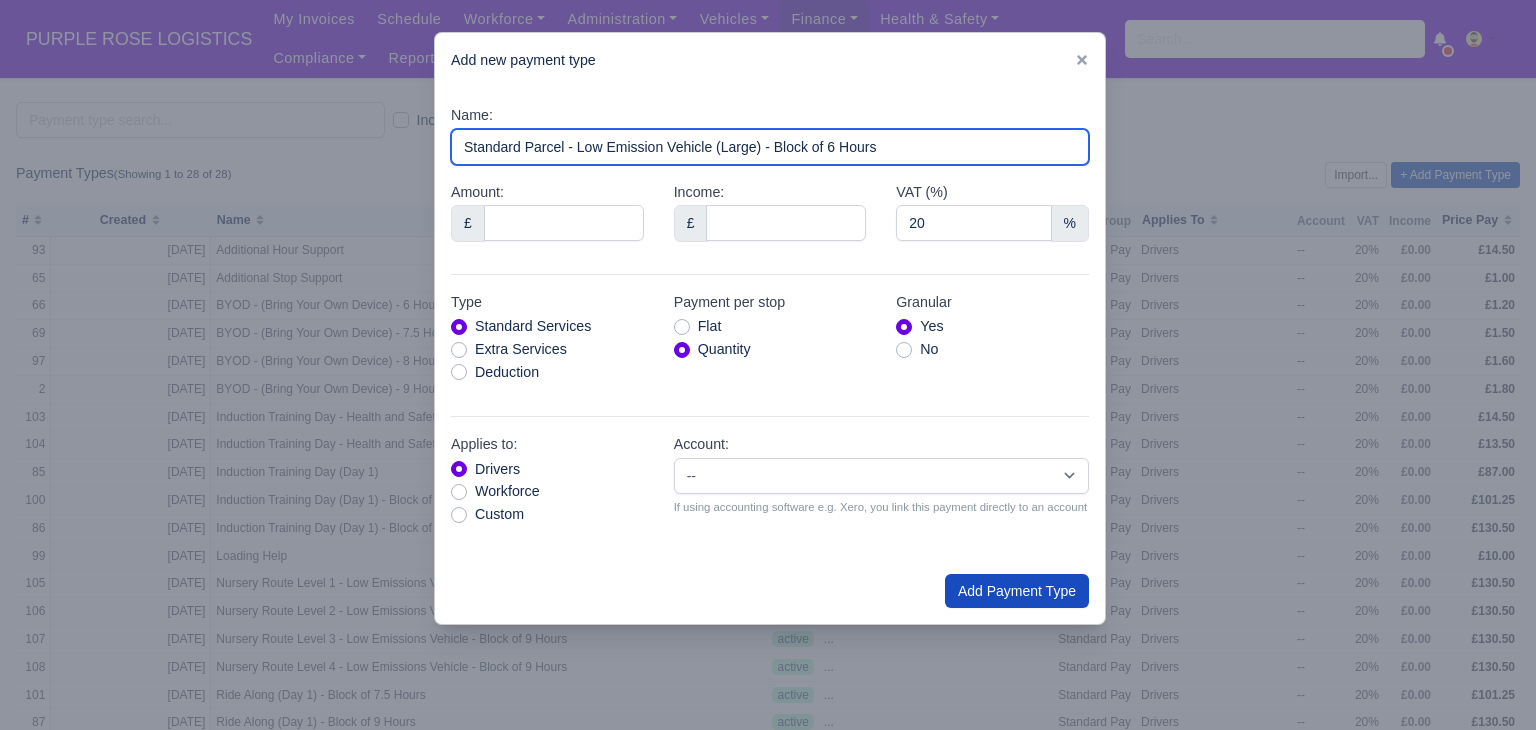 type on "Standard Parcel - Low Emission Vehicle (Large) - Block of 6 Hours" 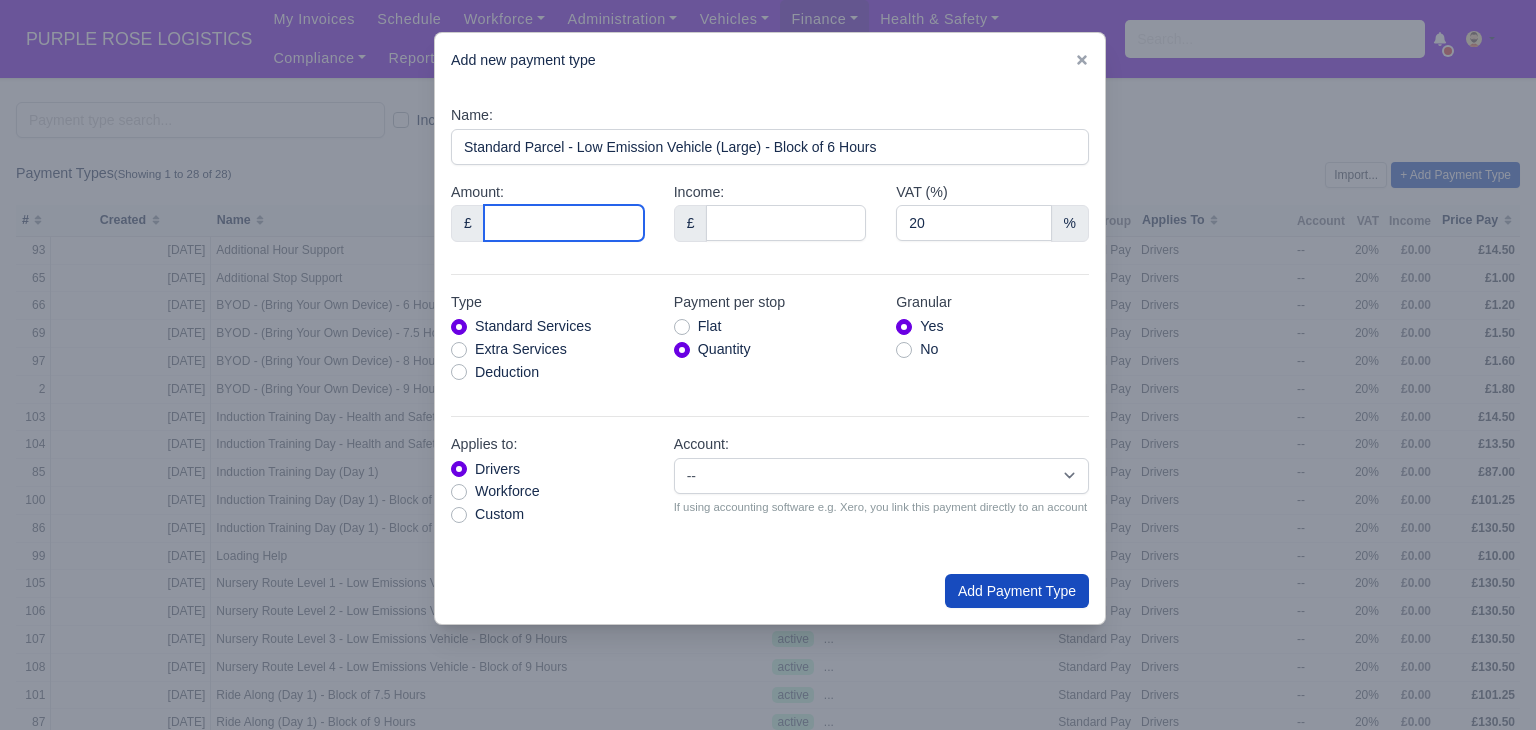 click on "Amount:" at bounding box center [564, 223] 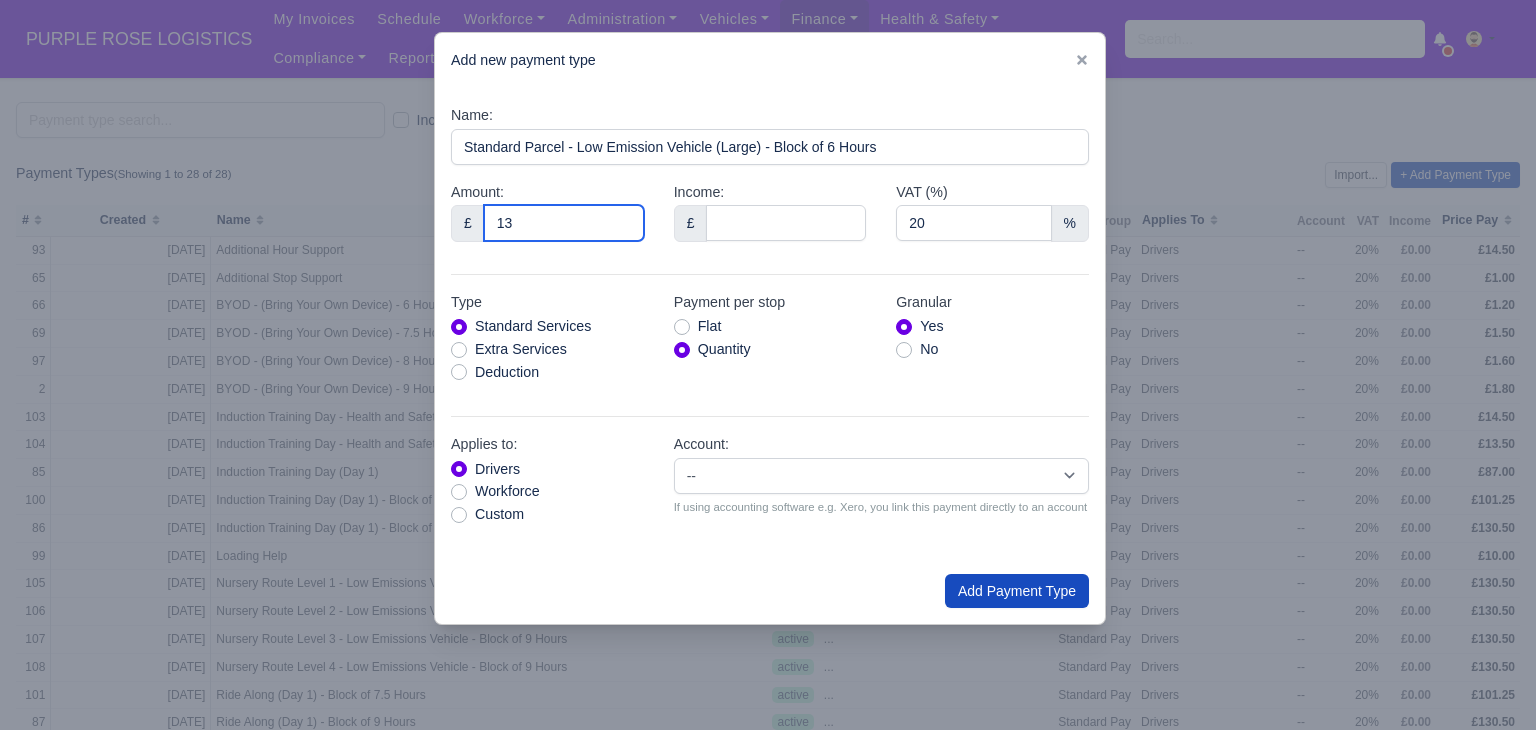 type on "1" 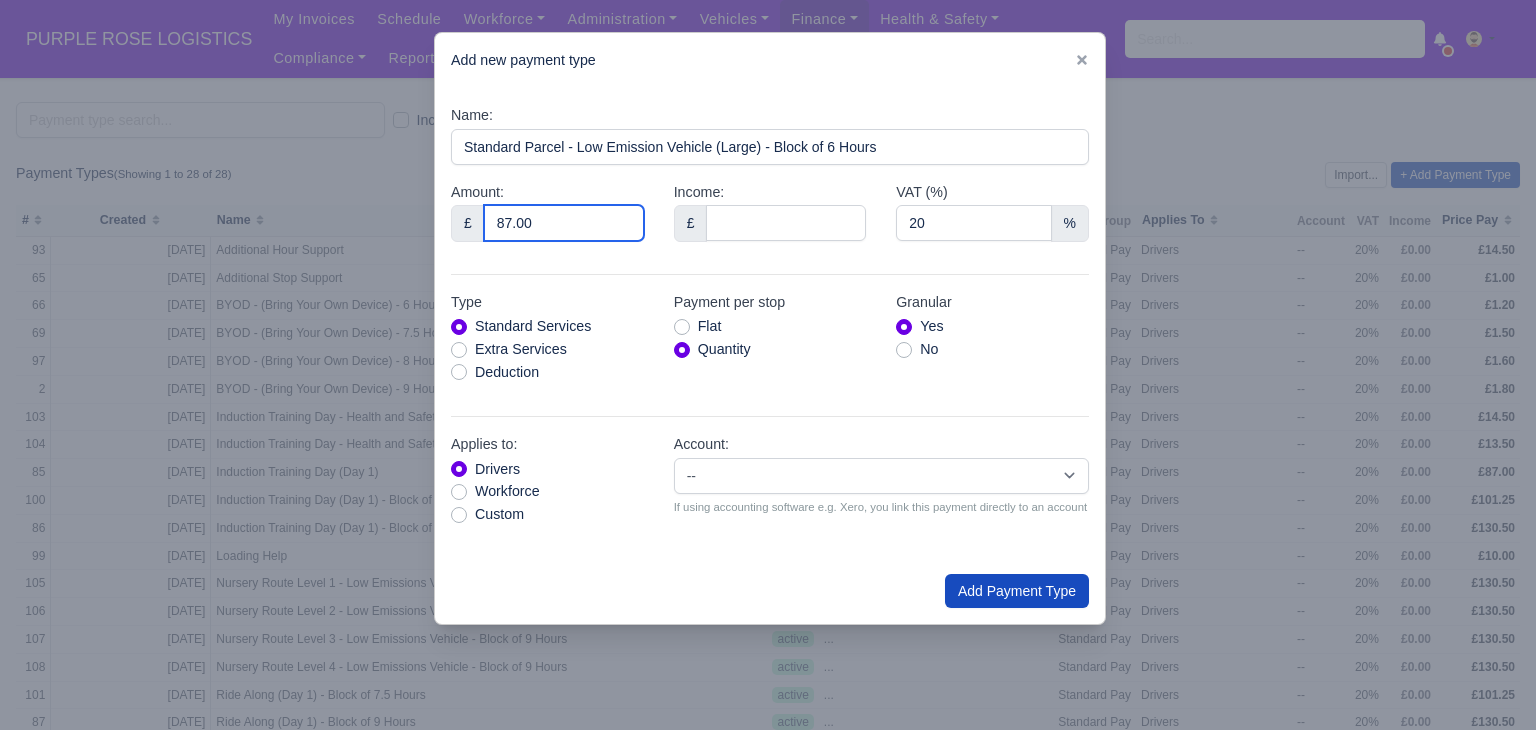 type on "87.00" 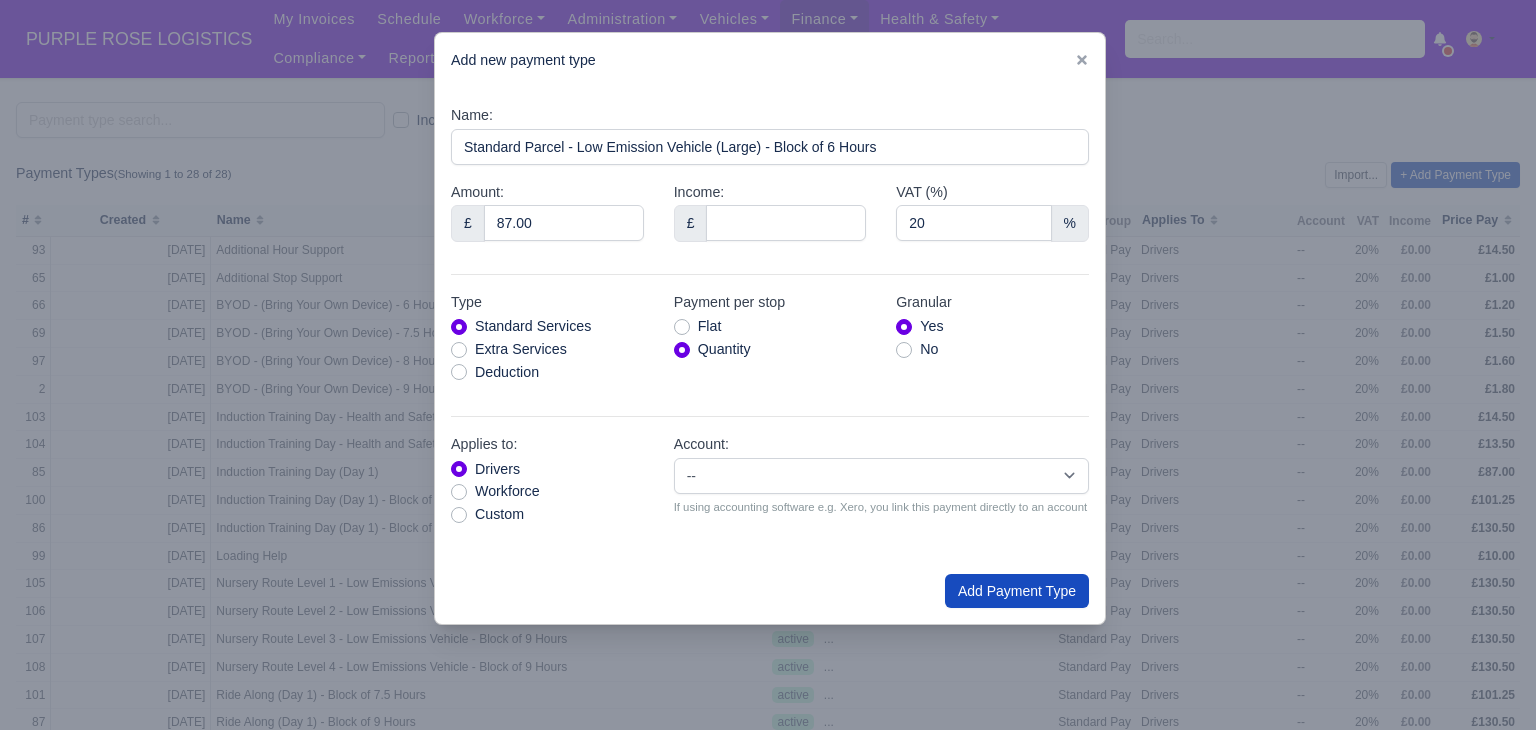 click on "Flat" at bounding box center [710, 326] 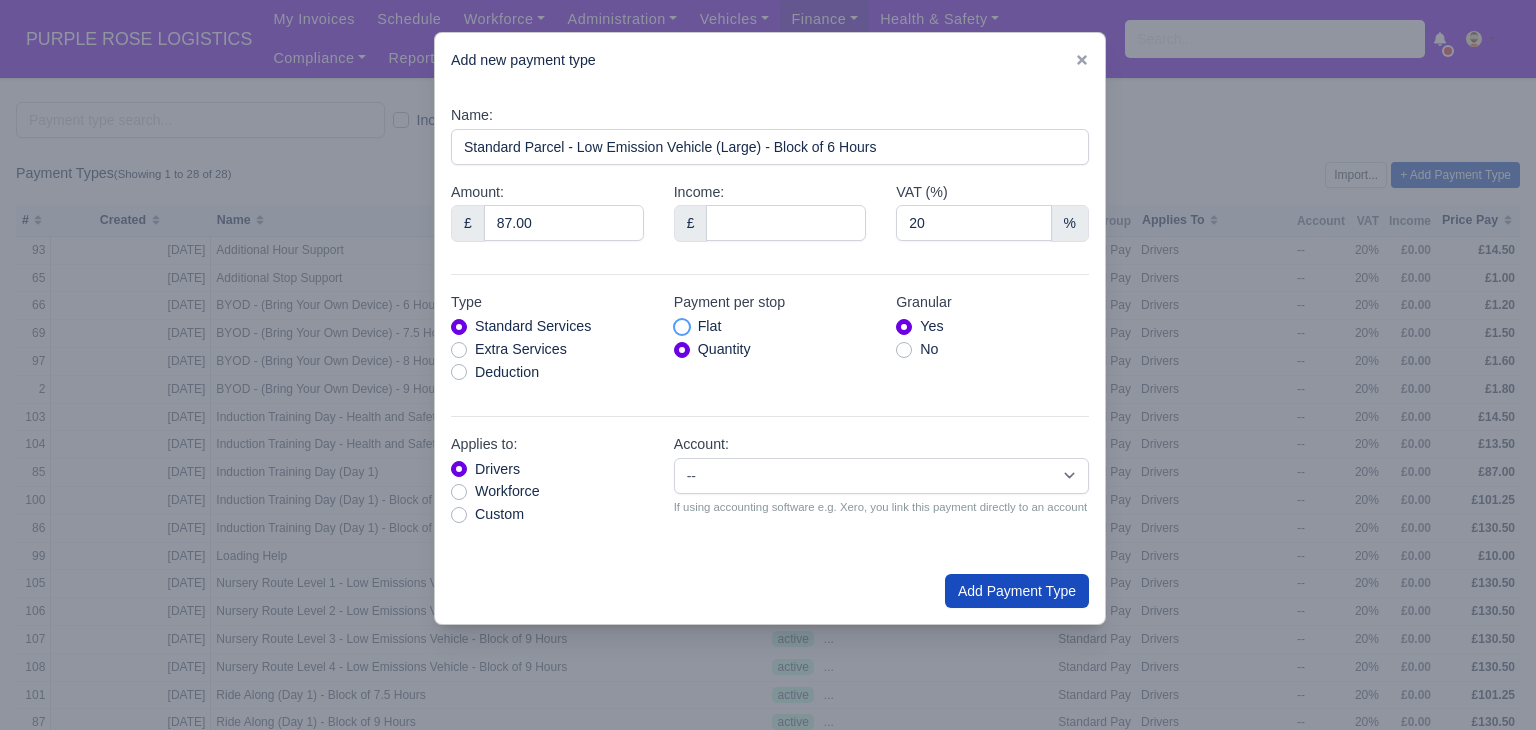 radio on "true" 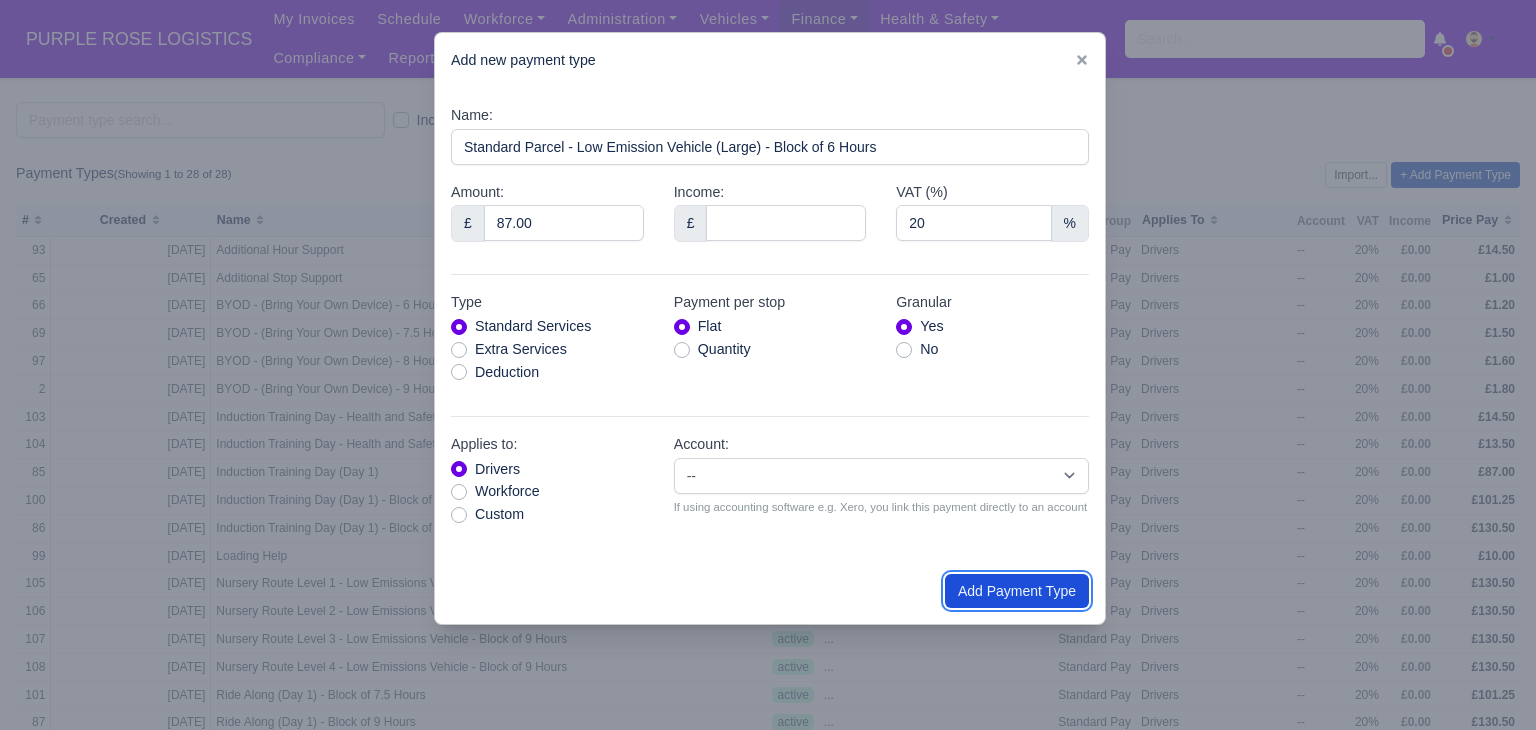 click on "Add Payment Type" at bounding box center (1017, 591) 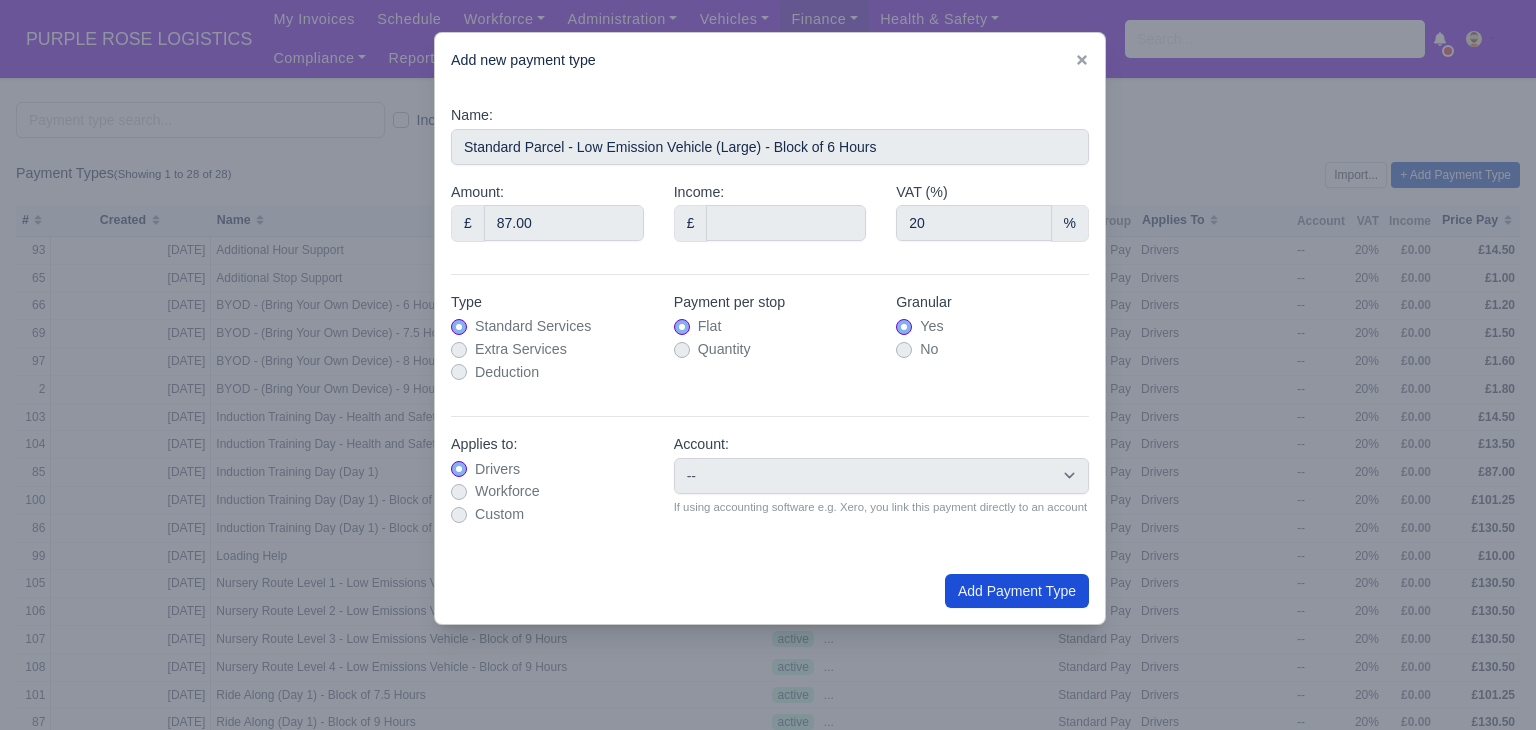 type on "0" 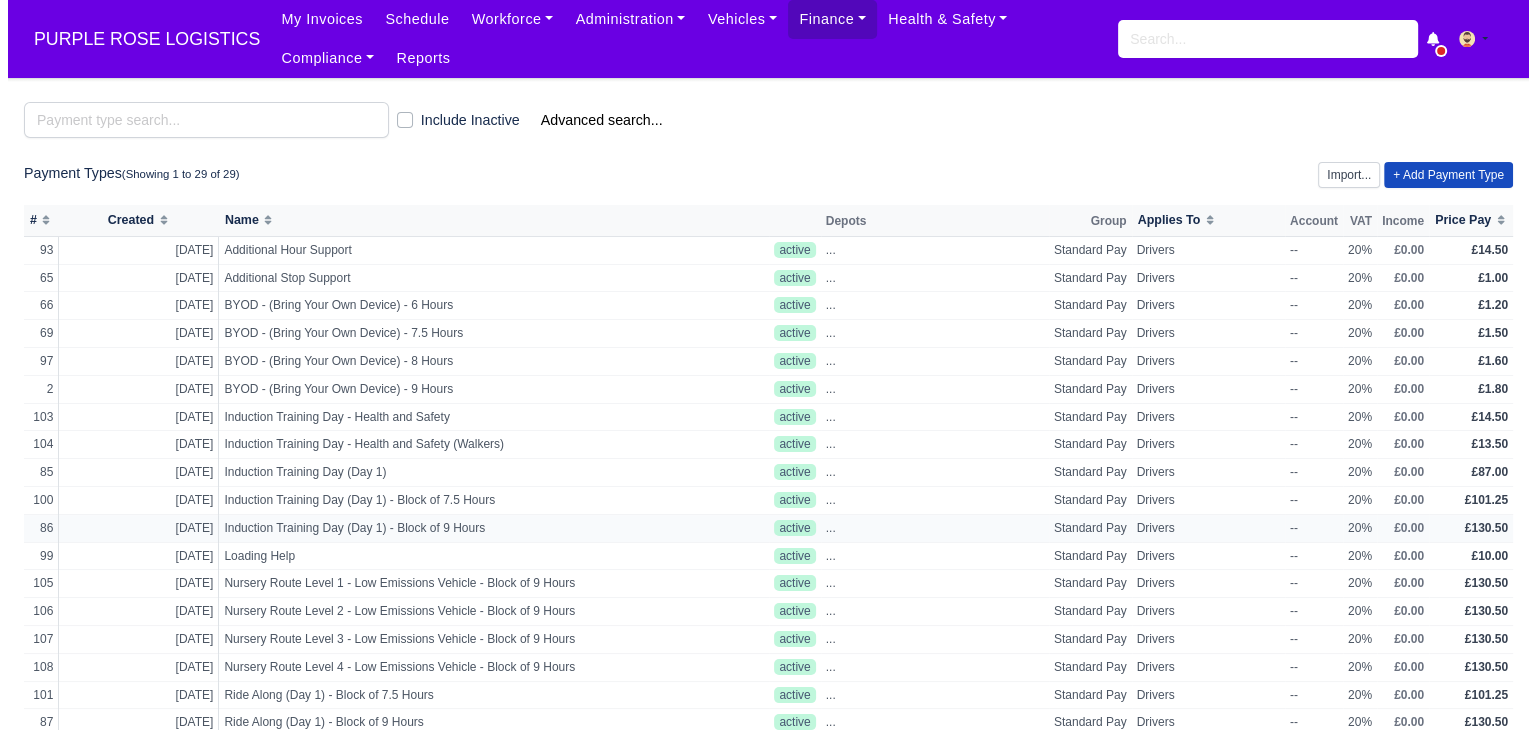 scroll, scrollTop: 329, scrollLeft: 0, axis: vertical 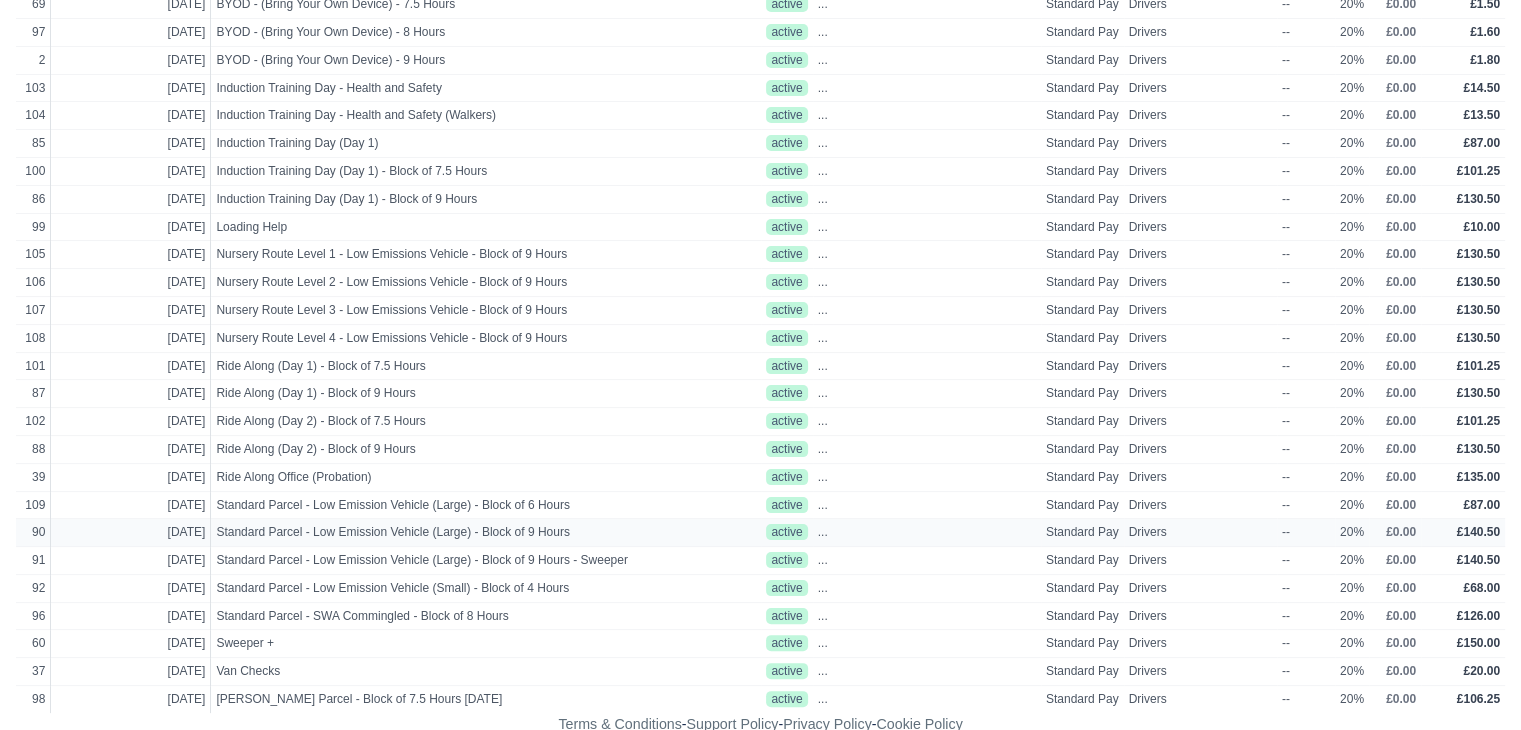 click on "Drivers" at bounding box center [1200, 533] 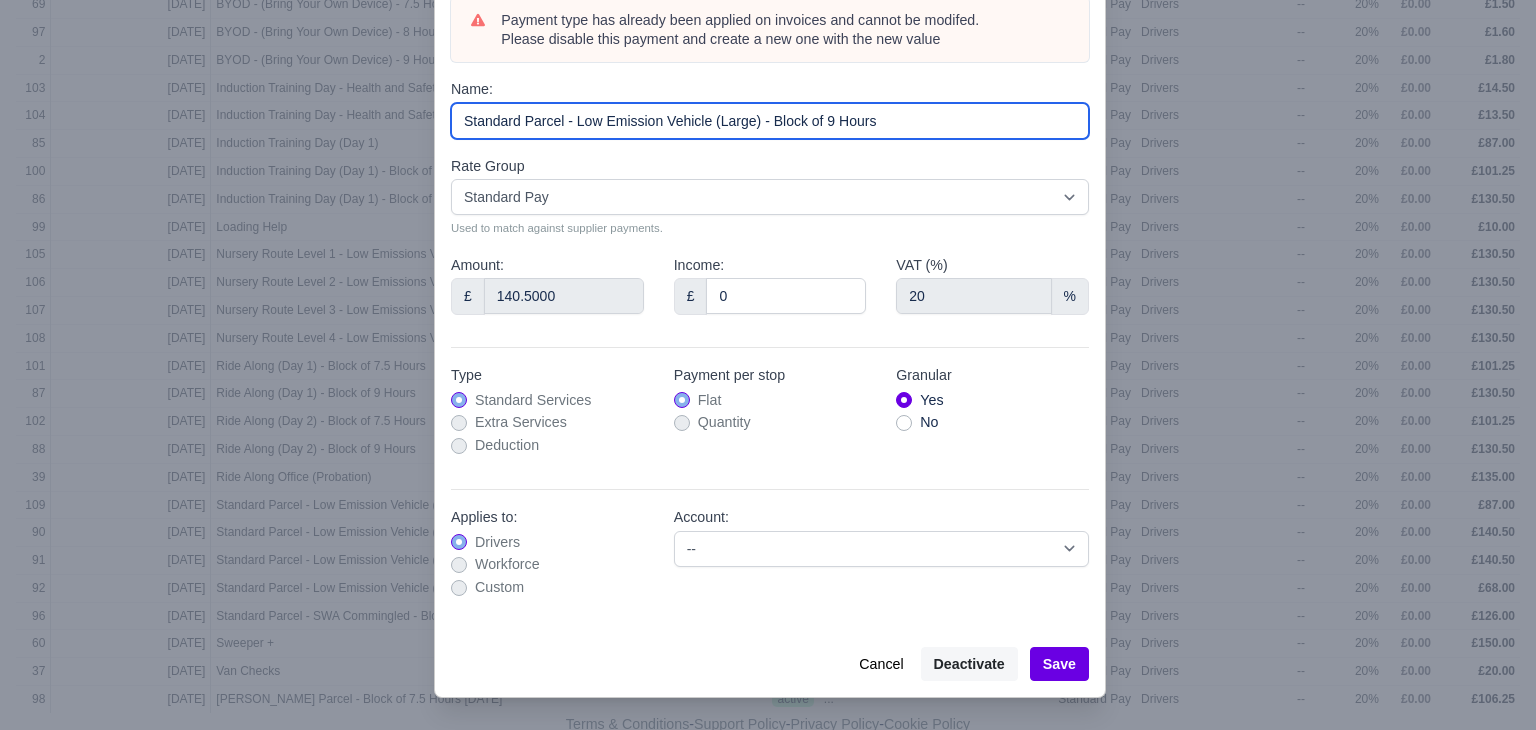 drag, startPoint x: 896, startPoint y: 227, endPoint x: 447, endPoint y: 212, distance: 449.2505 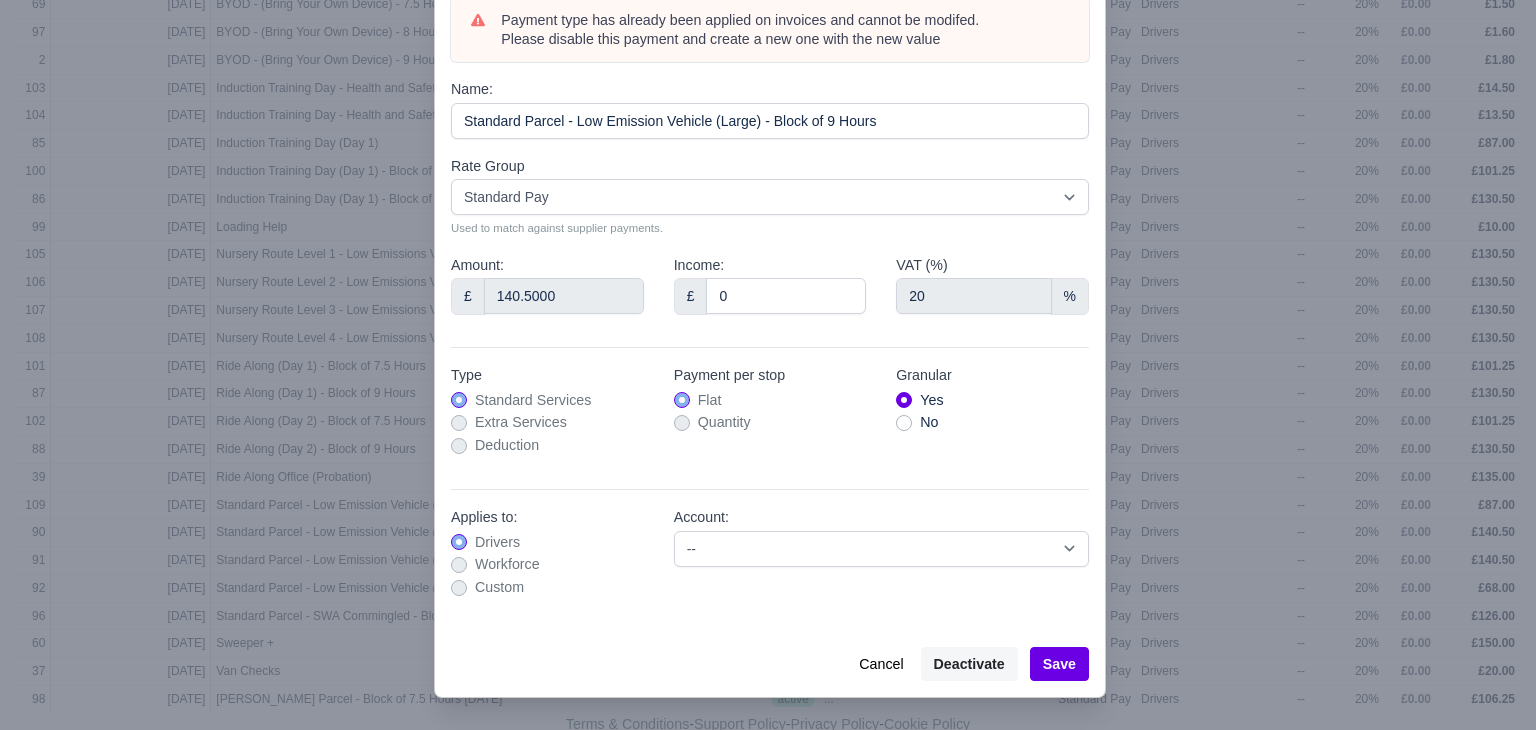click on "Payment per stop
Flat
Quantity" at bounding box center [770, 418] 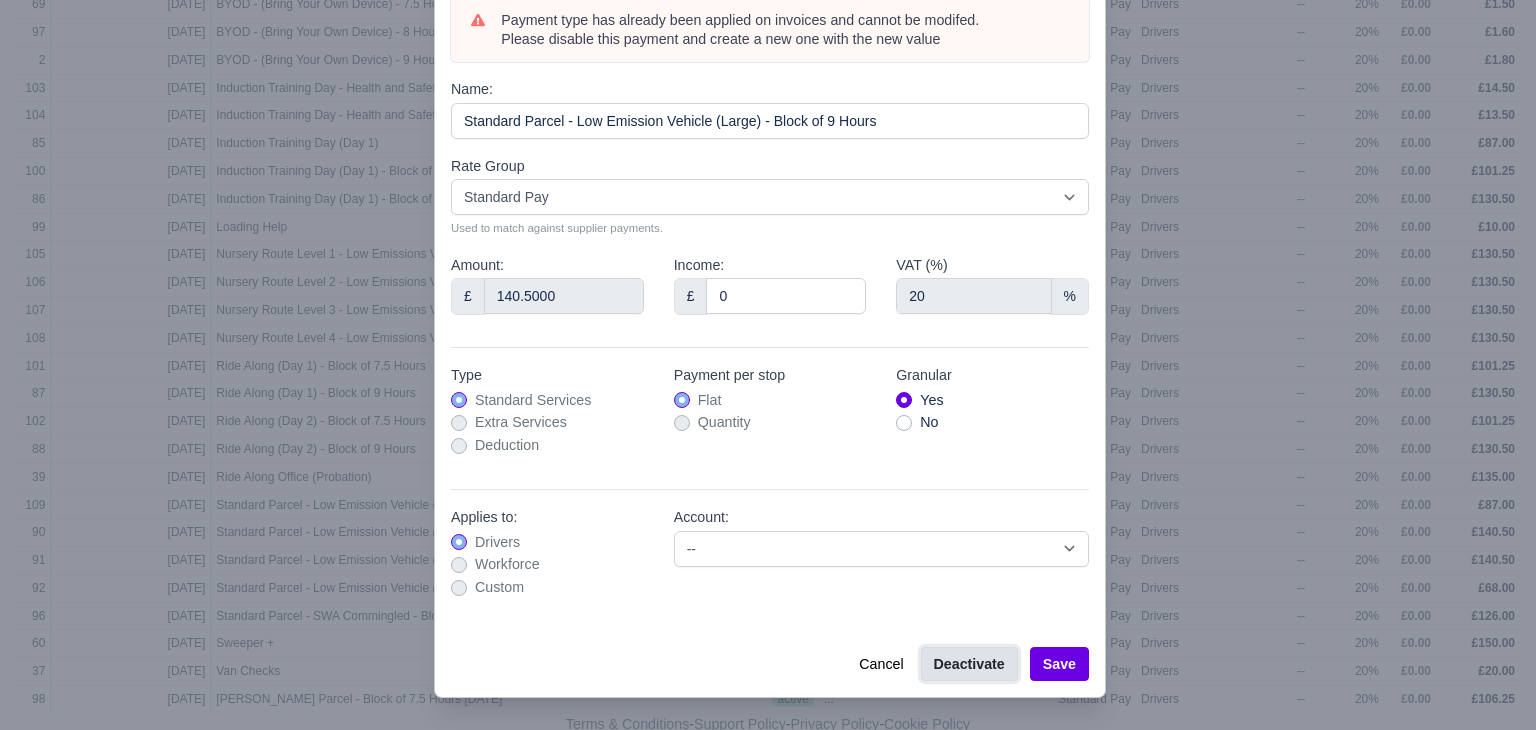click on "Deactivate" at bounding box center (969, 664) 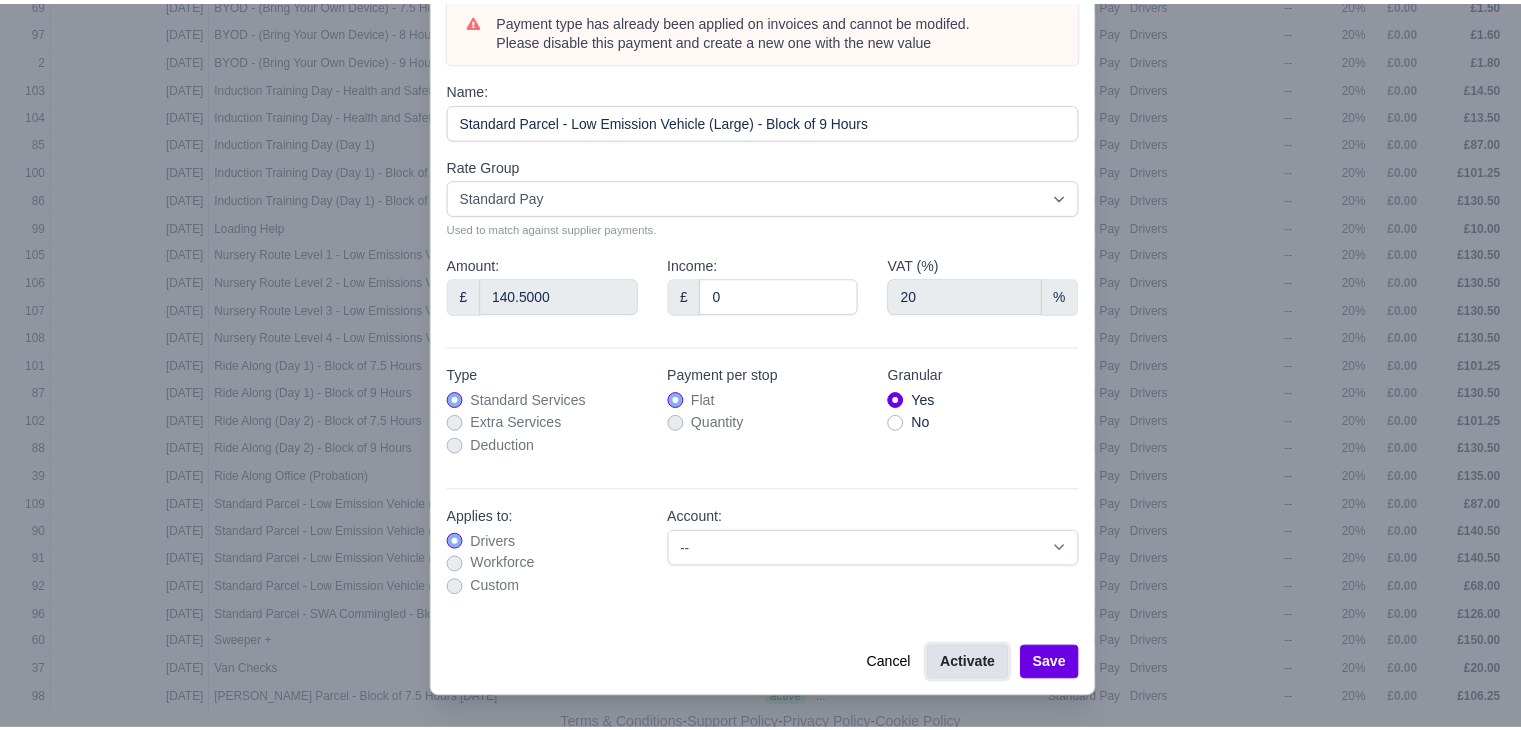 scroll, scrollTop: 301, scrollLeft: 0, axis: vertical 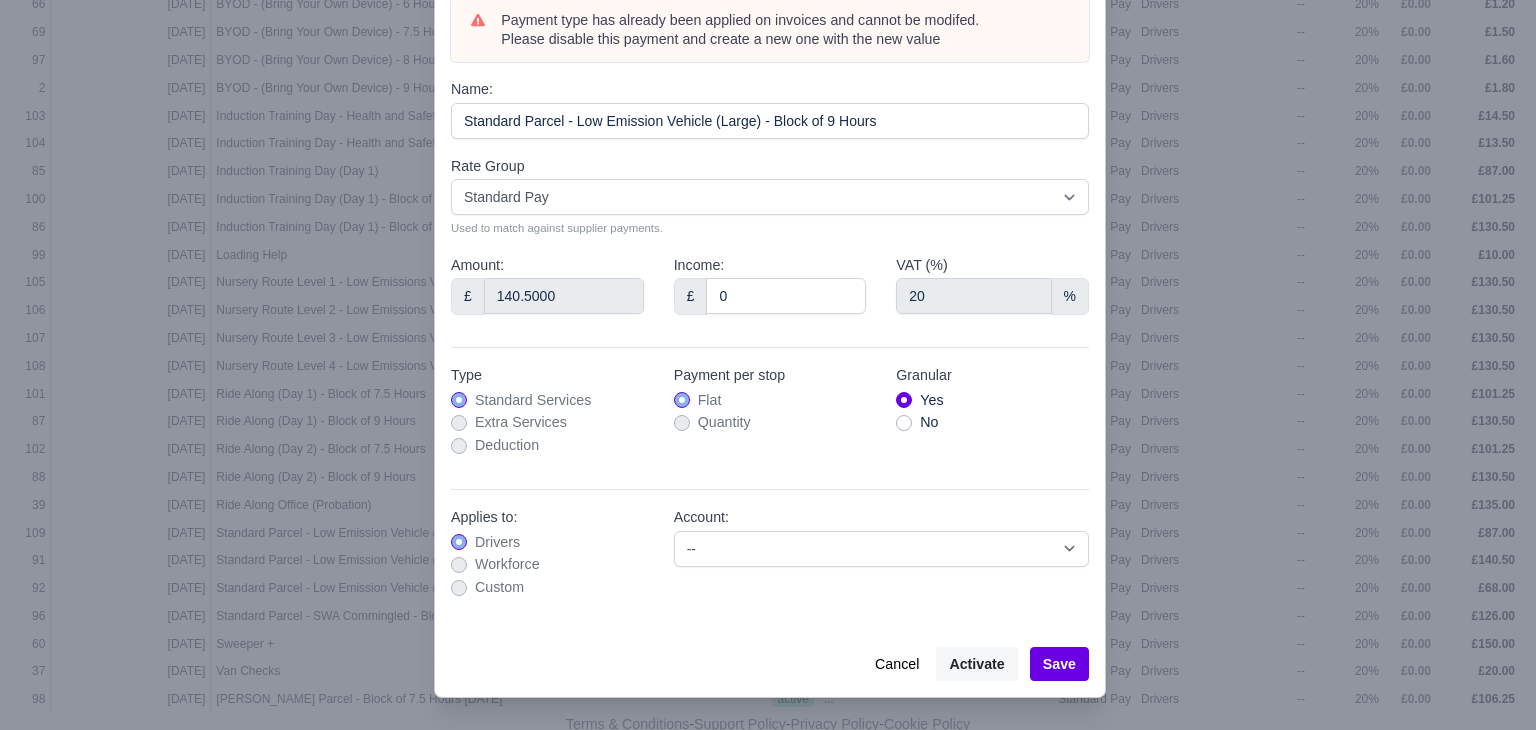 click at bounding box center (768, 365) 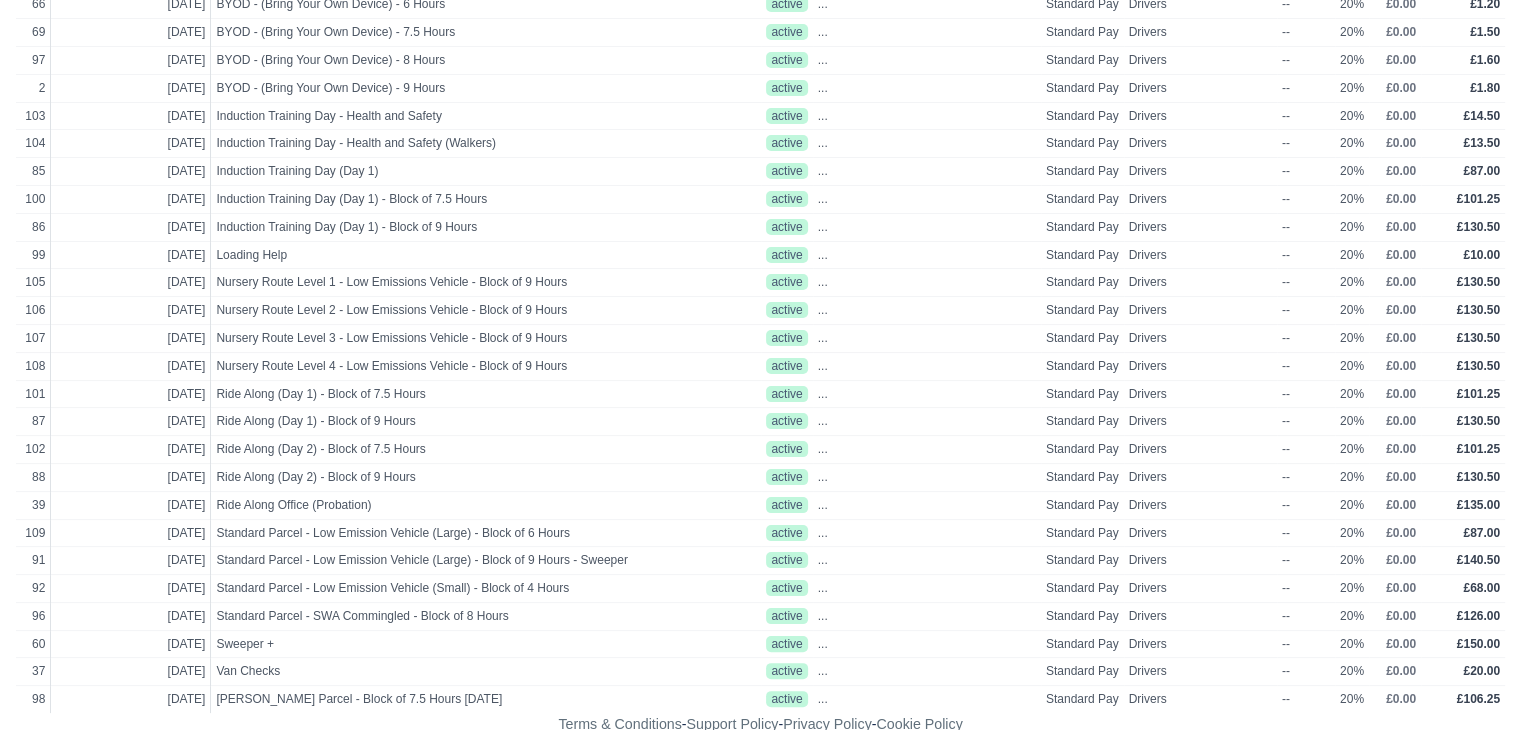scroll, scrollTop: 0, scrollLeft: 0, axis: both 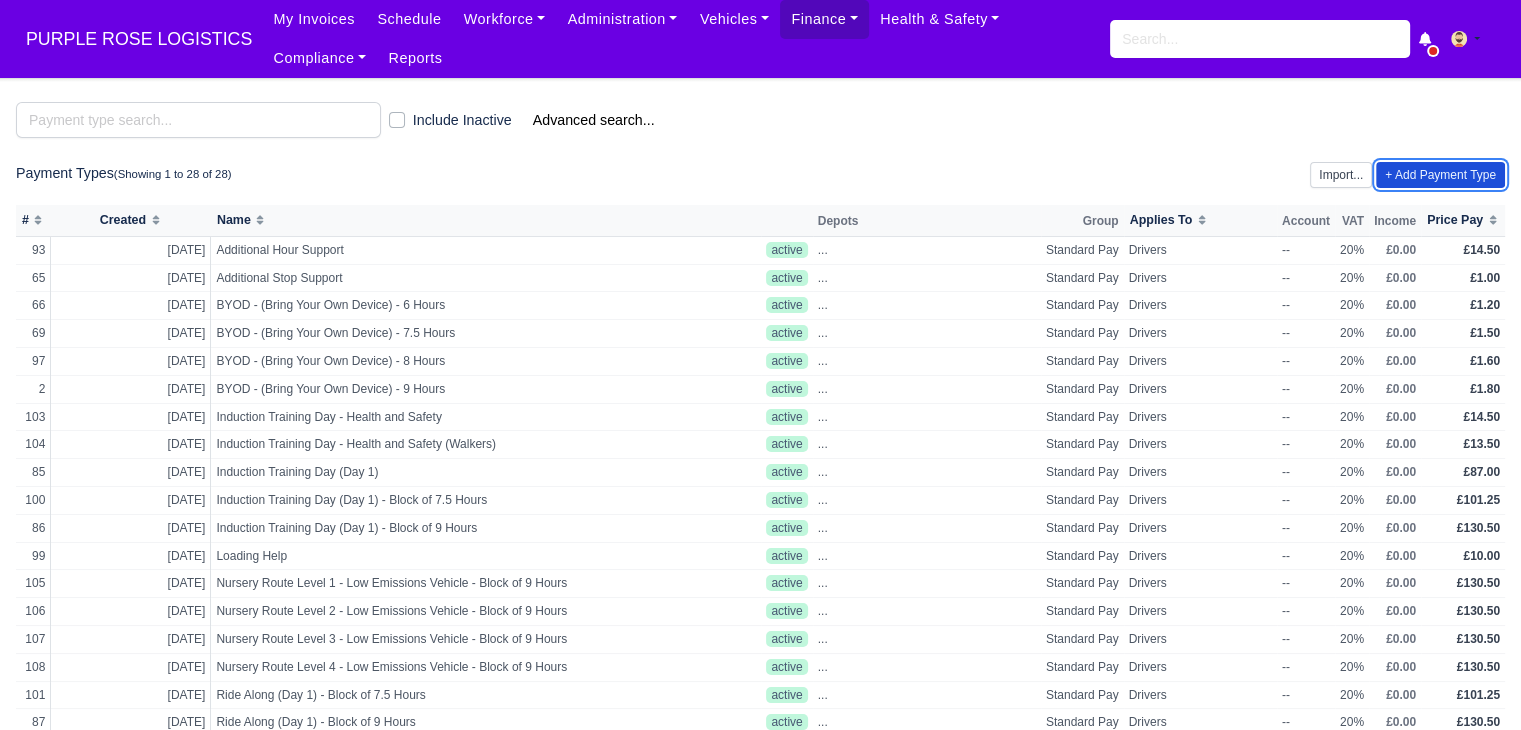 click on "+ Add Payment Type" at bounding box center [1440, 175] 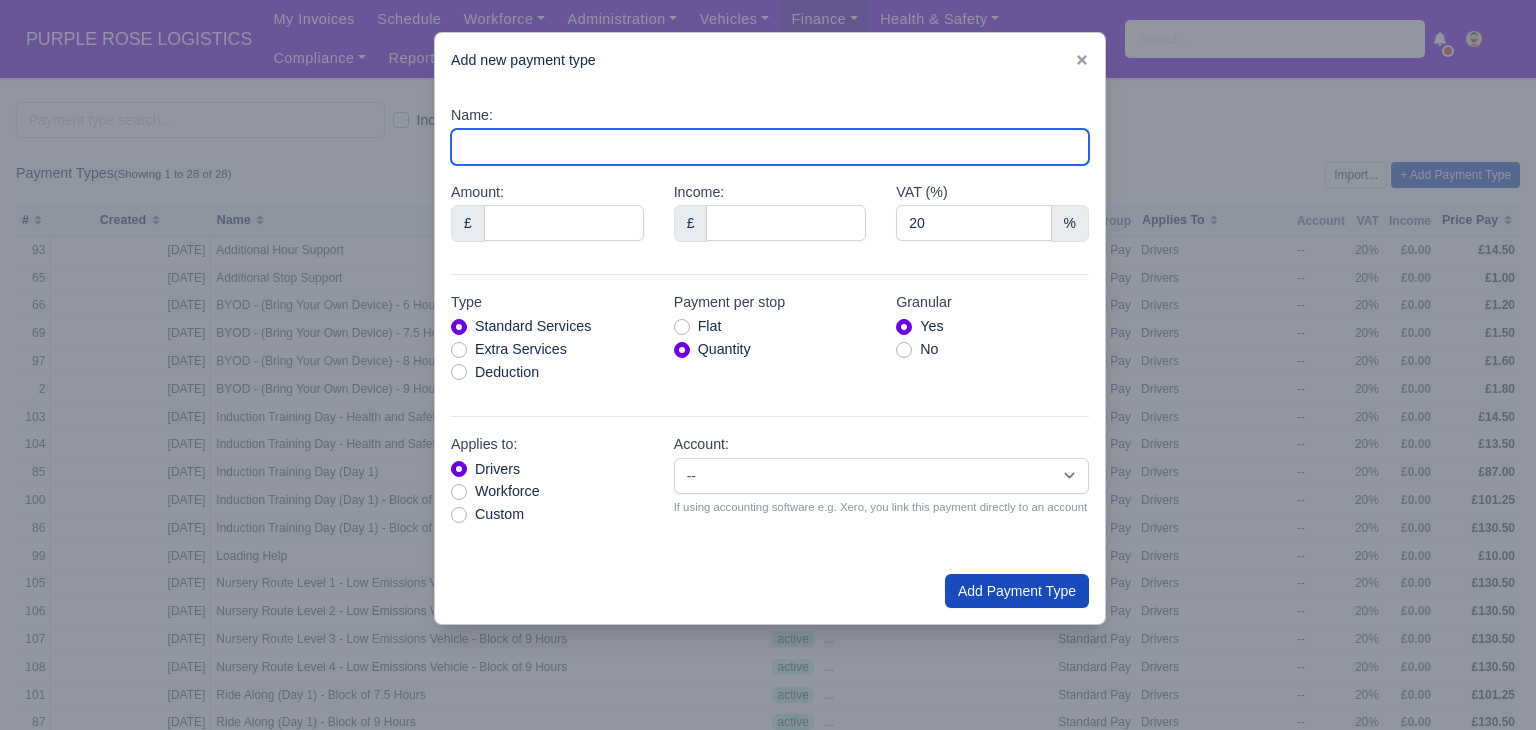 click on "Name:" at bounding box center [770, 147] 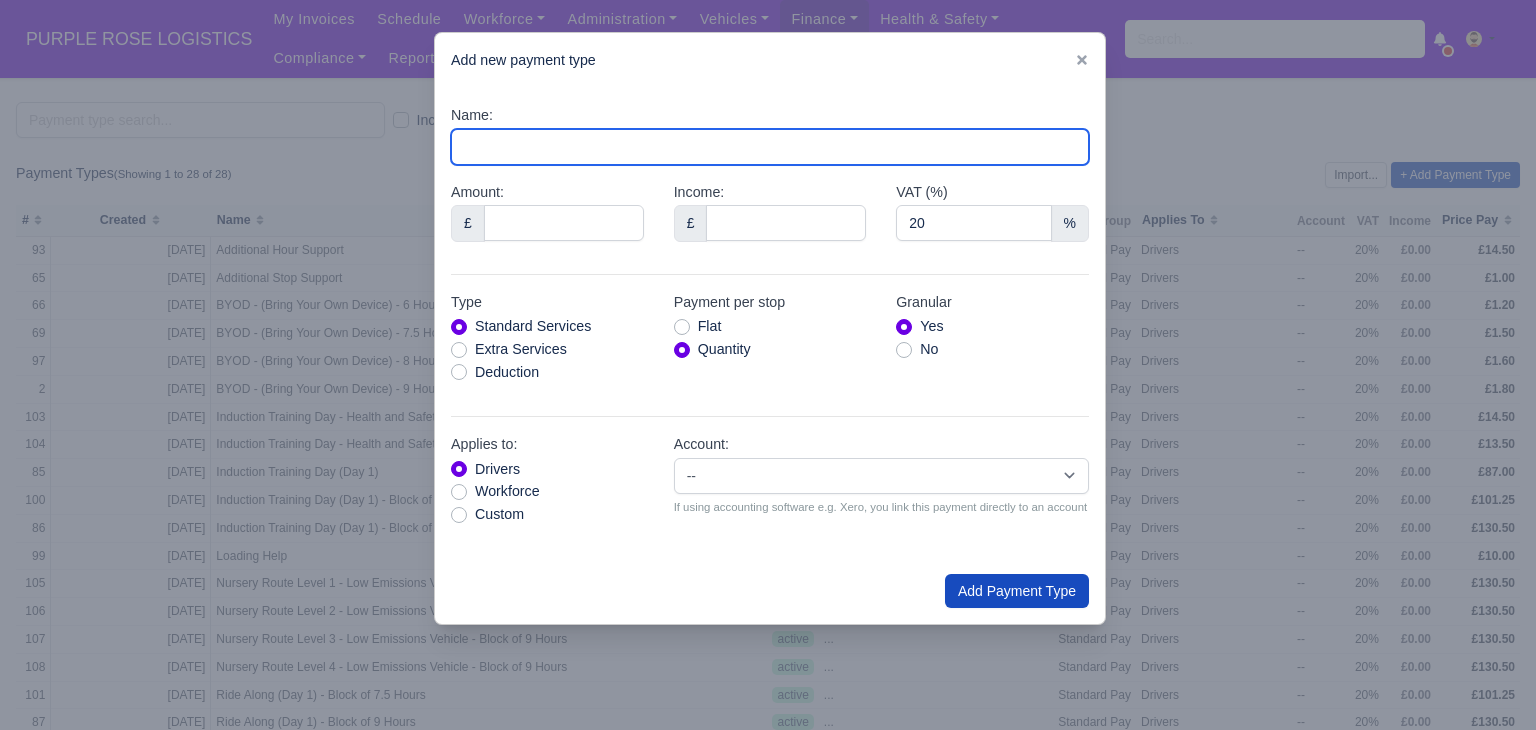 paste on "Standard Parcel - Low Emission Vehicle (Large) - Block of 9 Hours" 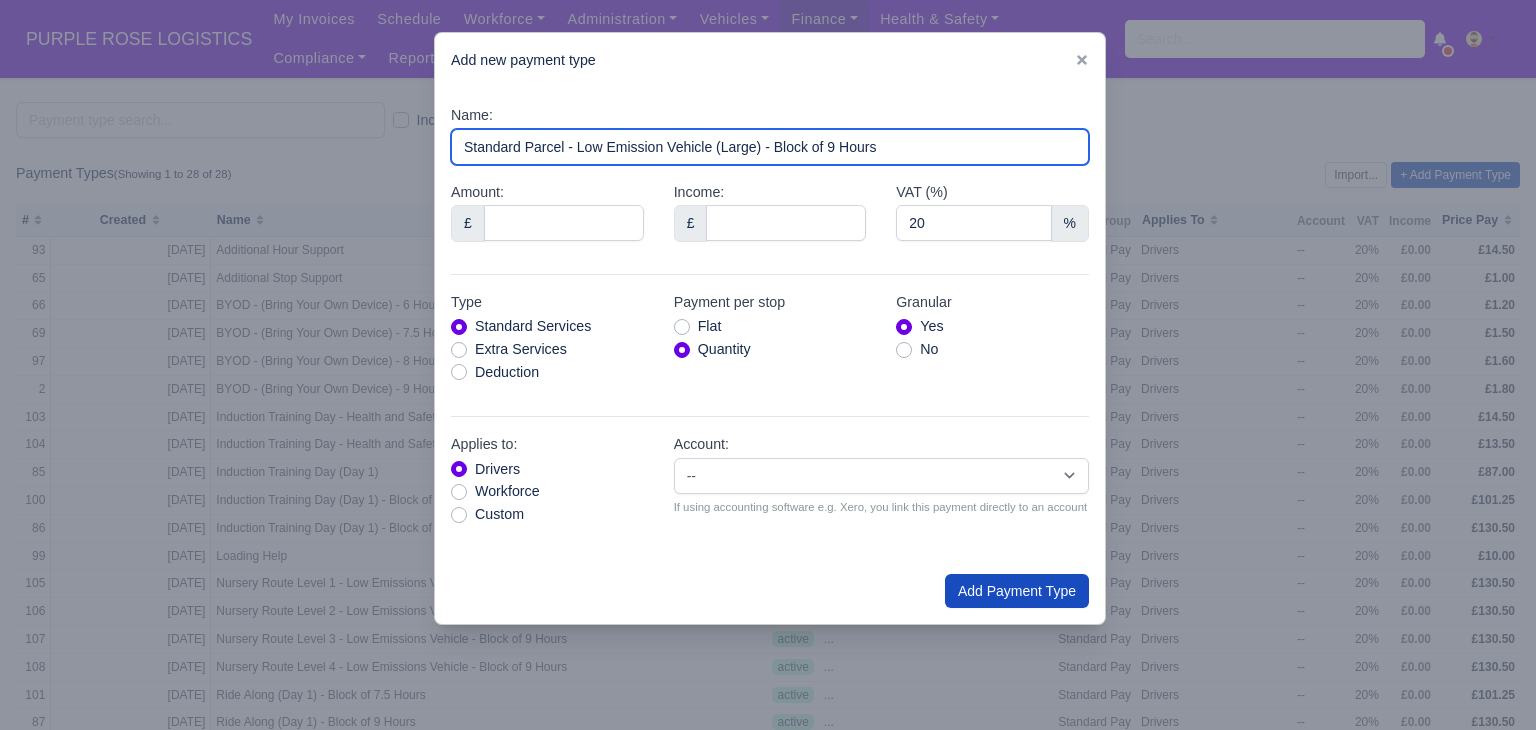 type on "Standard Parcel - Low Emission Vehicle (Large) - Block of 9 Hours" 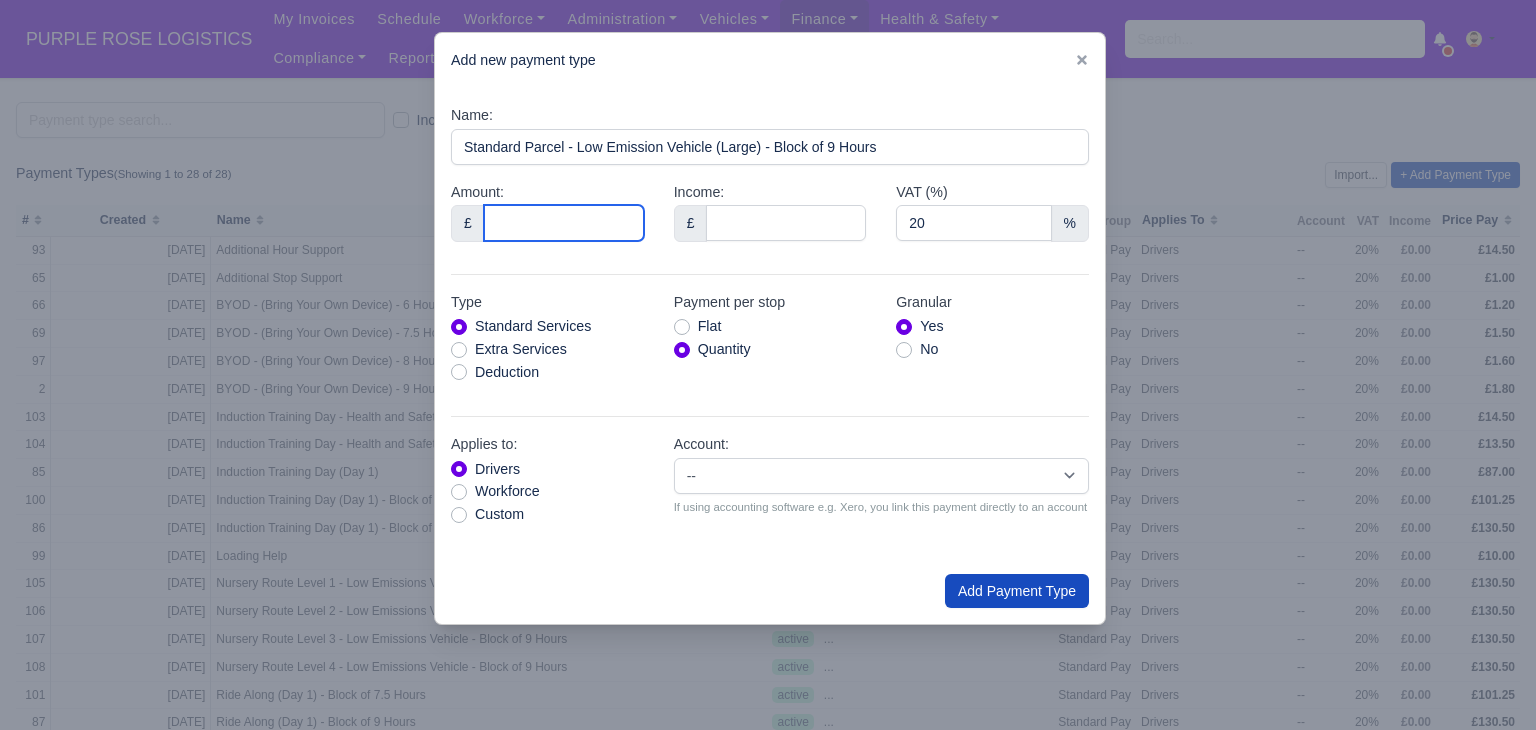 click on "Amount:" at bounding box center (564, 223) 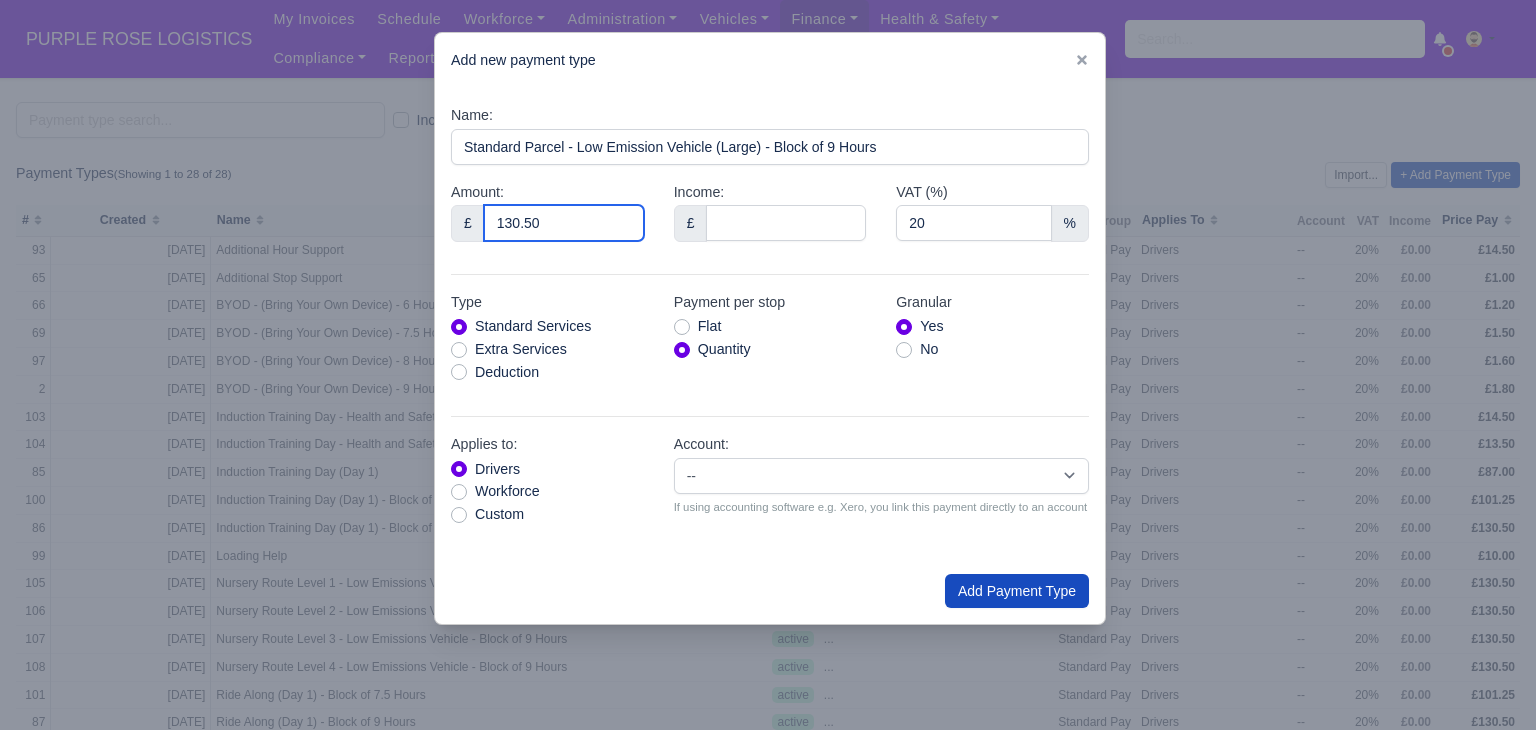 type on "130.50" 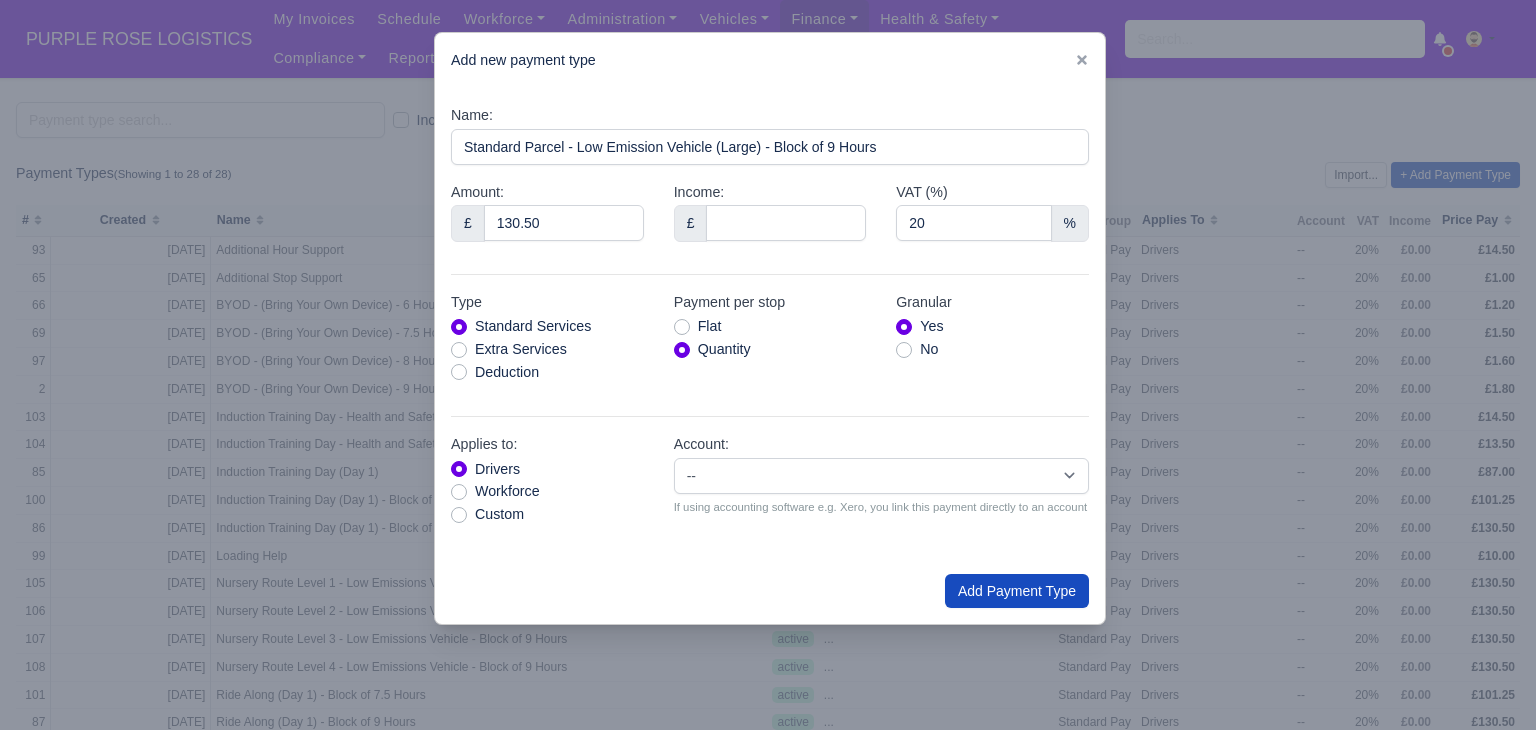 click on "Flat" at bounding box center [710, 326] 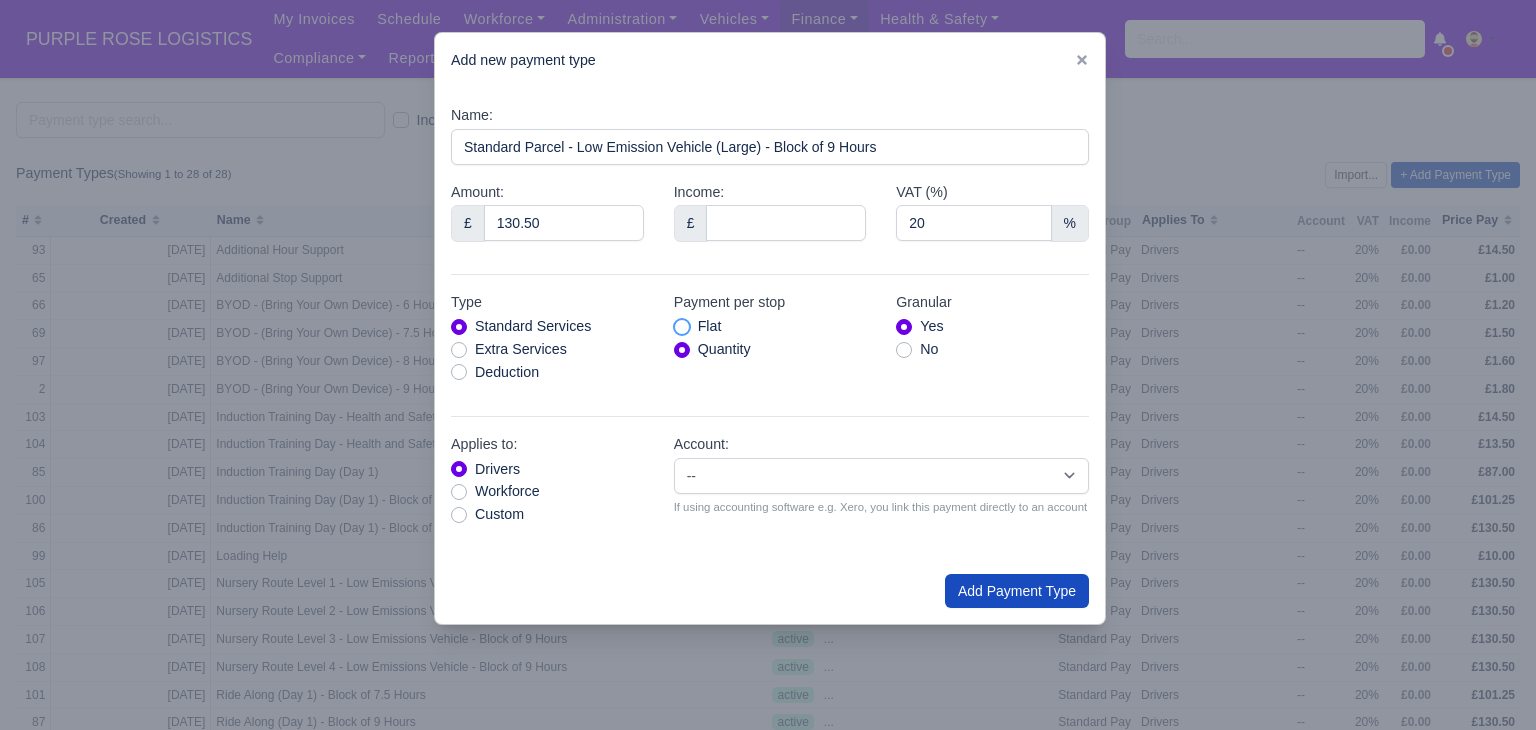 radio on "true" 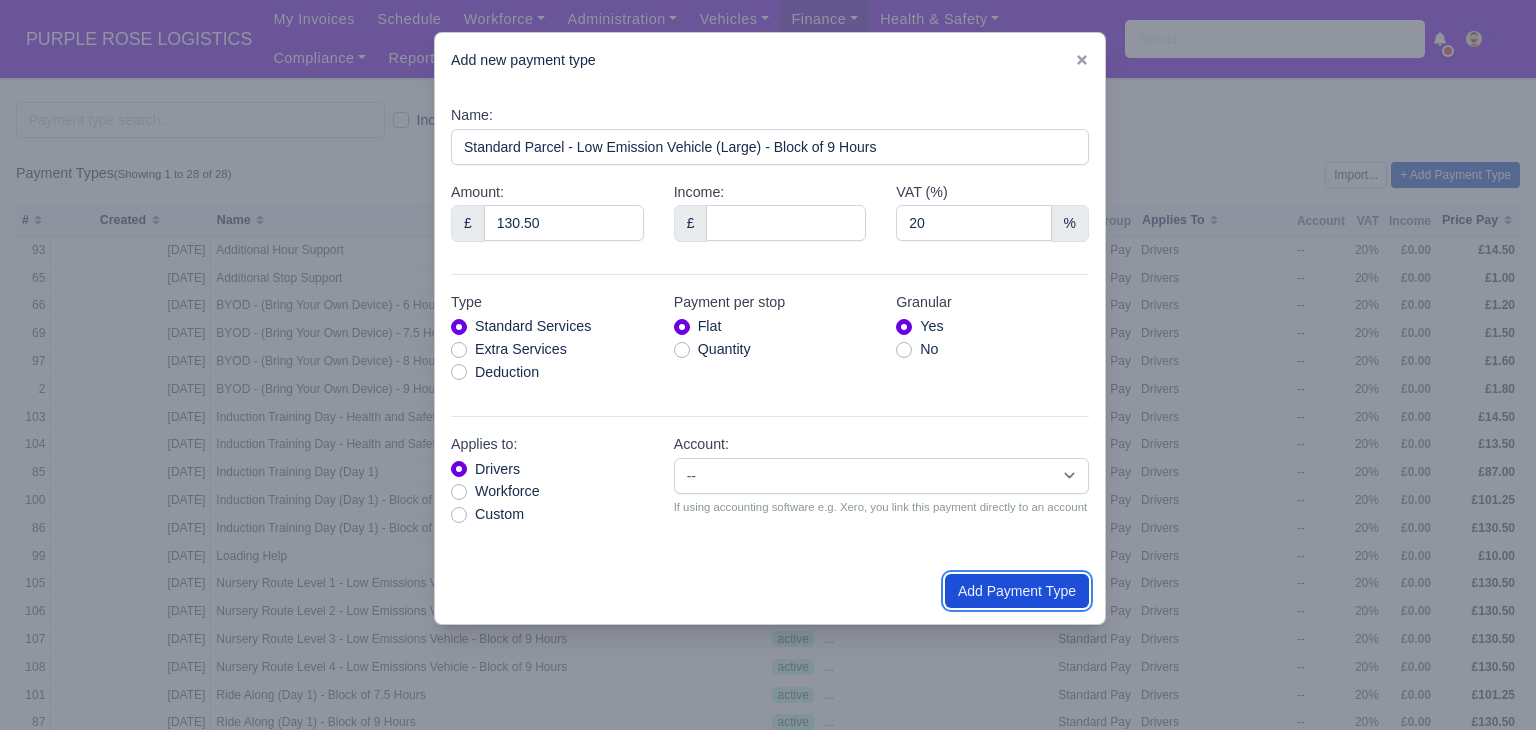 click on "Add Payment Type" at bounding box center [1017, 591] 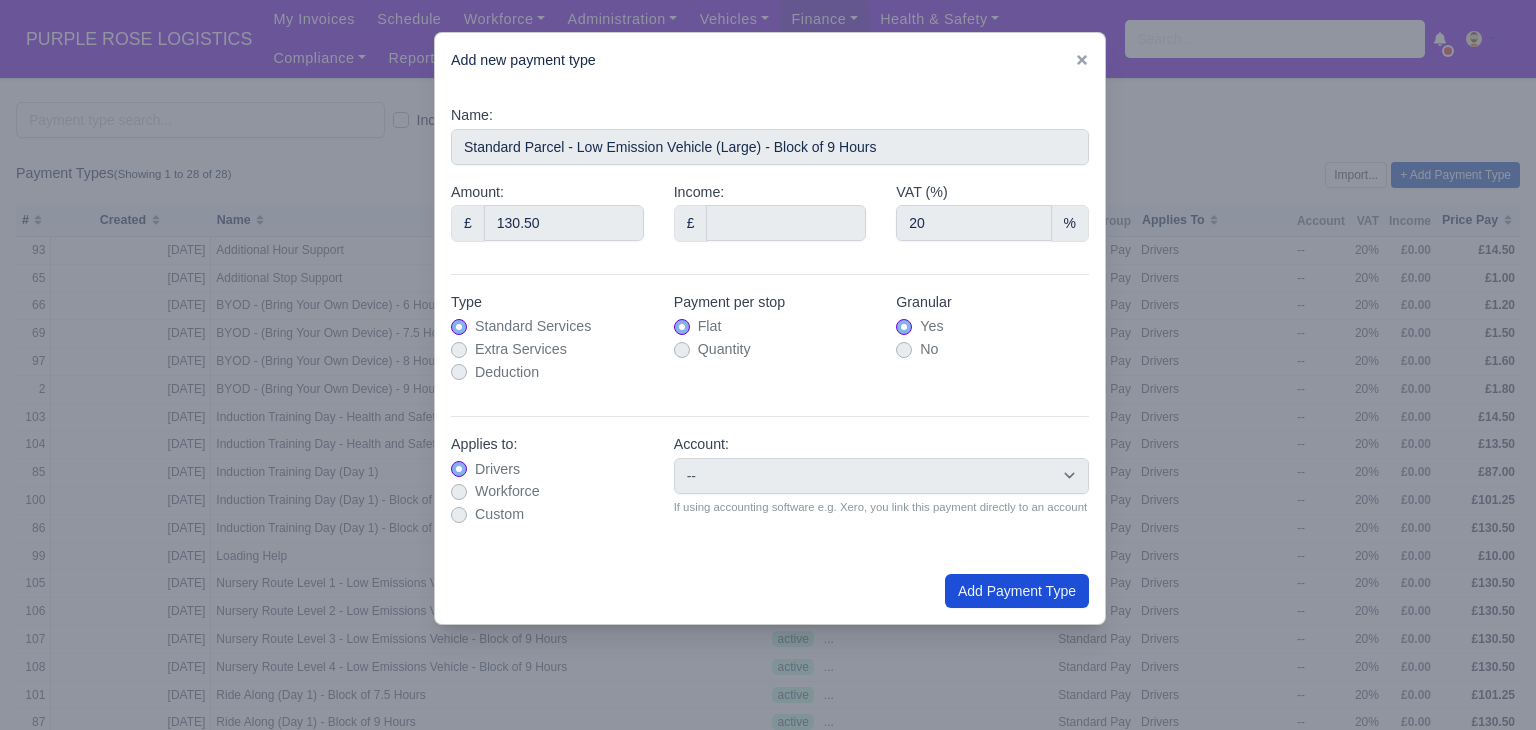 type on "0" 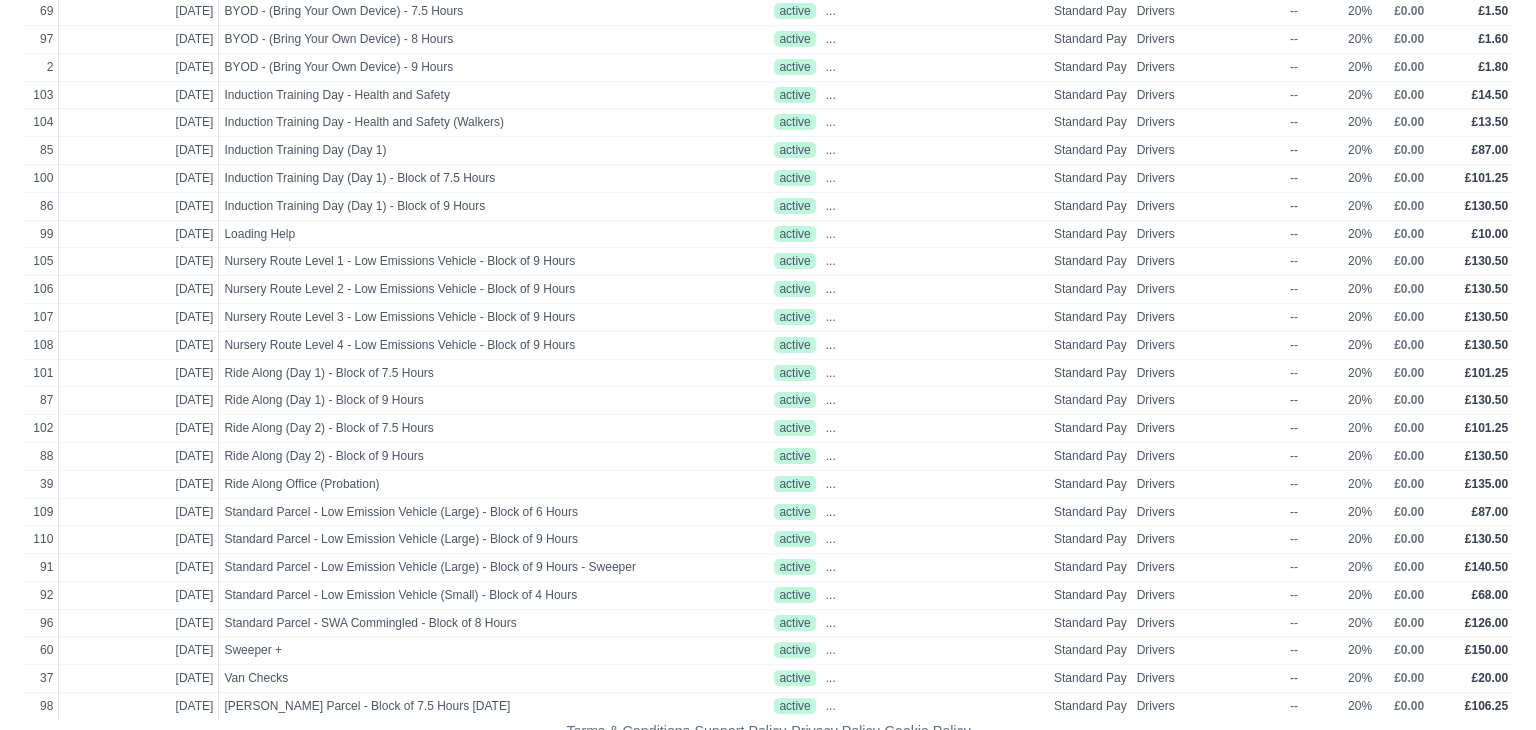 scroll, scrollTop: 329, scrollLeft: 0, axis: vertical 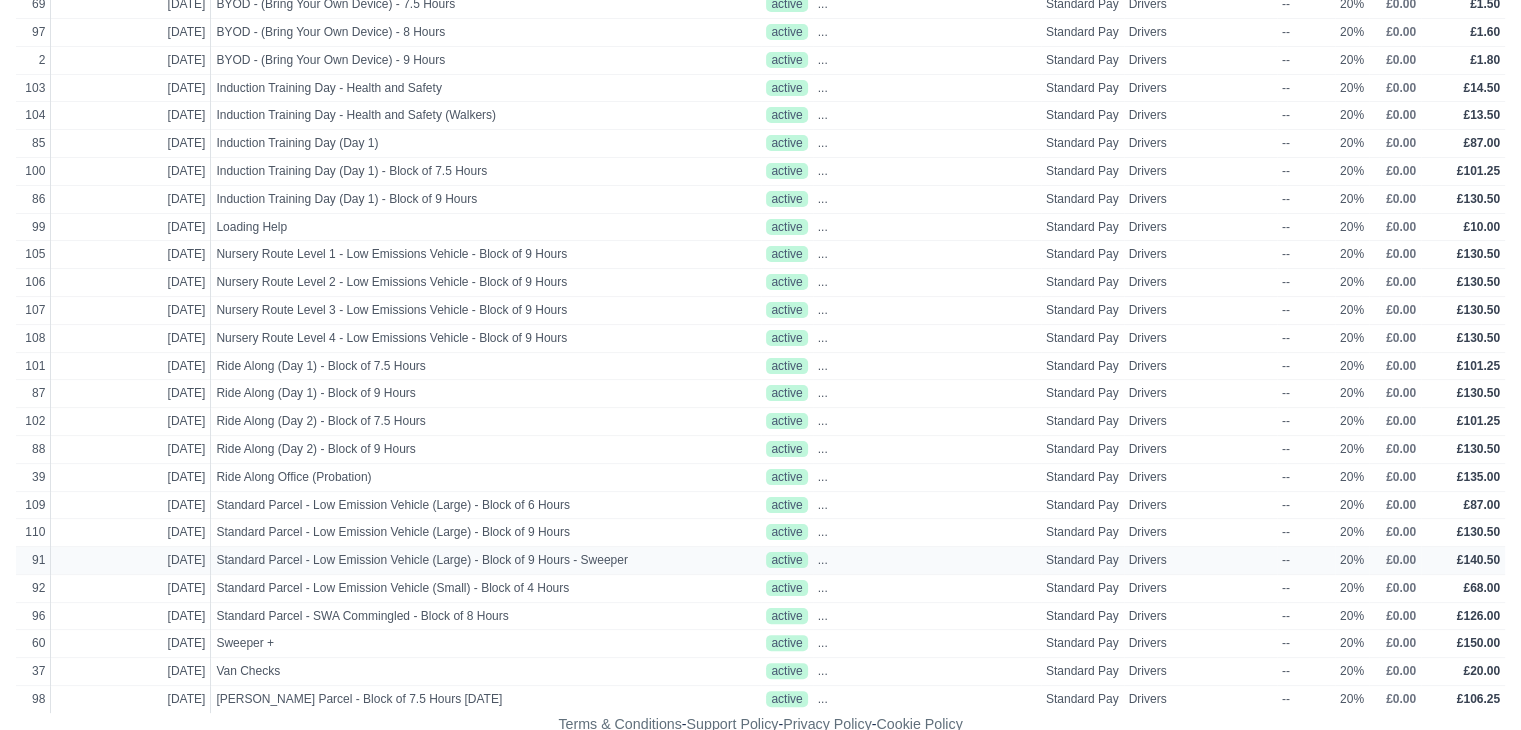 click on "Drivers" at bounding box center (1200, 561) 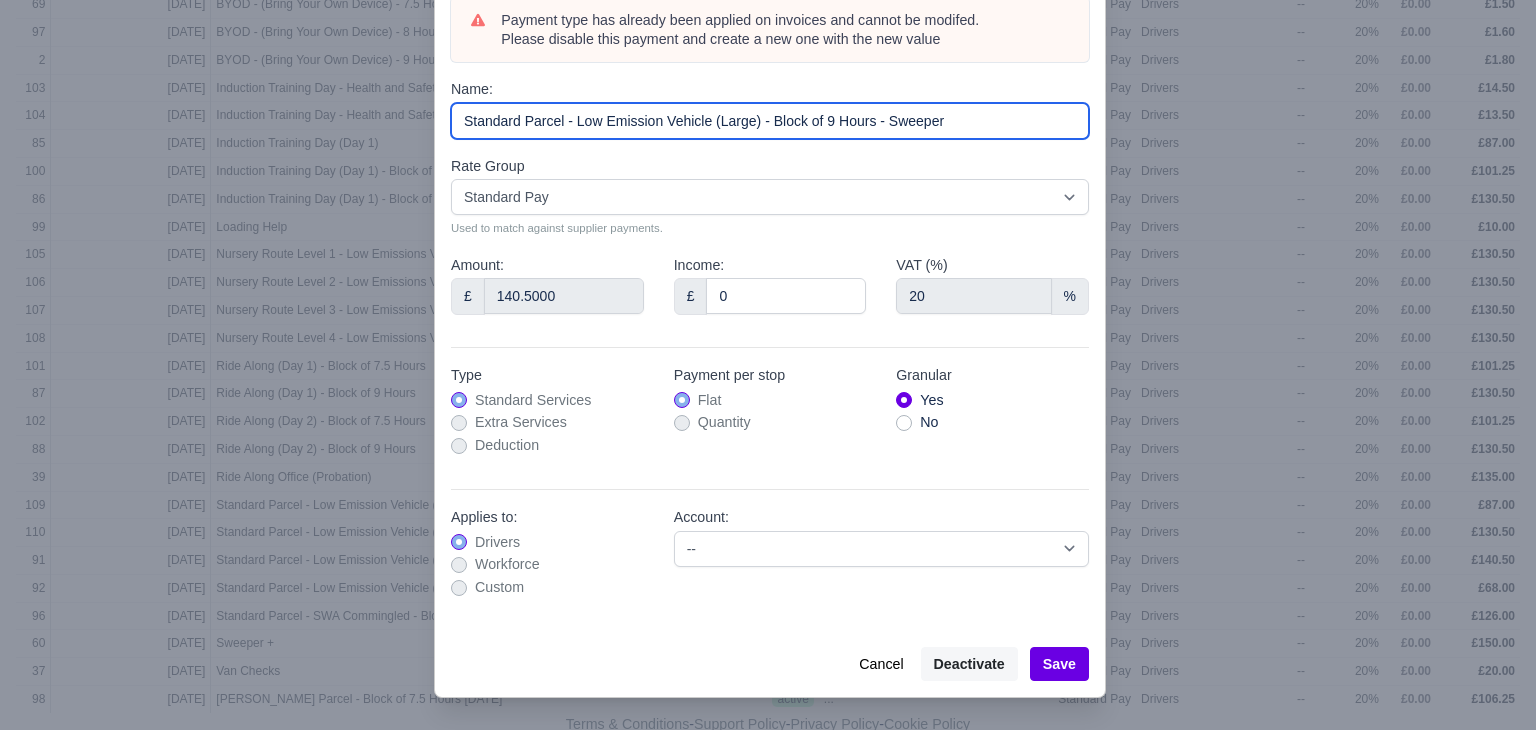 drag, startPoint x: 936, startPoint y: 228, endPoint x: 410, endPoint y: 219, distance: 526.07697 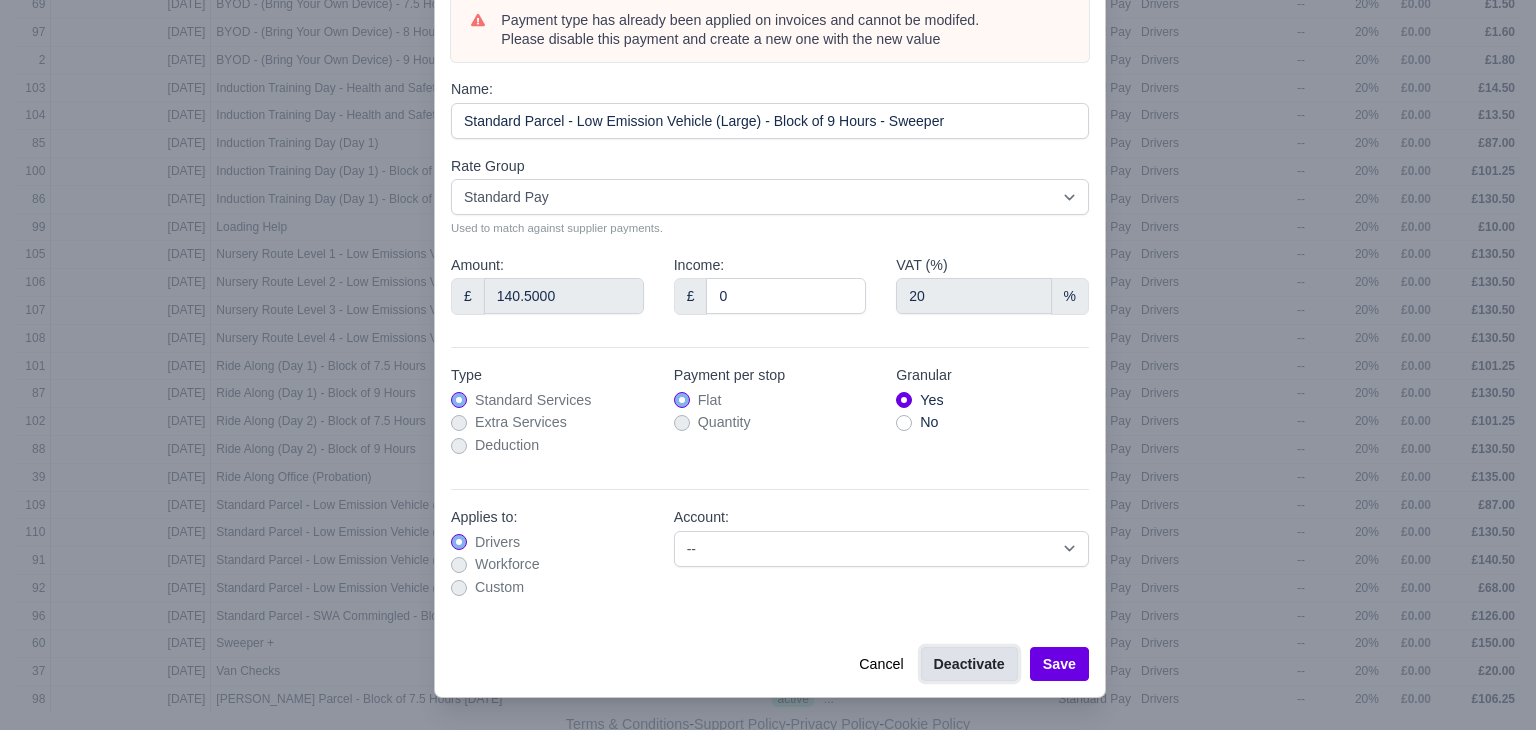 click on "Deactivate" at bounding box center (969, 664) 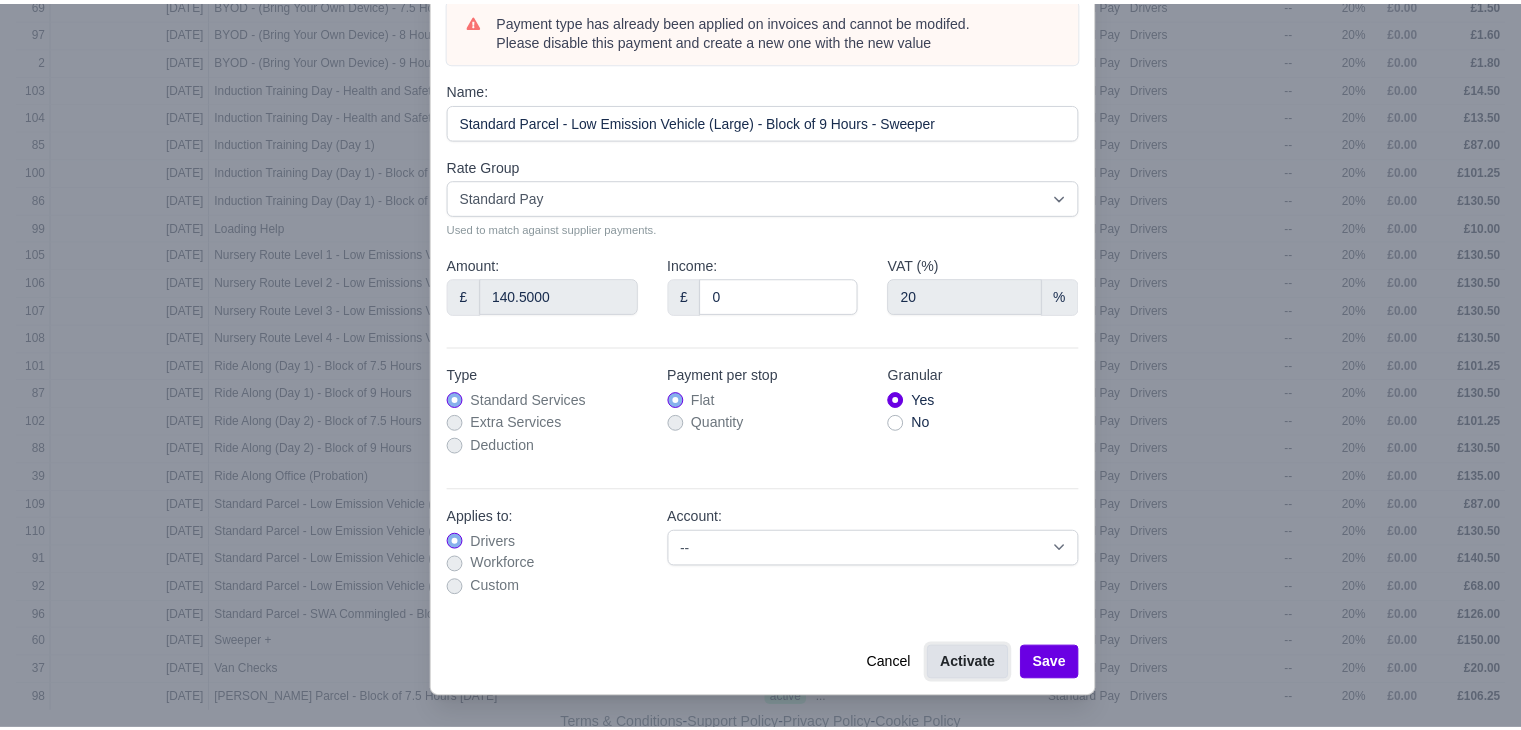 scroll, scrollTop: 301, scrollLeft: 0, axis: vertical 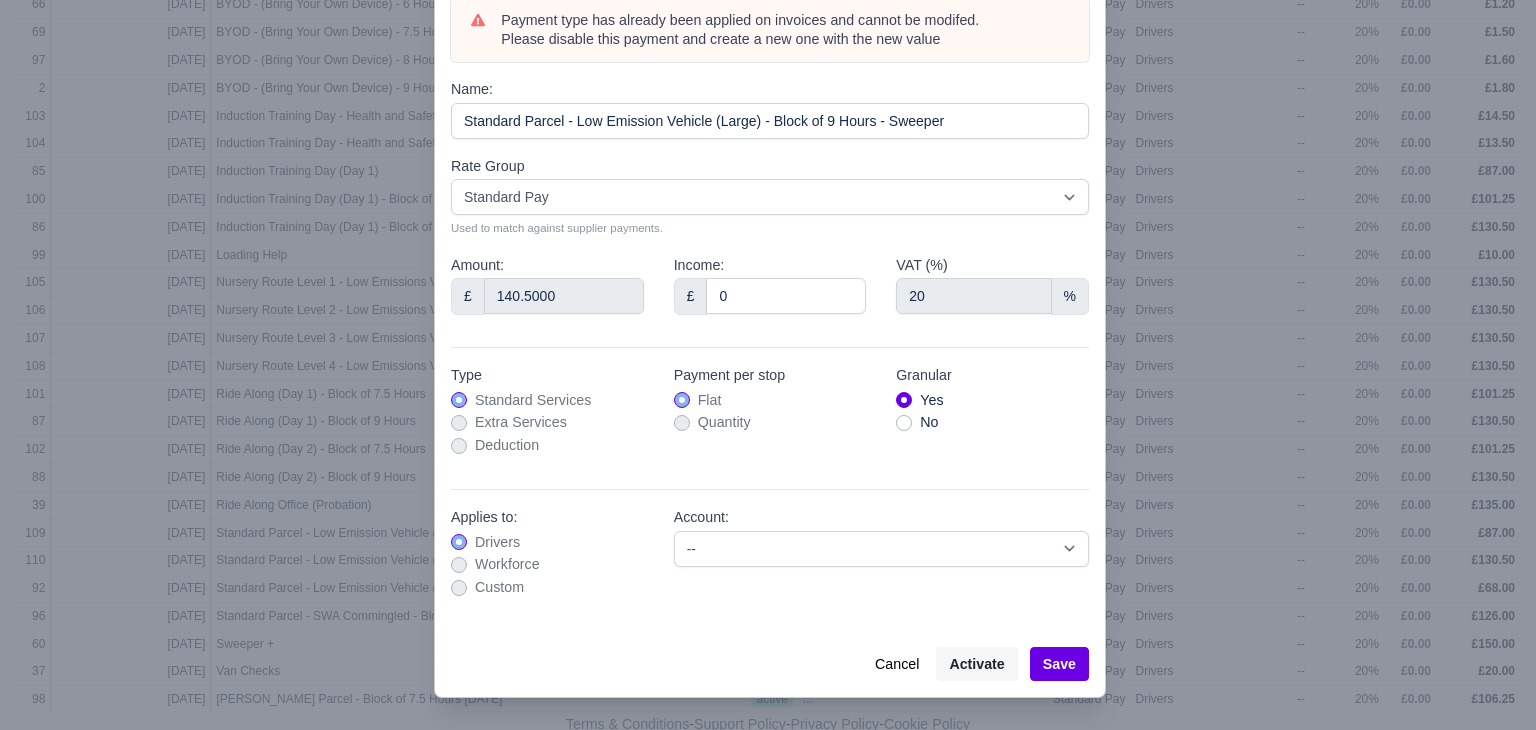 click at bounding box center (768, 365) 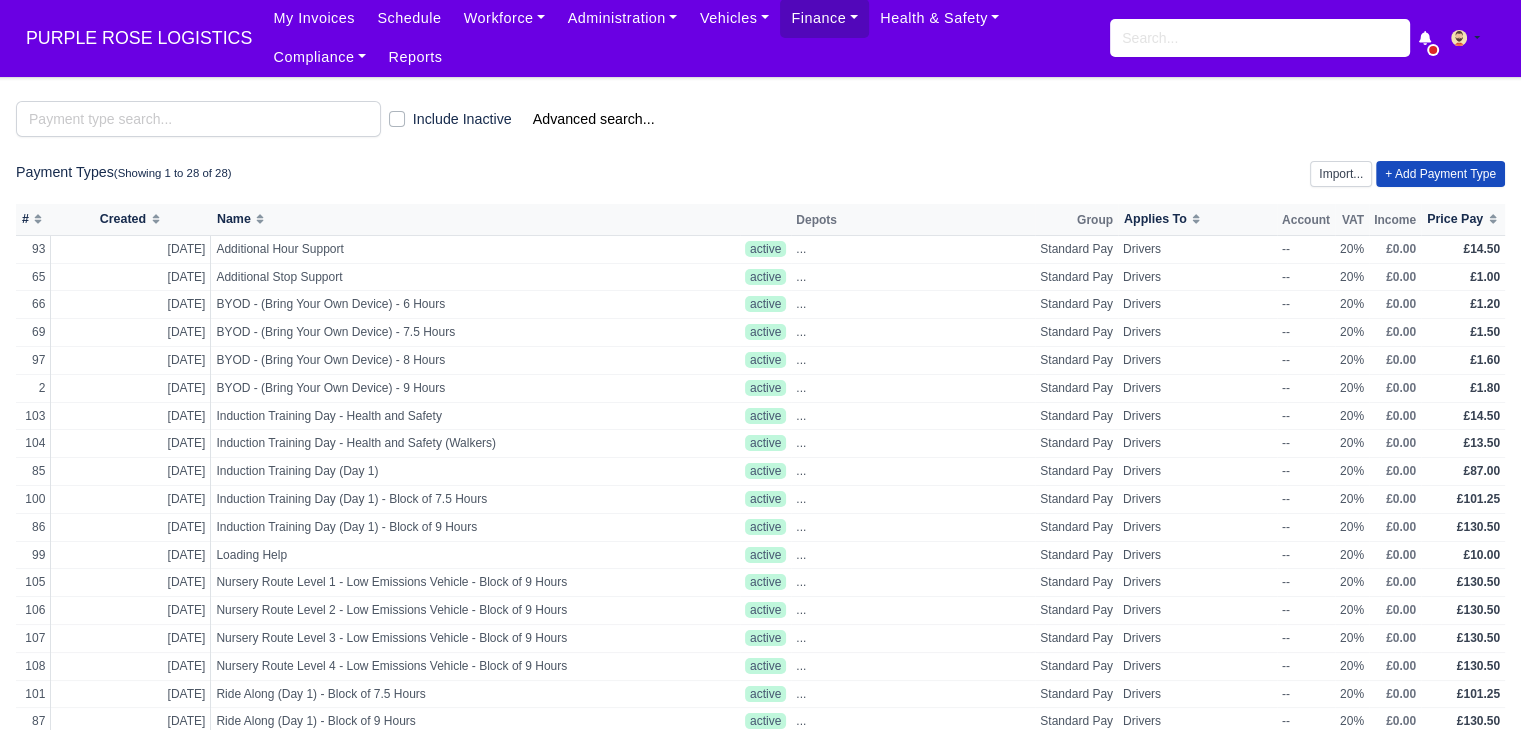 scroll, scrollTop: 0, scrollLeft: 0, axis: both 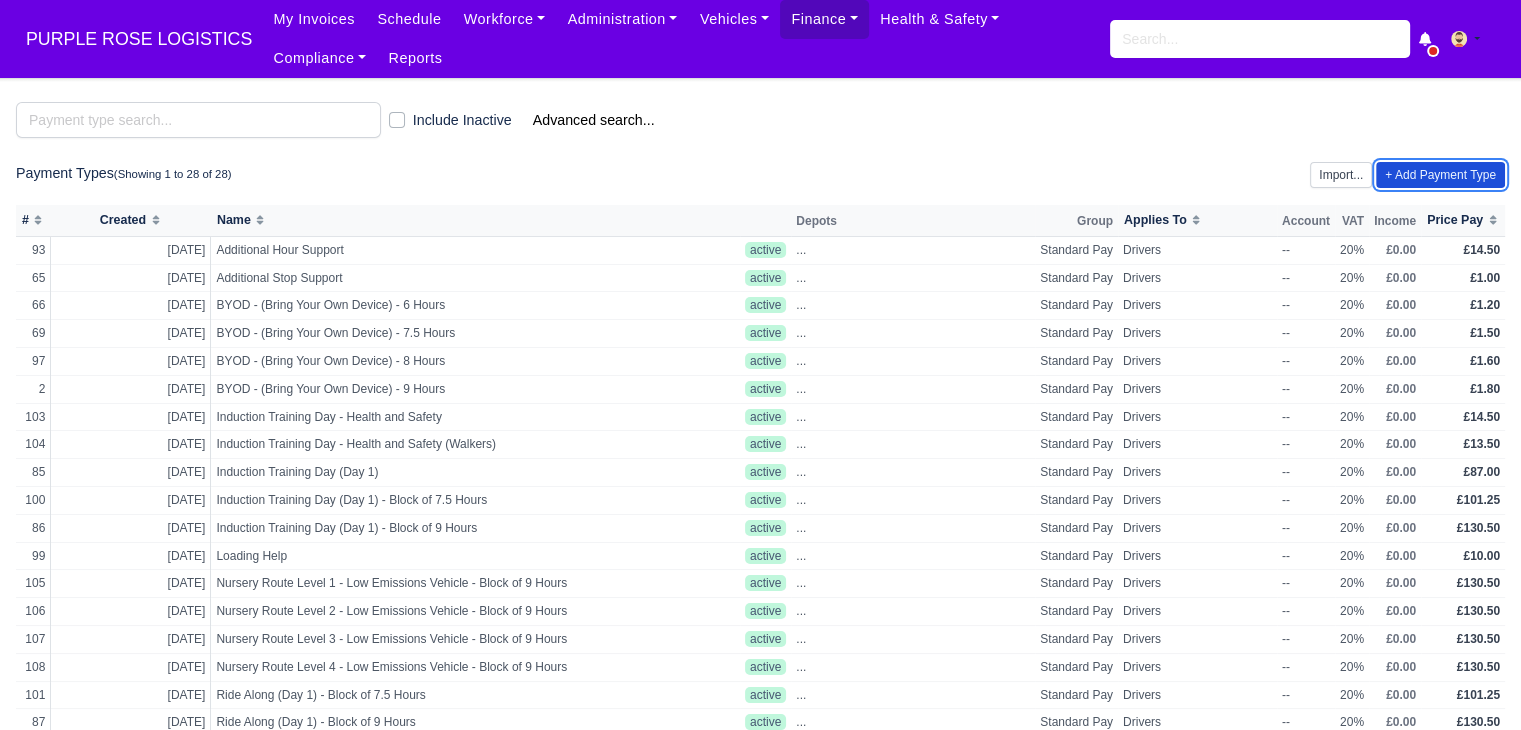 click on "+ Add Payment Type" at bounding box center (1440, 175) 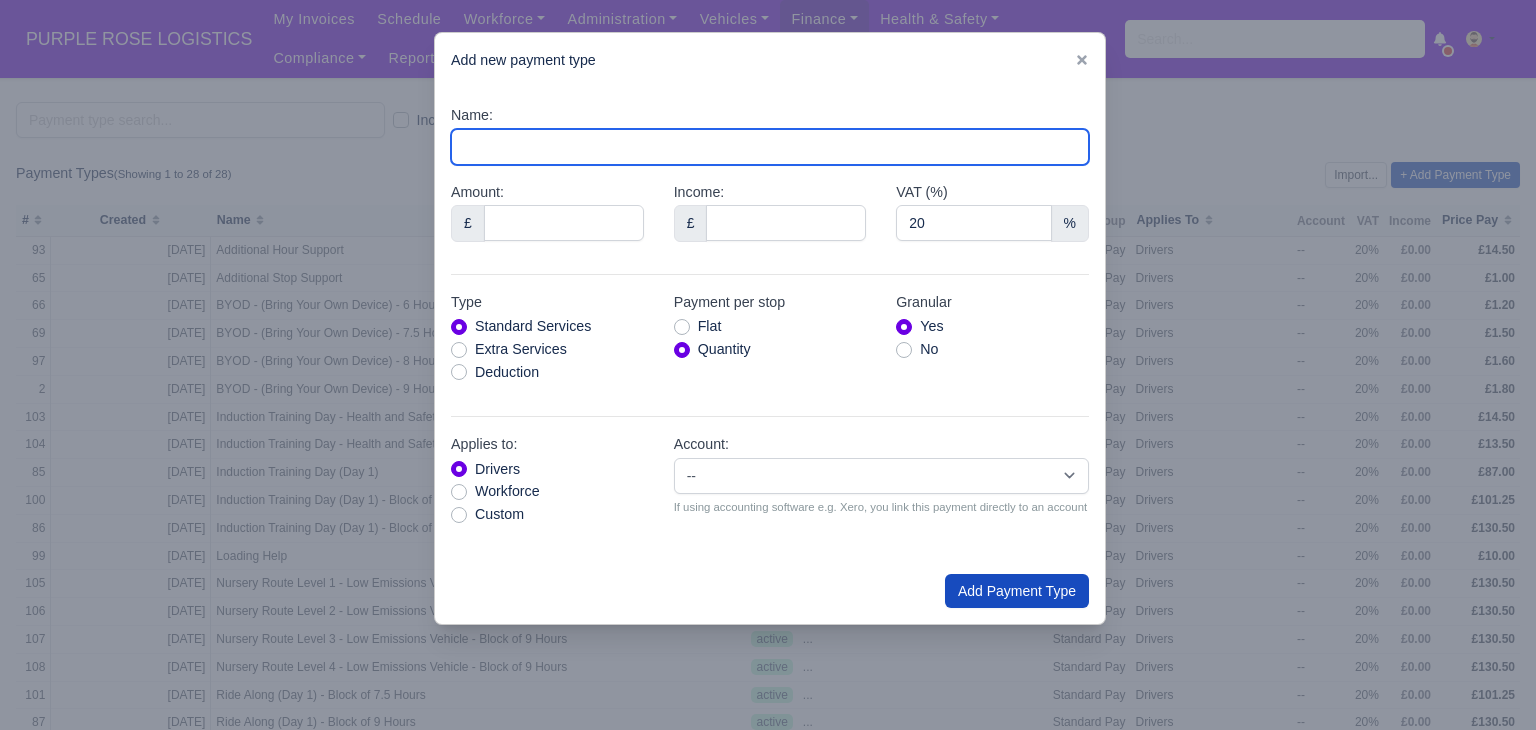click on "Name:" at bounding box center (770, 147) 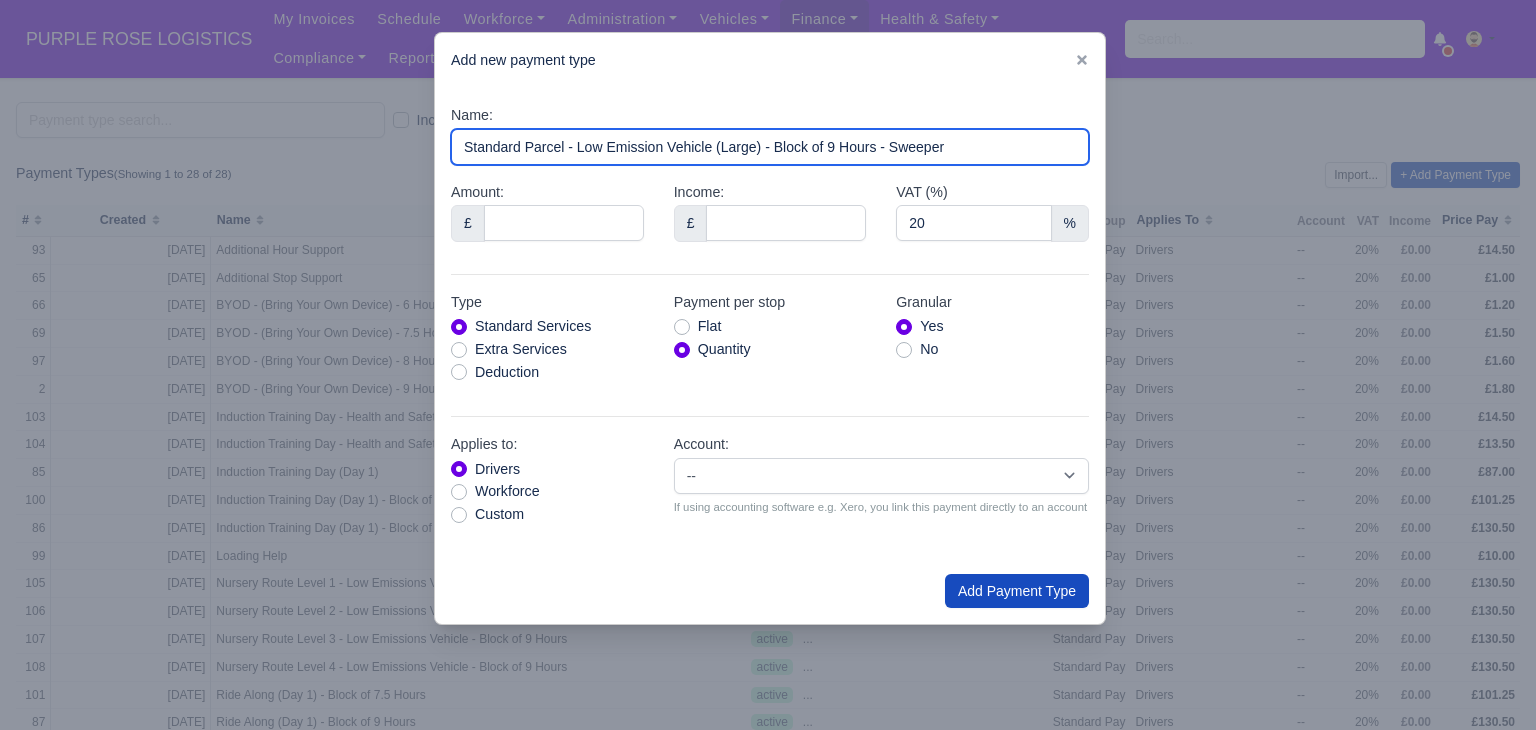 type on "Standard Parcel - Low Emission Vehicle (Large) - Block of 9 Hours - Sweeper" 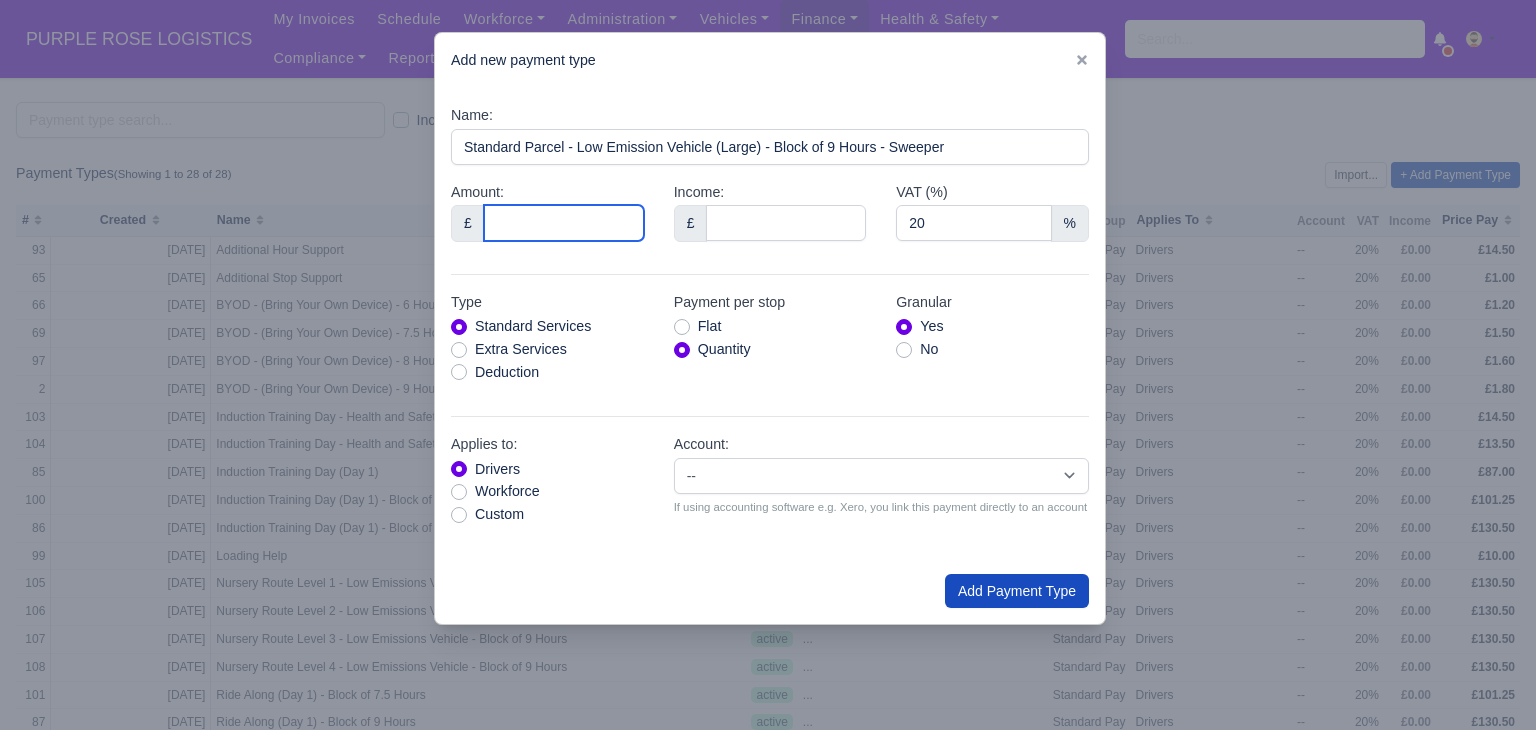 click on "Amount:" at bounding box center [564, 223] 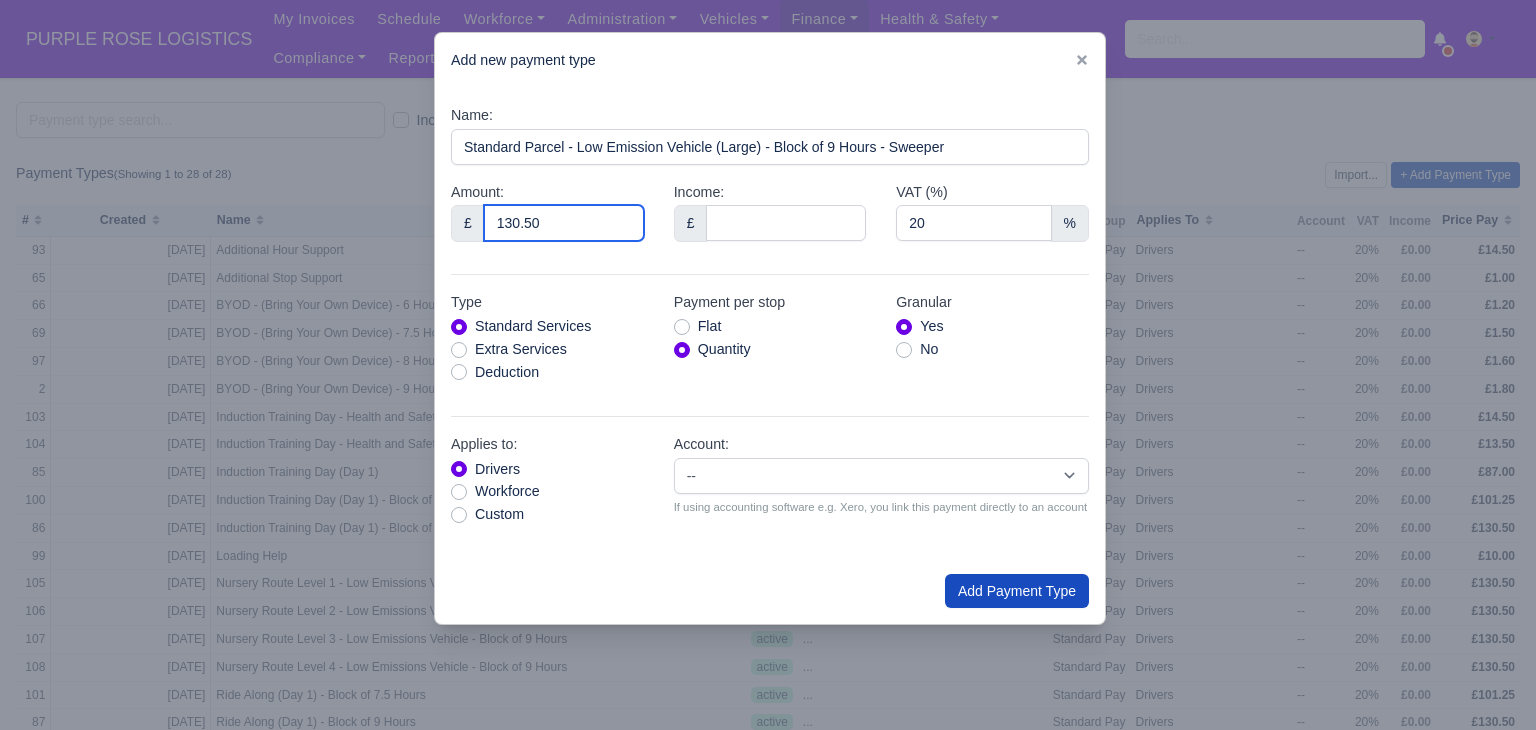 type on "130.50" 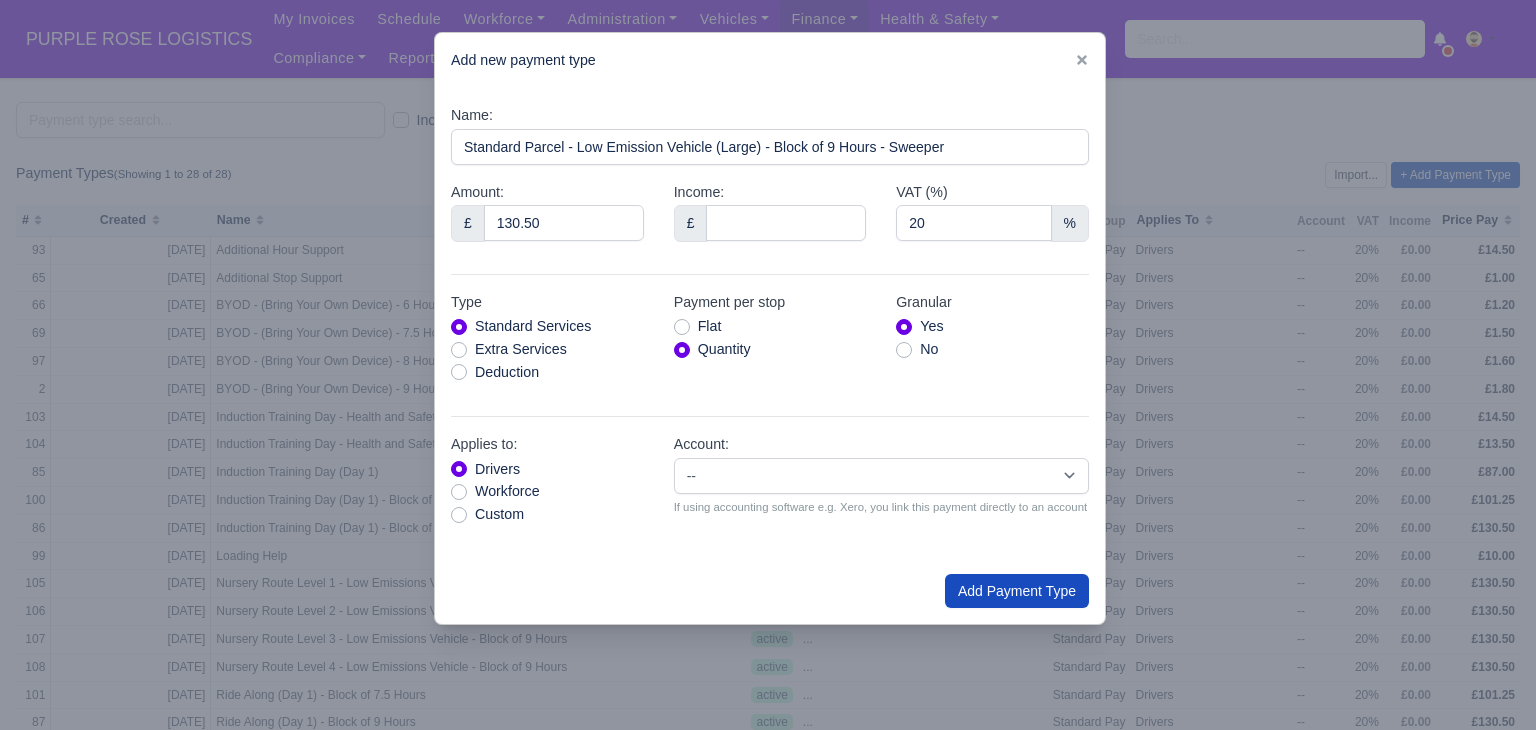 click on "Flat" at bounding box center (770, 326) 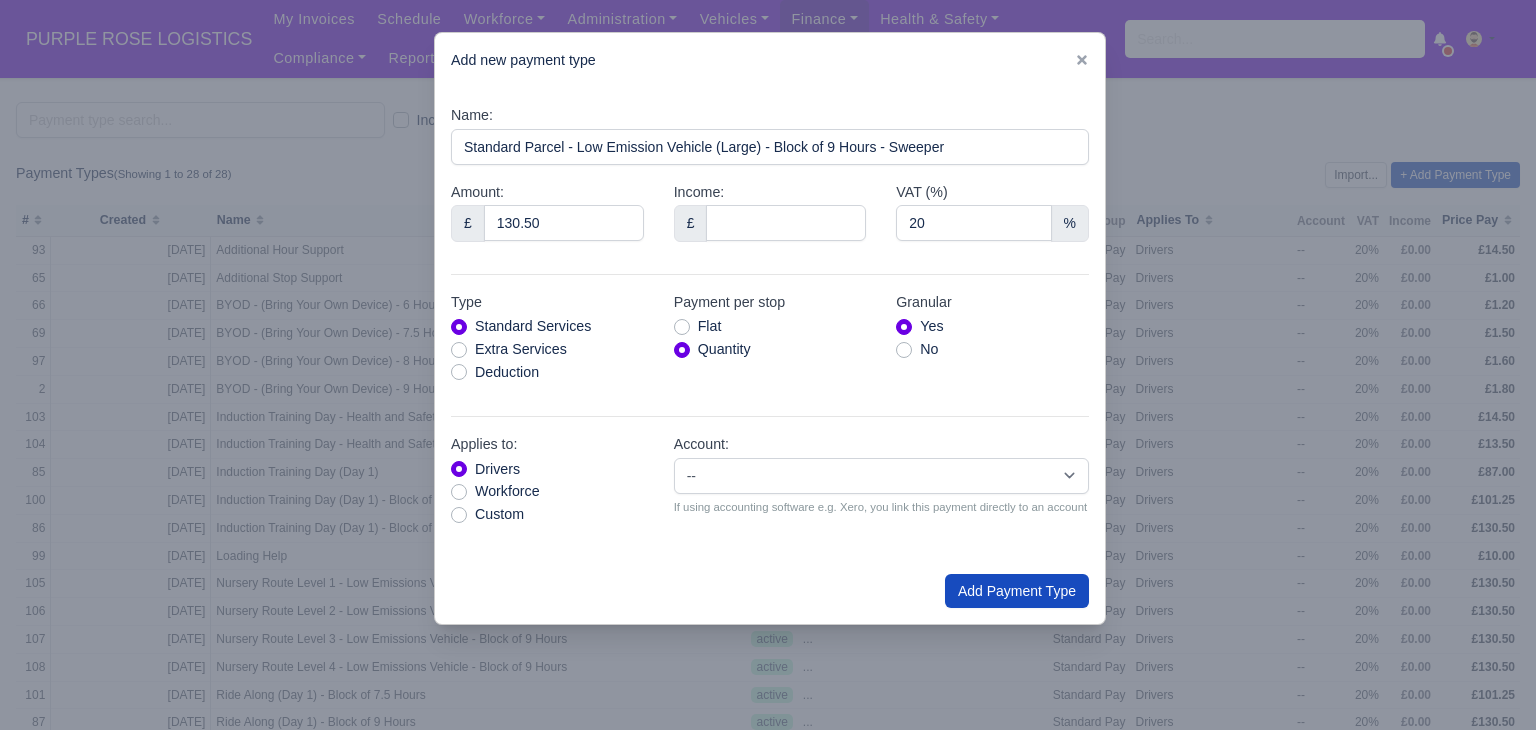 click on "Flat" at bounding box center [710, 326] 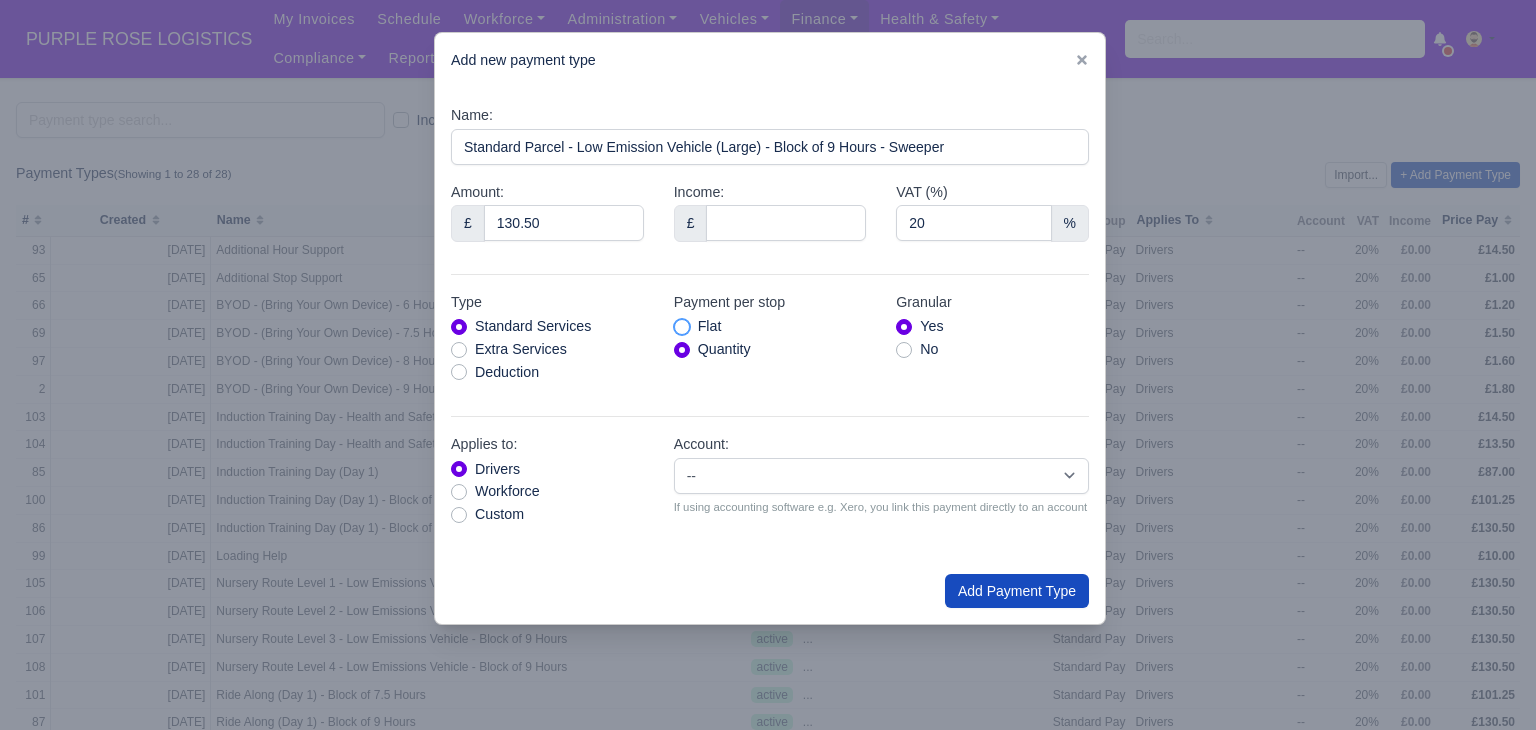 click on "Flat" at bounding box center [682, 323] 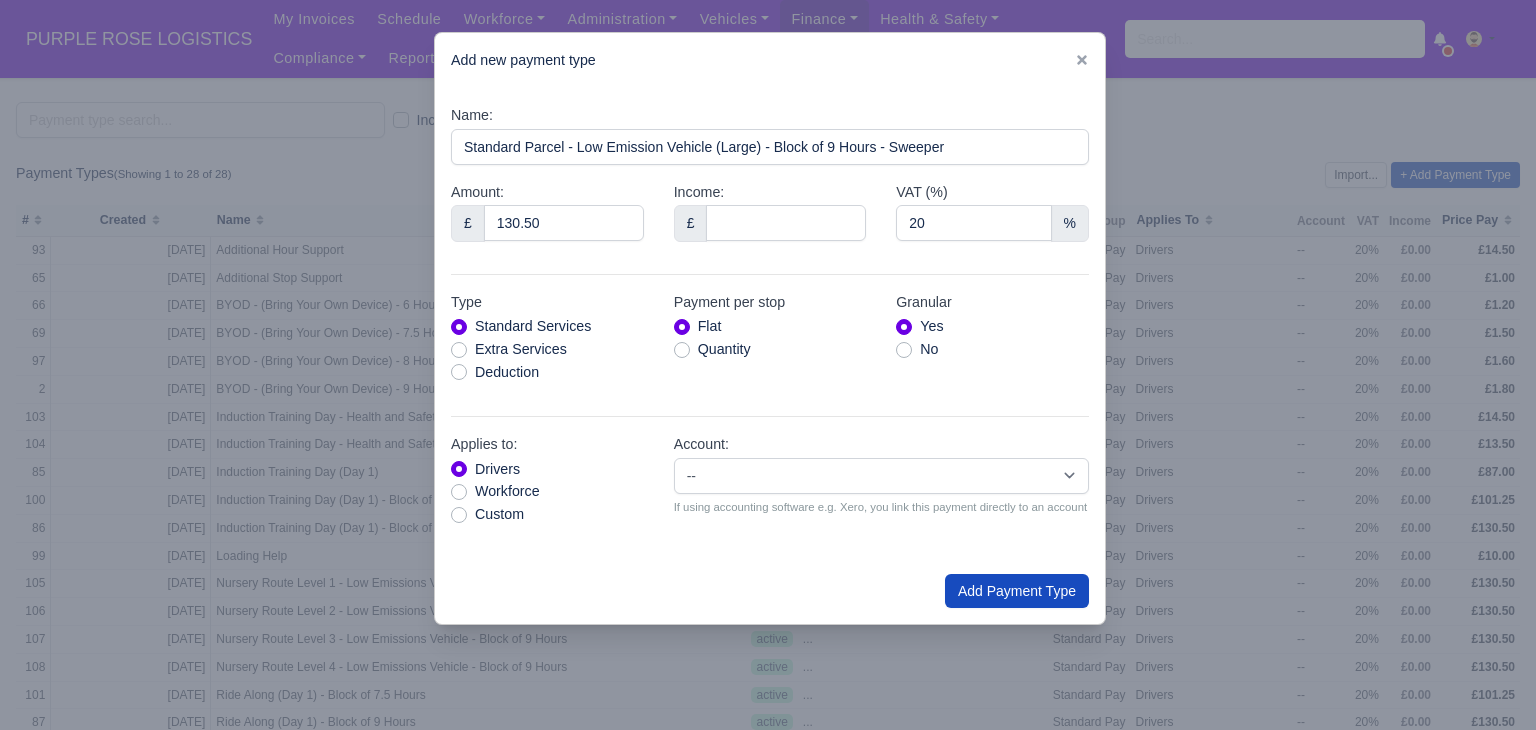 click on "Add Payment Type" at bounding box center [770, 591] 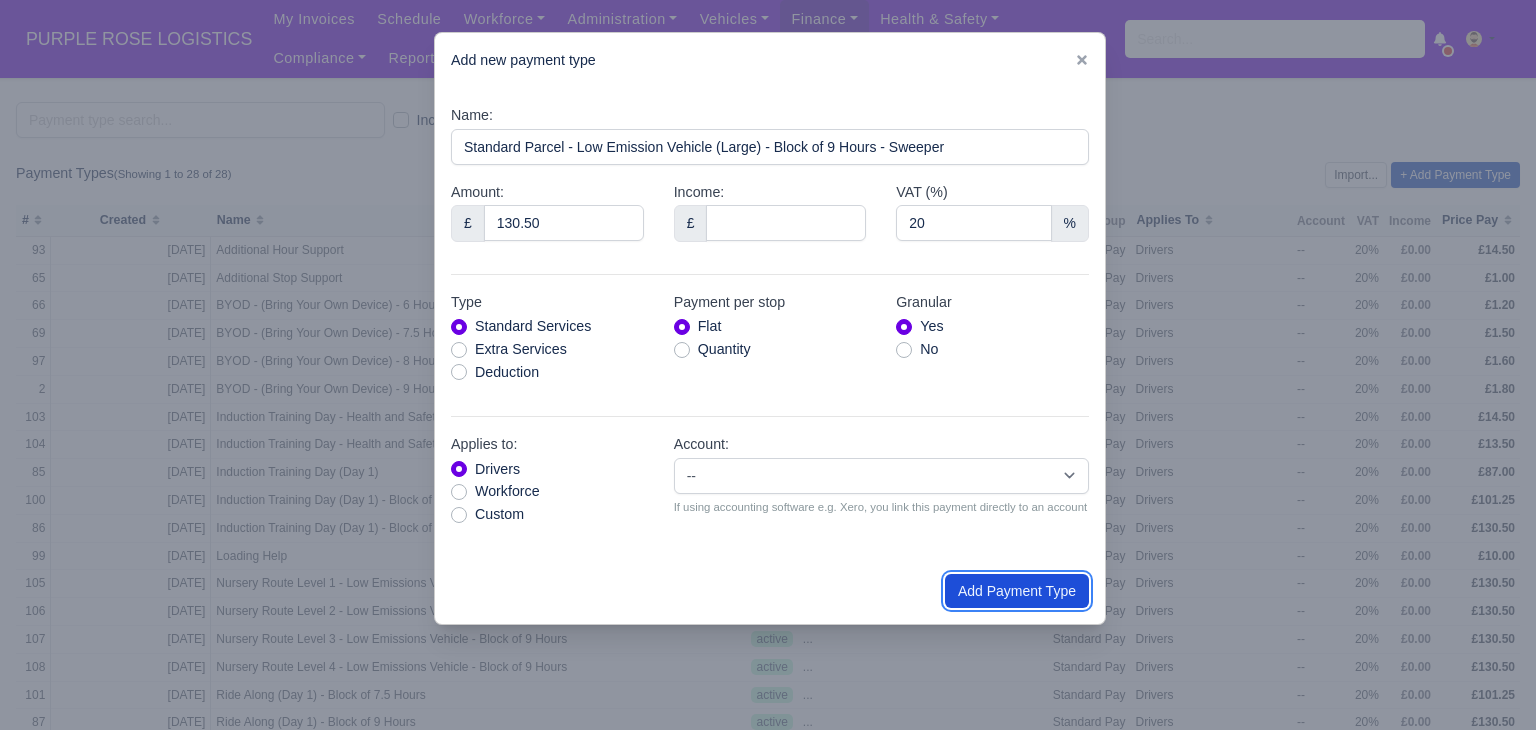 click on "Add Payment Type" at bounding box center [1017, 591] 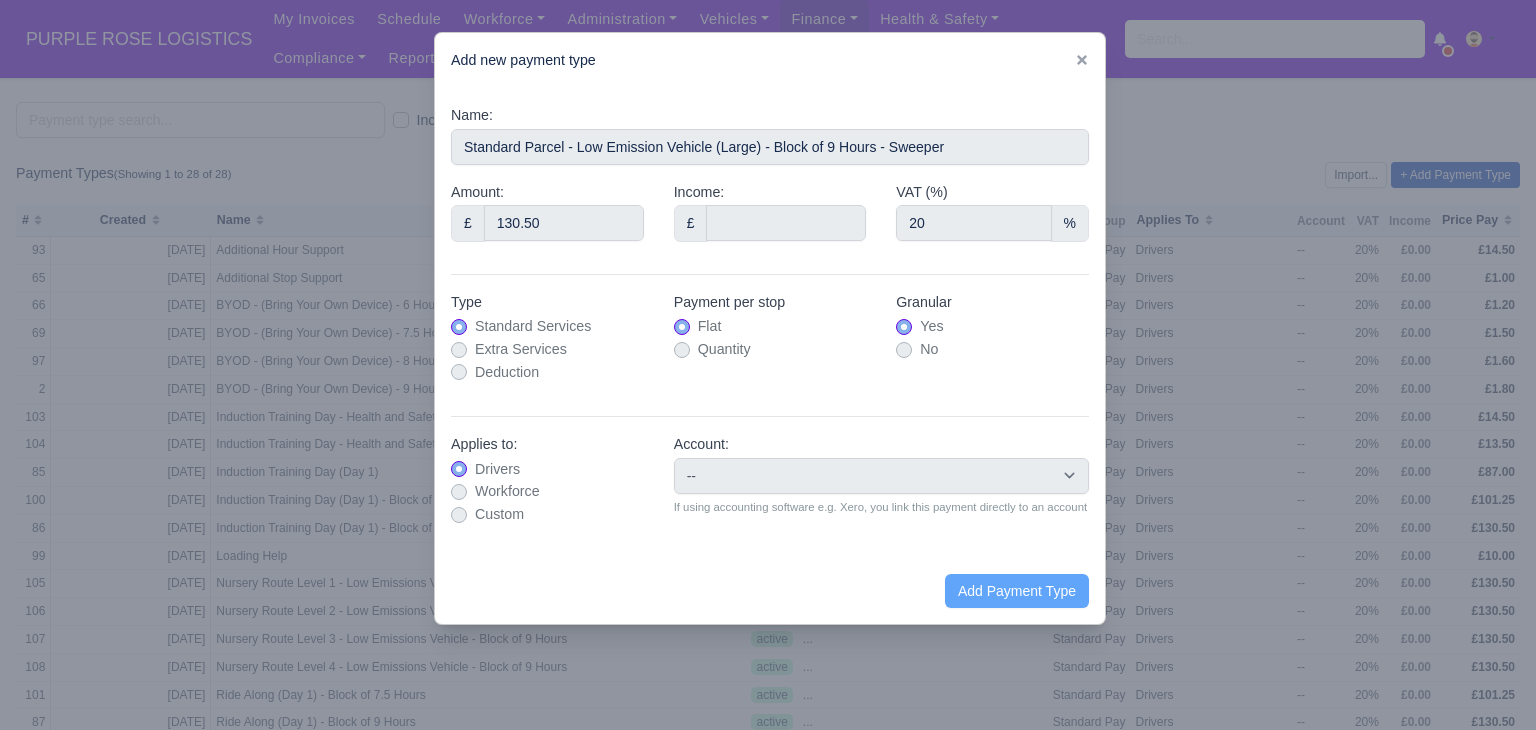 type on "0" 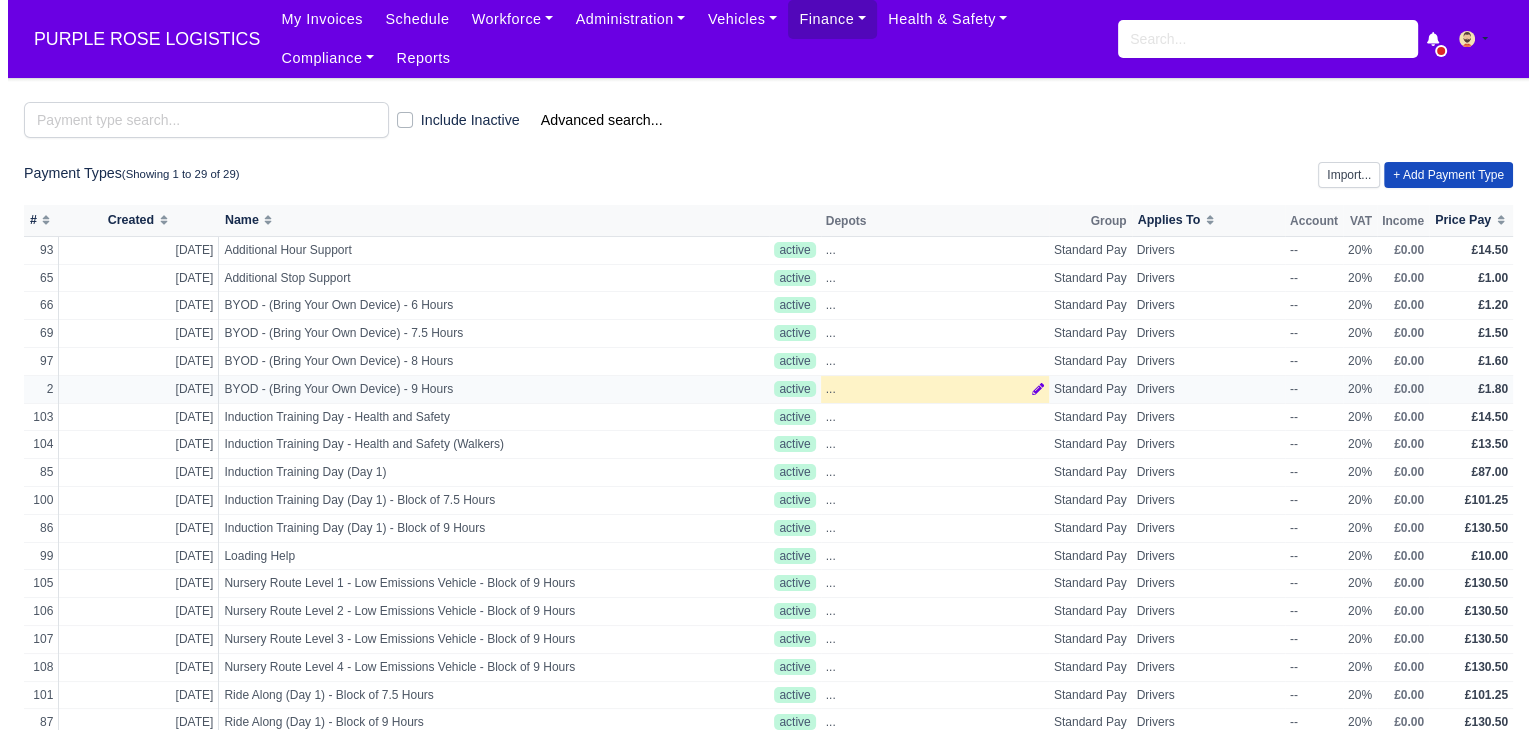 scroll, scrollTop: 329, scrollLeft: 0, axis: vertical 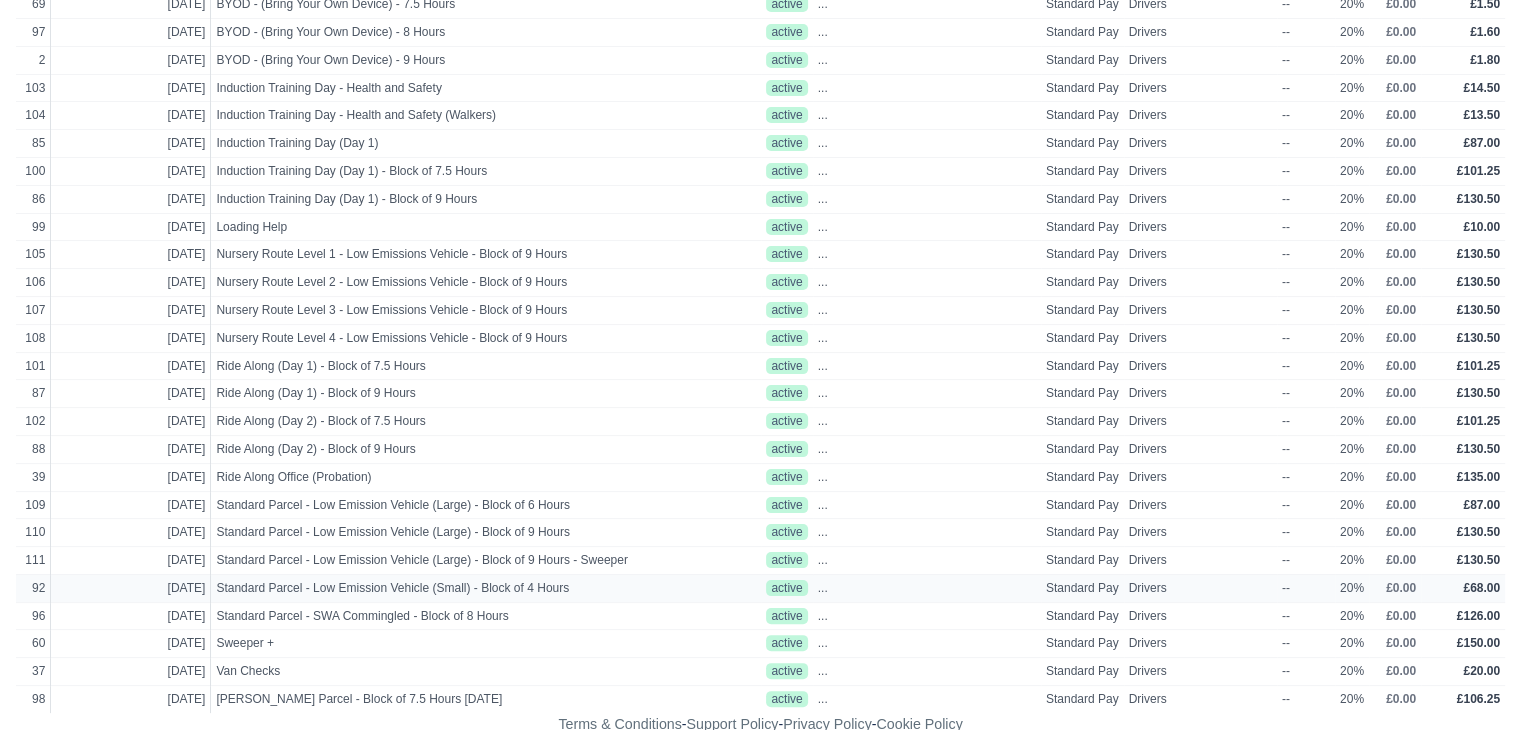 click on "Standard Parcel - Low Emission Vehicle (Small) - Block of 4 Hours" at bounding box center [440, 588] 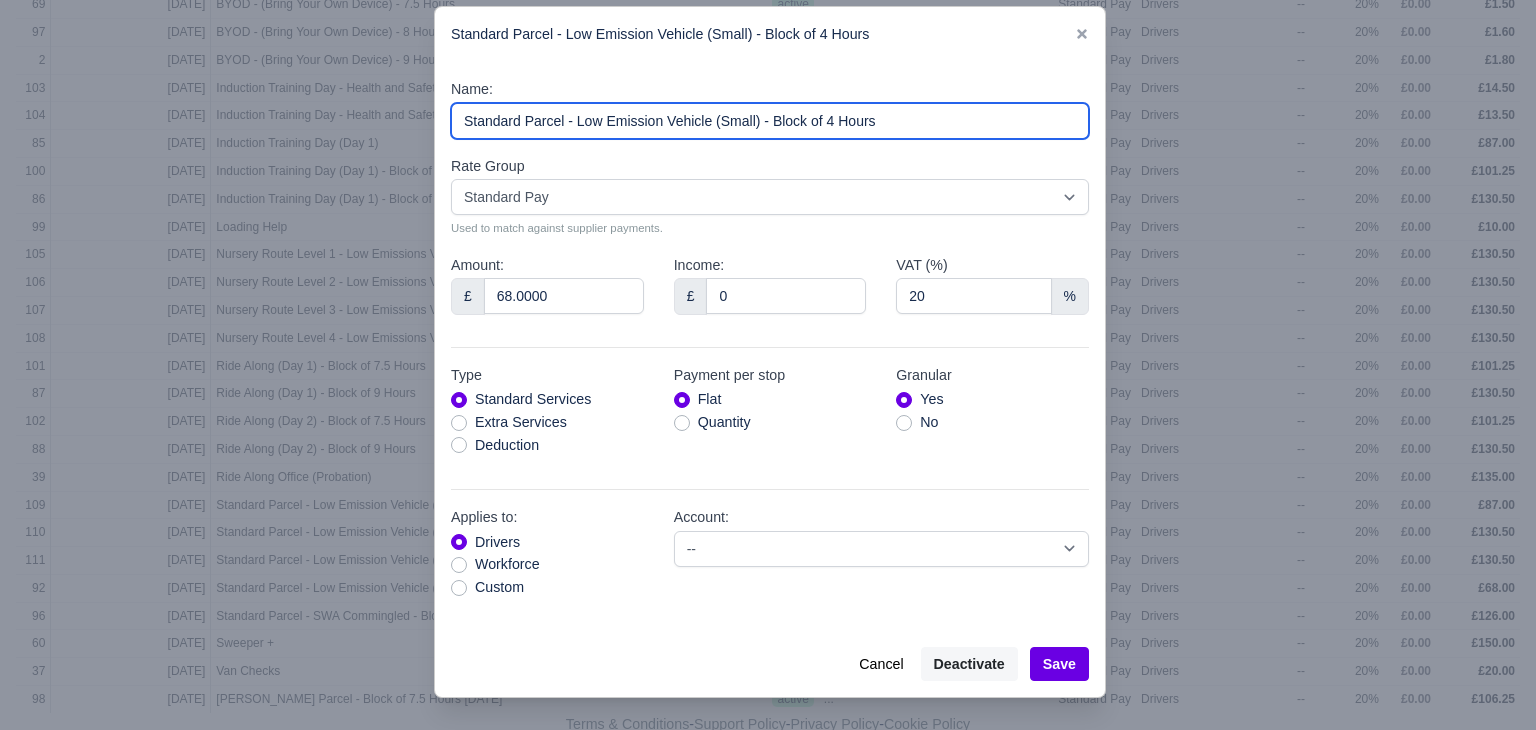 drag, startPoint x: 905, startPoint y: 159, endPoint x: 452, endPoint y: 176, distance: 453.31888 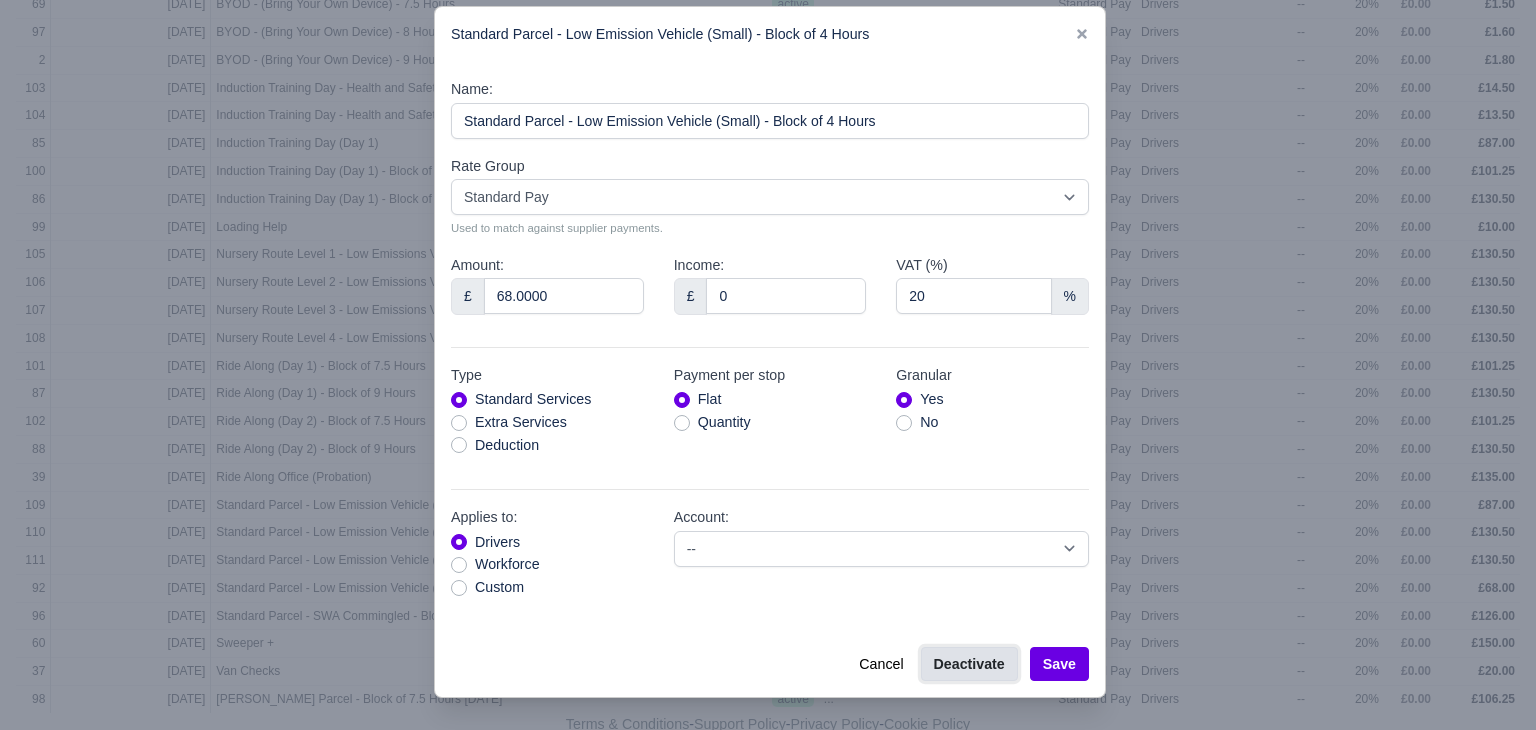 click on "Deactivate" at bounding box center [969, 664] 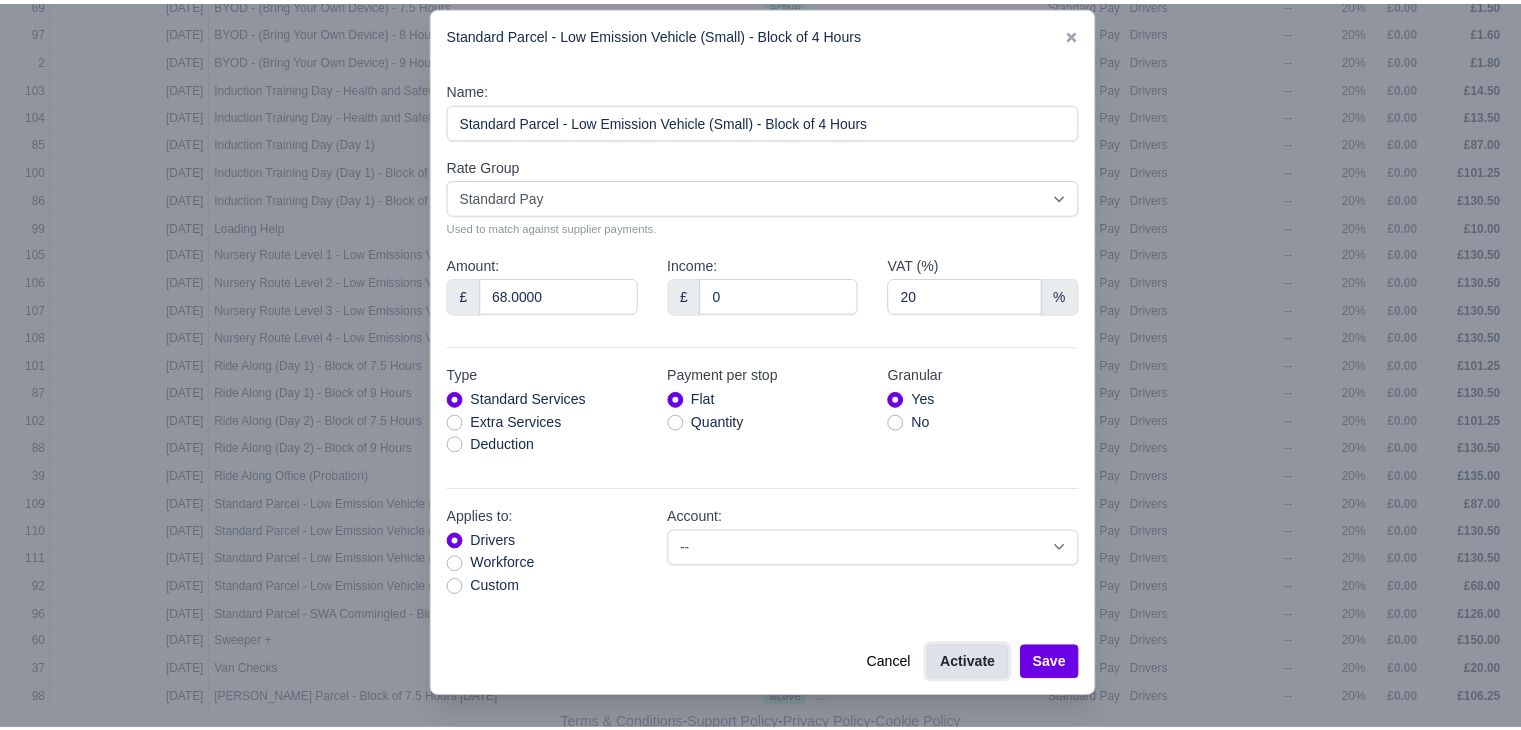 scroll, scrollTop: 301, scrollLeft: 0, axis: vertical 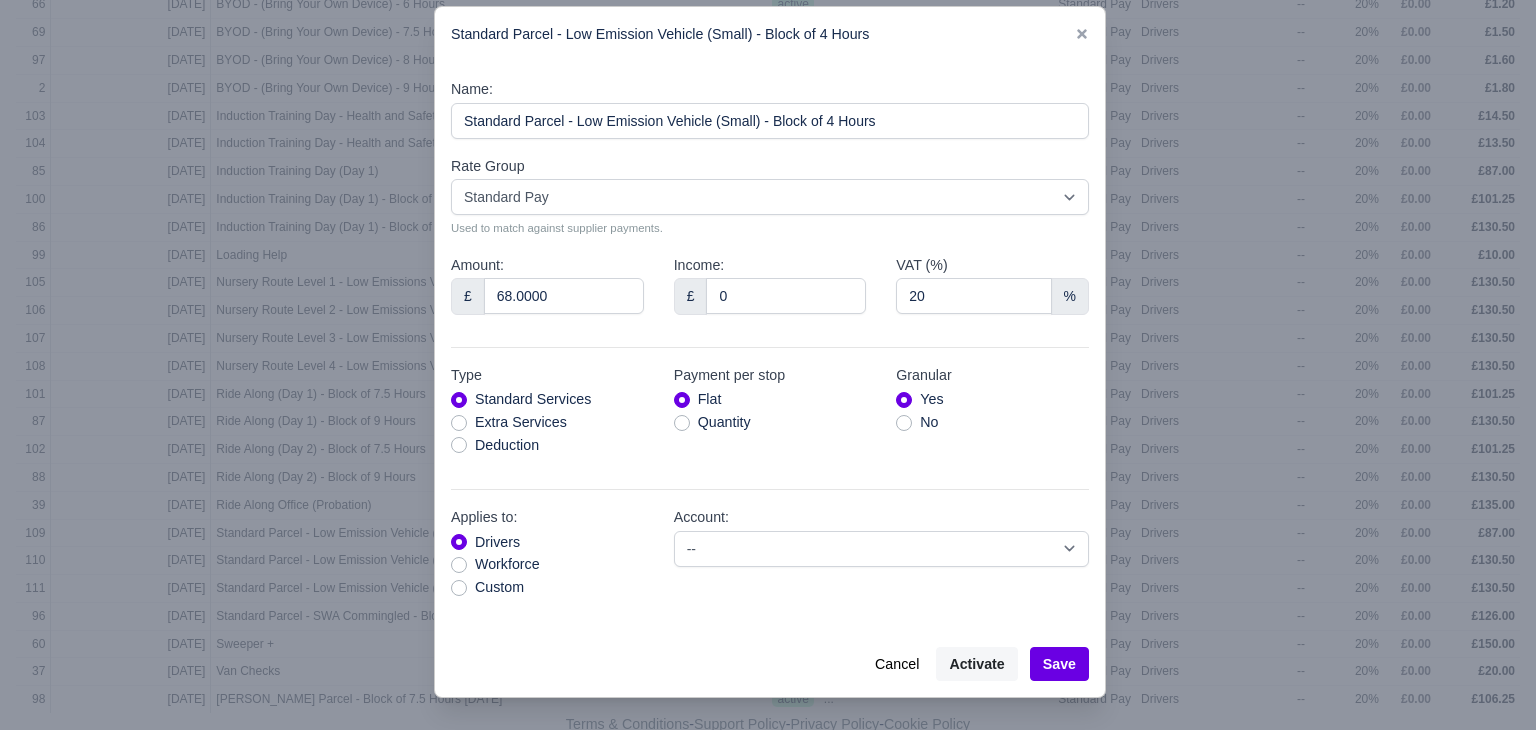 click at bounding box center (768, 365) 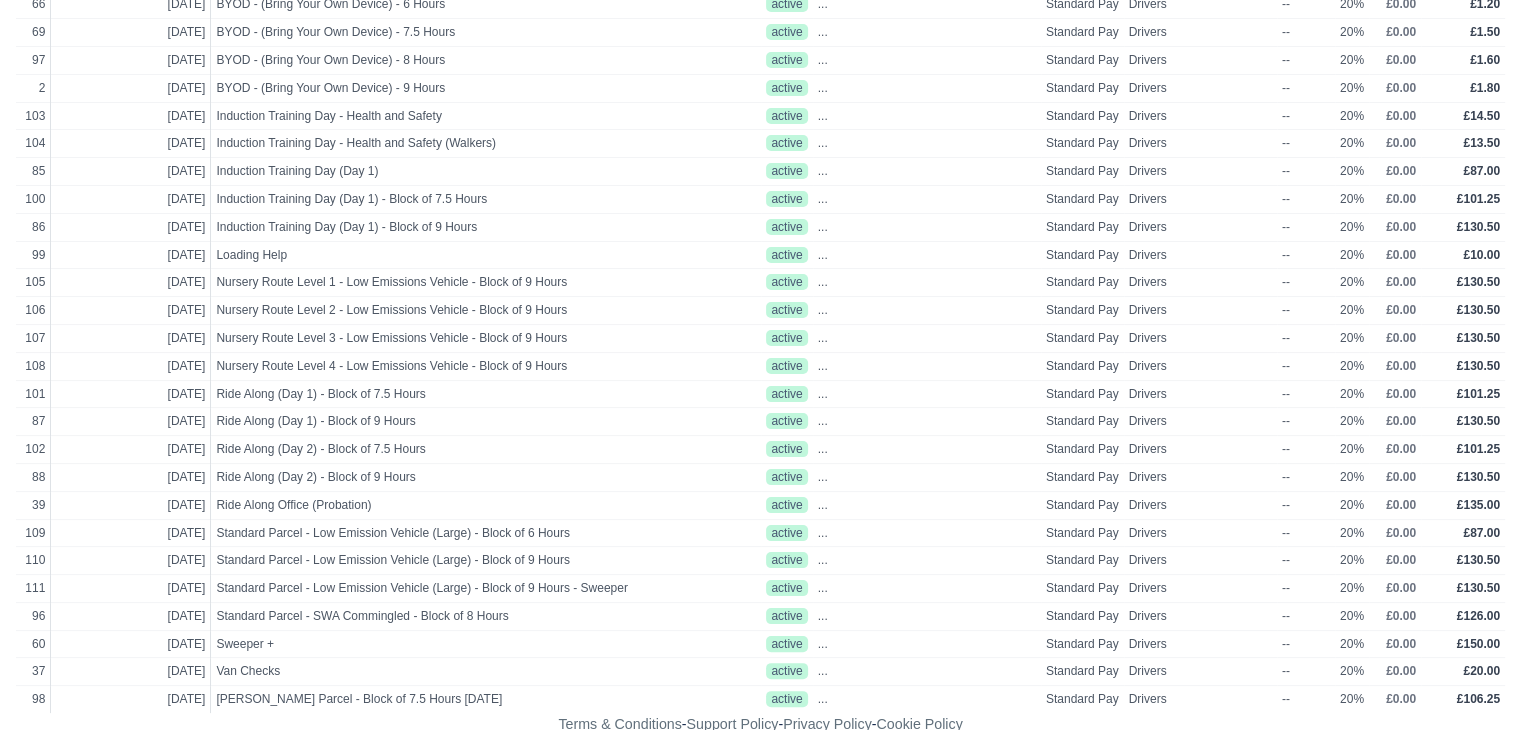 scroll, scrollTop: 0, scrollLeft: 0, axis: both 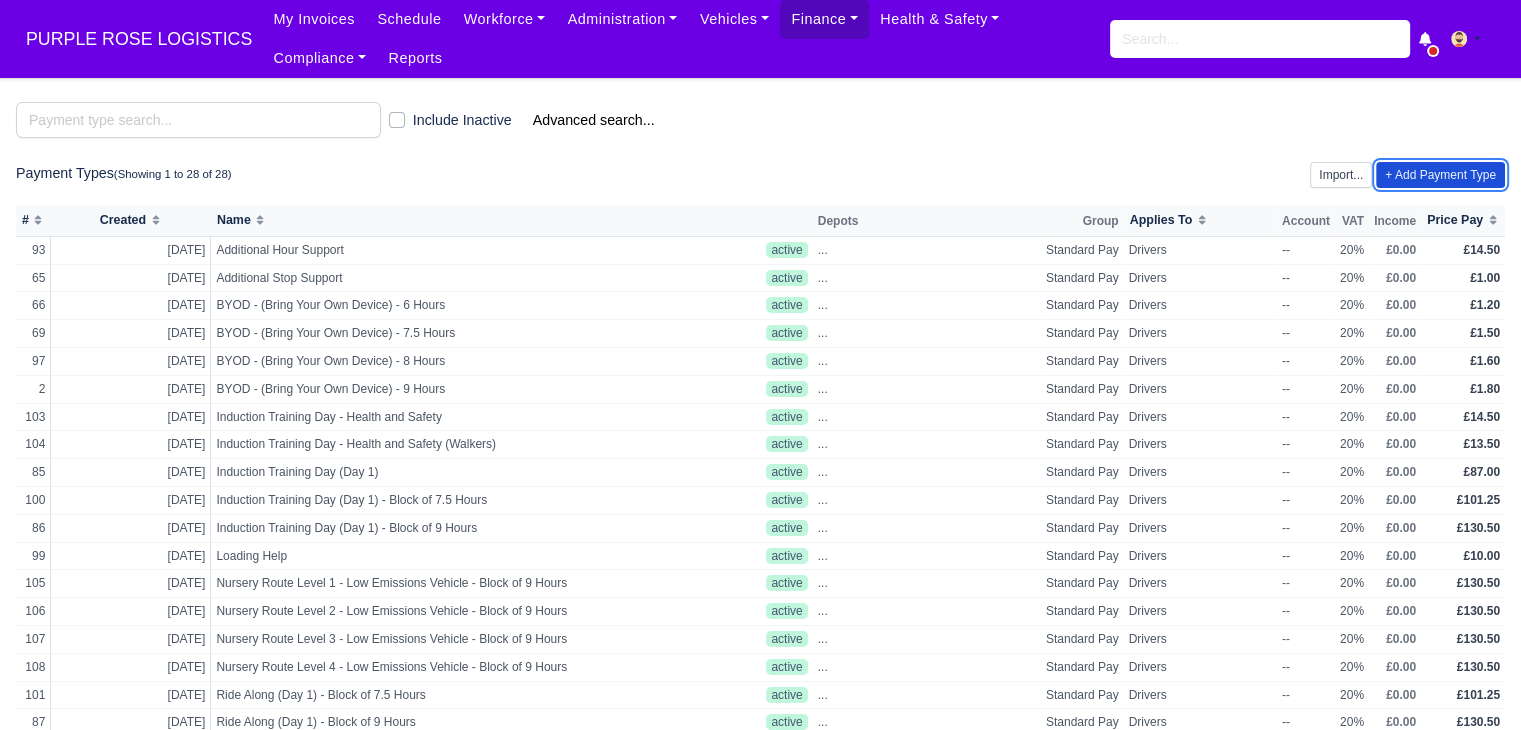 click on "+ Add Payment Type" at bounding box center [1440, 175] 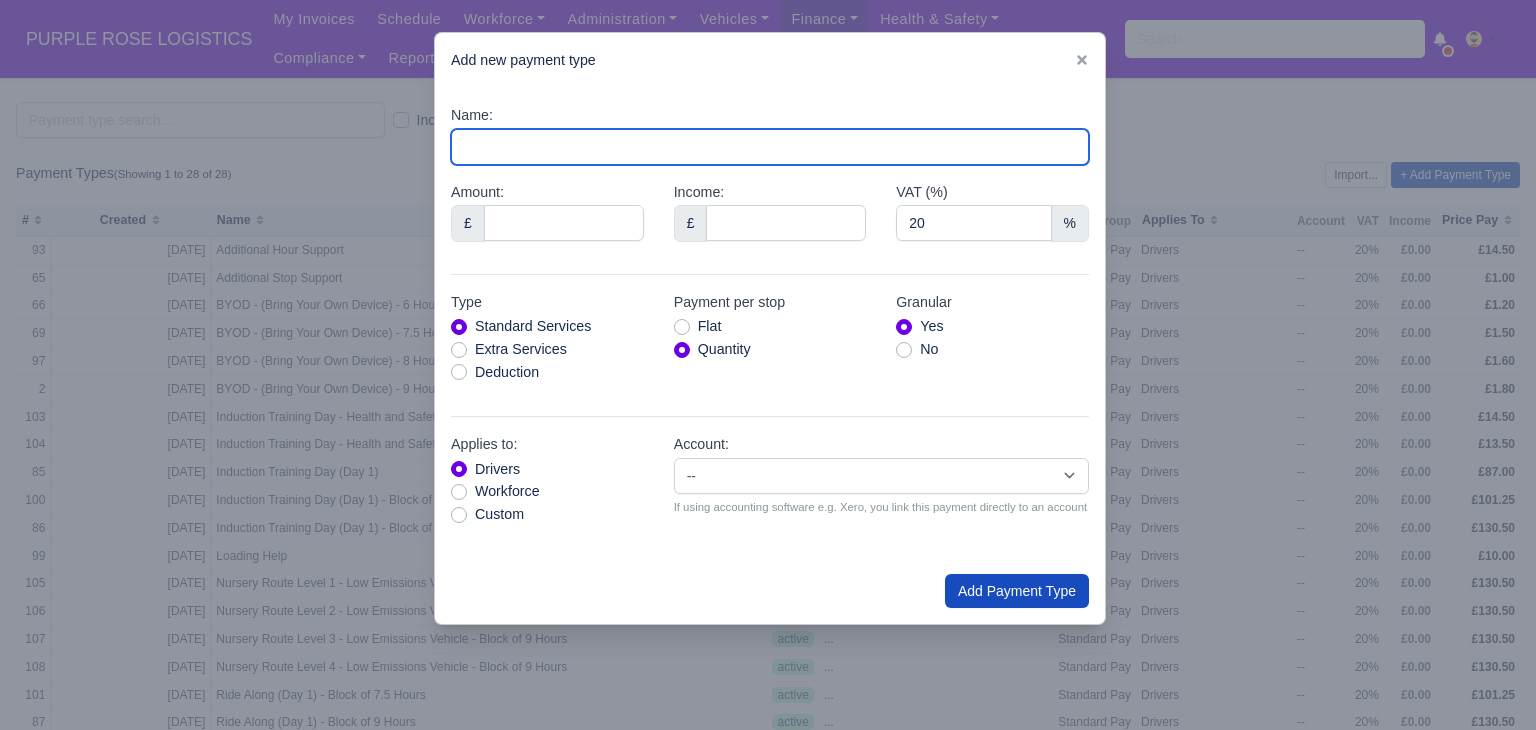 click on "Name:" at bounding box center [770, 147] 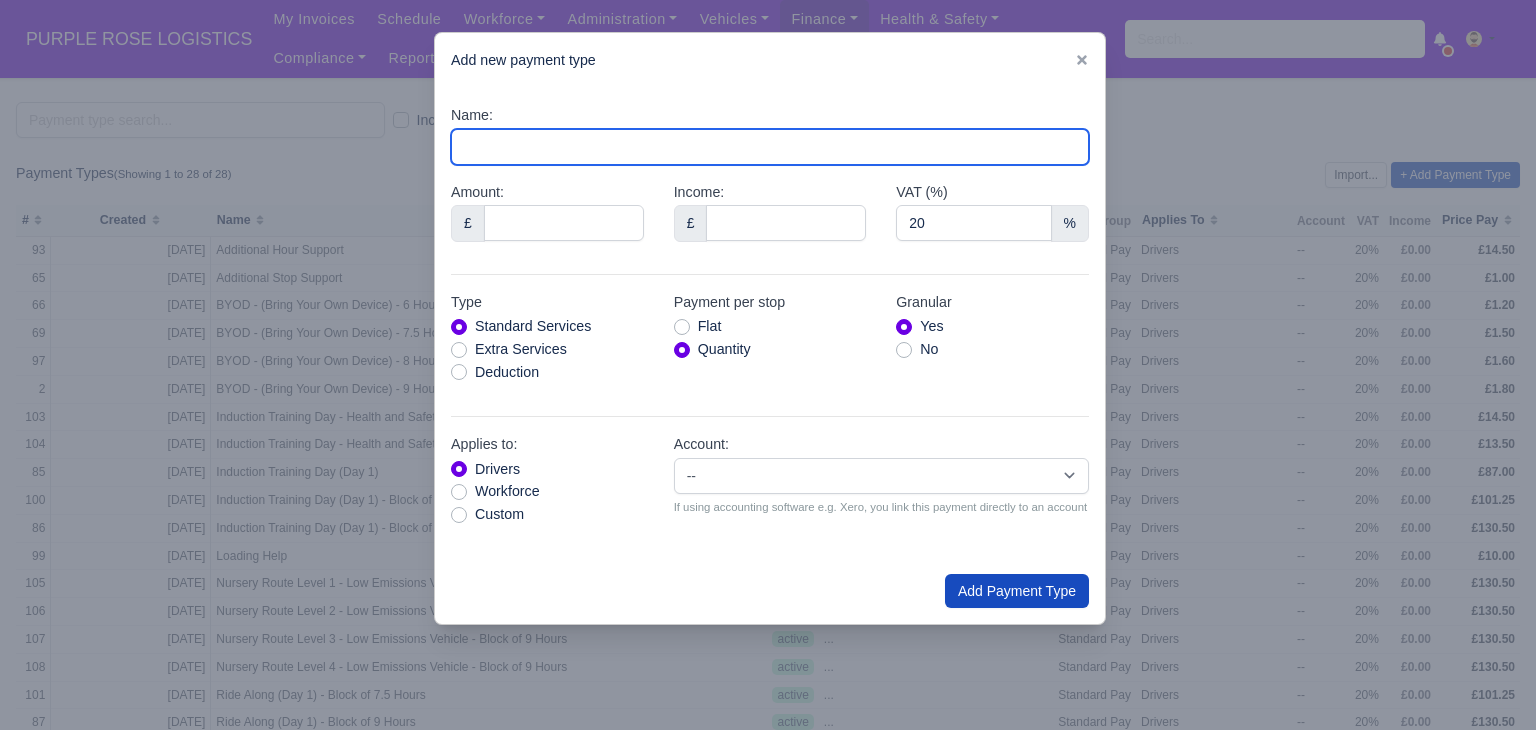paste on "Standard Parcel - Low Emission Vehicle (Small) - Block of 4 Hours" 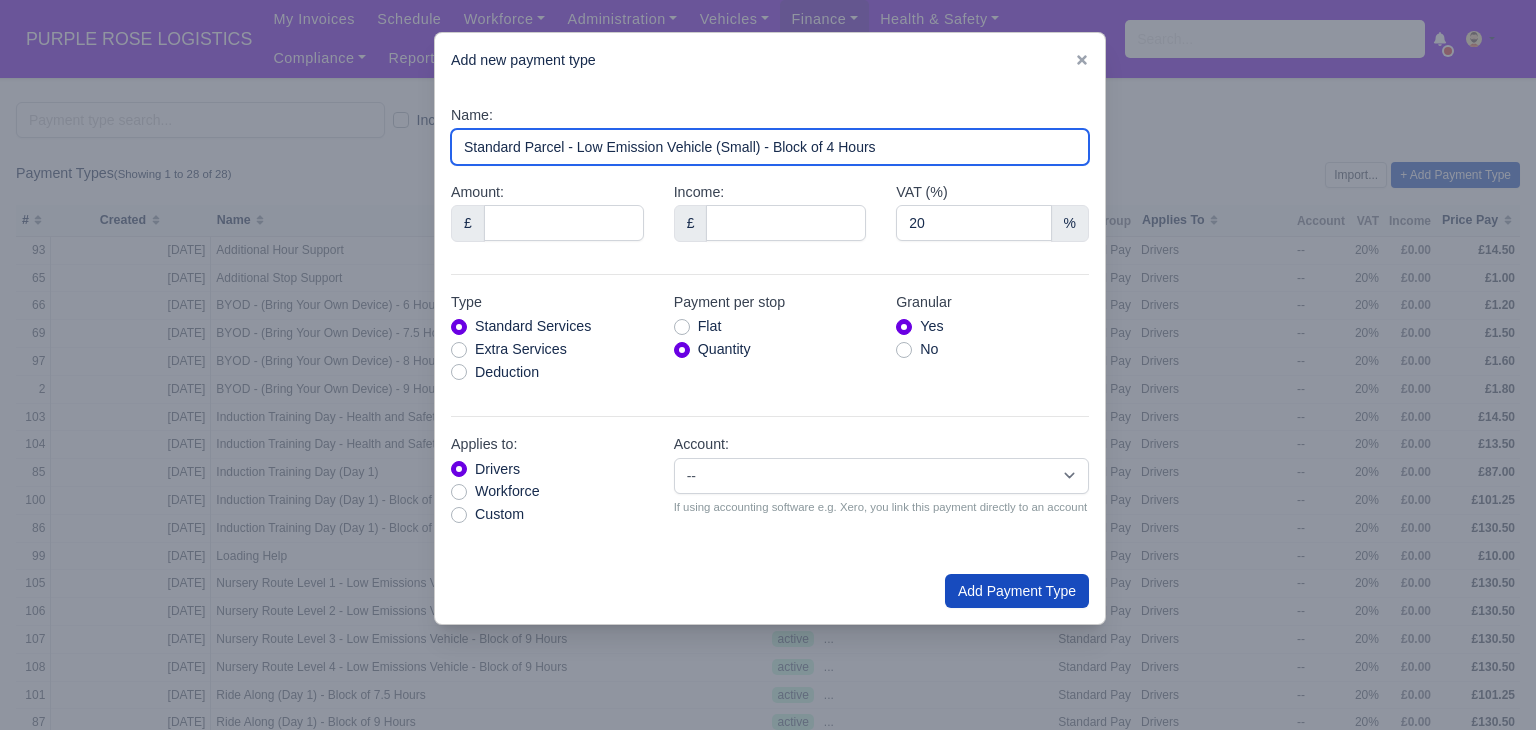 type on "Standard Parcel - Low Emission Vehicle (Small) - Block of 4 Hours" 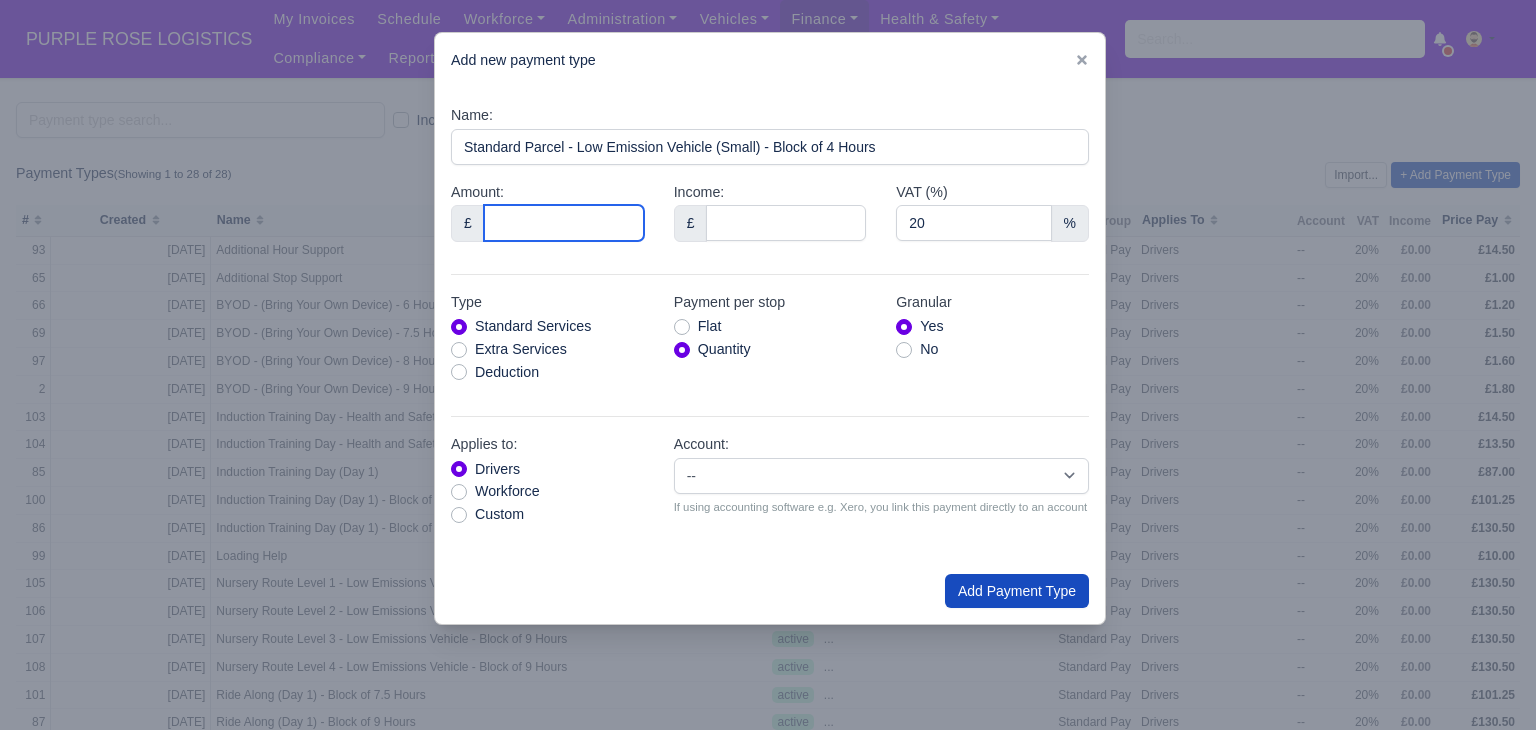 click on "Amount:" at bounding box center (564, 223) 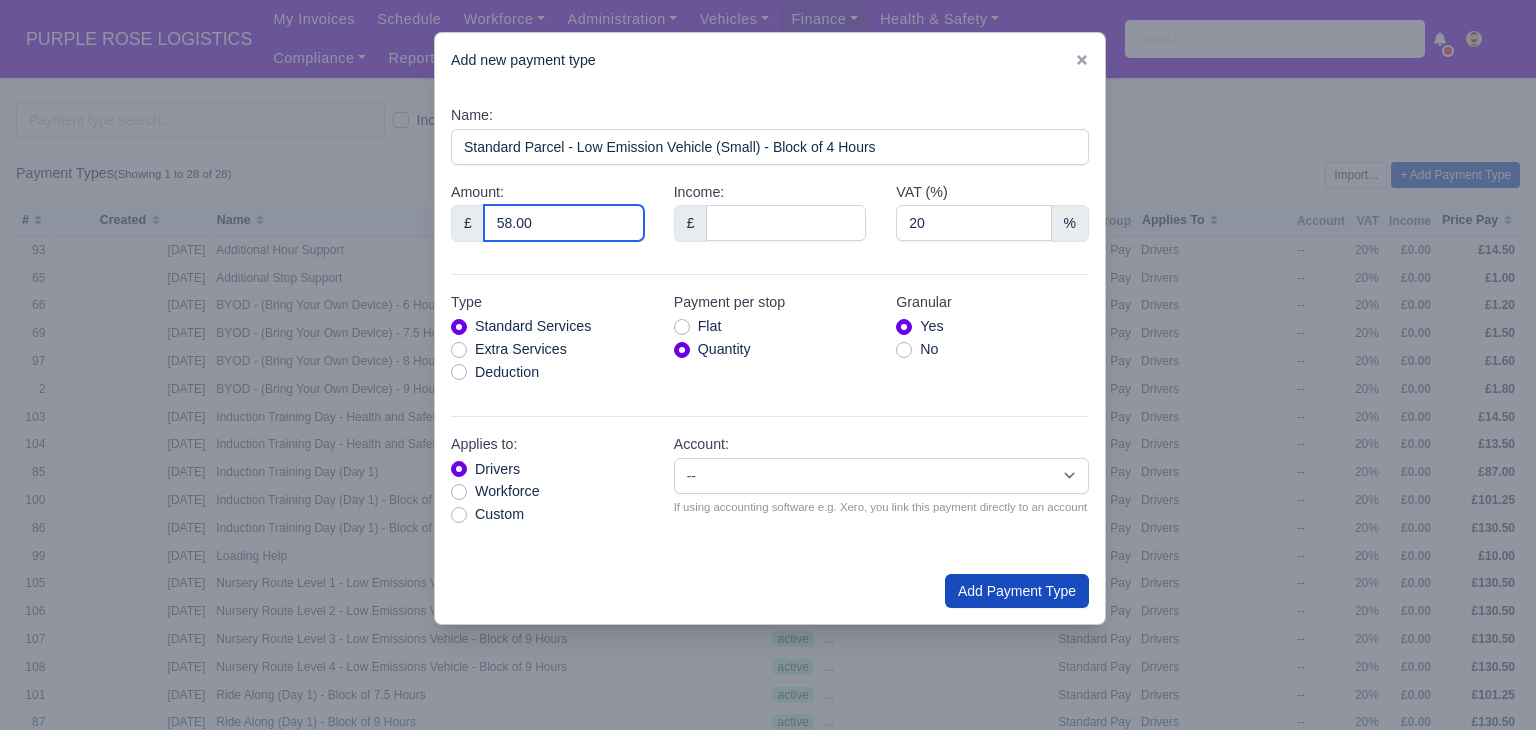 type on "58.00" 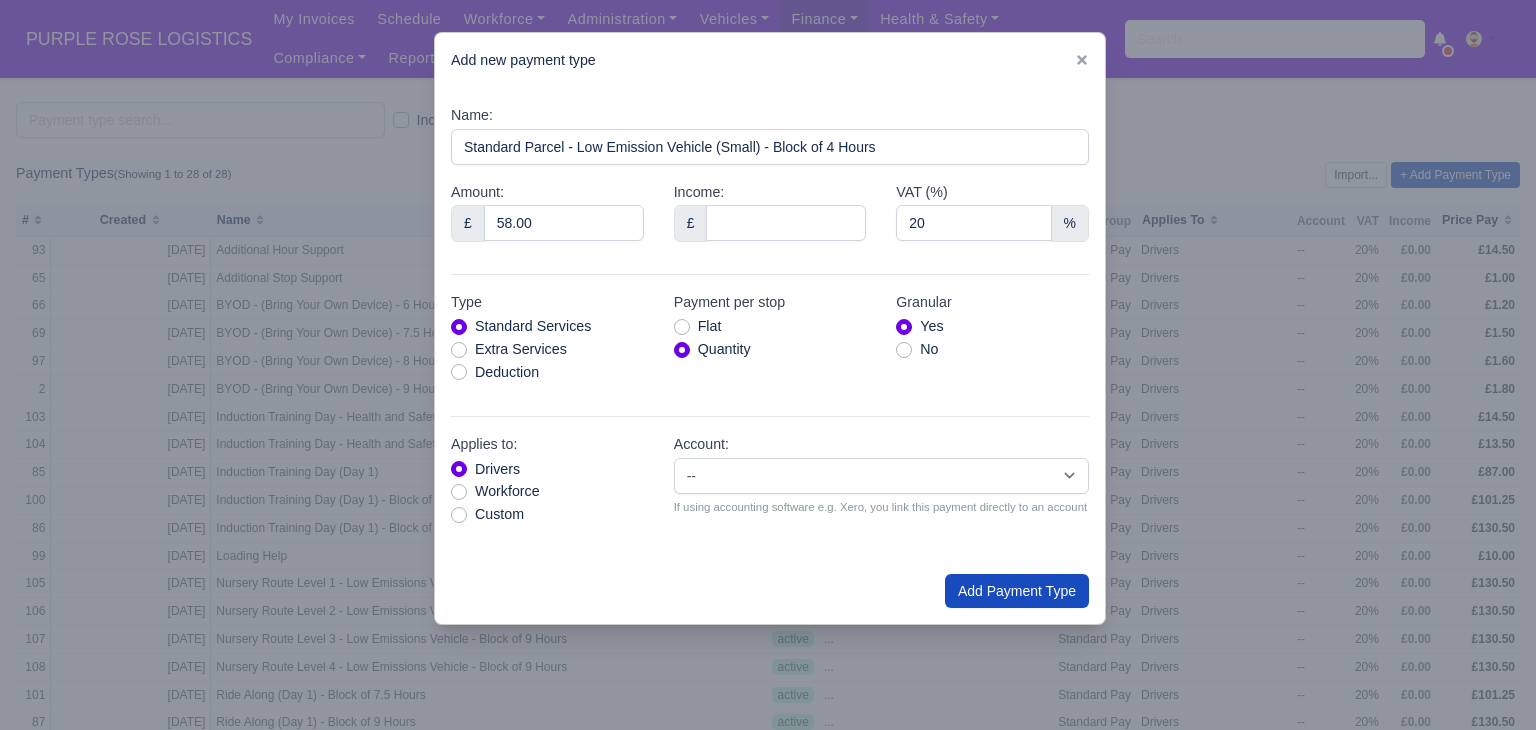 click on "Flat" at bounding box center (710, 326) 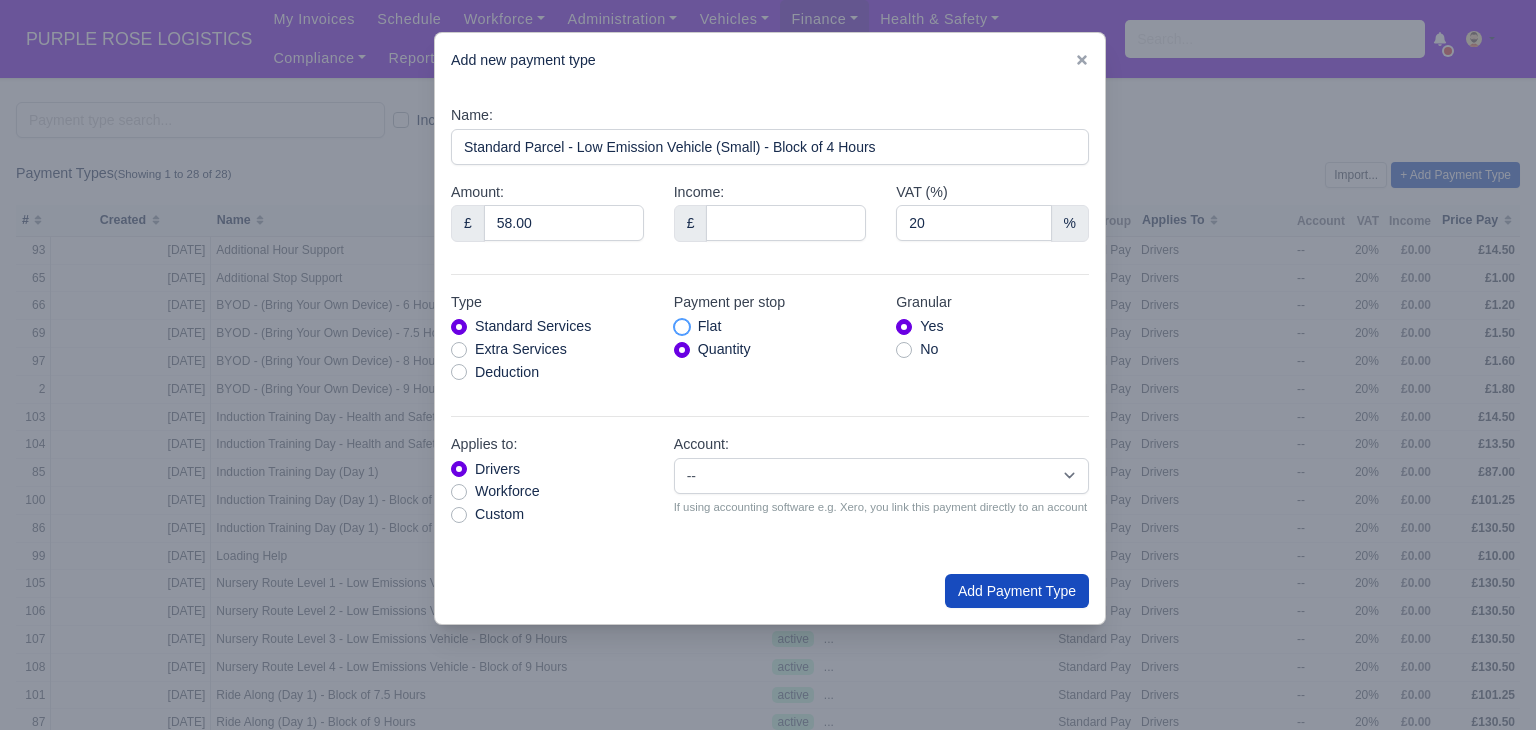click on "Flat" at bounding box center (682, 323) 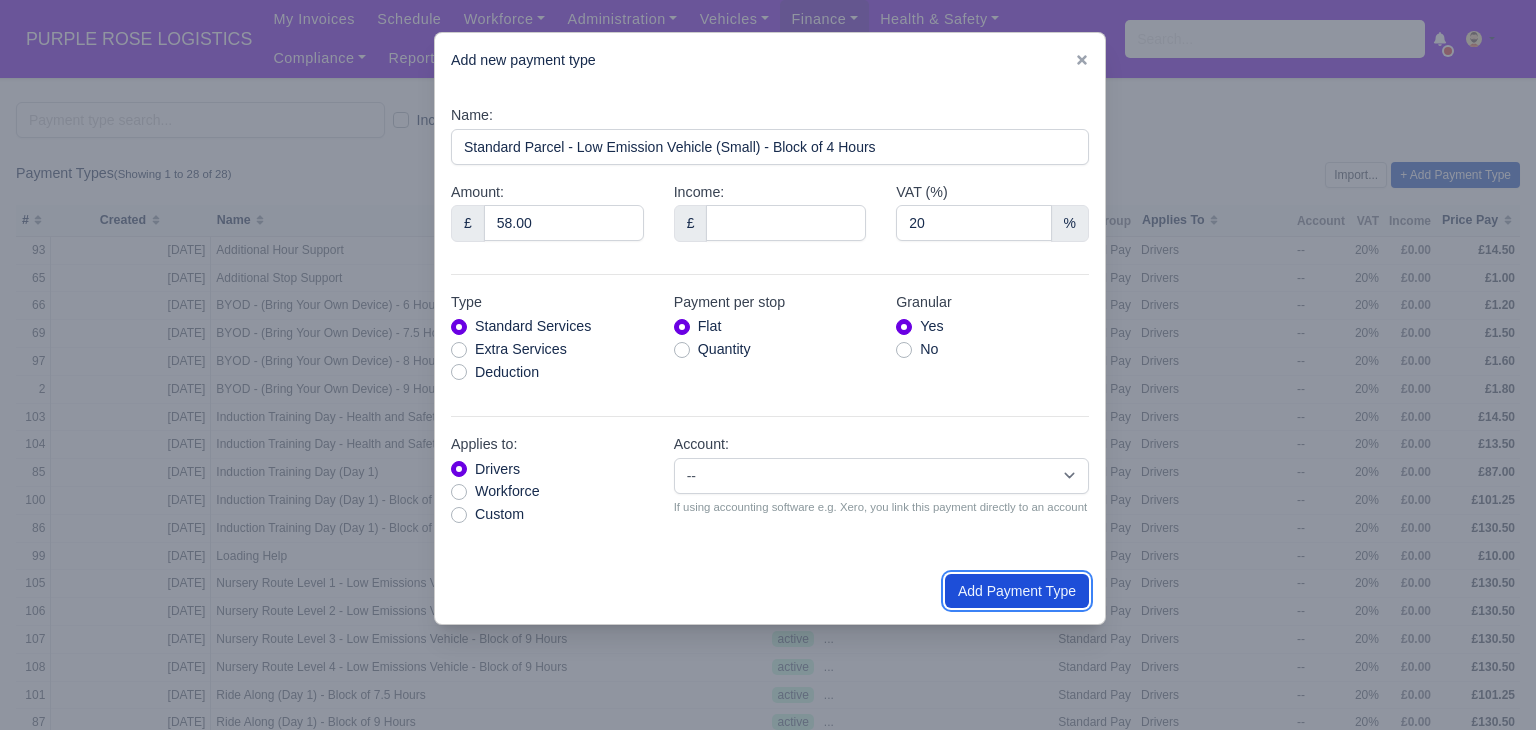 click on "Add Payment Type" at bounding box center (1017, 591) 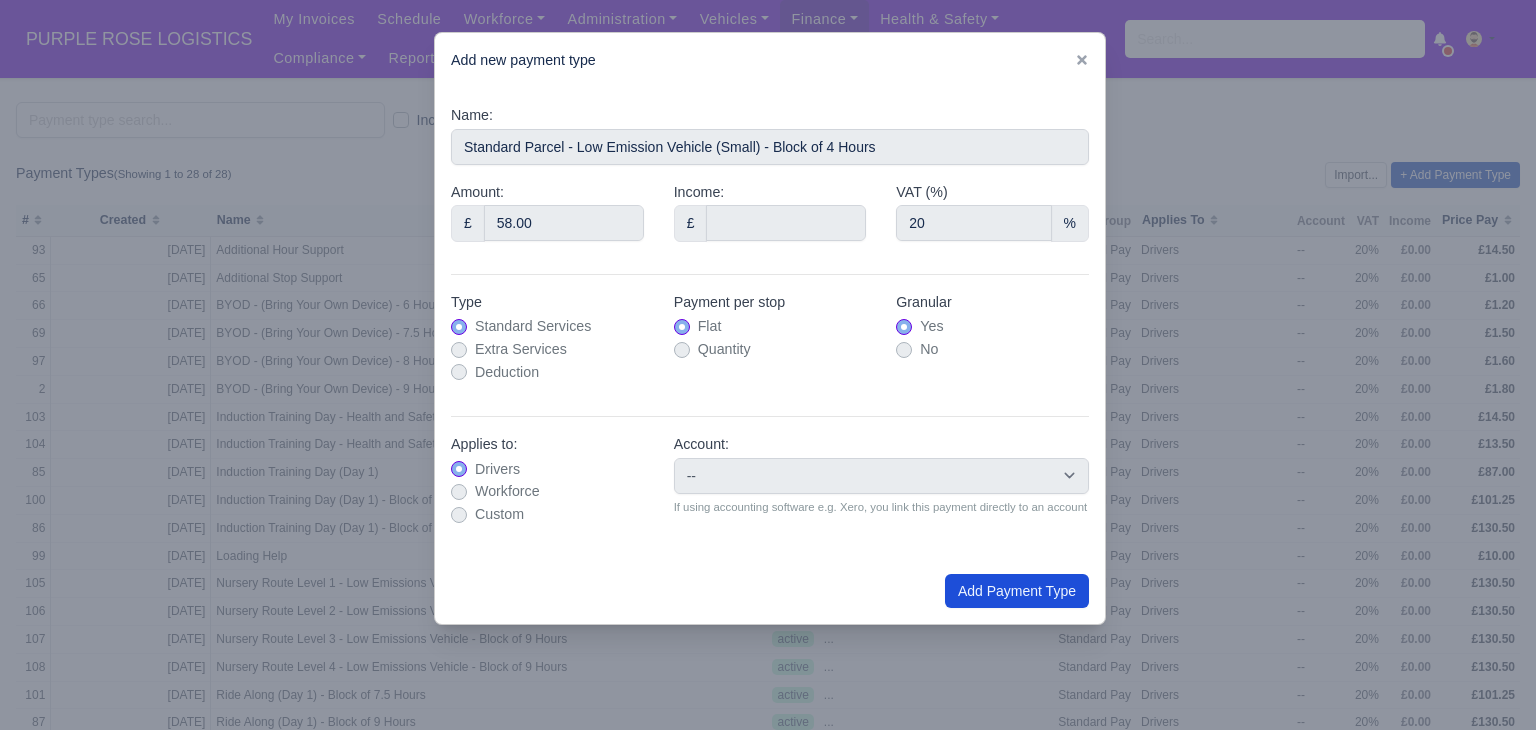 type on "0" 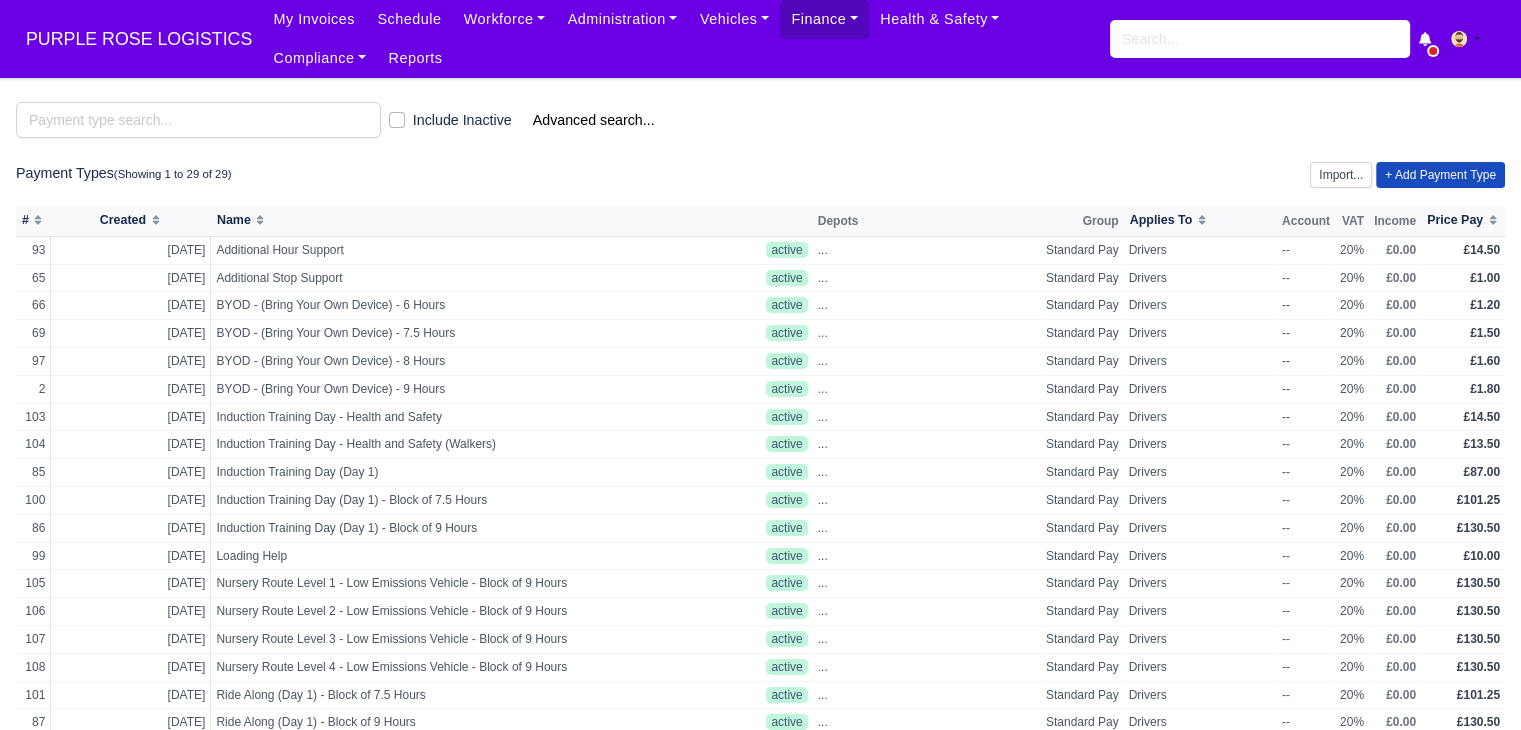 scroll, scrollTop: 329, scrollLeft: 0, axis: vertical 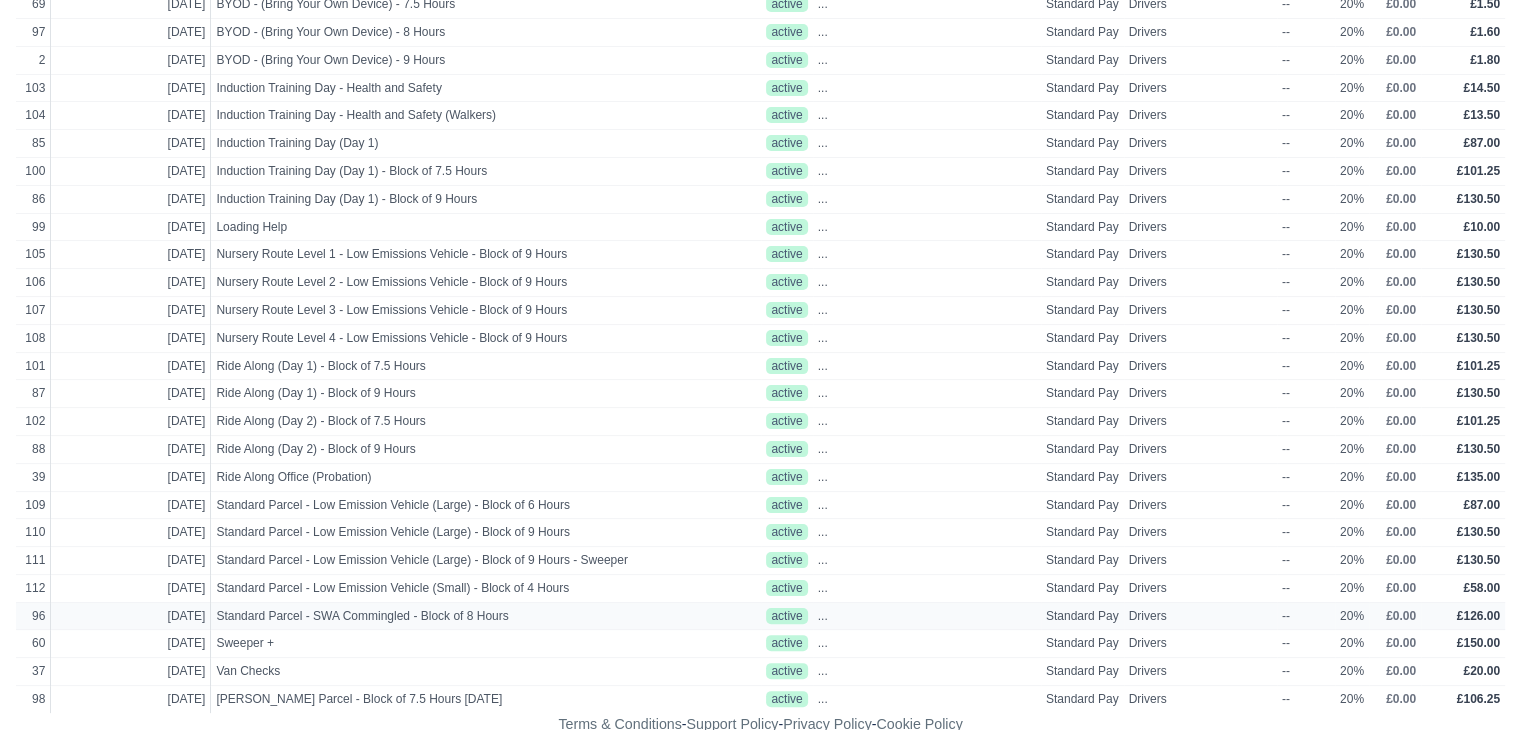 click on "Drivers" at bounding box center (1200, 616) 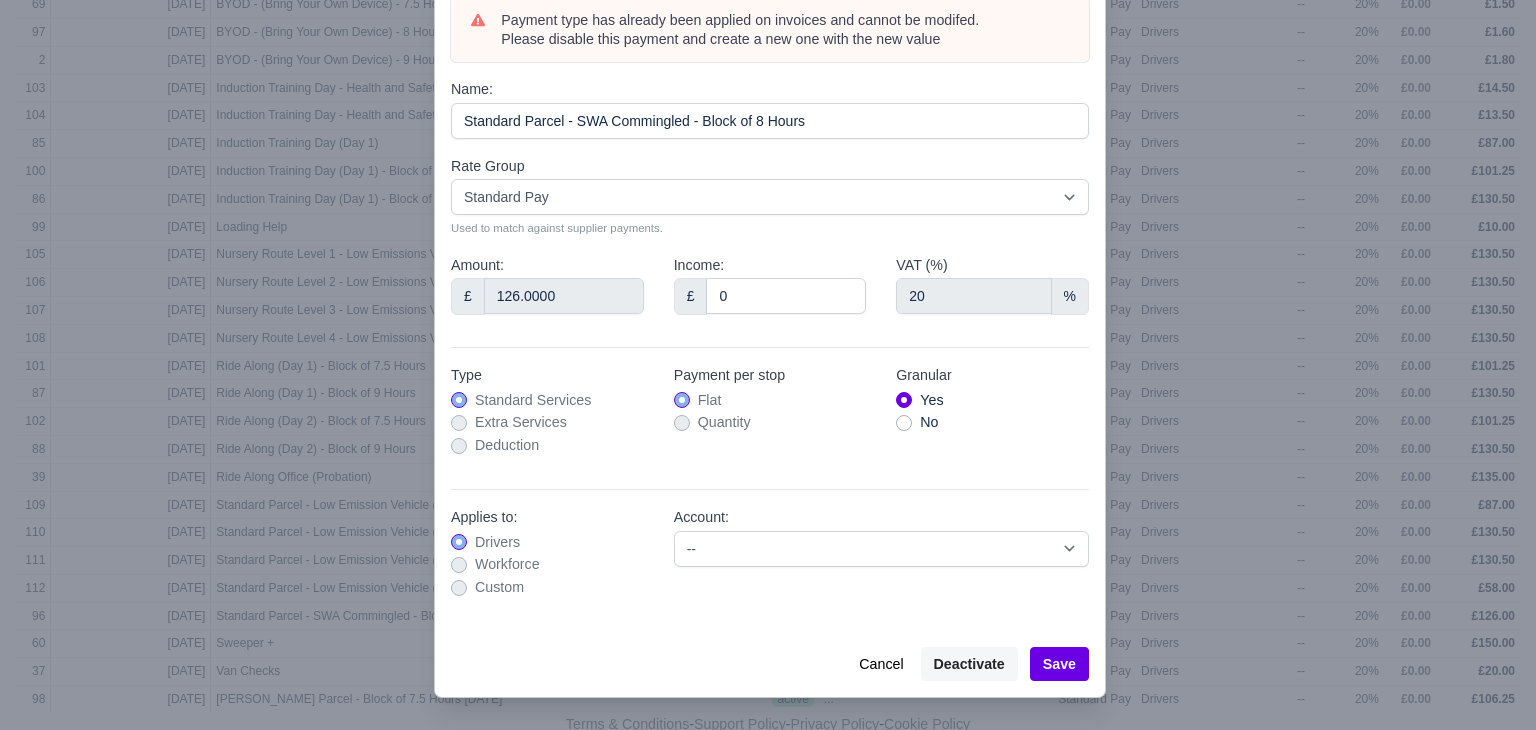 click on "Payment type has already been applied on invoices and cannot be modifed.
Please disable this payment and create a new one with the new value
Name:
Standard Parcel - SWA Commingled - Block of 8 Hours
Rate Group
--
Standard Pay
Route Pay
BYOD
Miles
Used to match against supplier payments.
Amount:
£
126.0000" at bounding box center [770, 306] 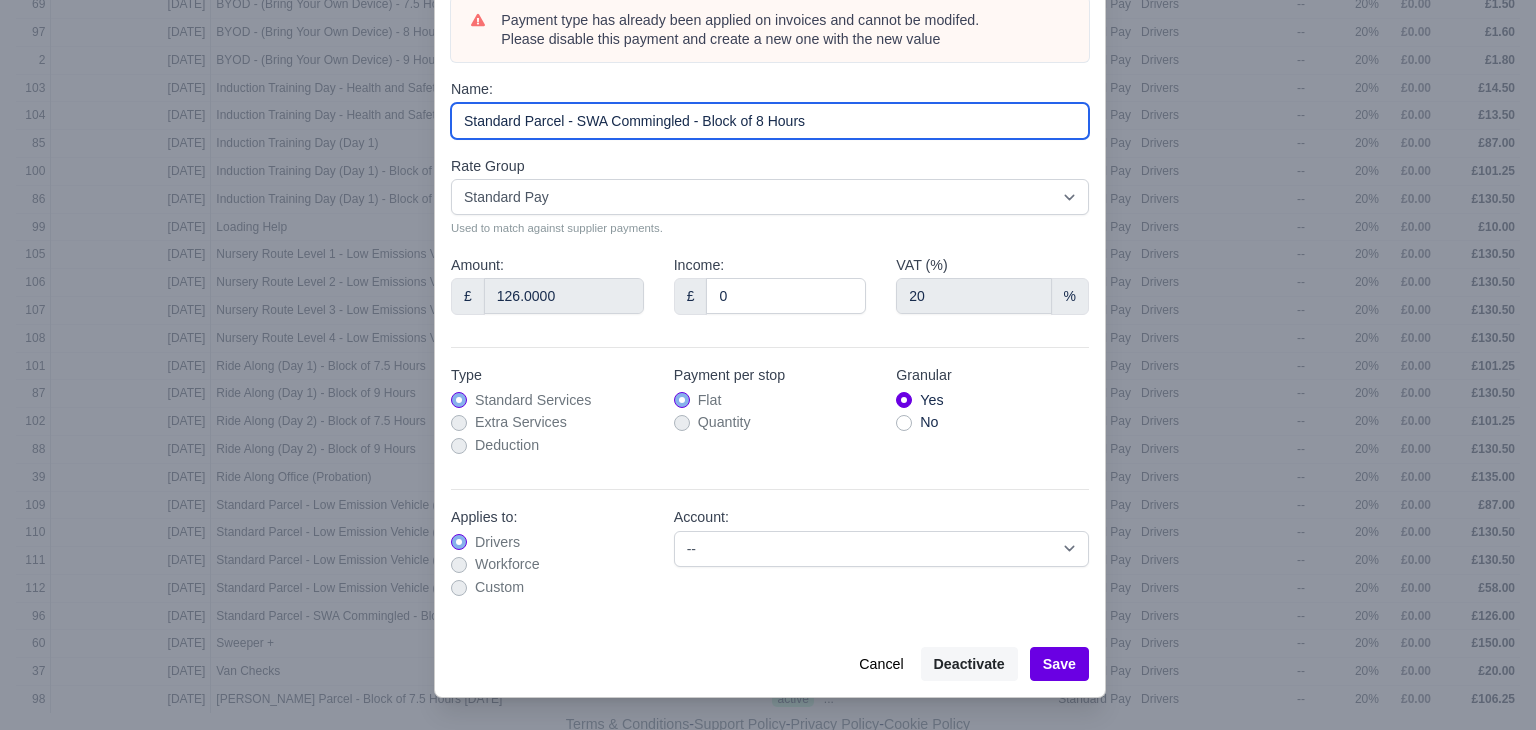 drag, startPoint x: 837, startPoint y: 235, endPoint x: 423, endPoint y: 249, distance: 414.23663 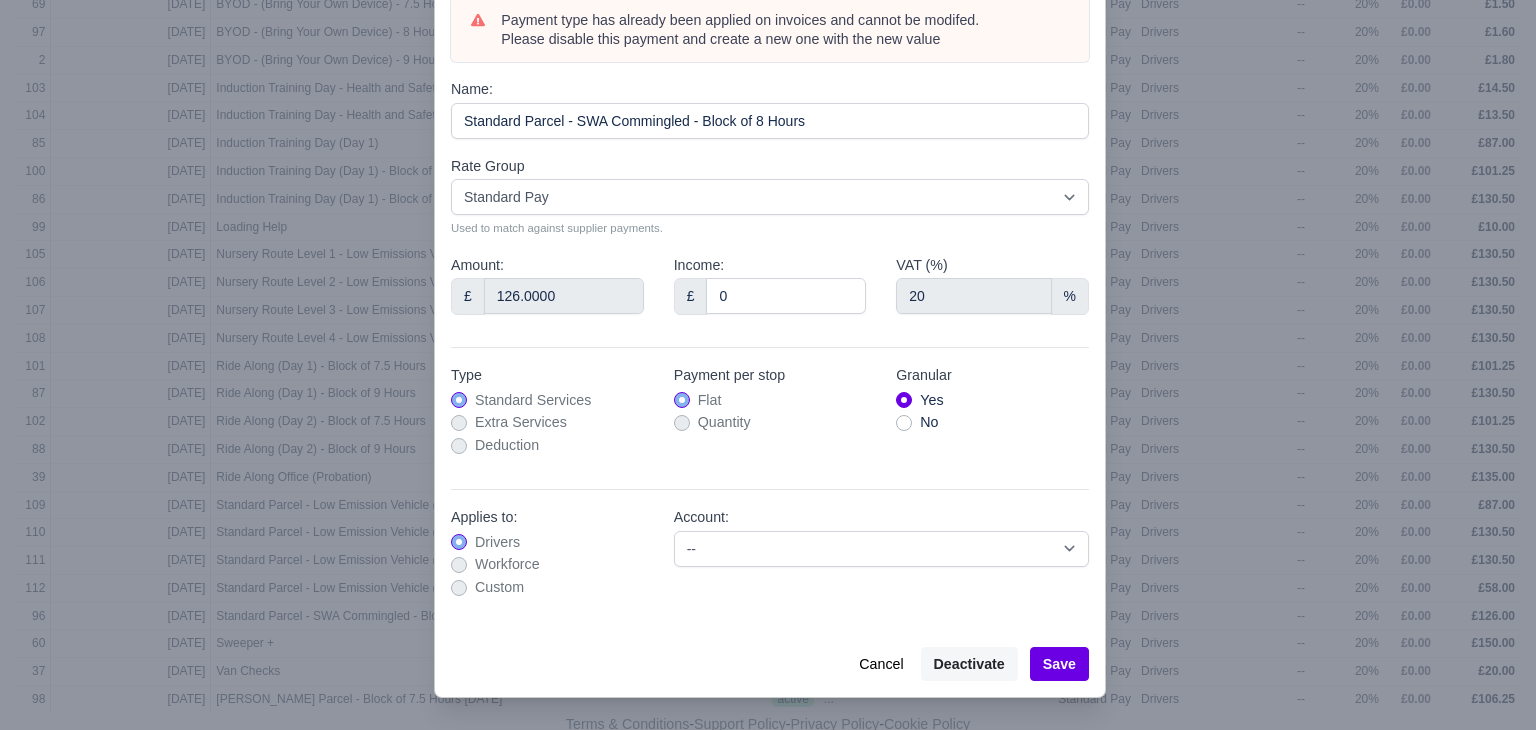 click at bounding box center [768, 365] 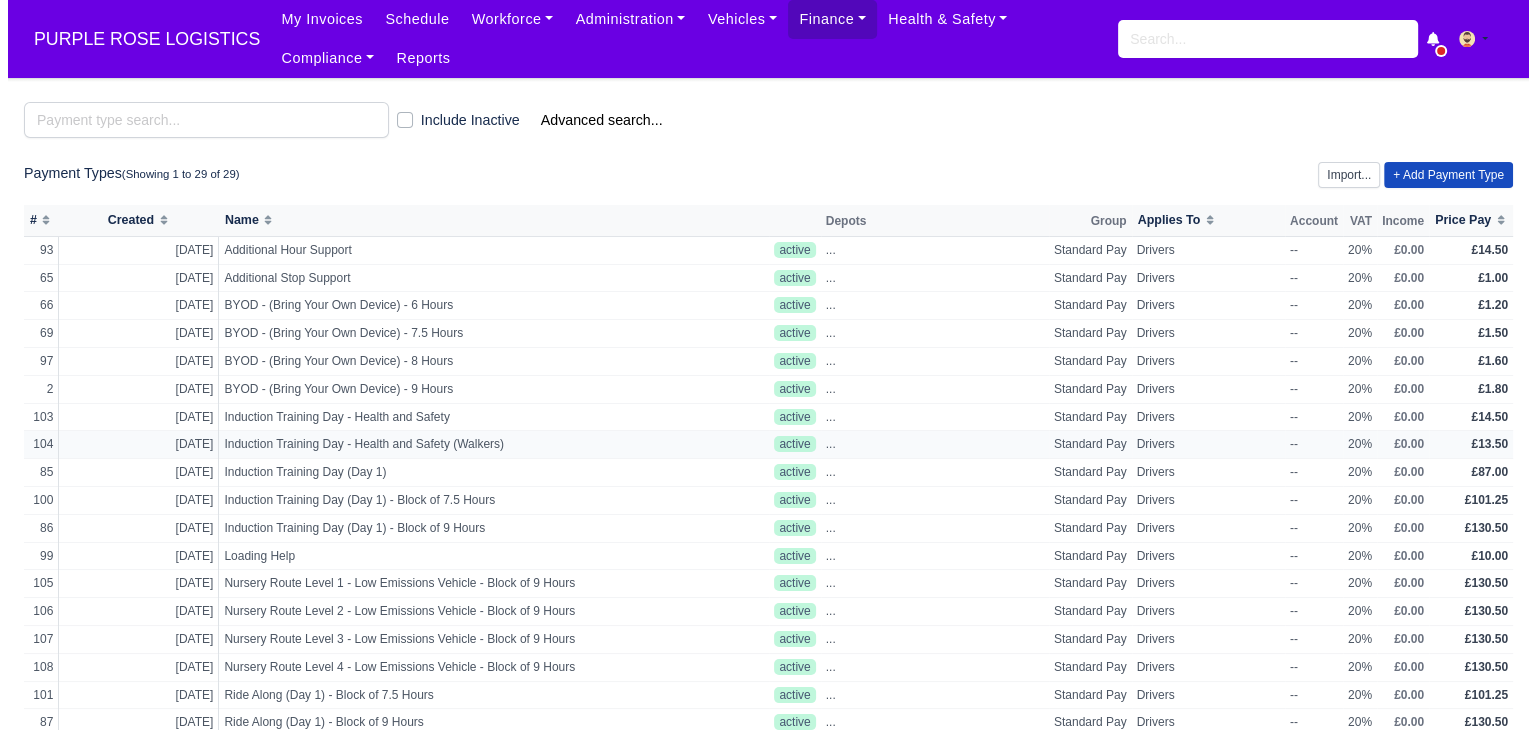 scroll, scrollTop: 329, scrollLeft: 0, axis: vertical 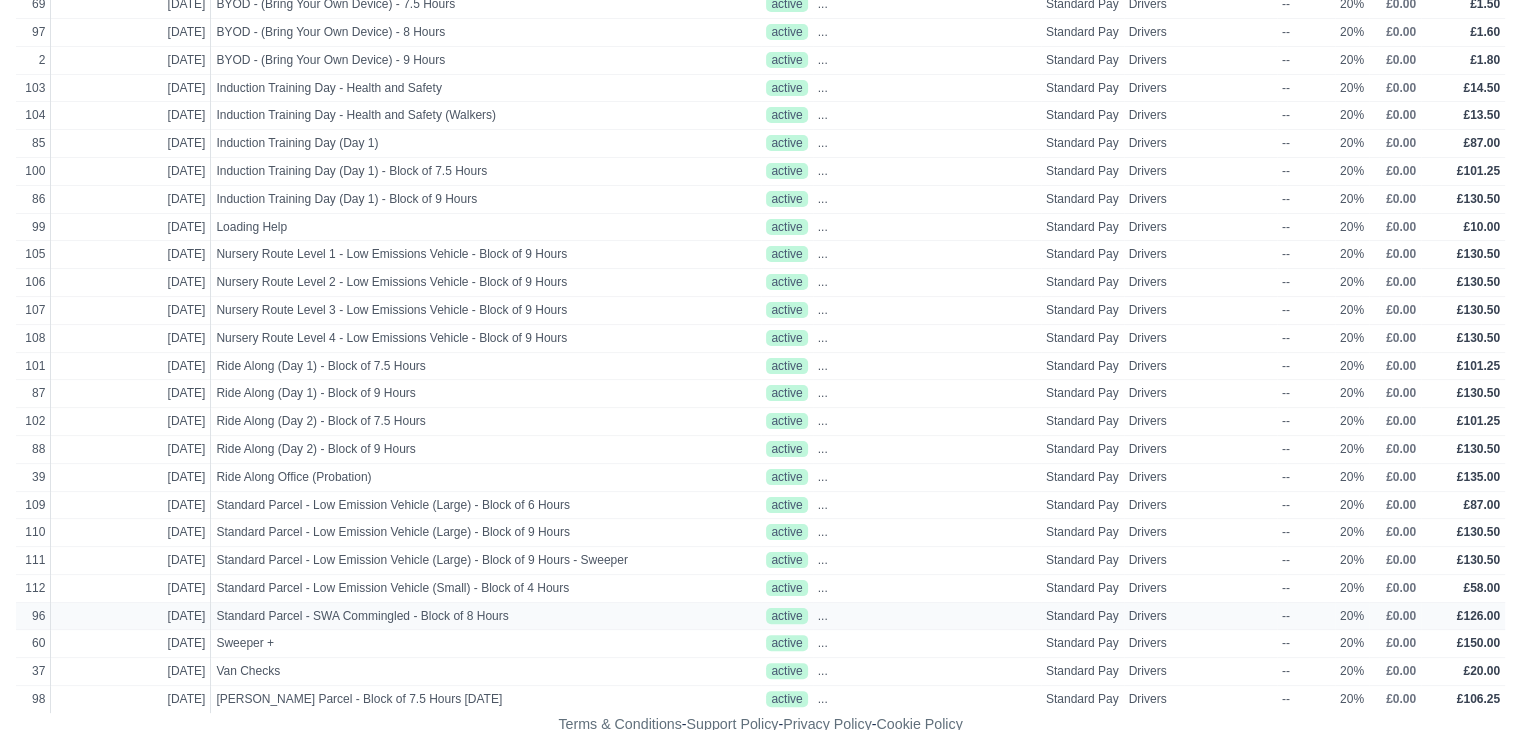 click on "Drivers" at bounding box center (1200, 616) 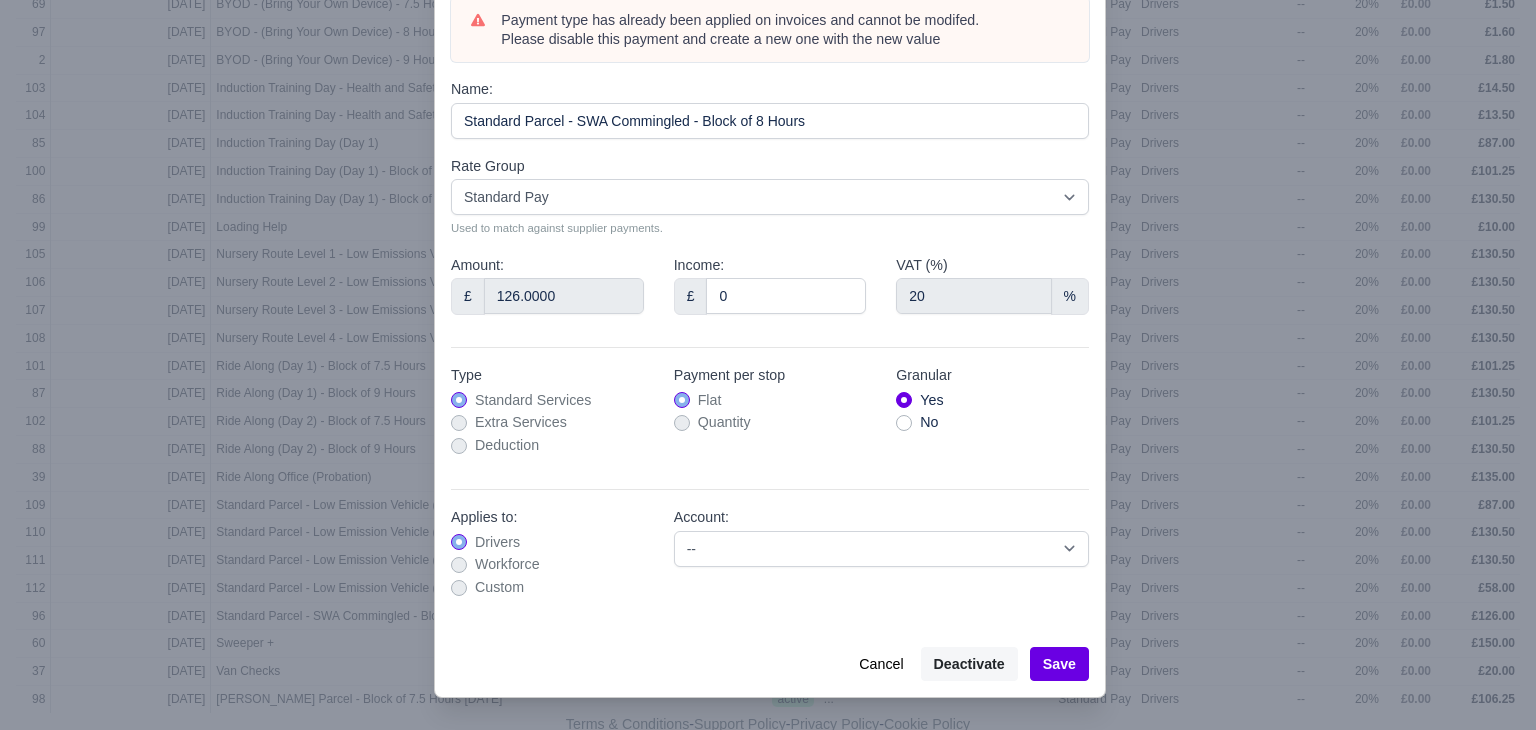 scroll, scrollTop: 108, scrollLeft: 0, axis: vertical 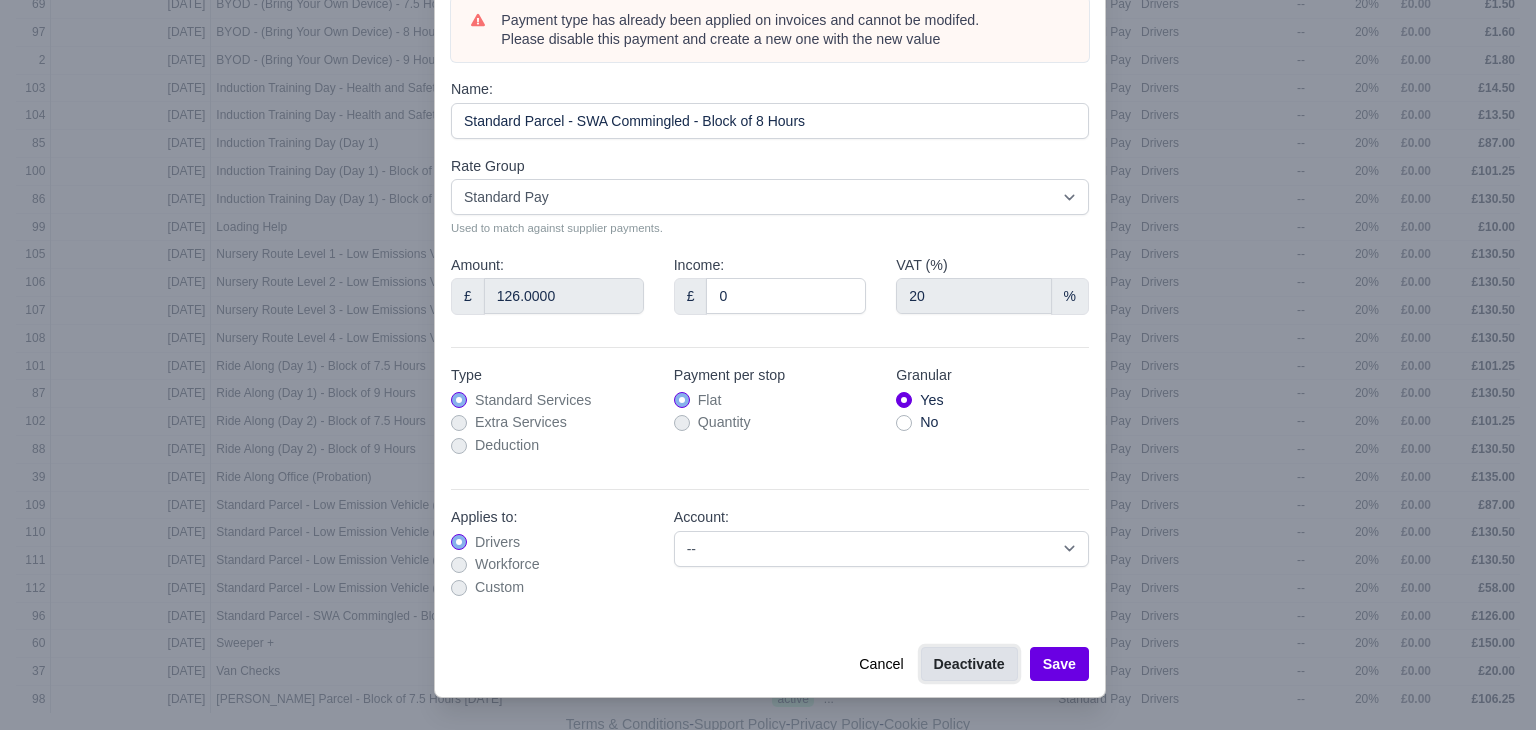click on "Deactivate" at bounding box center (969, 664) 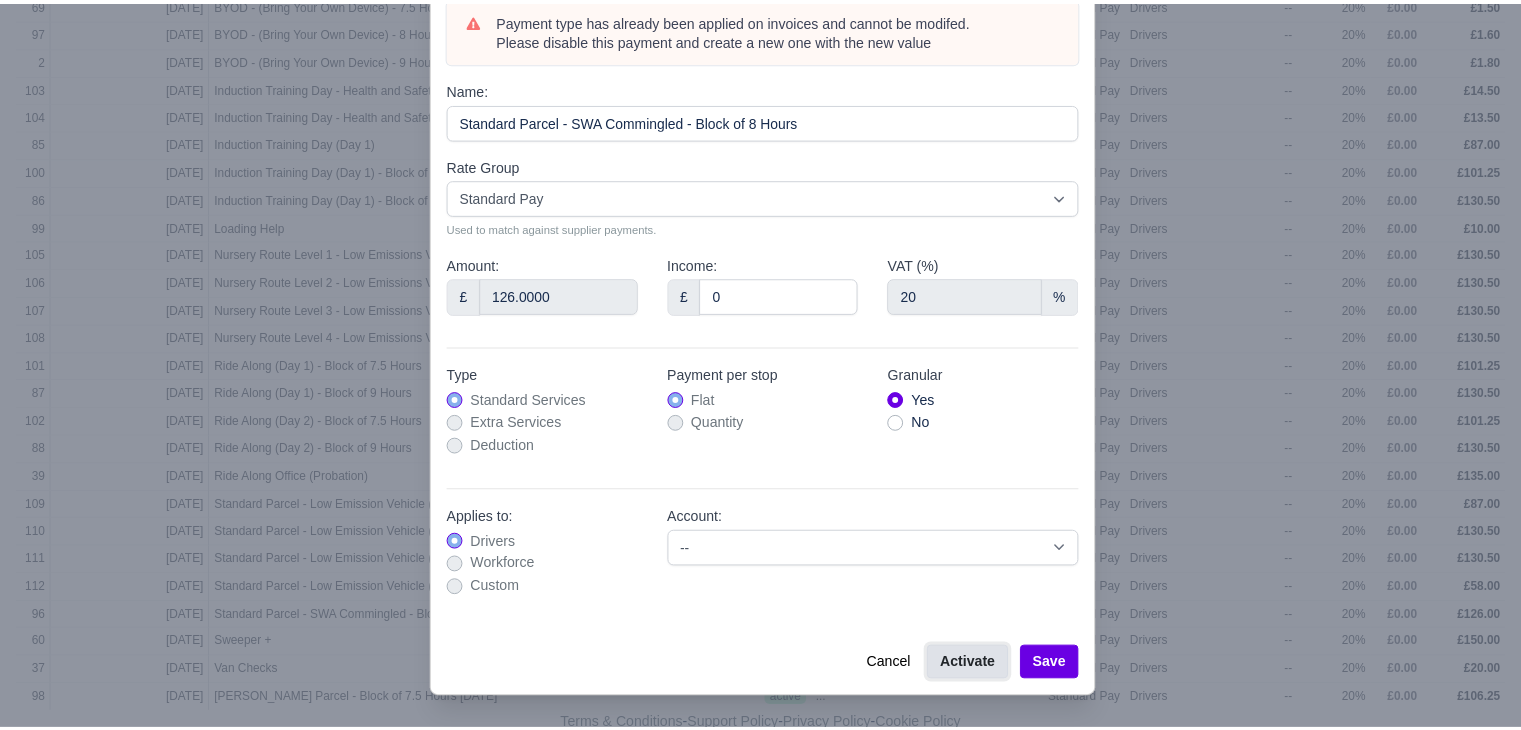 scroll, scrollTop: 301, scrollLeft: 0, axis: vertical 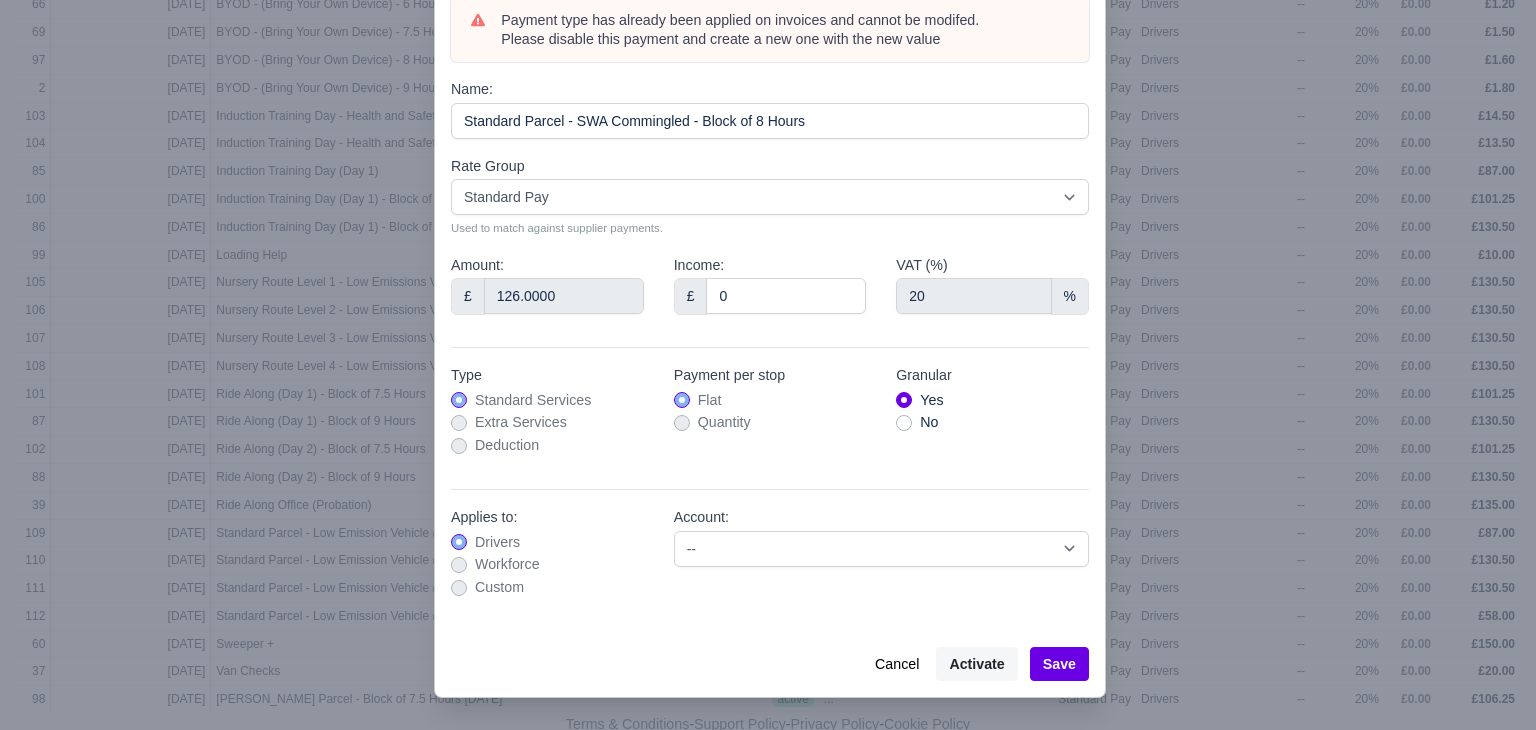 click at bounding box center (768, 365) 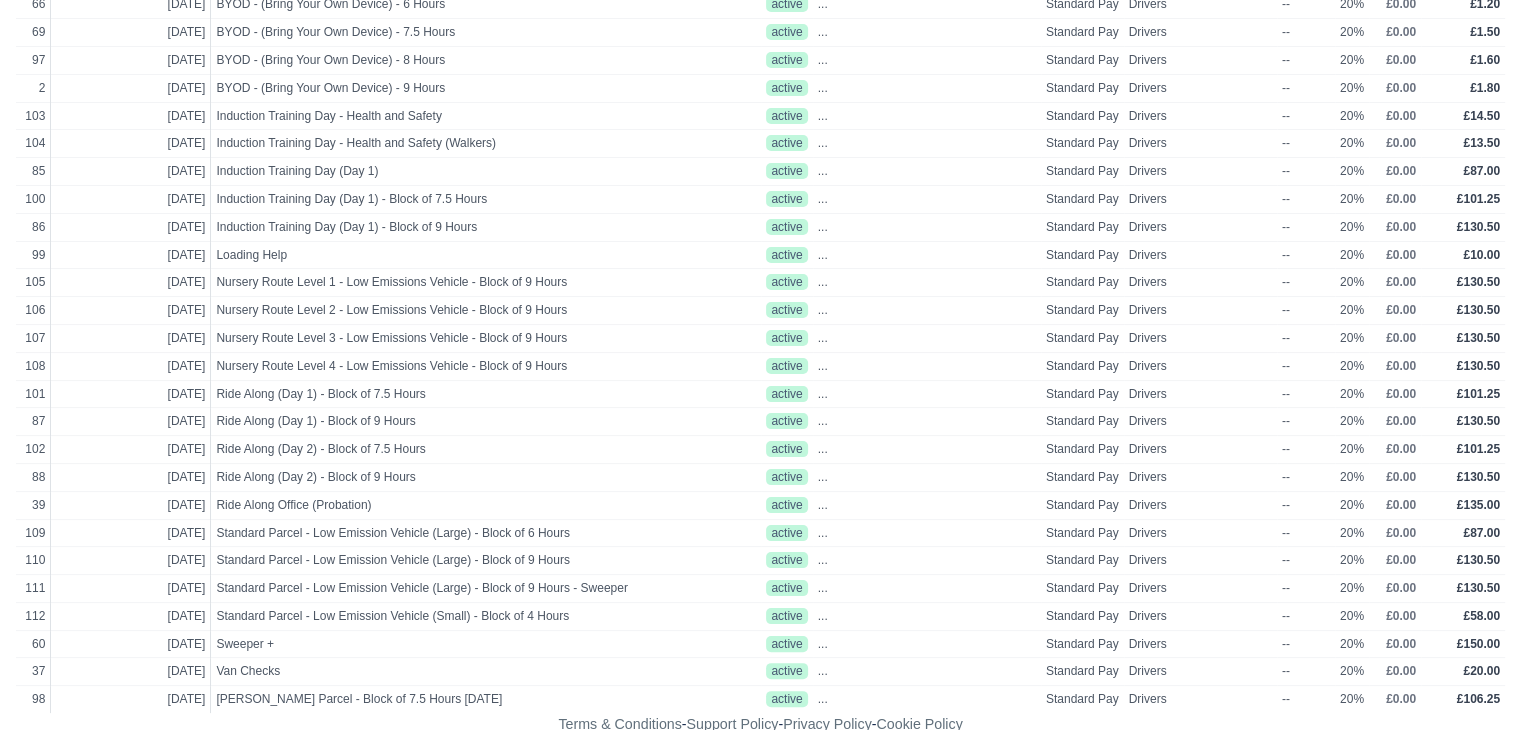 scroll, scrollTop: 0, scrollLeft: 0, axis: both 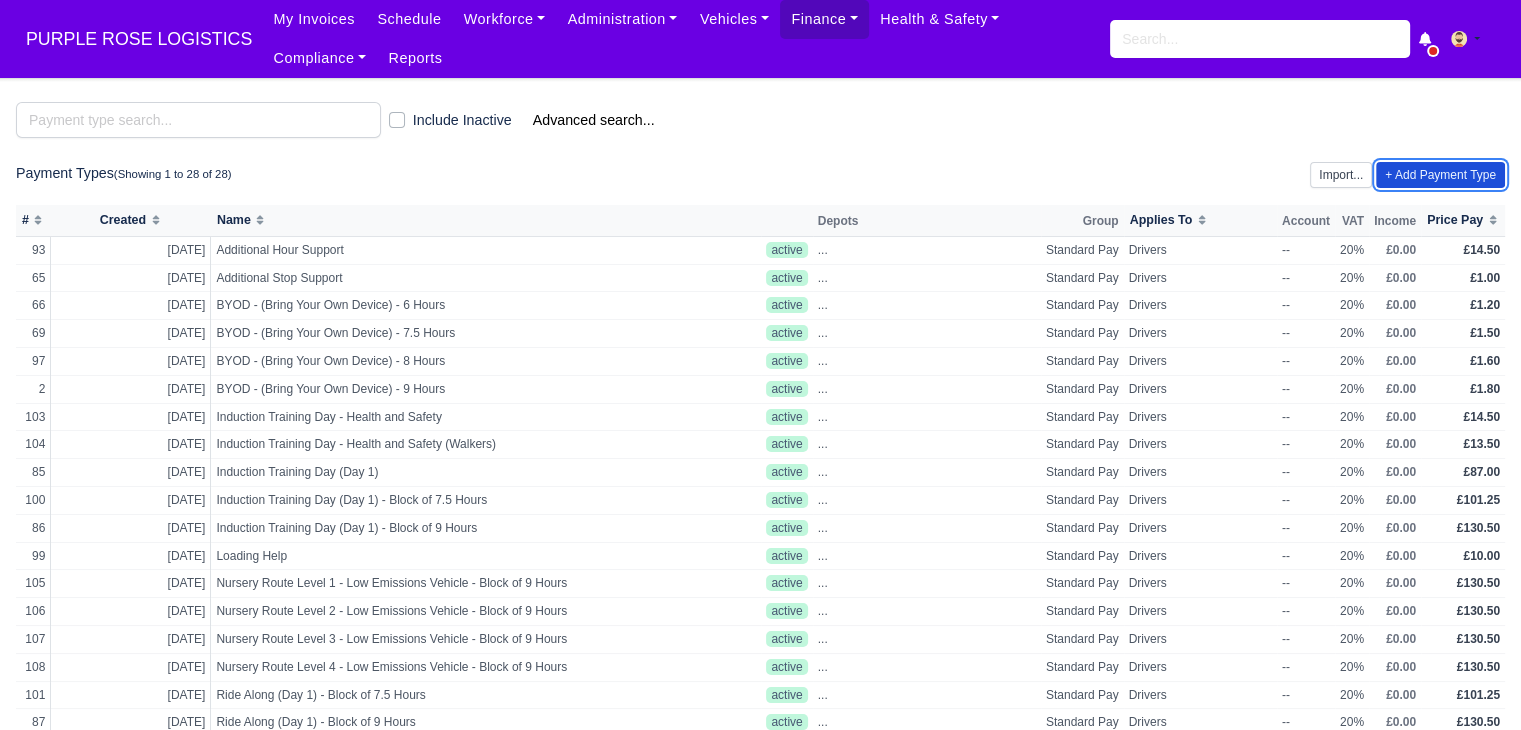 click on "+ Add Payment Type" at bounding box center [1440, 175] 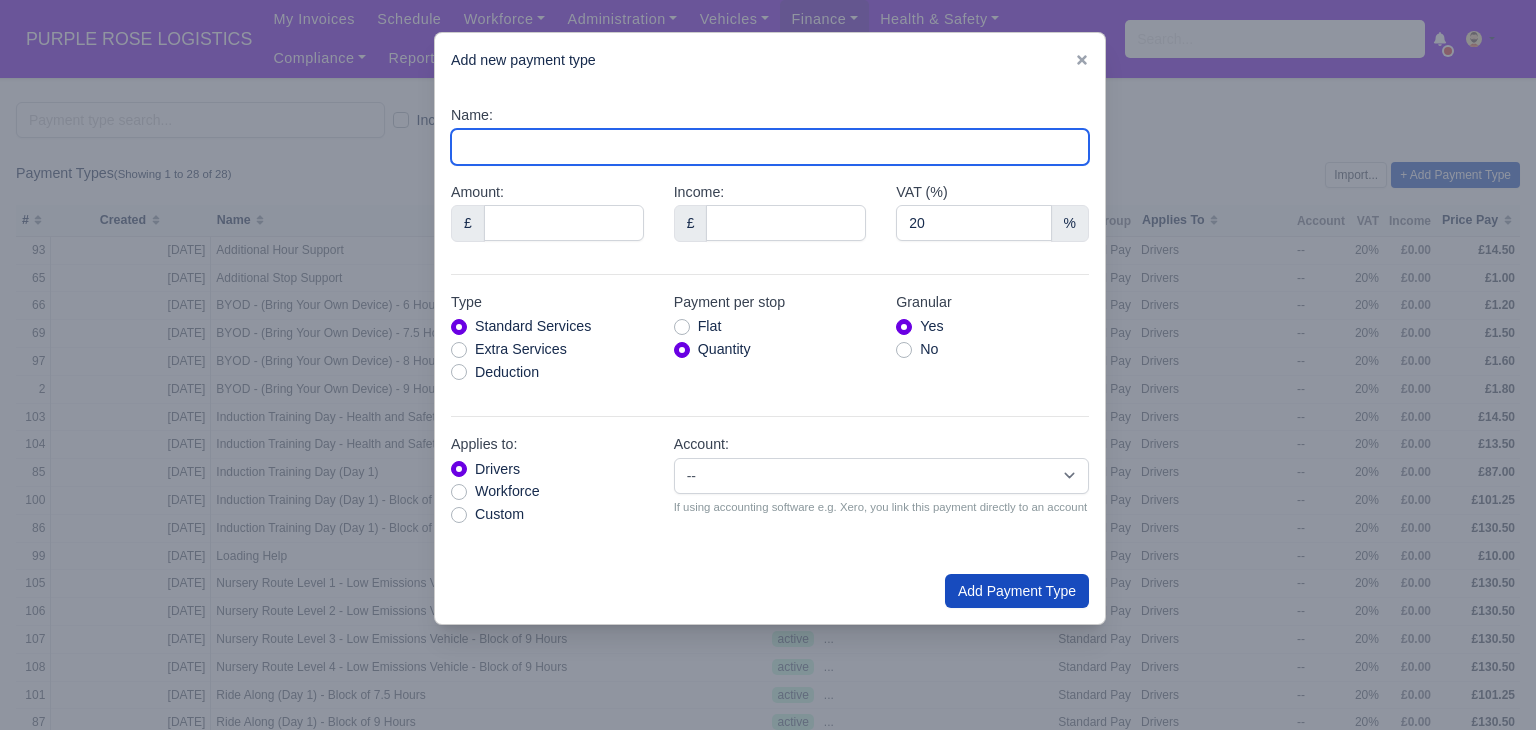 click on "Name:" at bounding box center (770, 147) 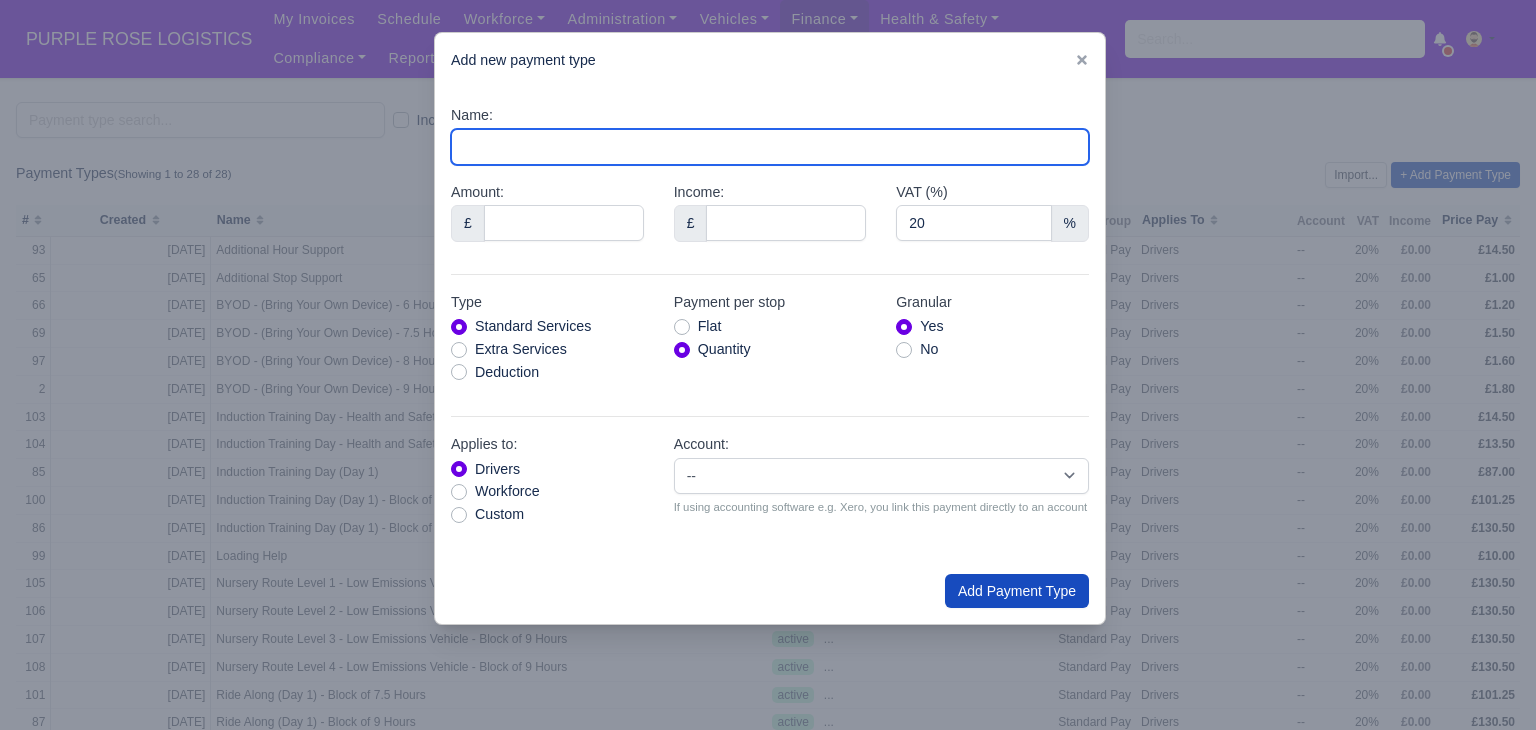 paste on "Standard Parcel - SWA Commingled - Block of 8 Hours" 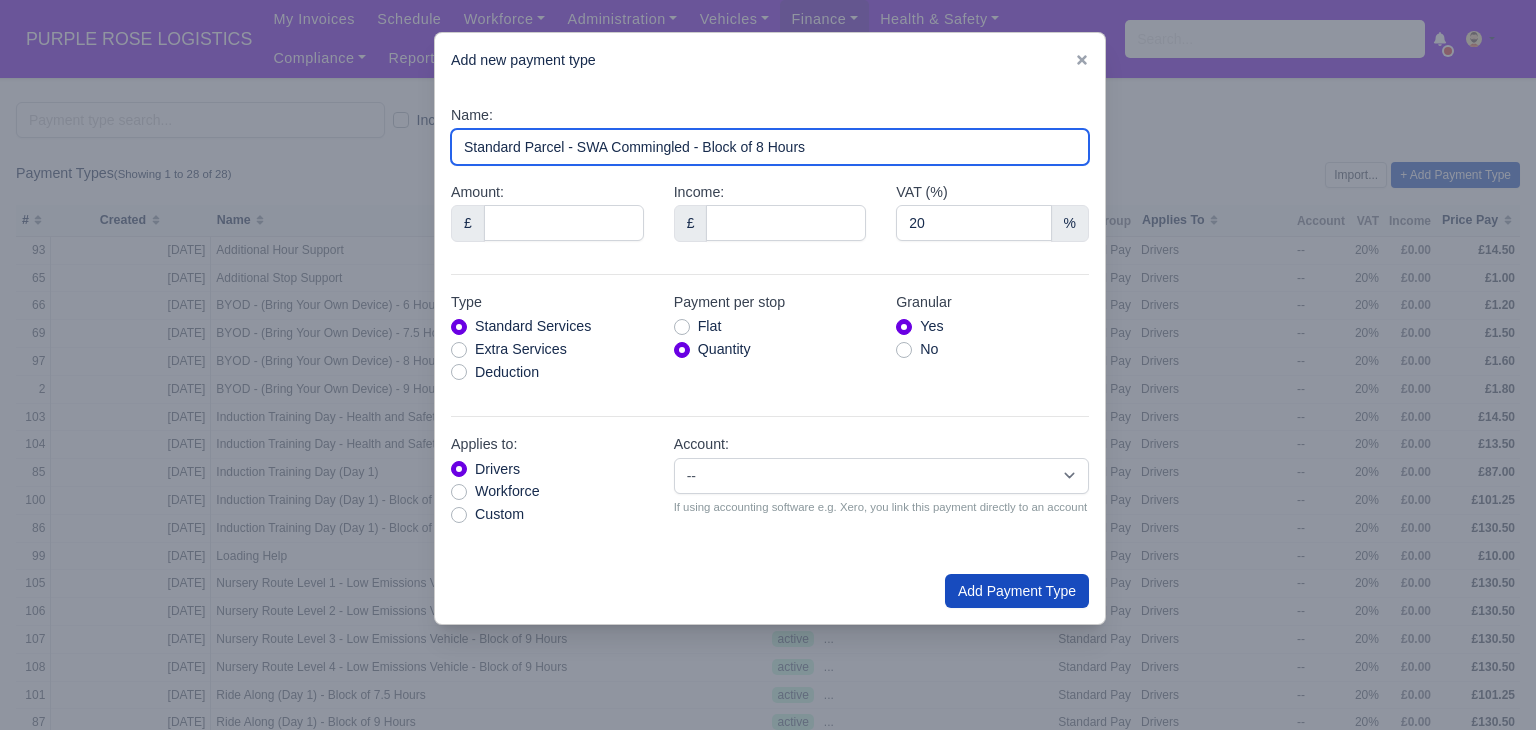type on "Standard Parcel - SWA Commingled - Block of 8 Hours" 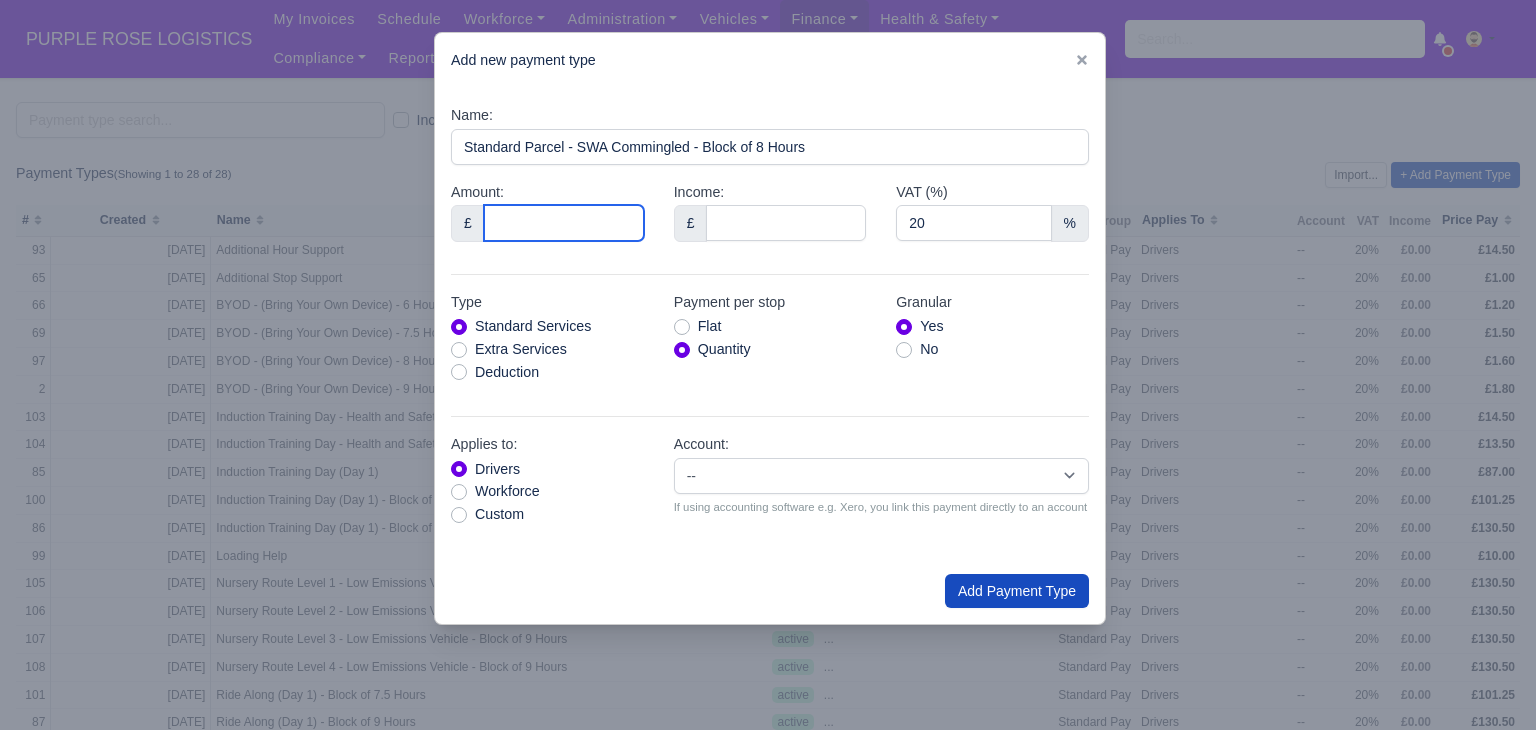 click on "Amount:" at bounding box center (564, 223) 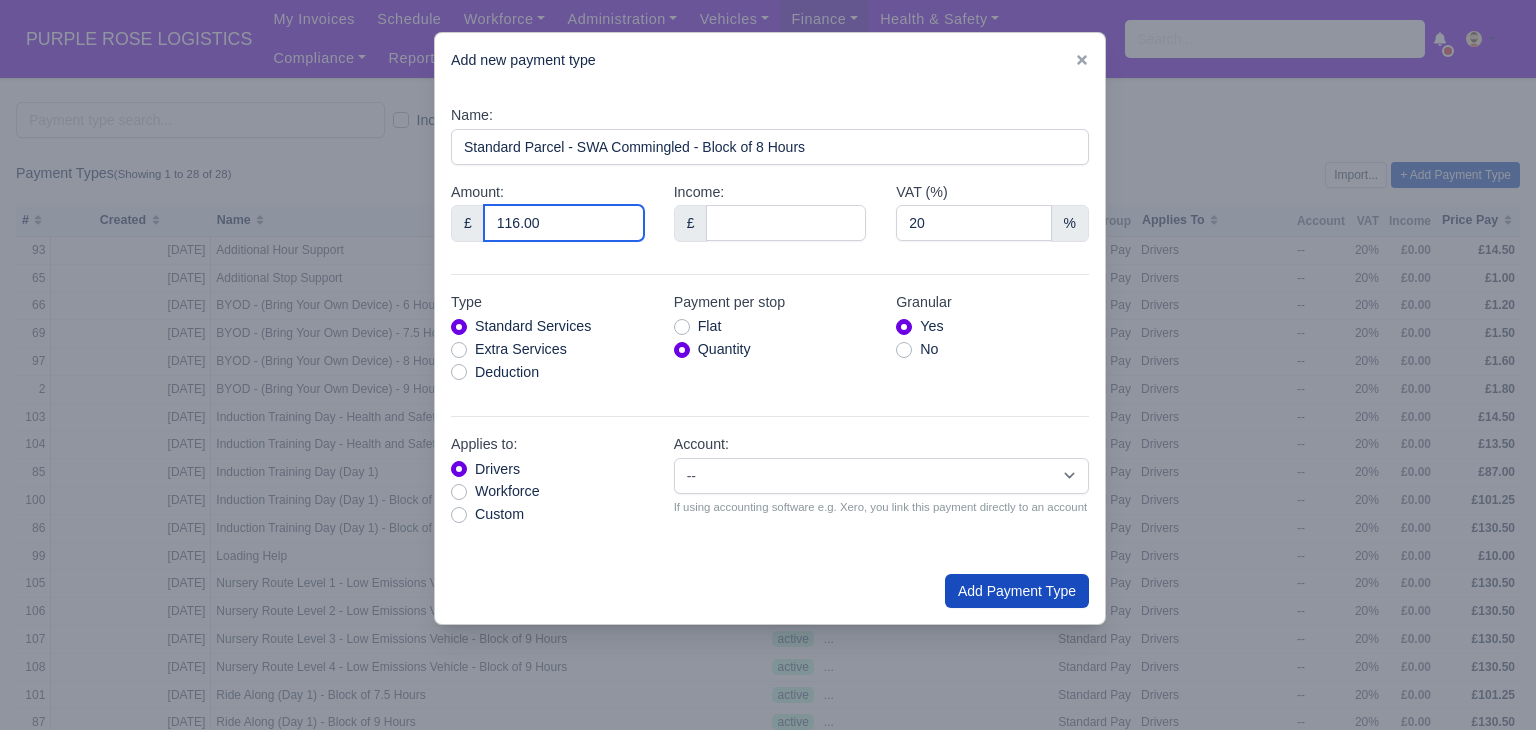 type on "116.00" 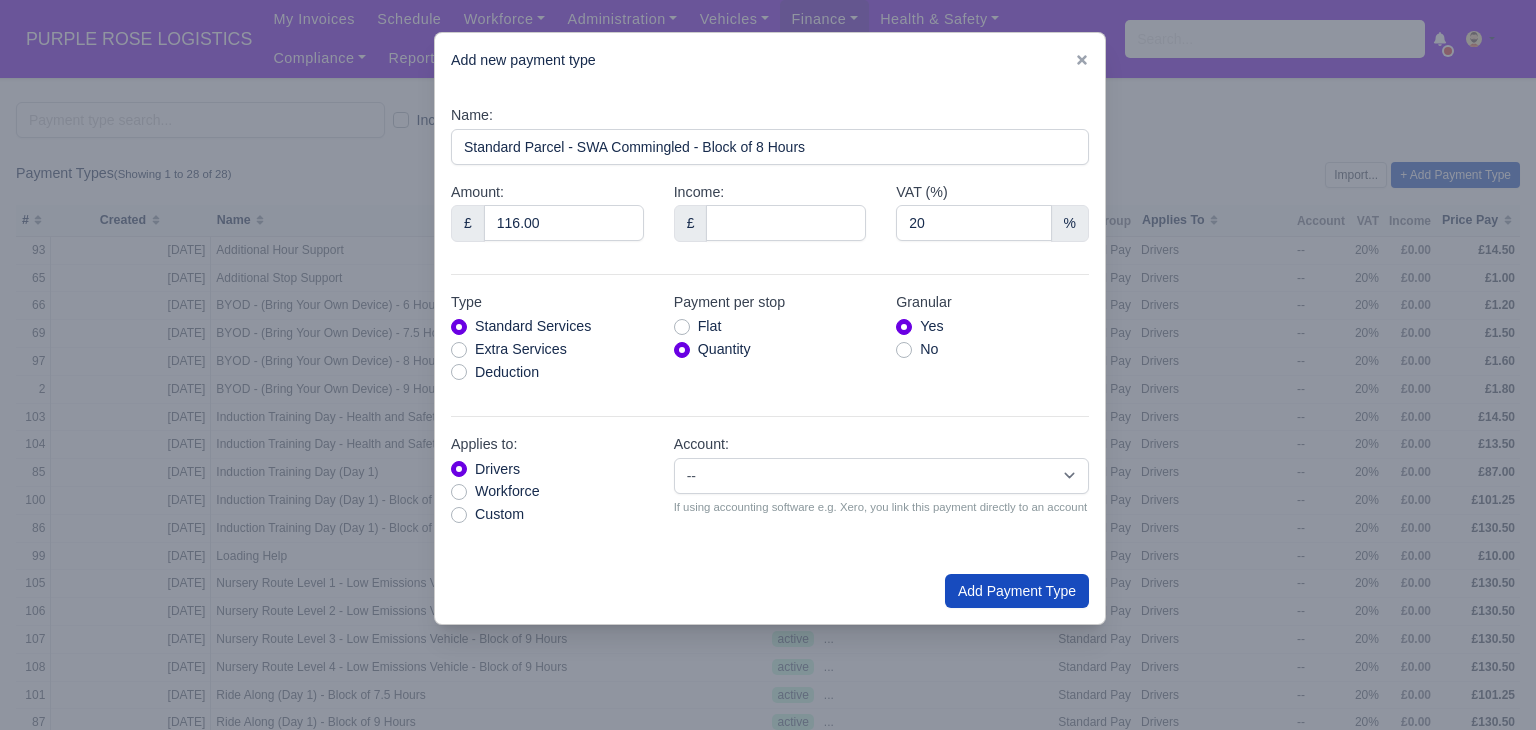 click on "Flat" at bounding box center (710, 326) 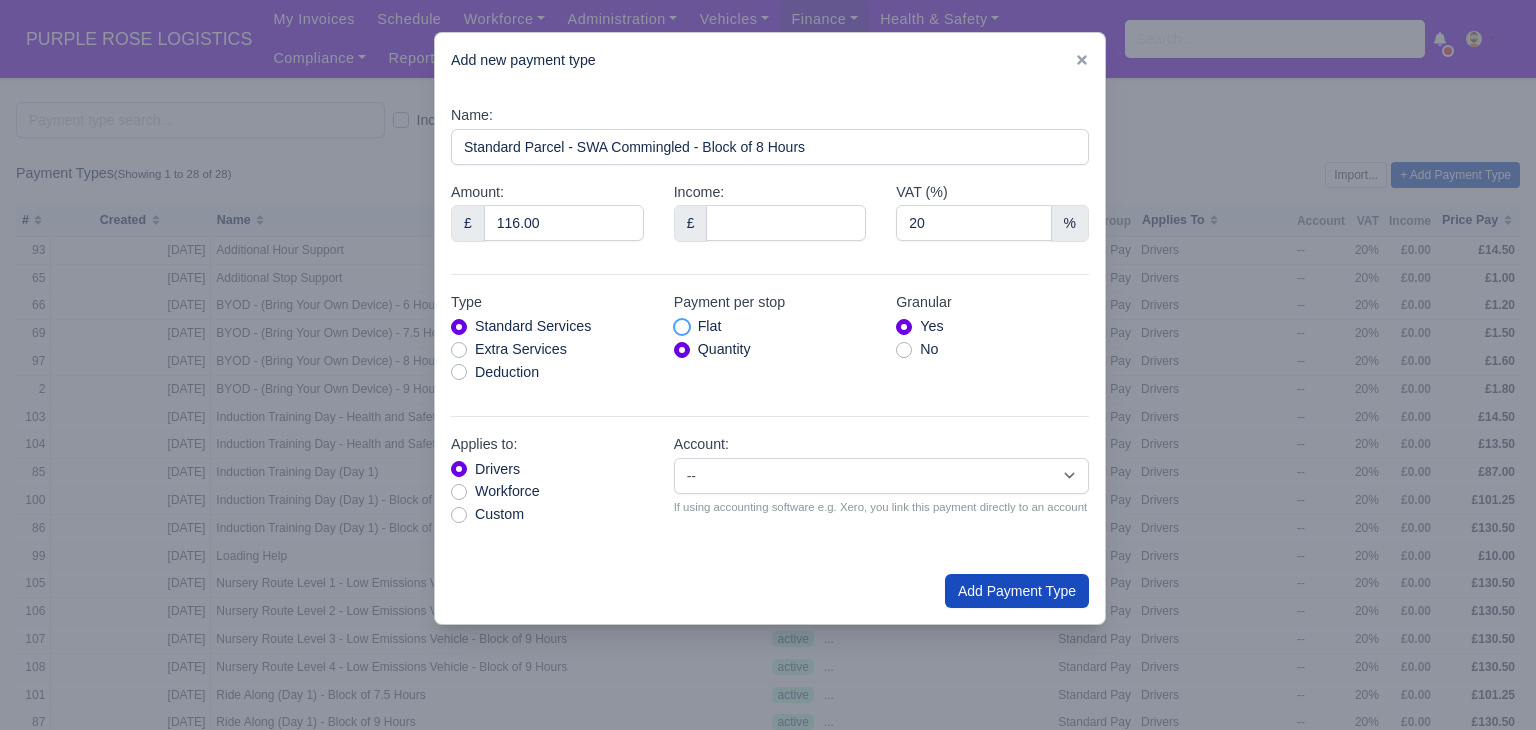 radio on "true" 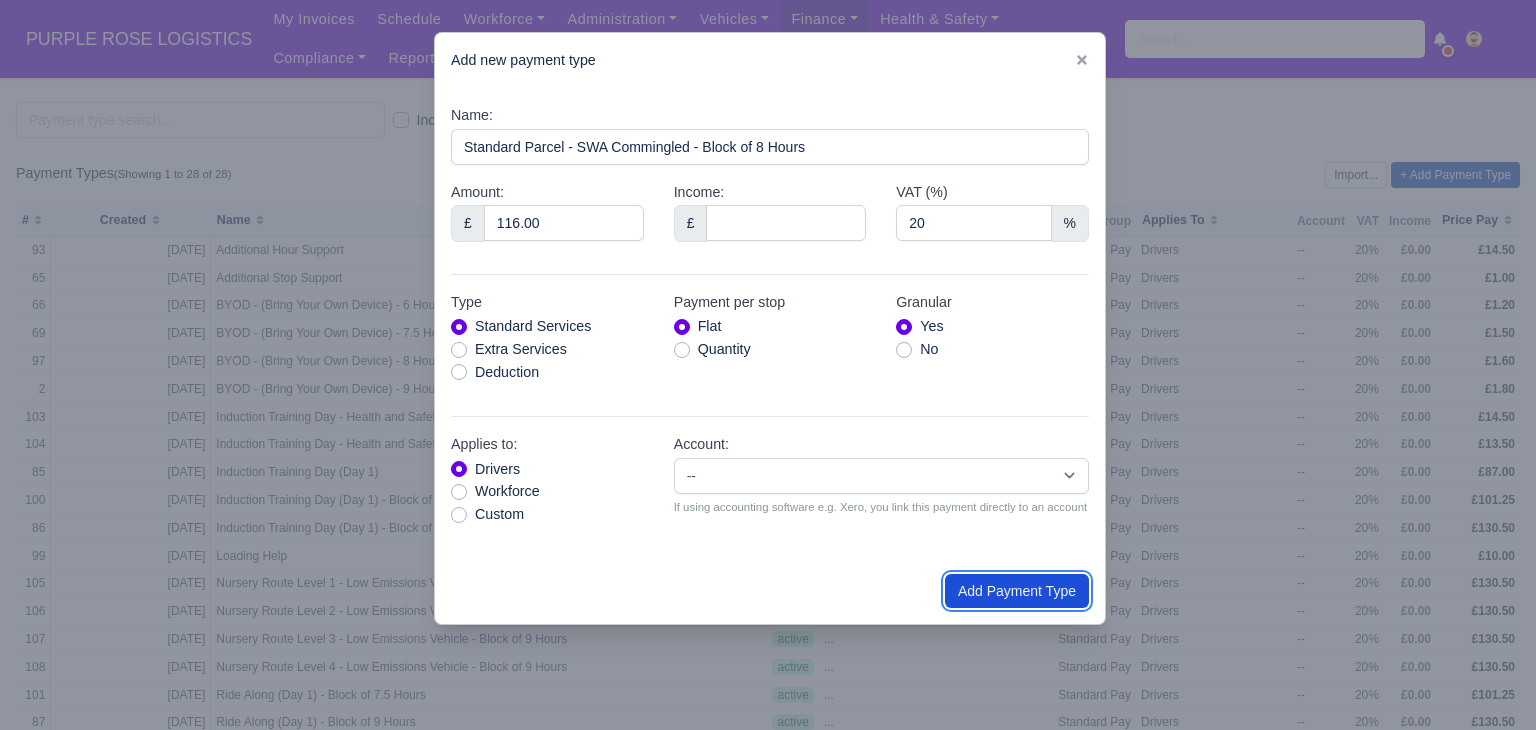 click on "Add Payment Type" at bounding box center [1017, 591] 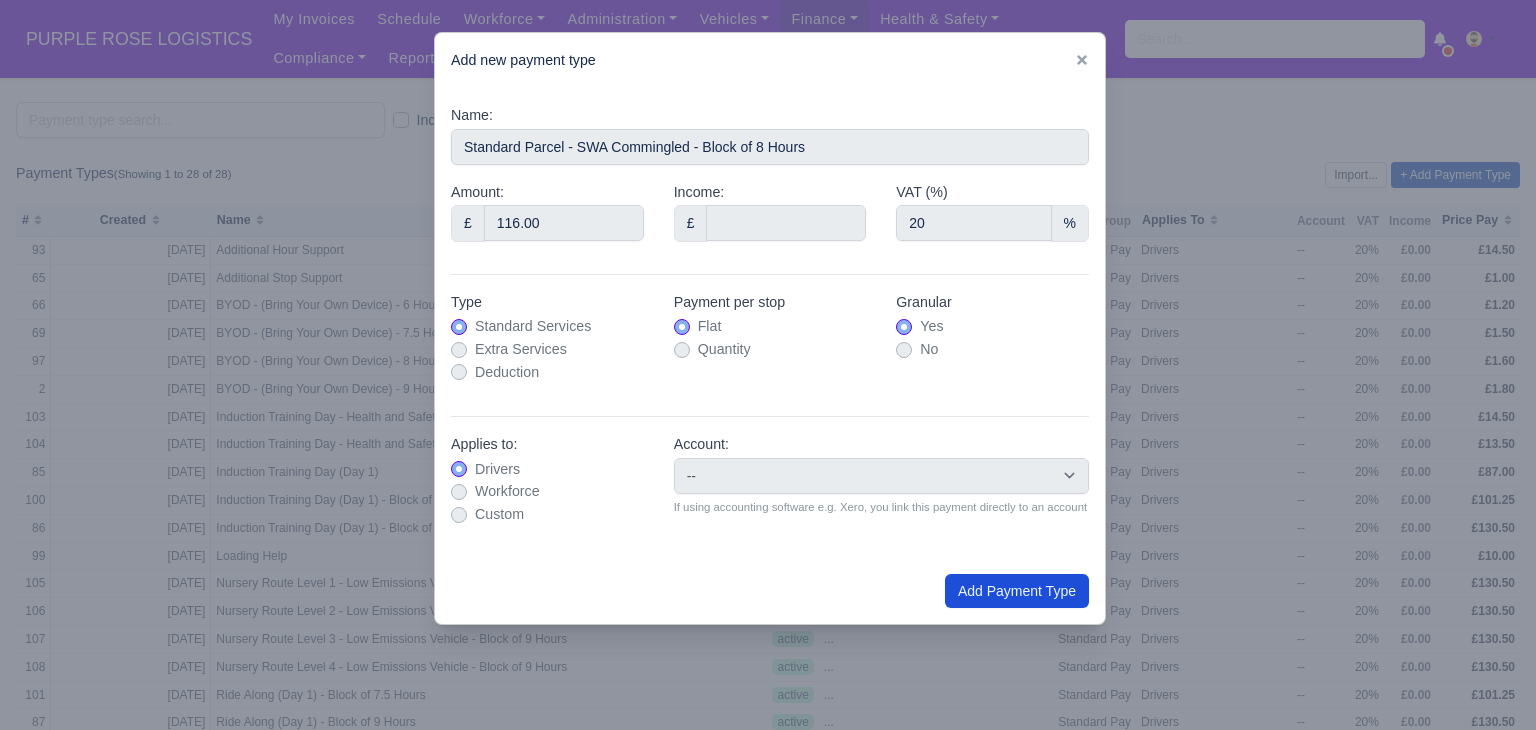 type on "0" 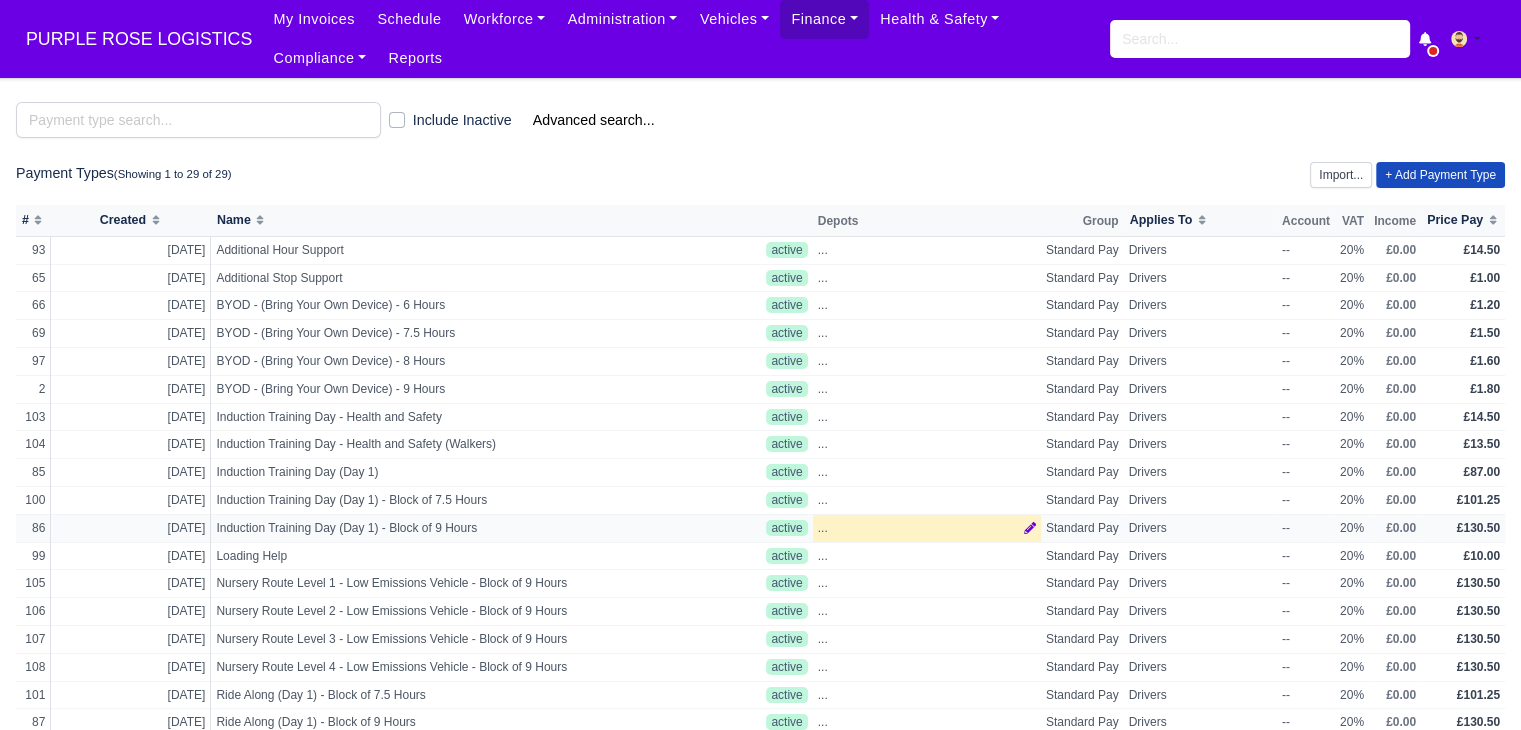scroll, scrollTop: 329, scrollLeft: 0, axis: vertical 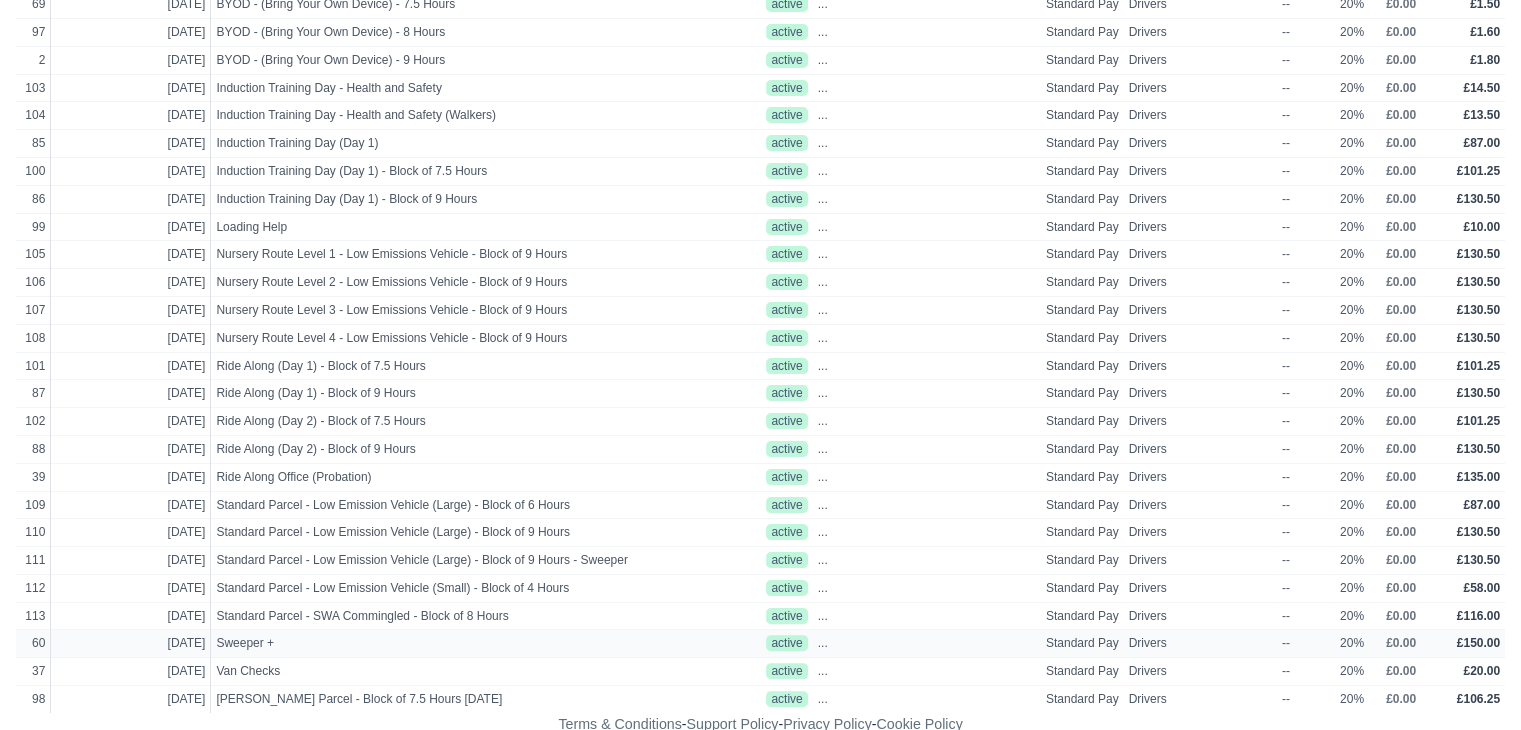click on "Sweeper +" at bounding box center (486, 644) 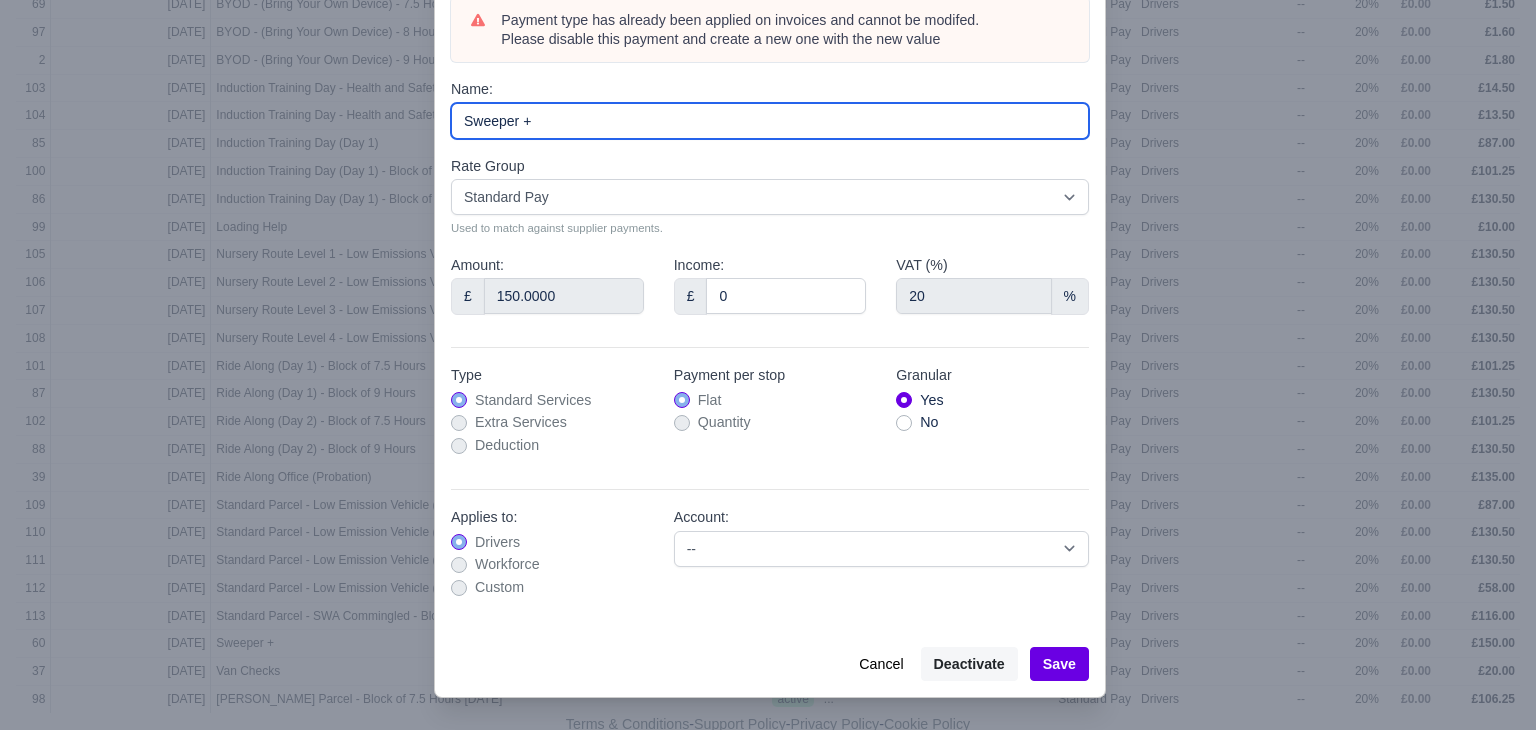 drag, startPoint x: 582, startPoint y: 225, endPoint x: 448, endPoint y: 225, distance: 134 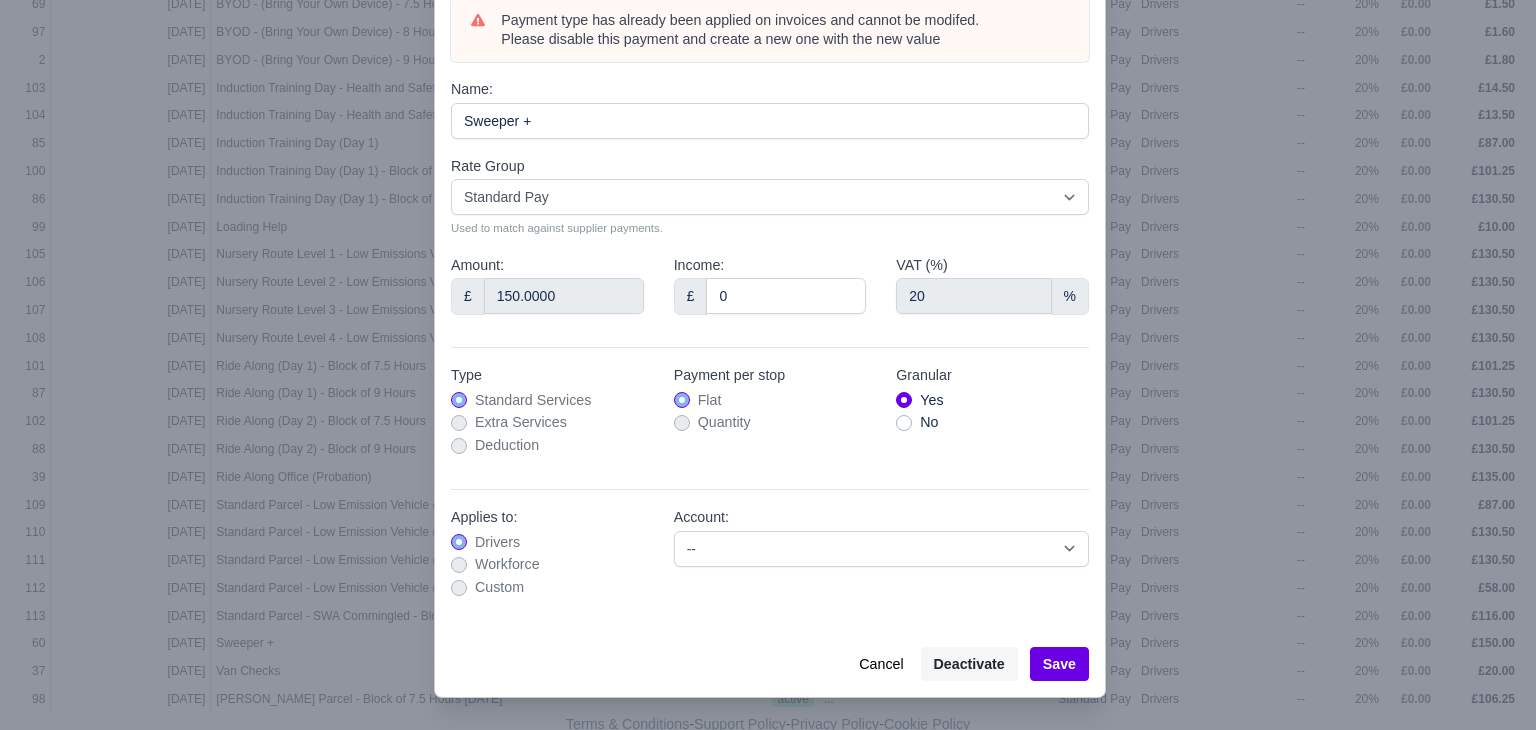 click at bounding box center (768, 365) 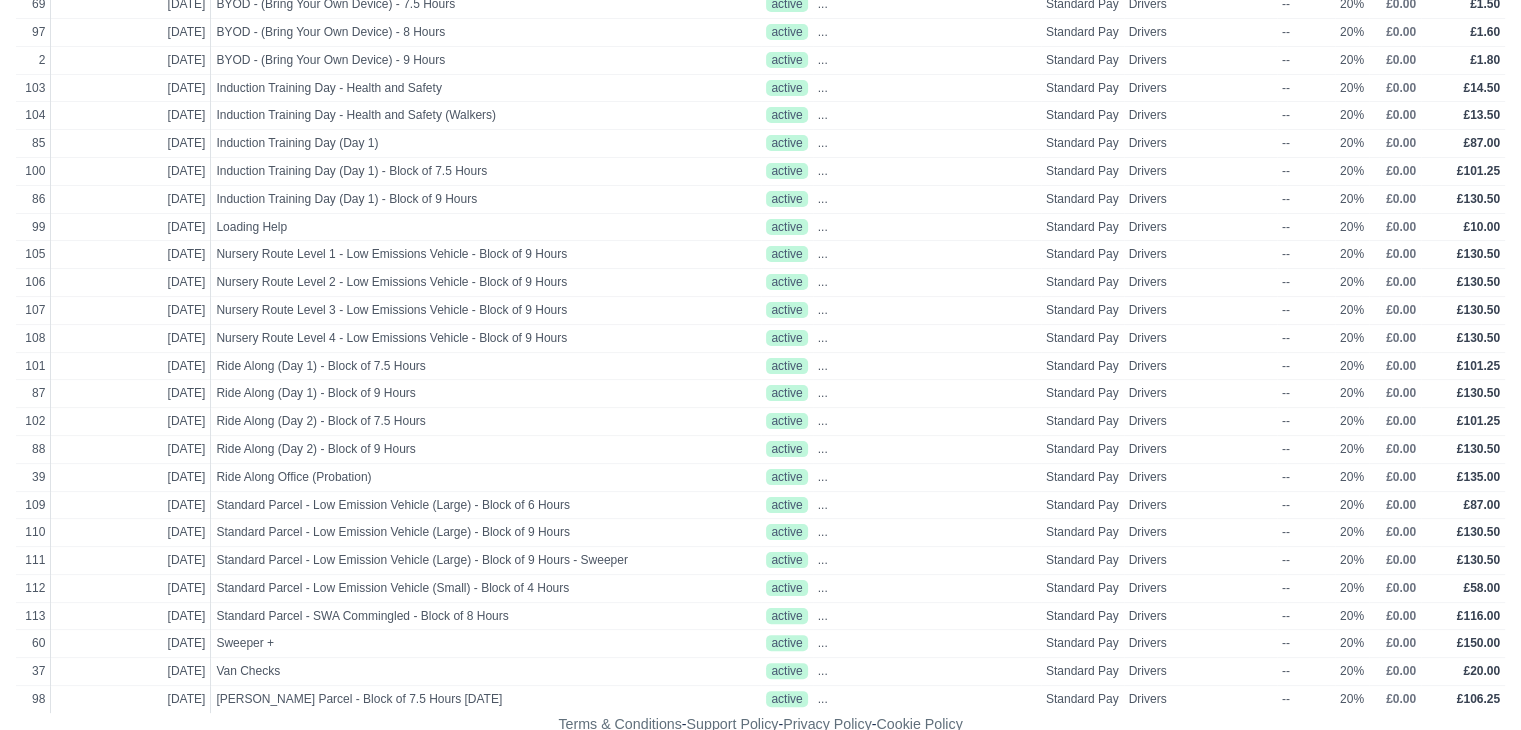 scroll, scrollTop: 0, scrollLeft: 0, axis: both 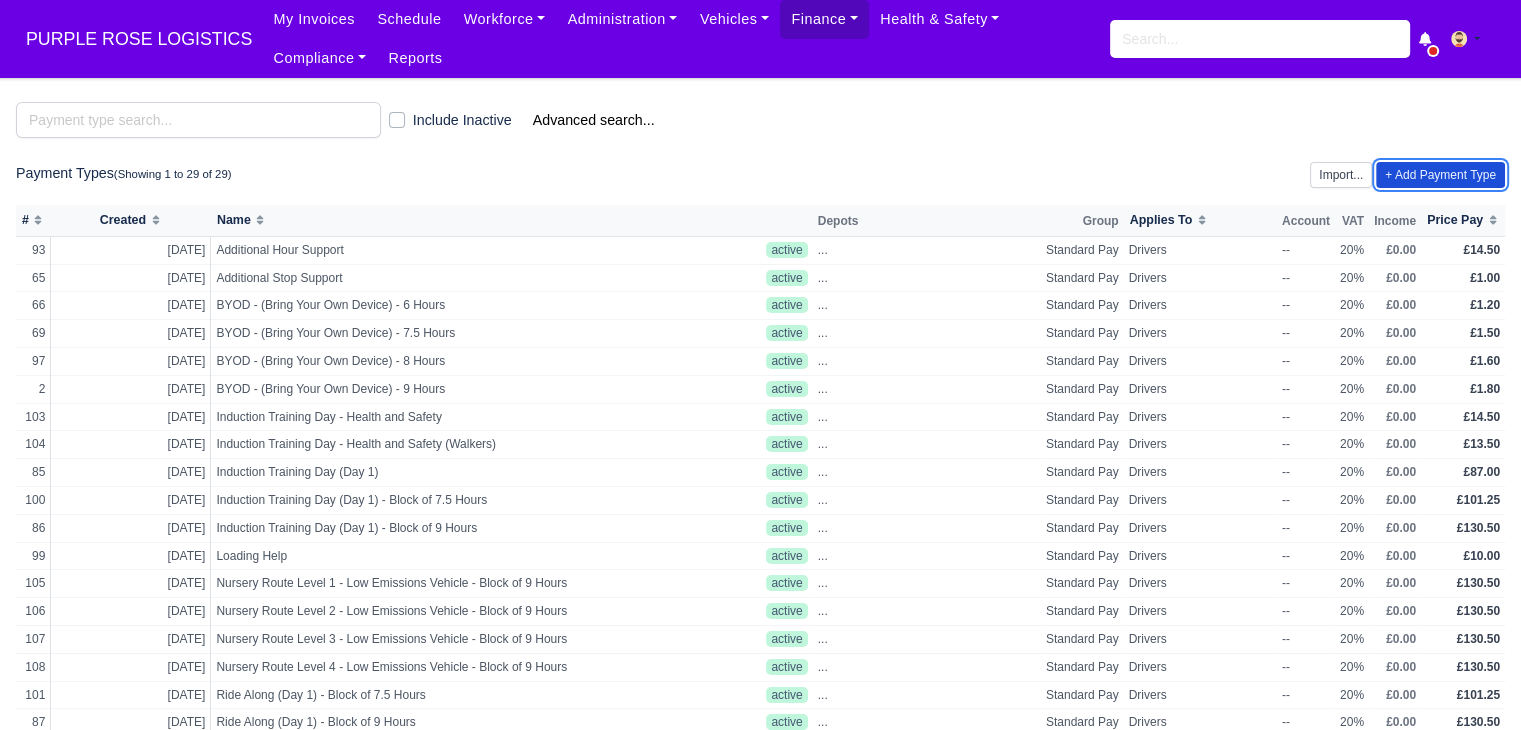 click on "+ Add Payment Type" at bounding box center [1440, 175] 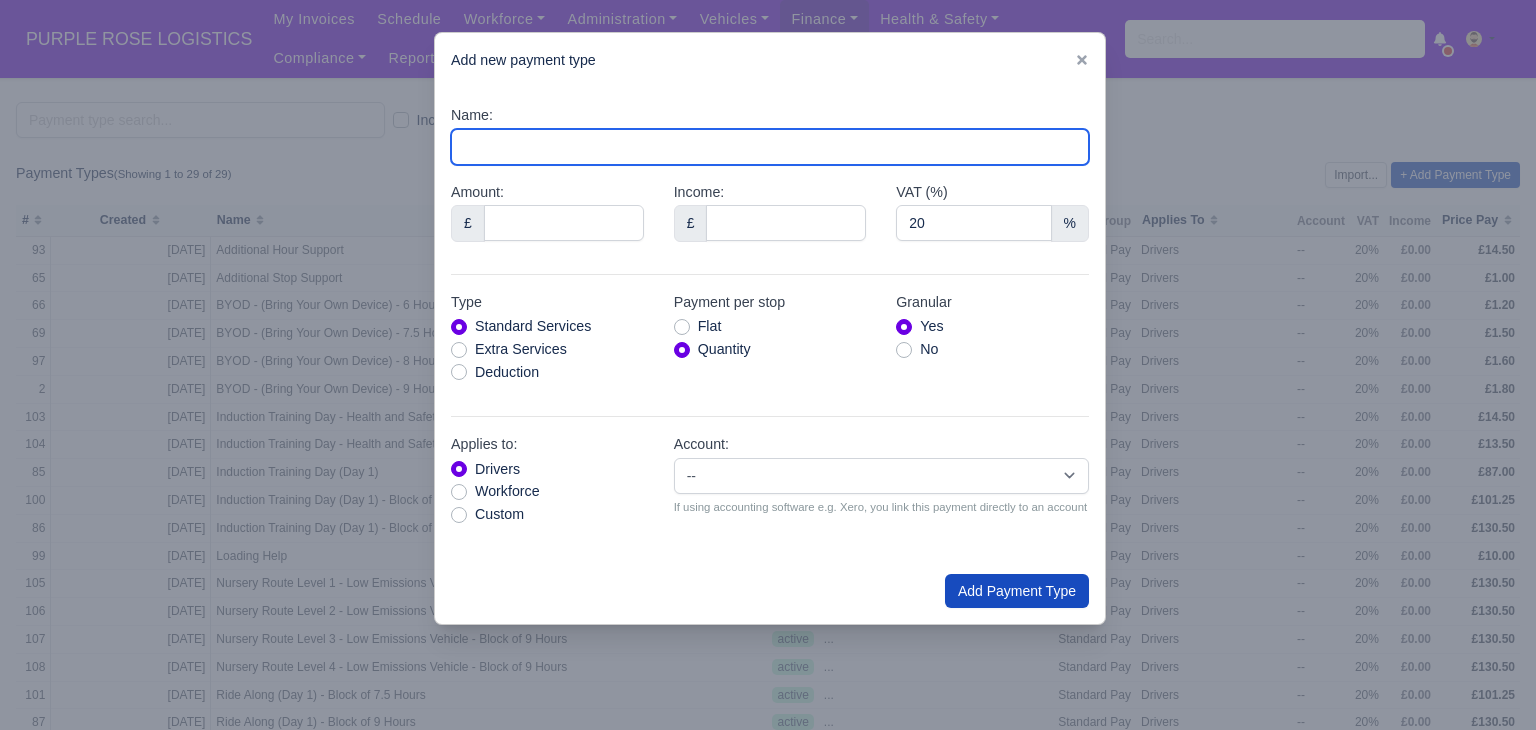 click on "Name:" at bounding box center [770, 147] 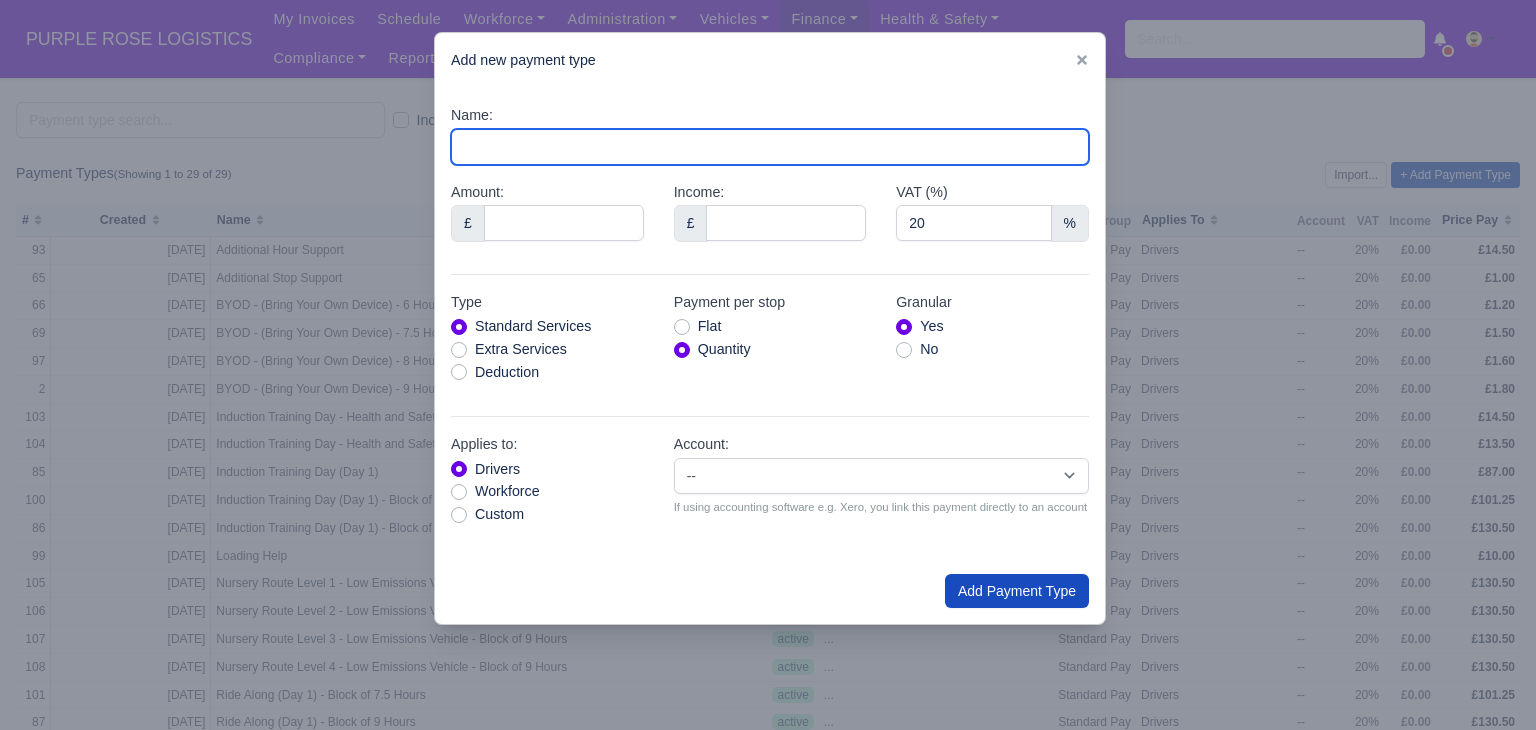 paste on "Sweeper +" 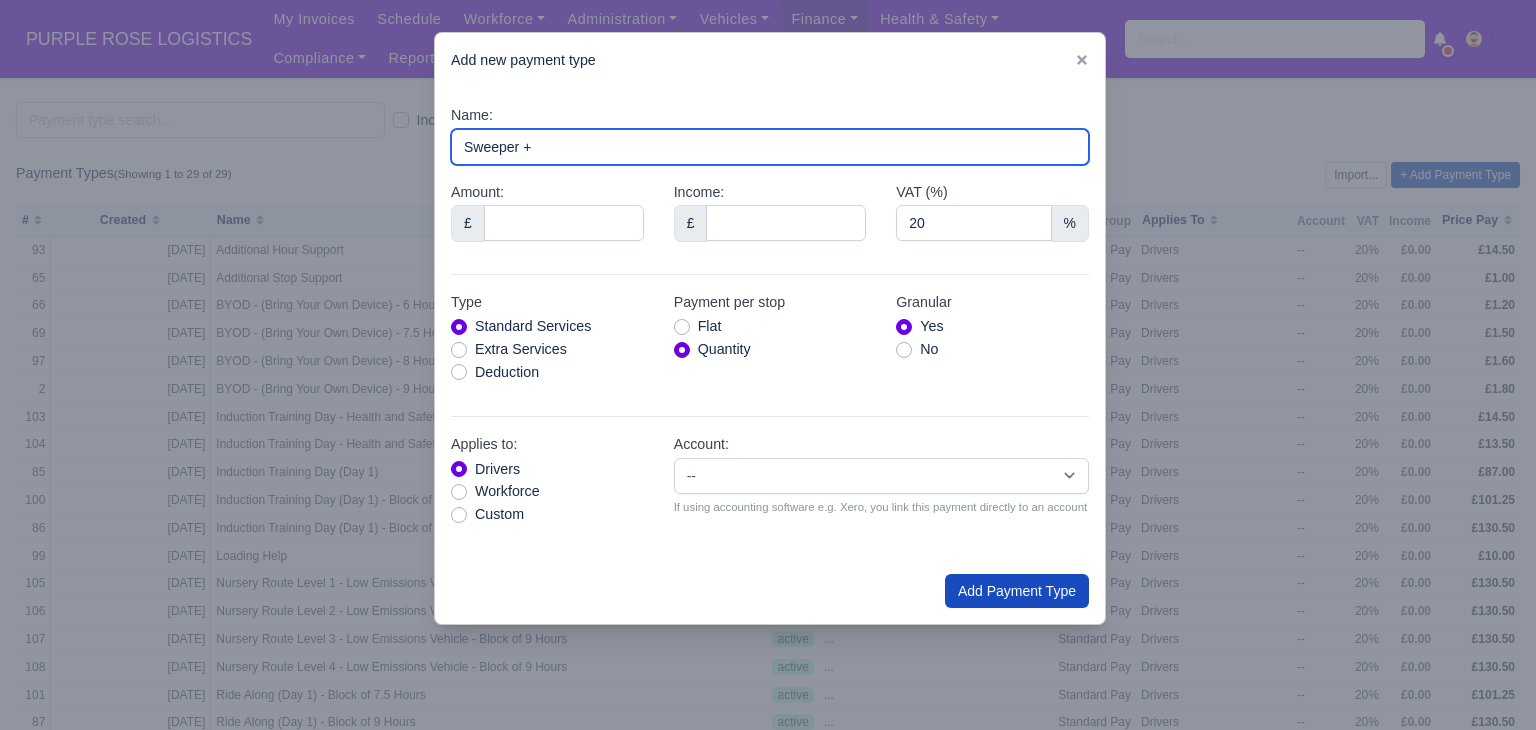 type on "Sweeper +" 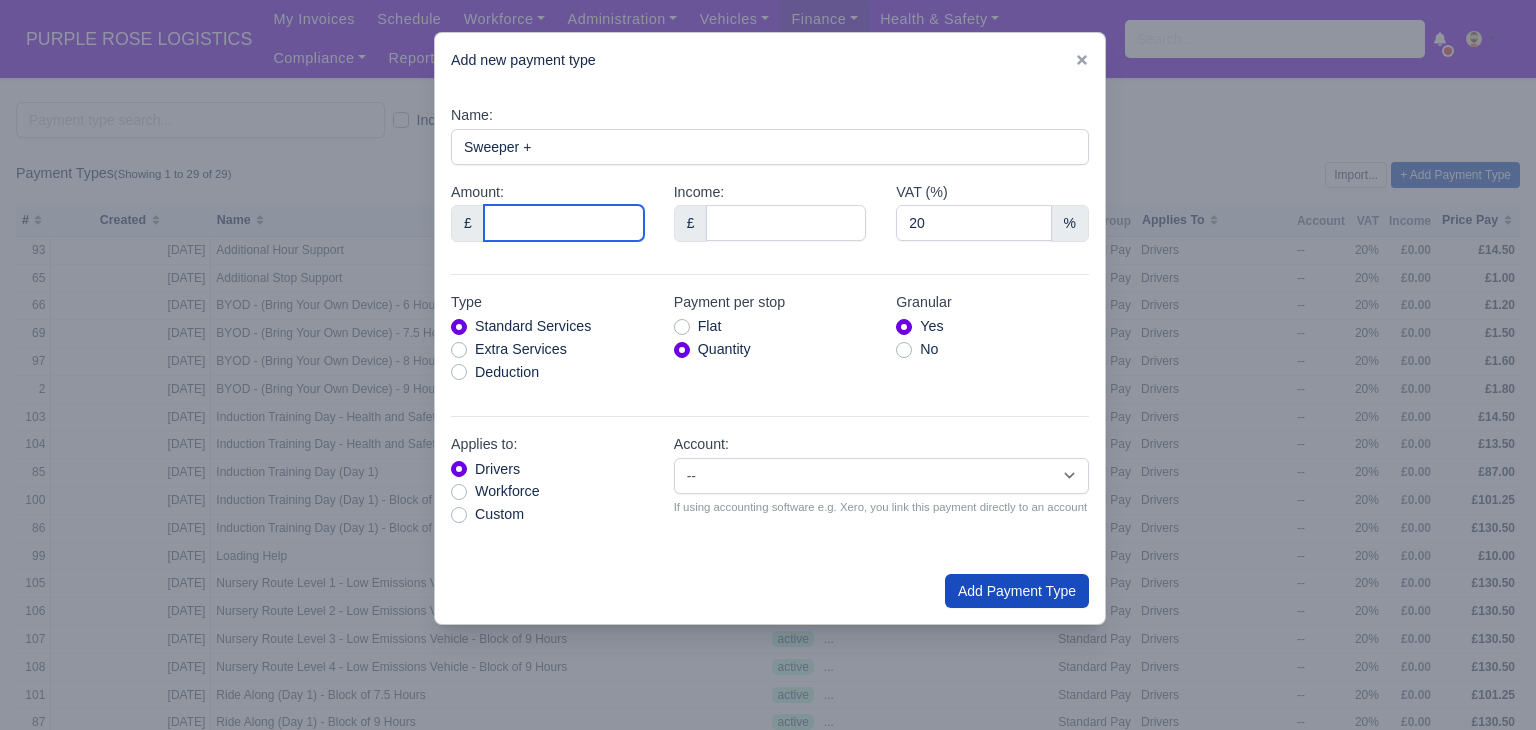 click on "Amount:" at bounding box center (564, 223) 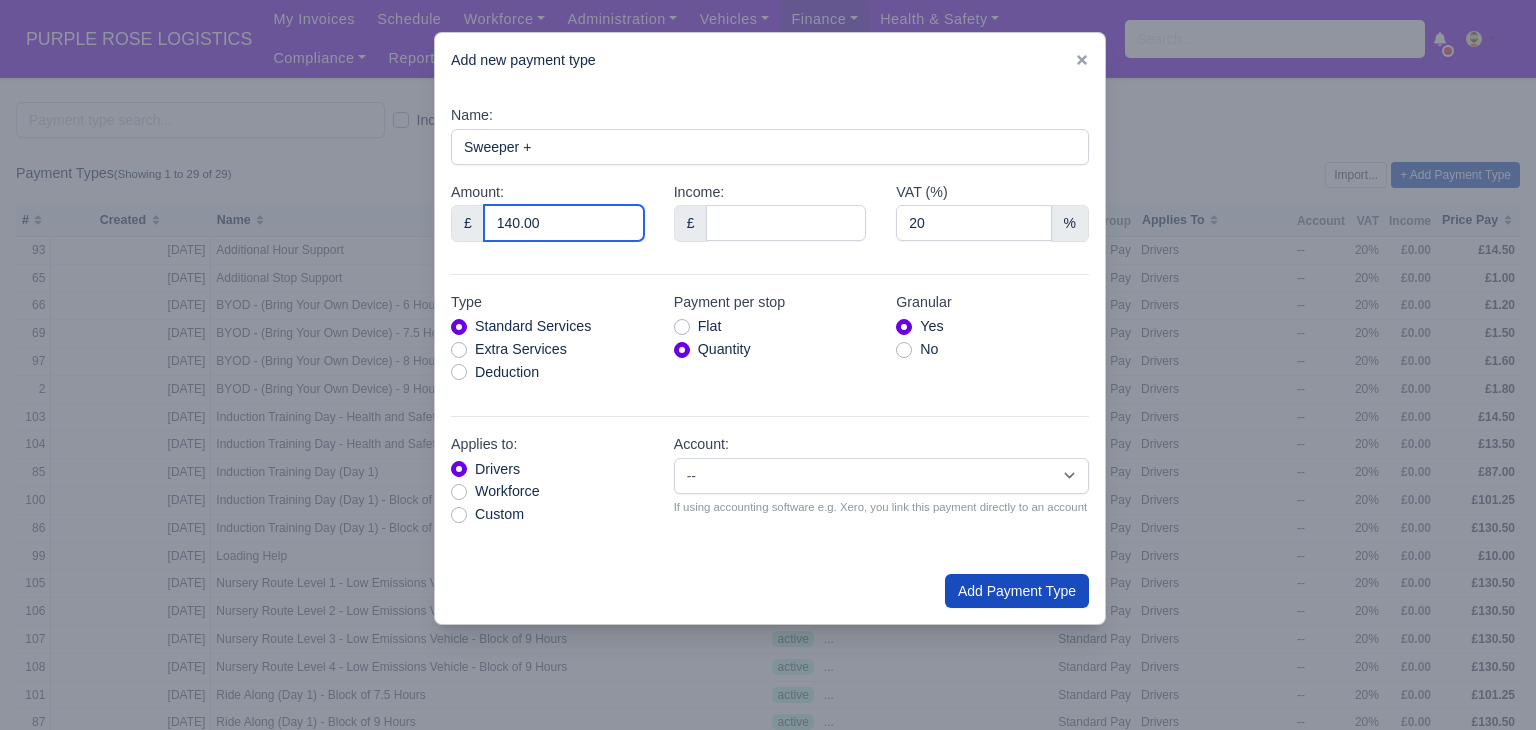 type on "140.00" 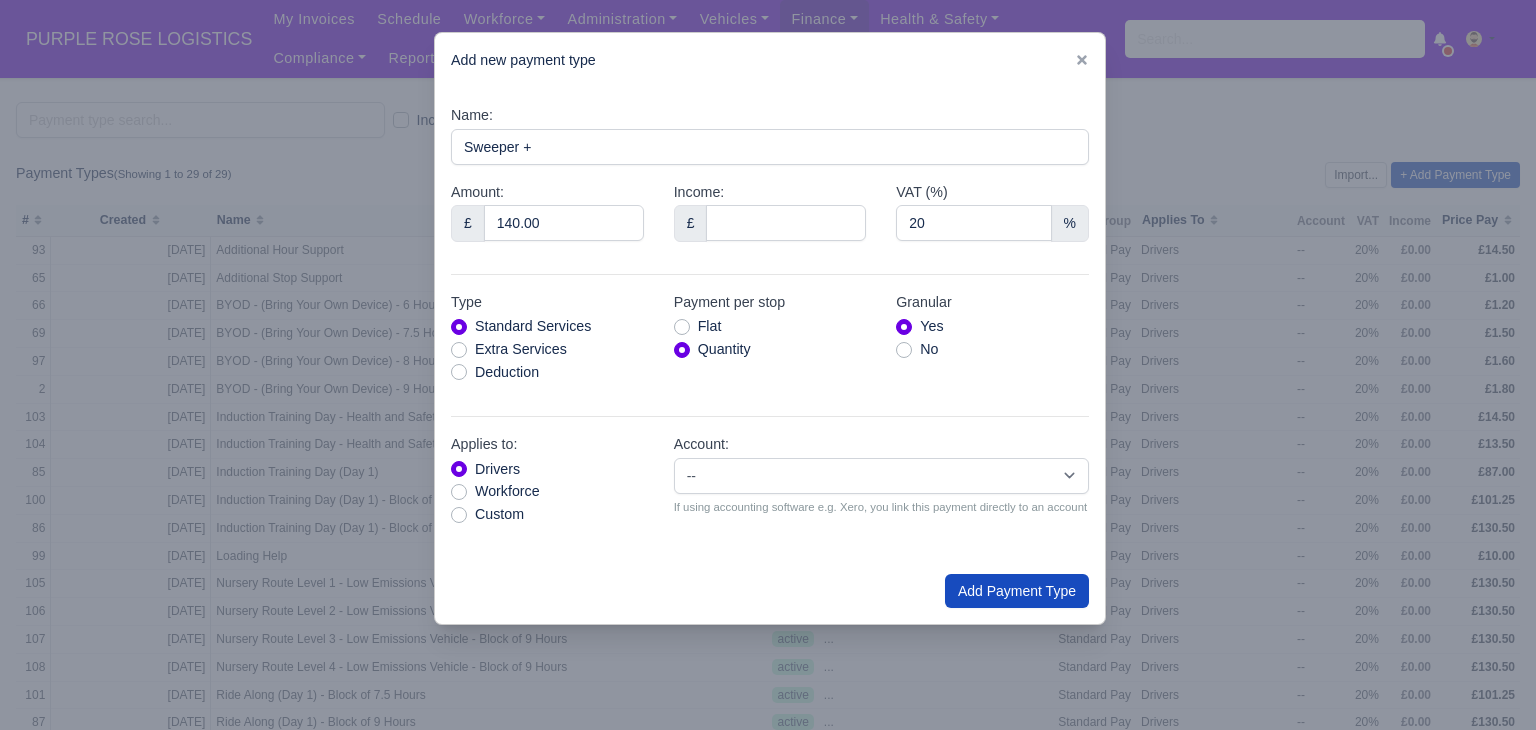 click on "Flat" at bounding box center [710, 326] 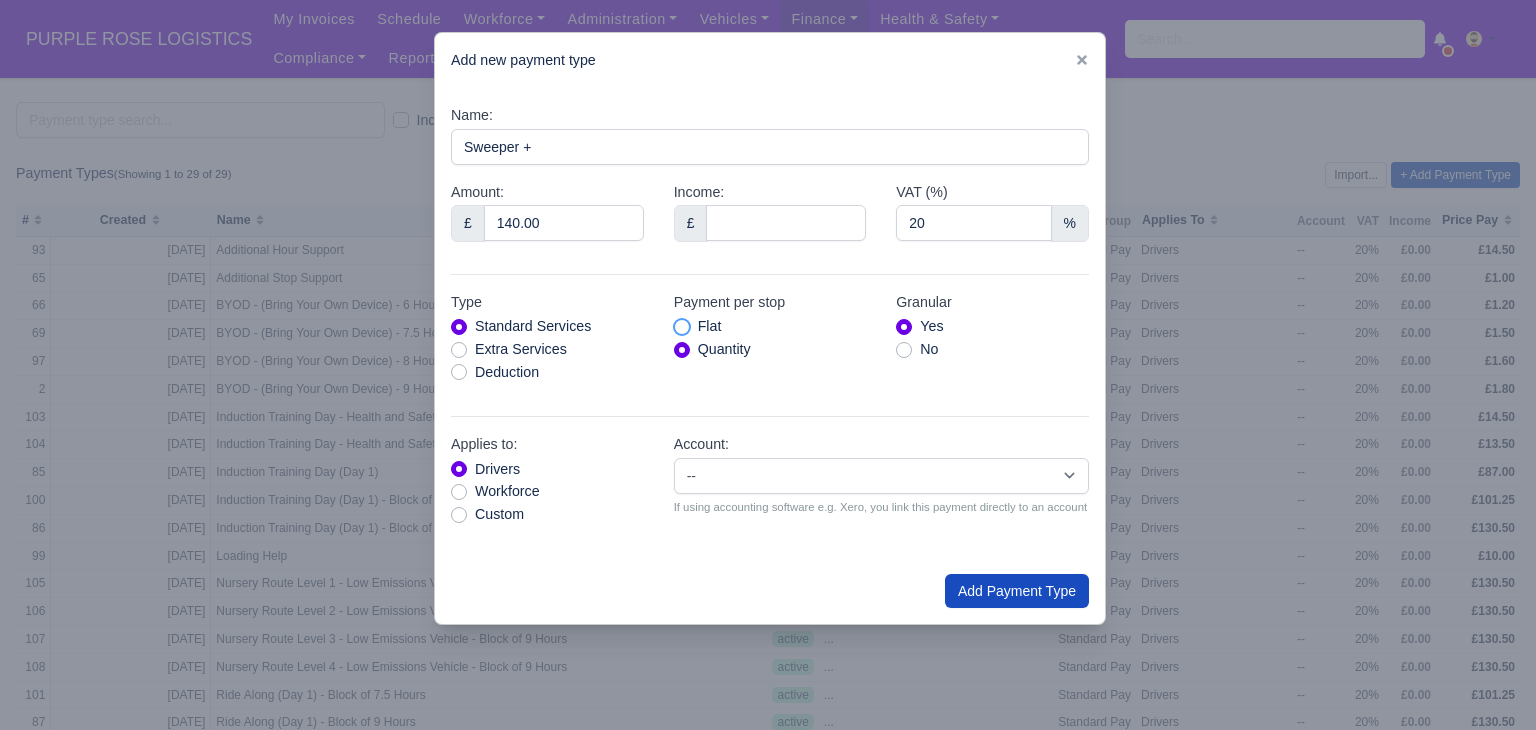 click on "Flat" at bounding box center [682, 323] 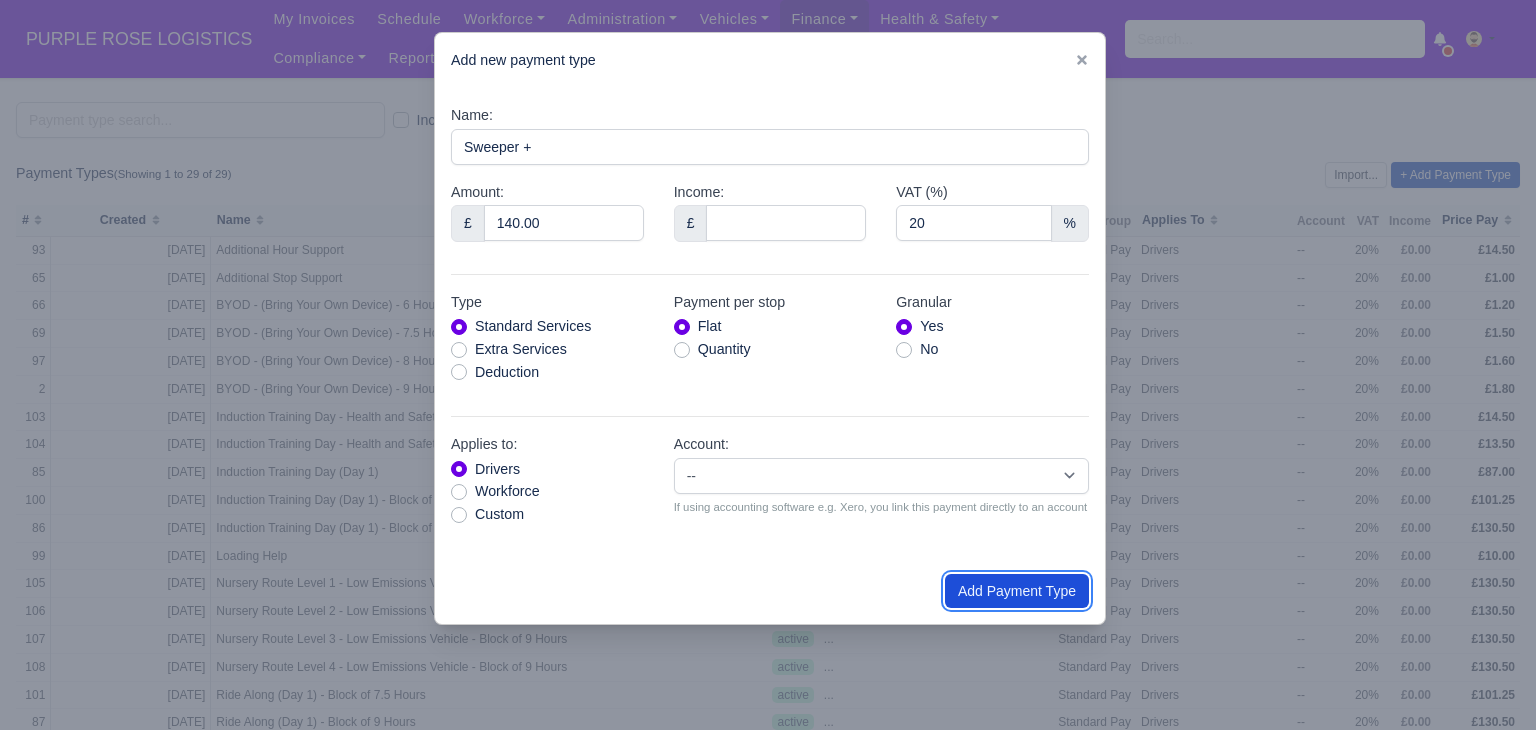 click on "Add Payment Type" at bounding box center [1017, 591] 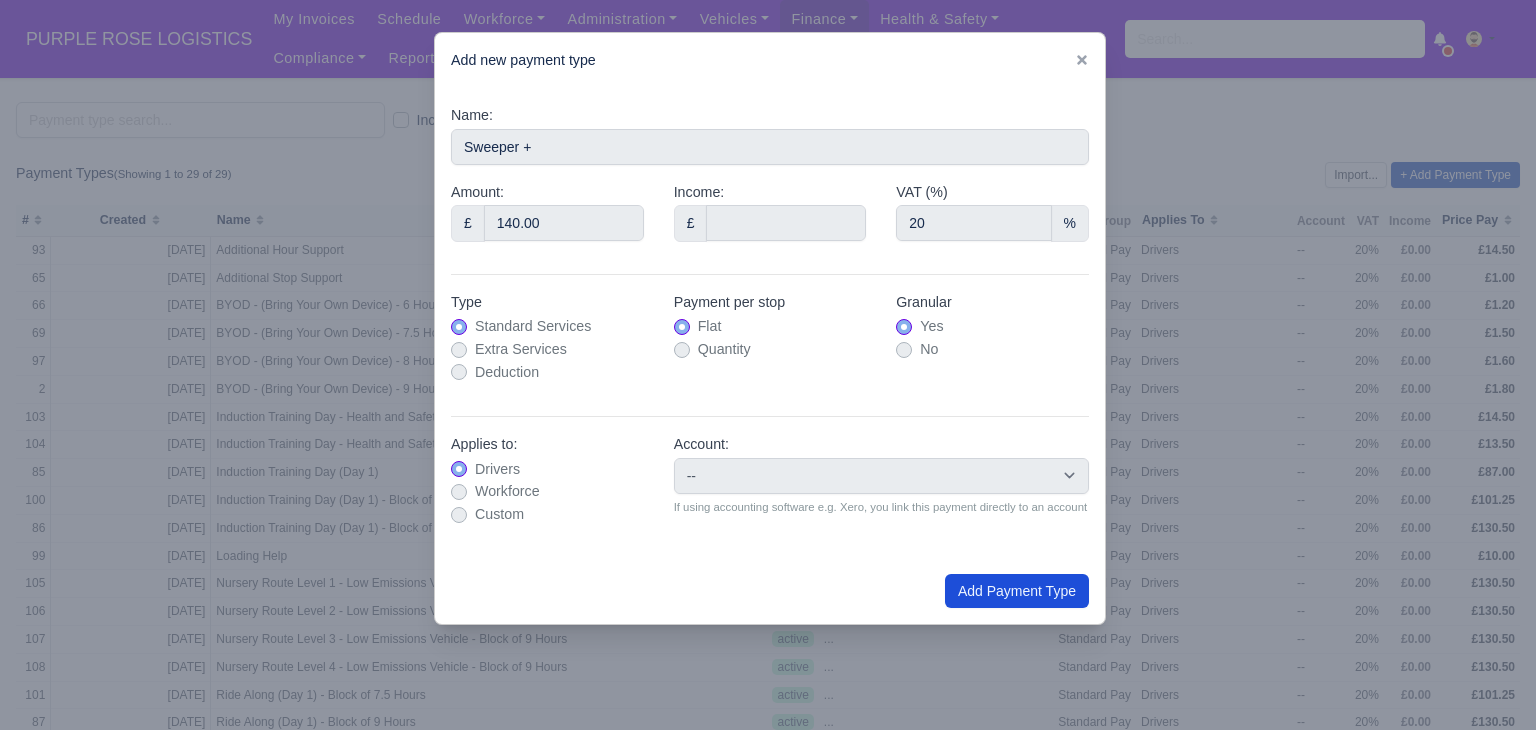type on "0" 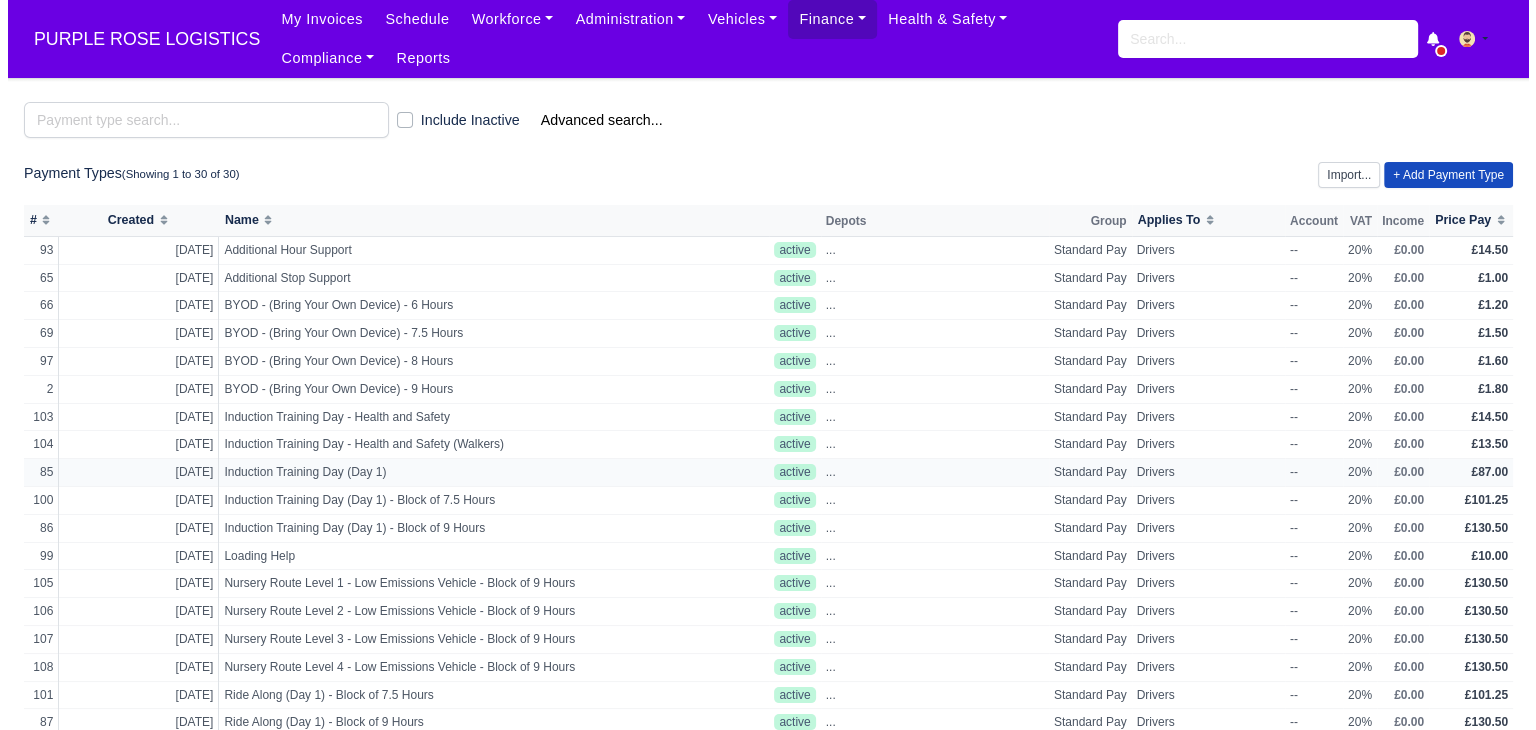 scroll, scrollTop: 356, scrollLeft: 0, axis: vertical 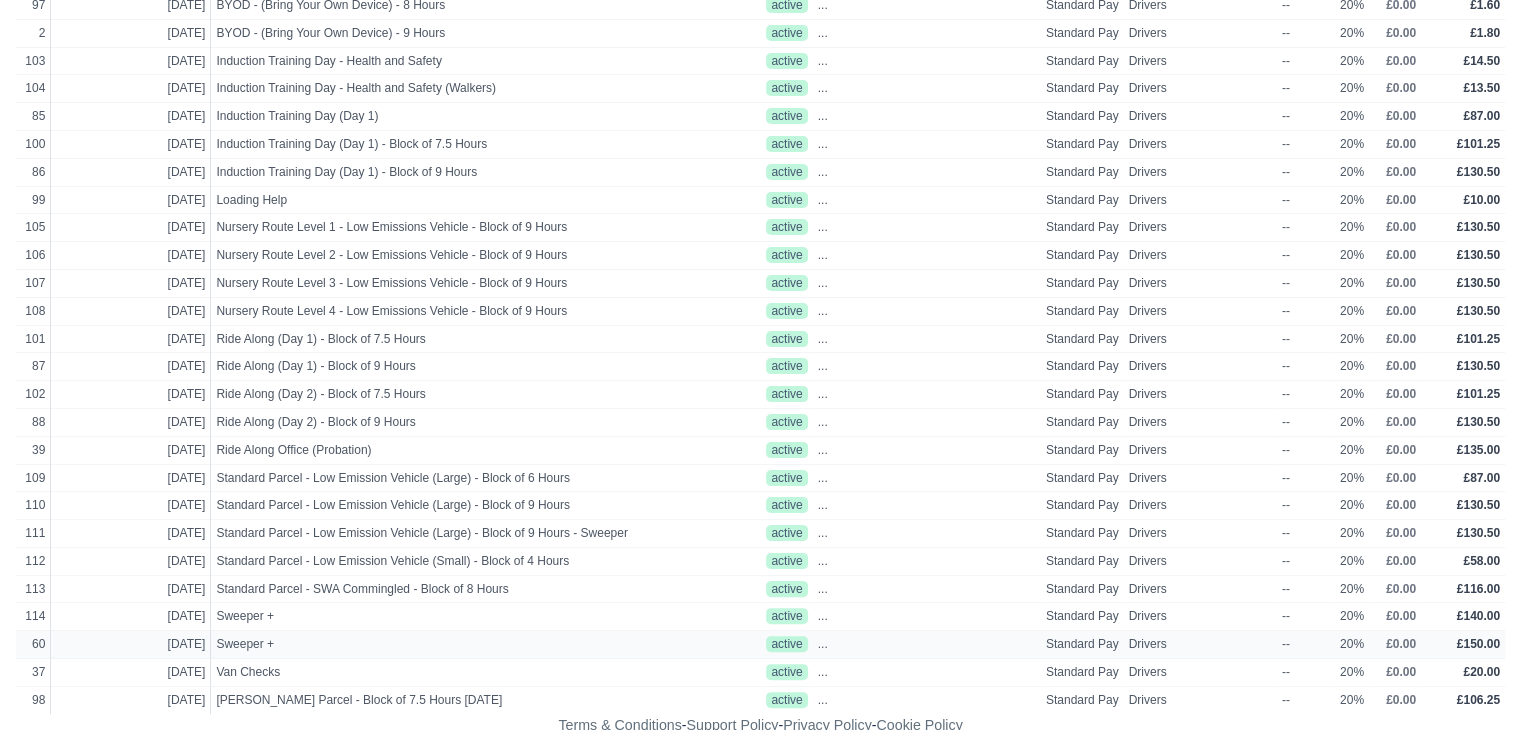 click on "Standard Pay" at bounding box center (1082, 645) 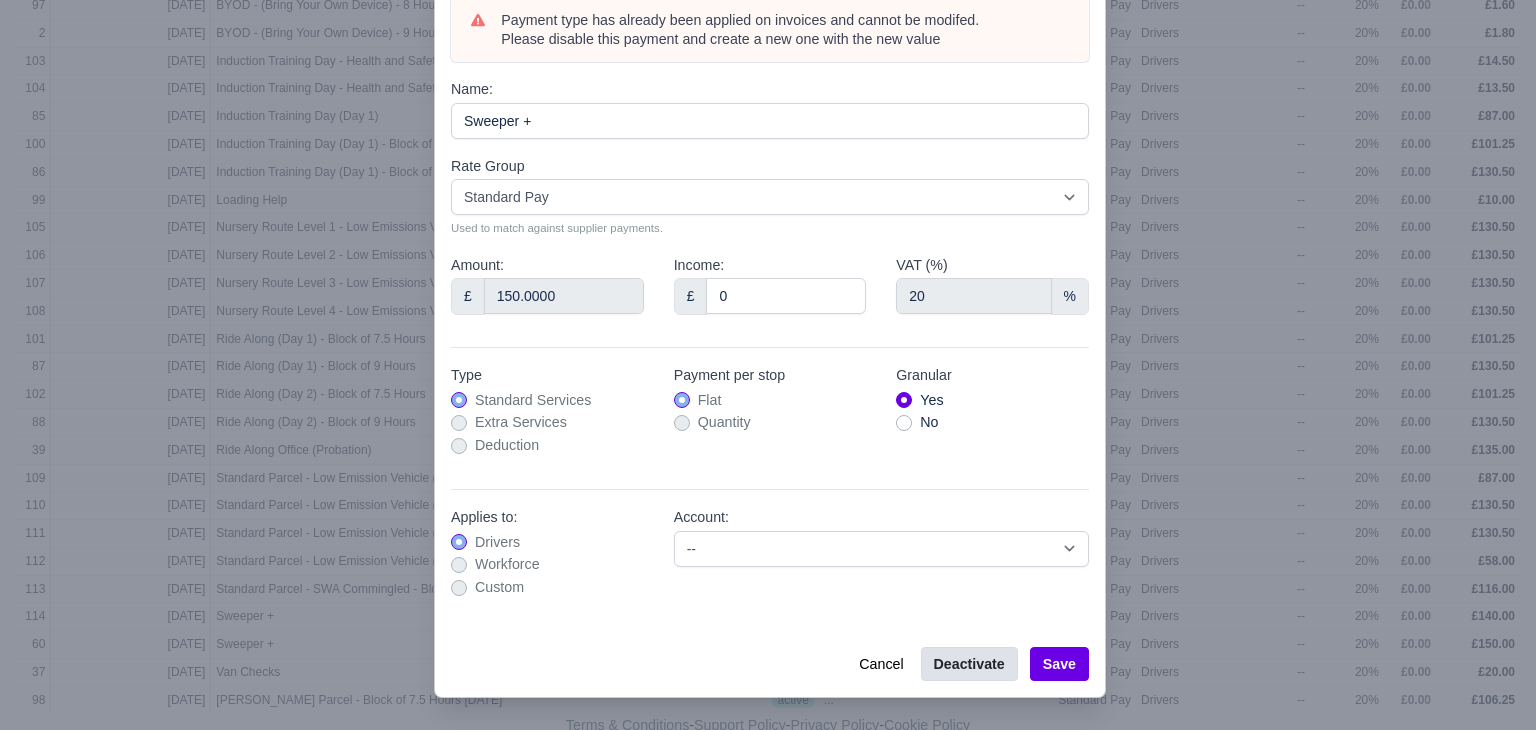 scroll, scrollTop: 107, scrollLeft: 0, axis: vertical 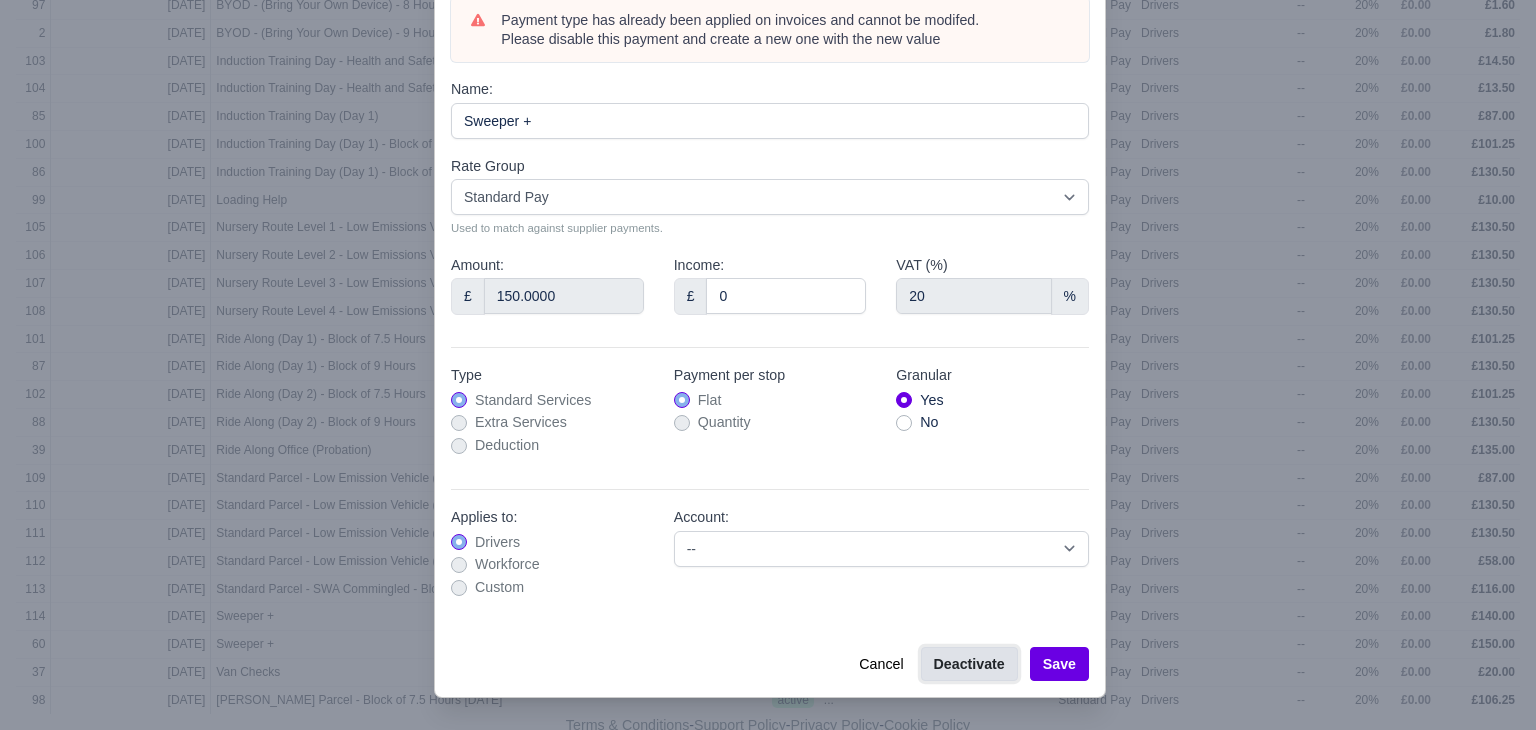 click on "Deactivate" at bounding box center (969, 664) 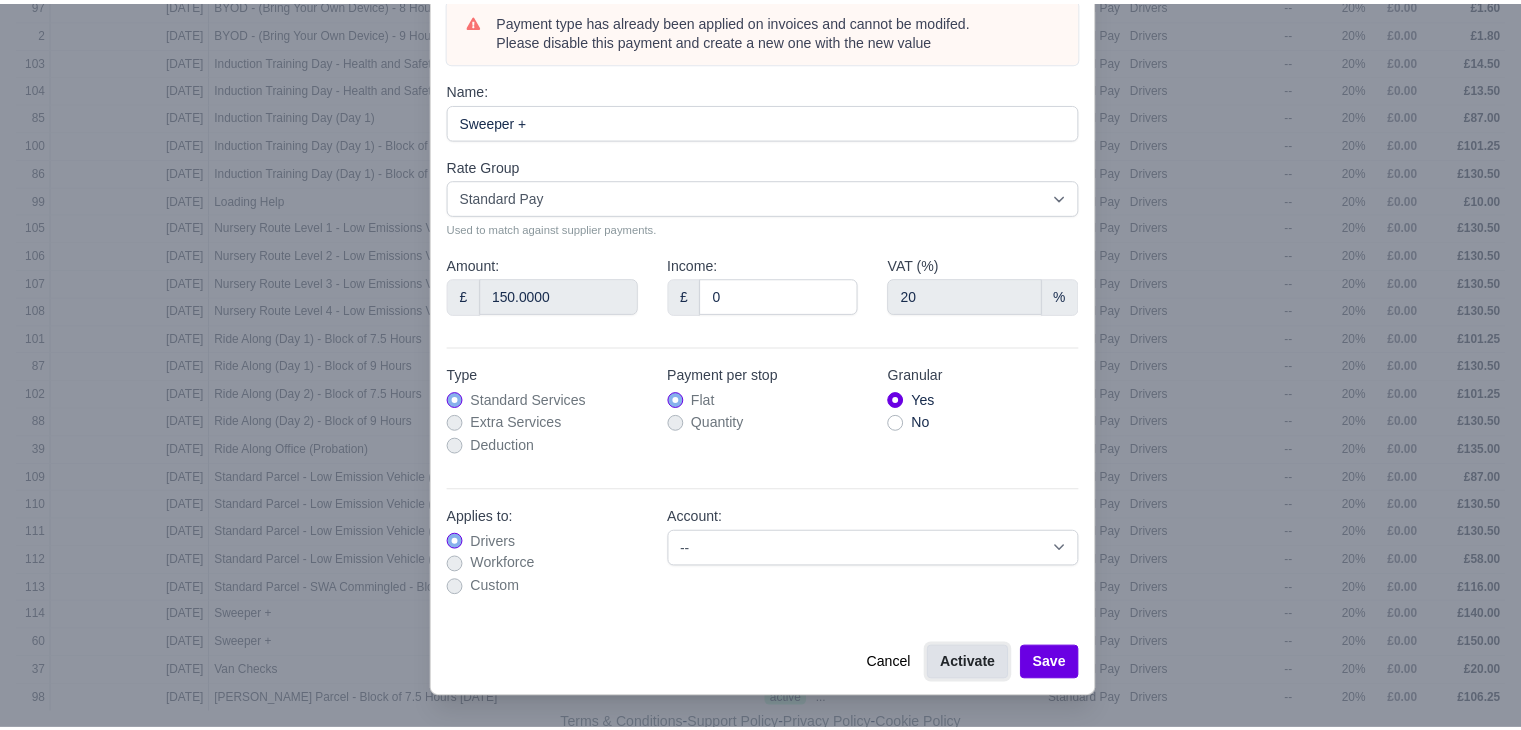 scroll, scrollTop: 329, scrollLeft: 0, axis: vertical 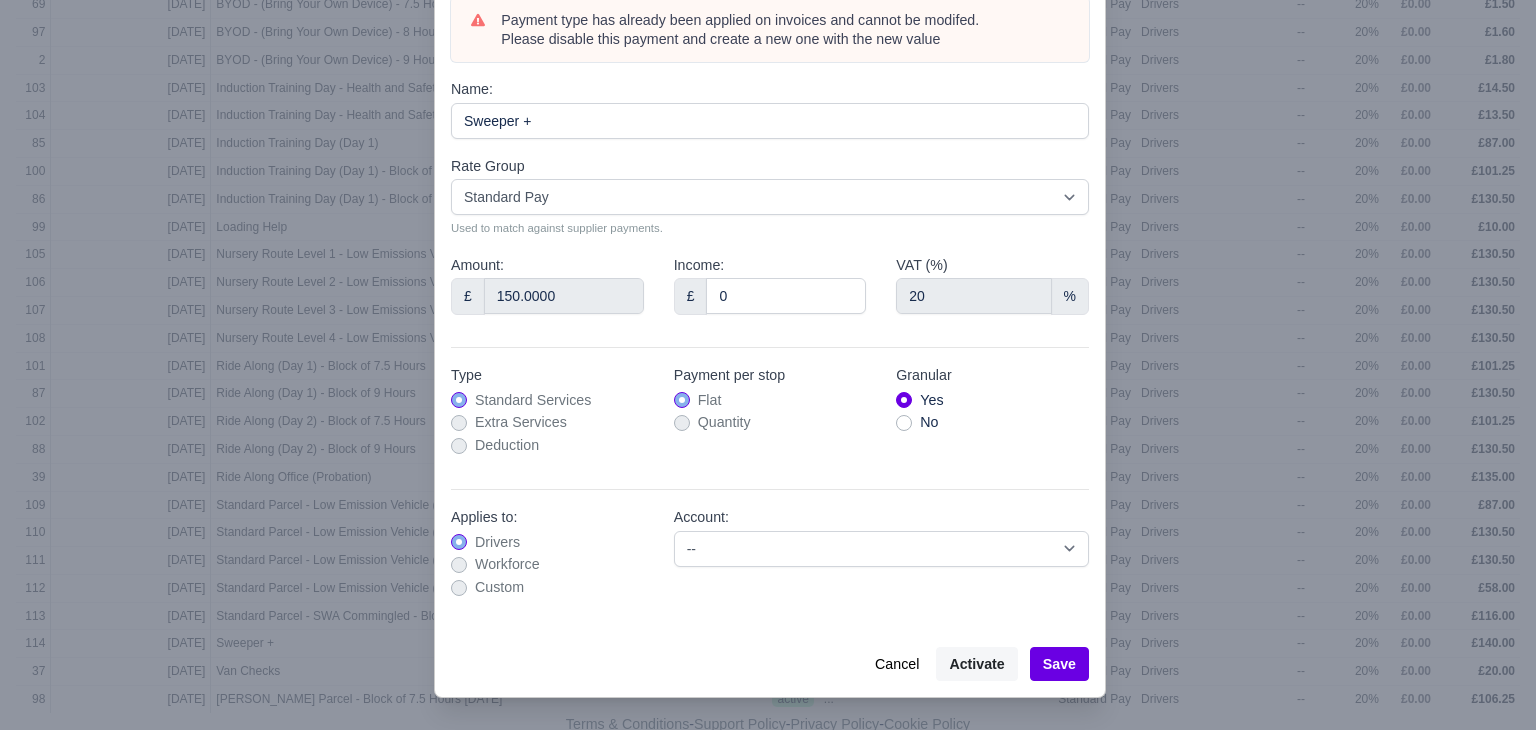 click at bounding box center (768, 365) 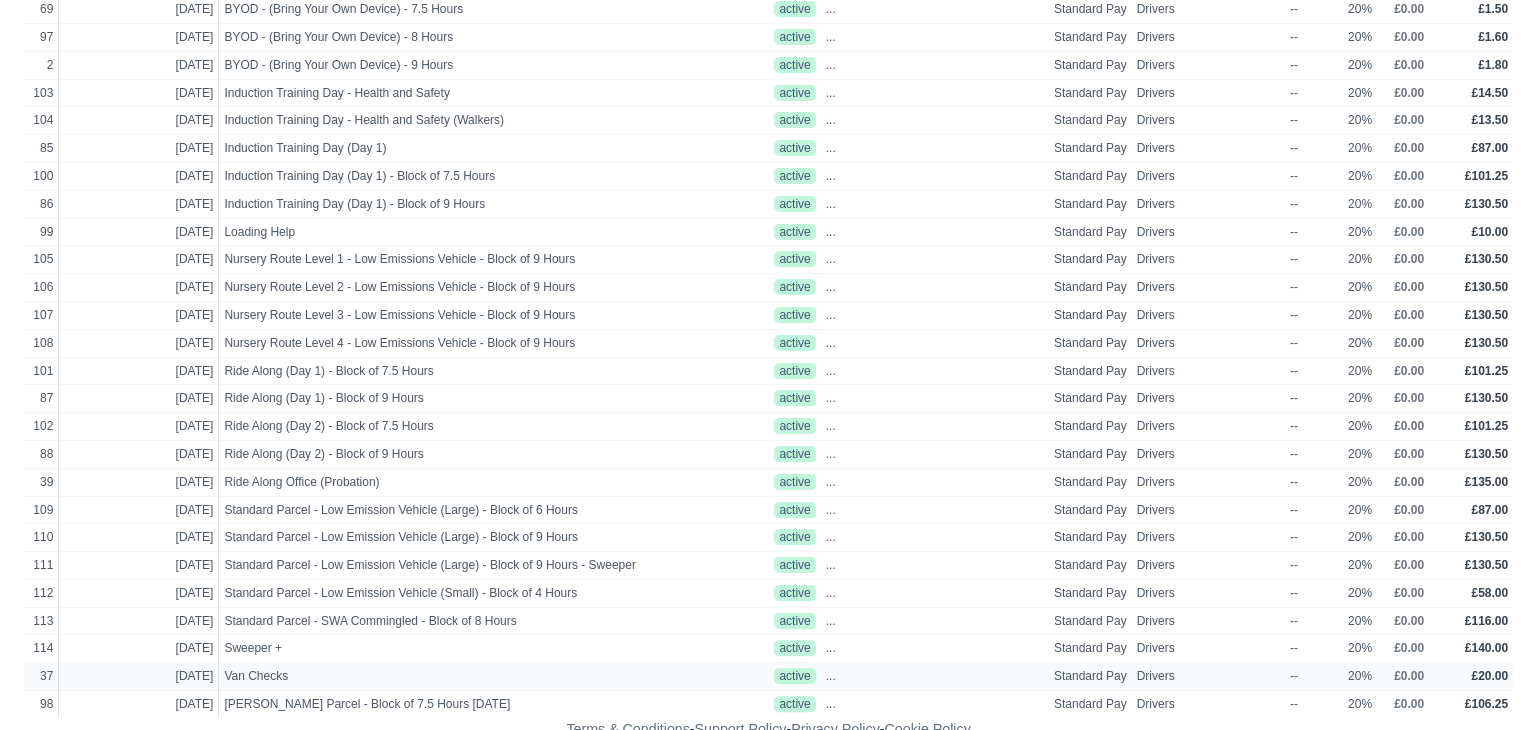 scroll, scrollTop: 329, scrollLeft: 0, axis: vertical 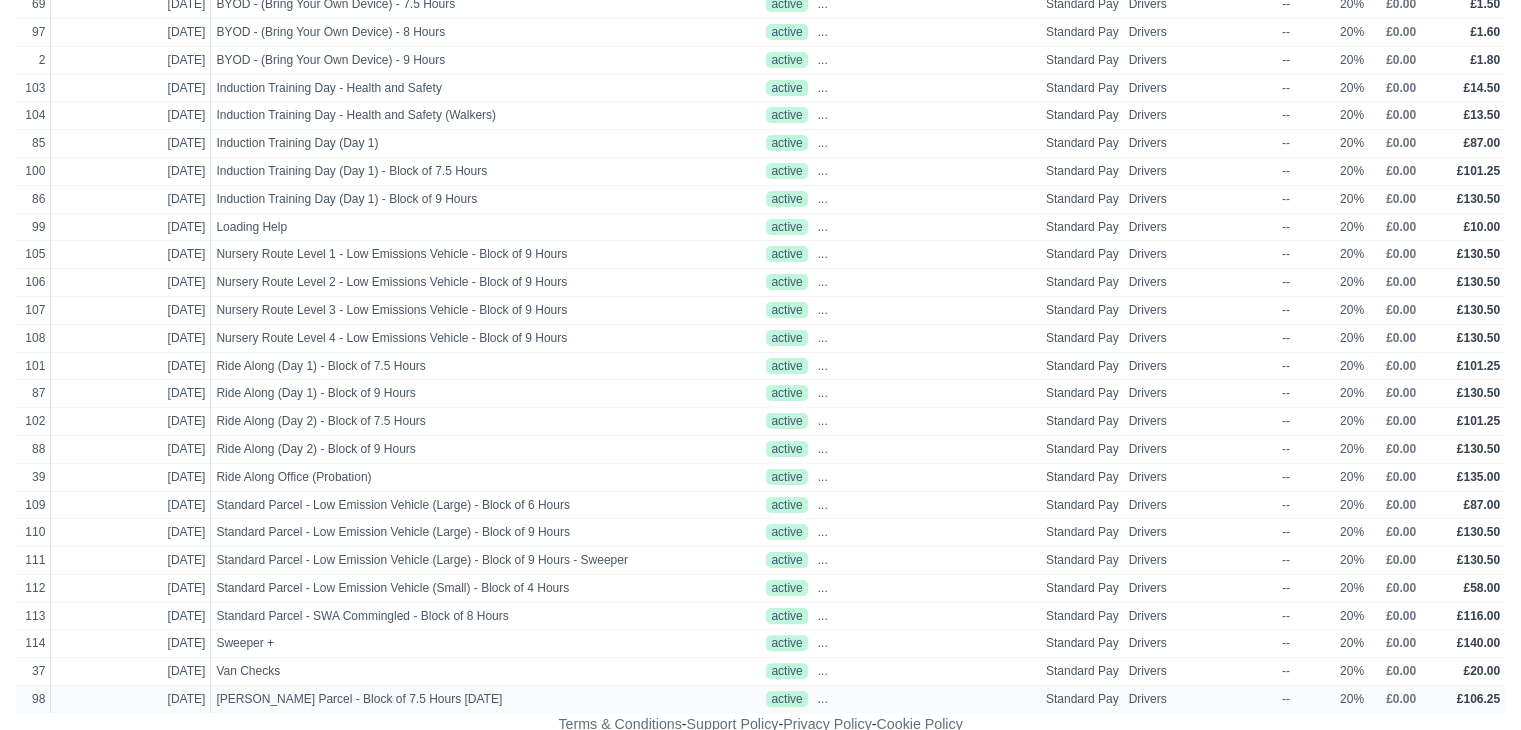 click on "Standard Pay" at bounding box center (1082, 699) 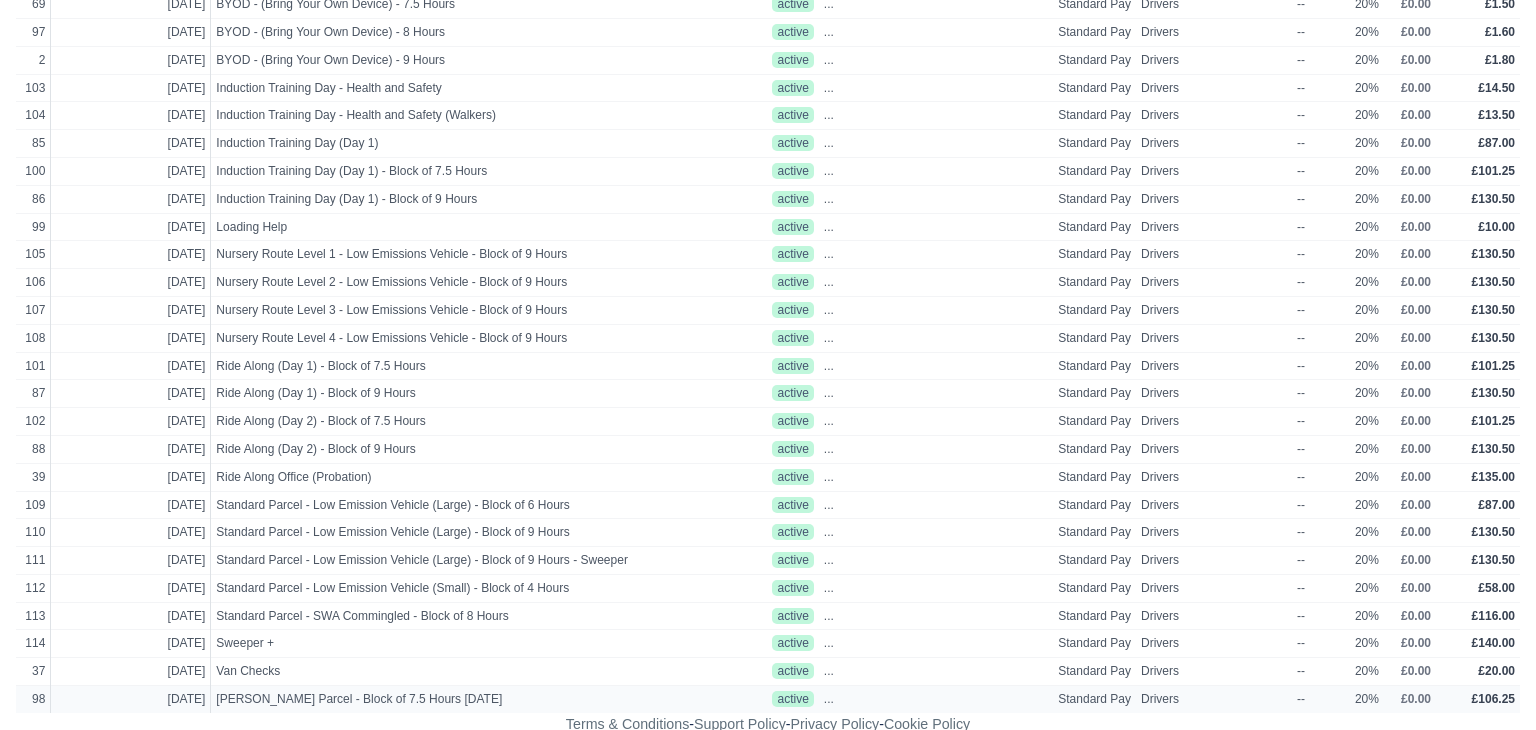 select on "standard" 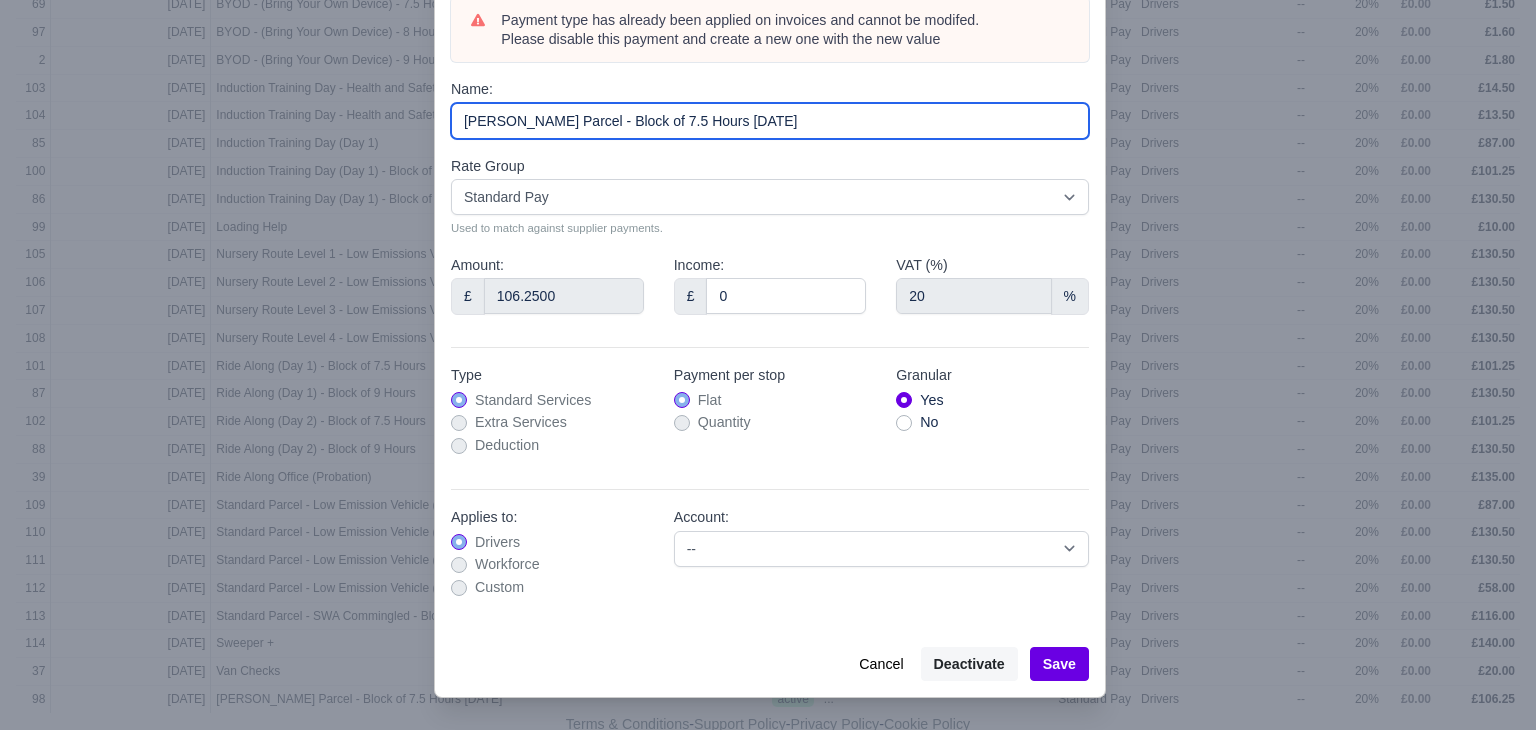 drag, startPoint x: 773, startPoint y: 231, endPoint x: 401, endPoint y: 258, distance: 372.97855 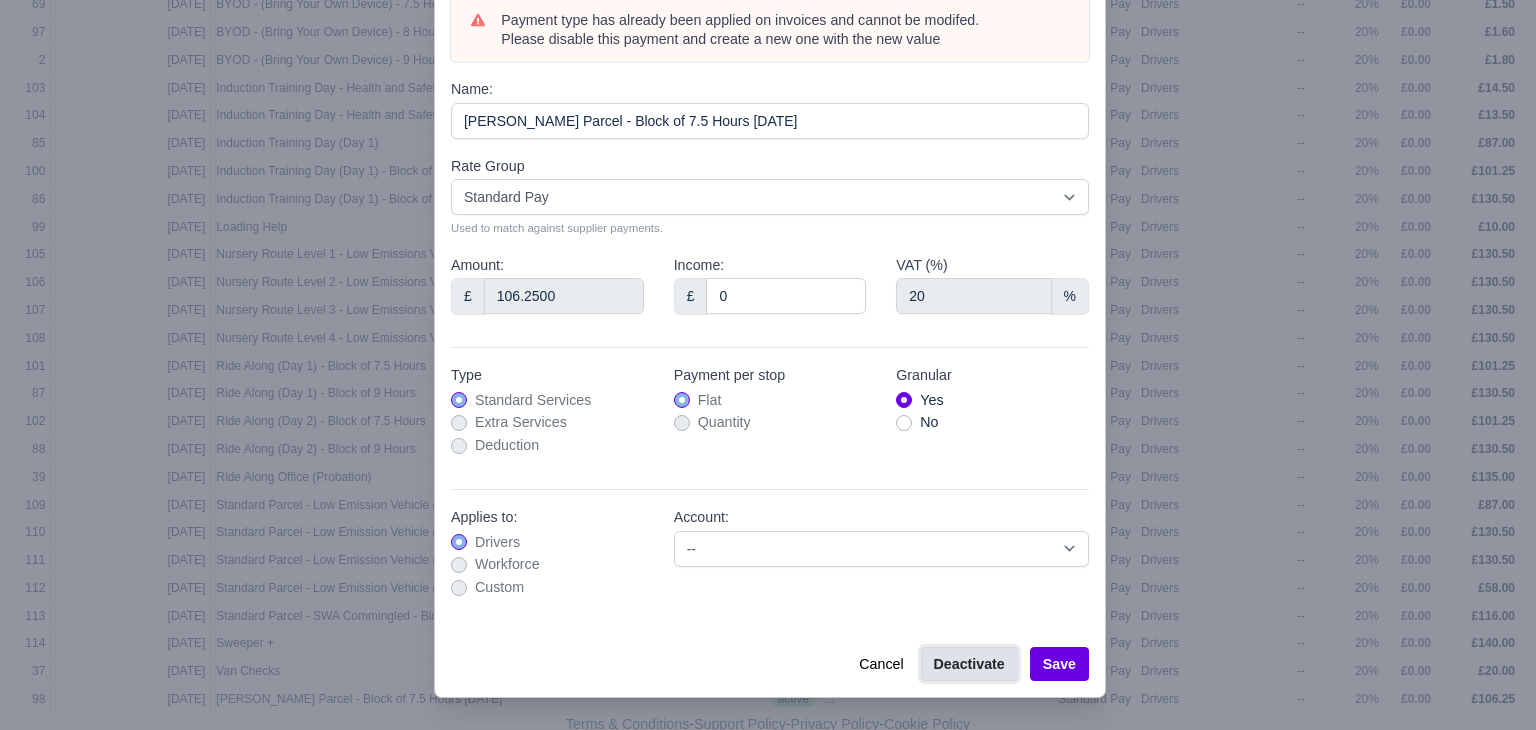 click on "Deactivate" at bounding box center [969, 664] 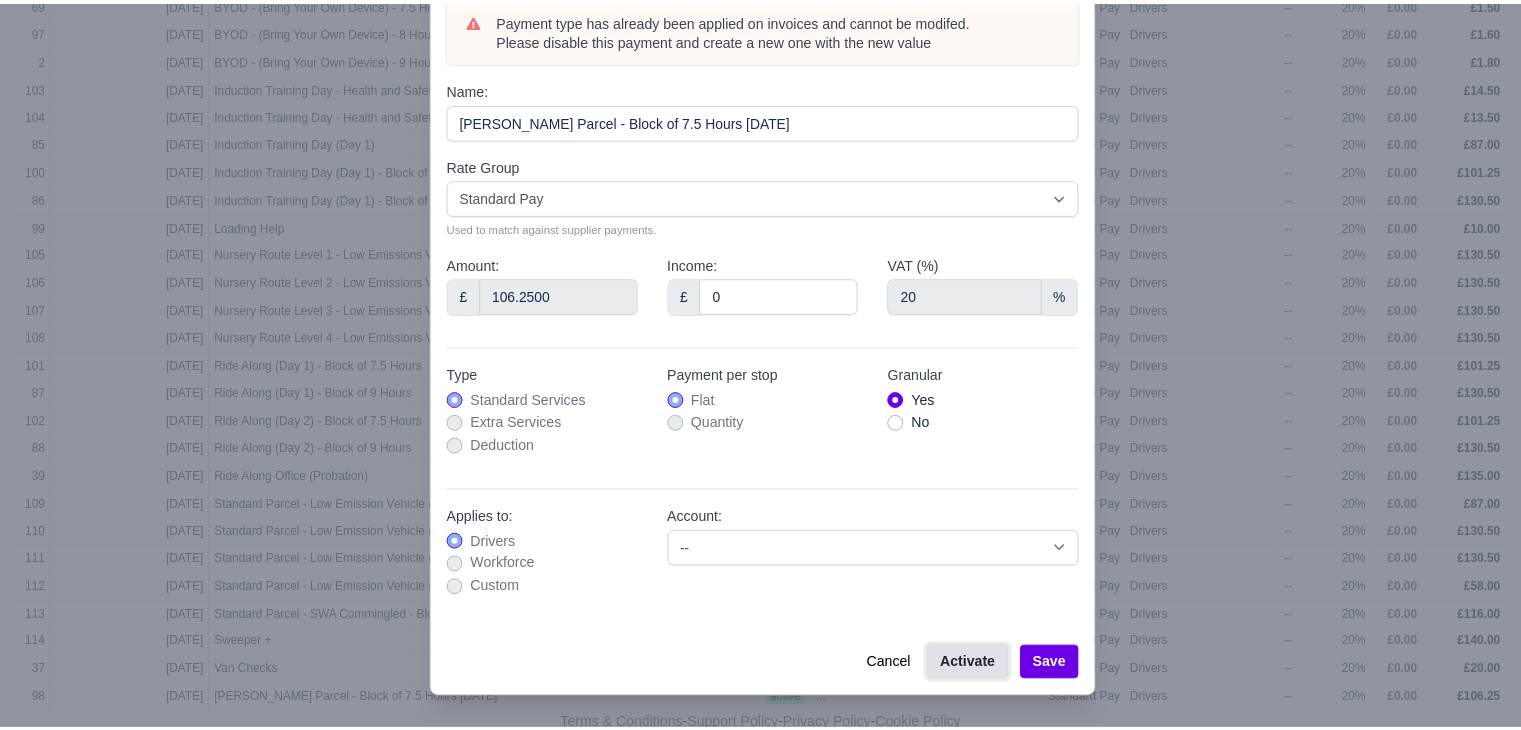 scroll, scrollTop: 301, scrollLeft: 0, axis: vertical 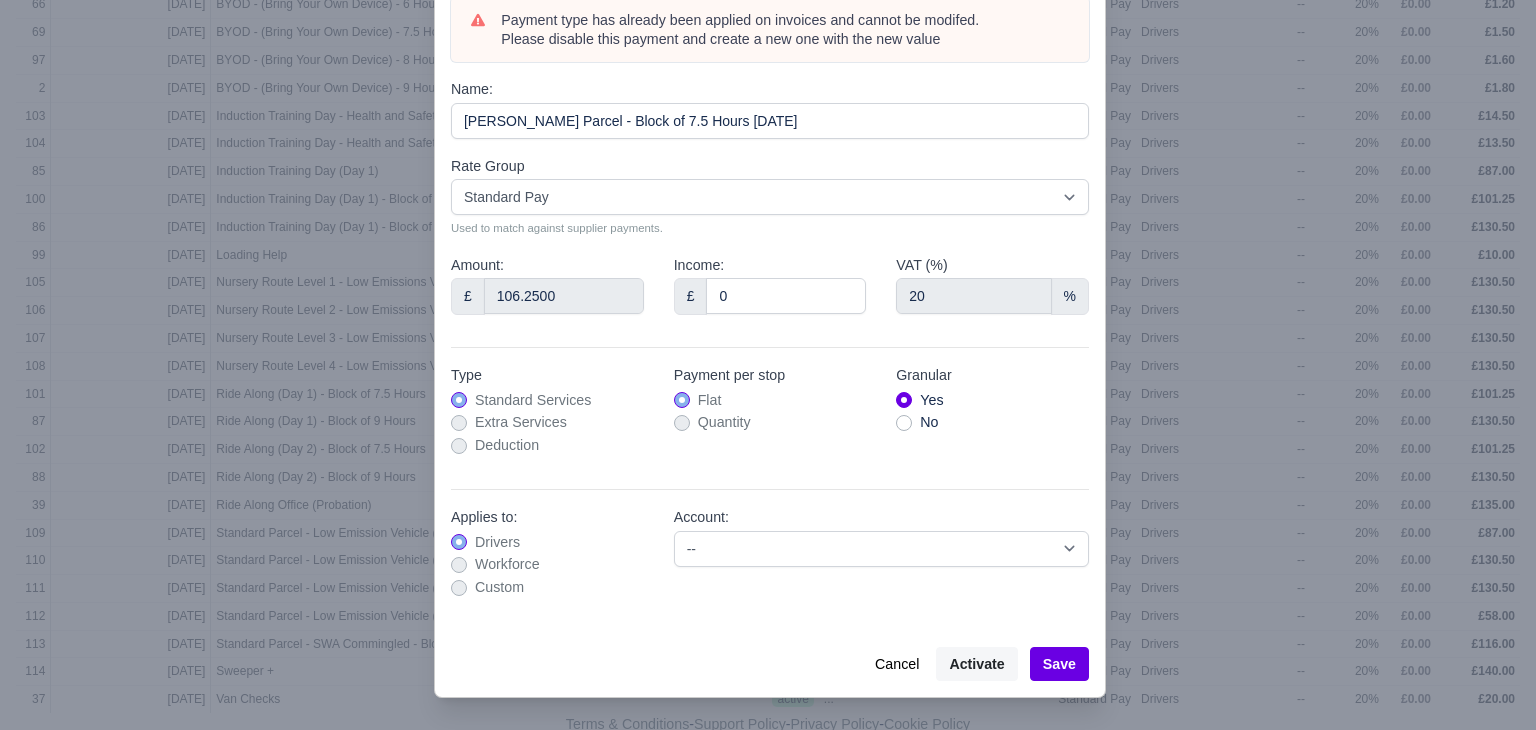 click at bounding box center (768, 365) 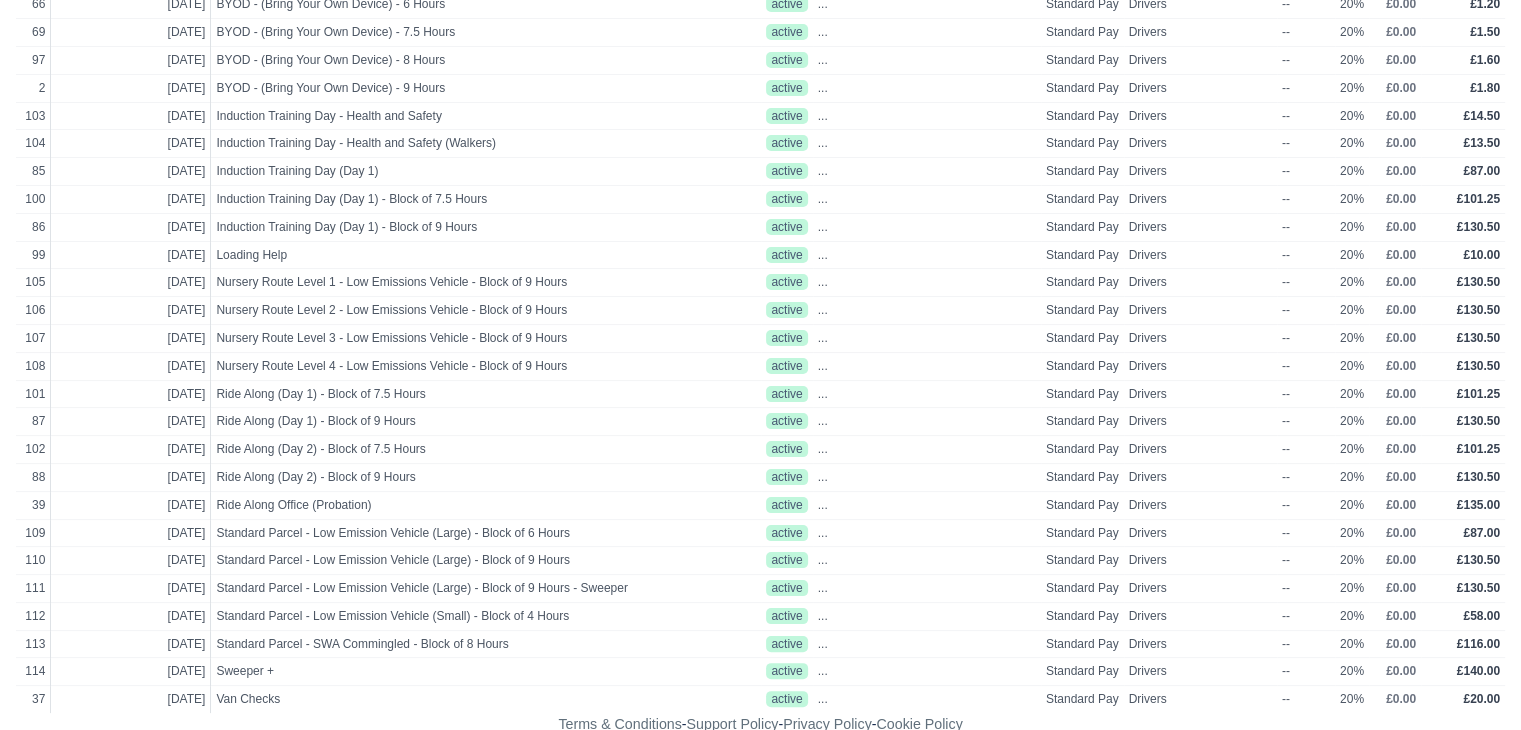 scroll, scrollTop: 0, scrollLeft: 0, axis: both 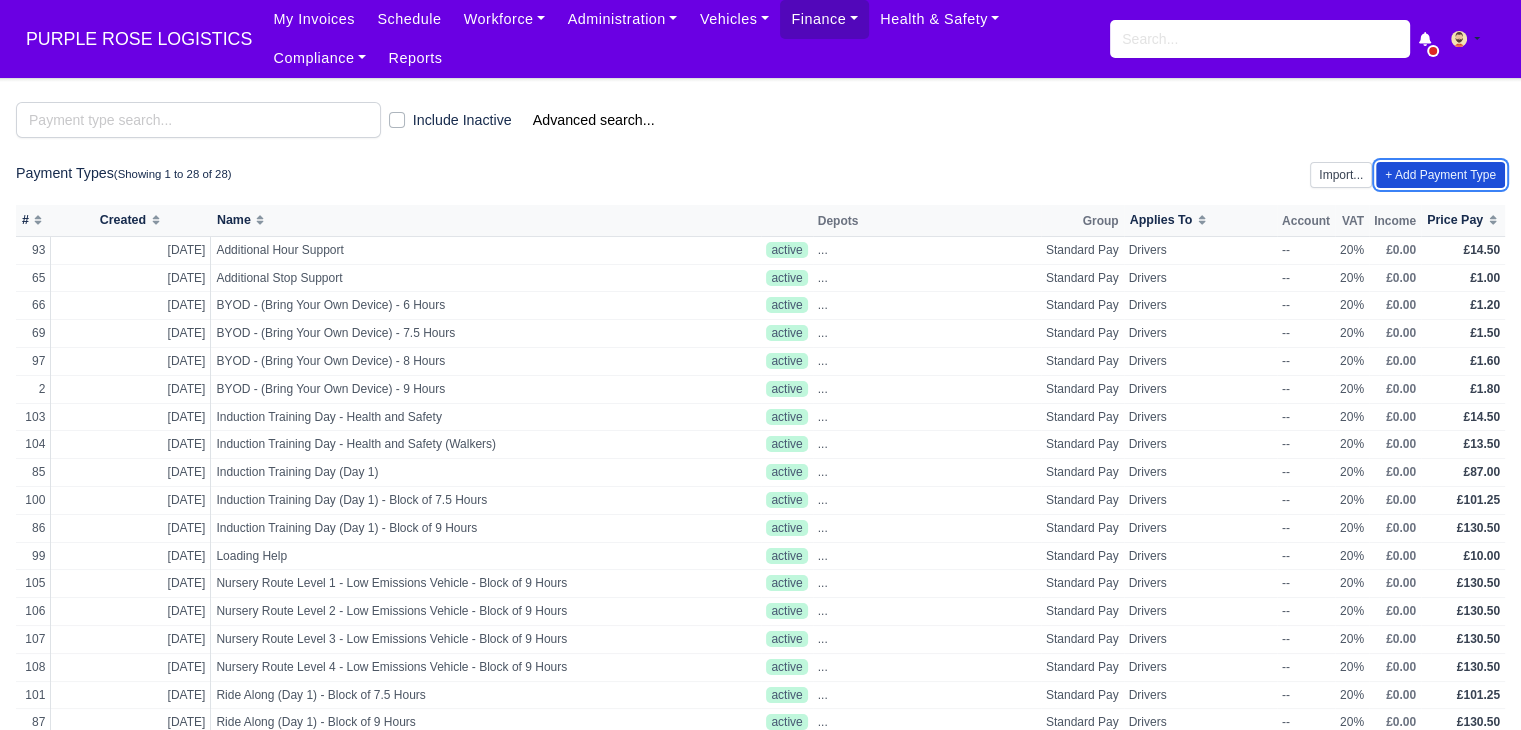 click on "+ Add Payment Type" at bounding box center [1440, 175] 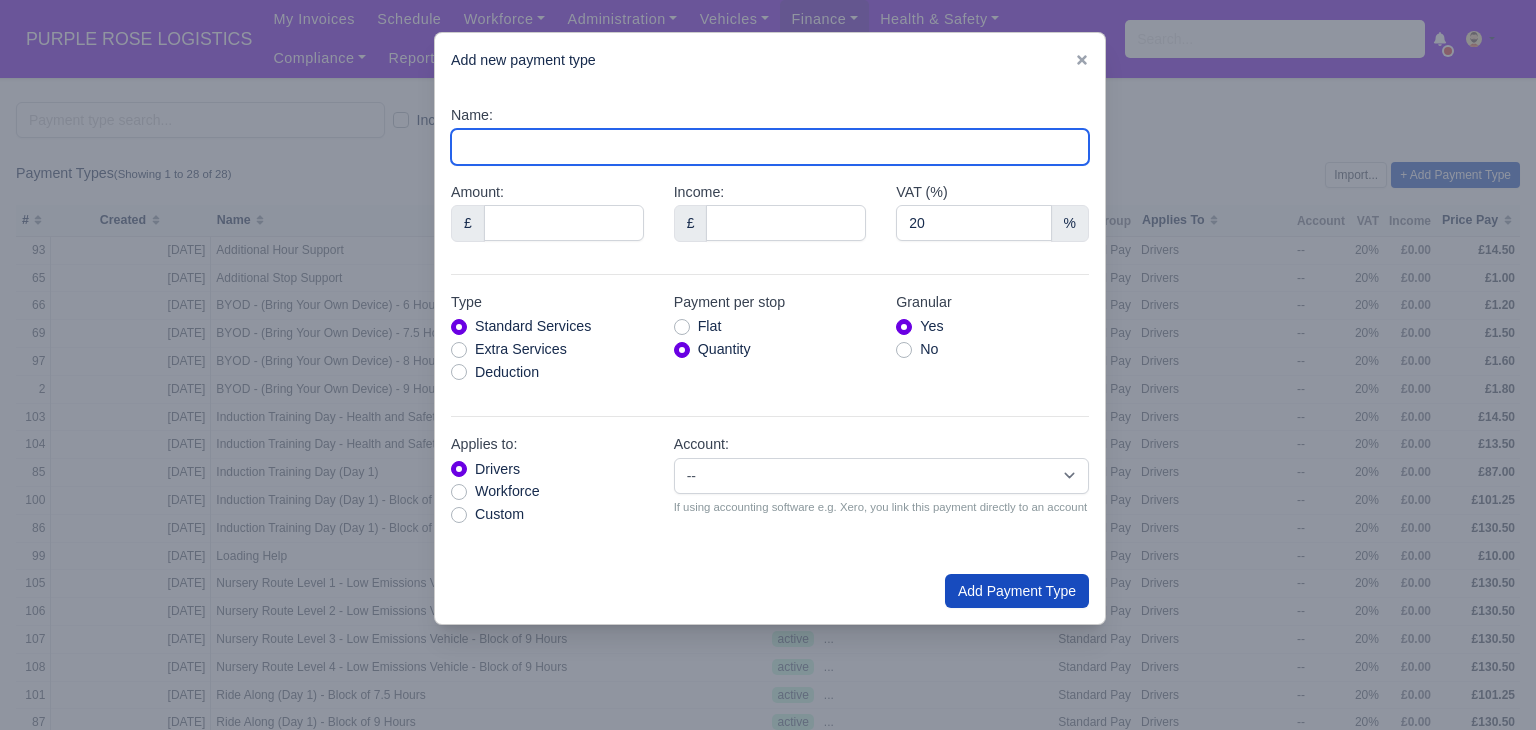 click on "Name:" at bounding box center (770, 147) 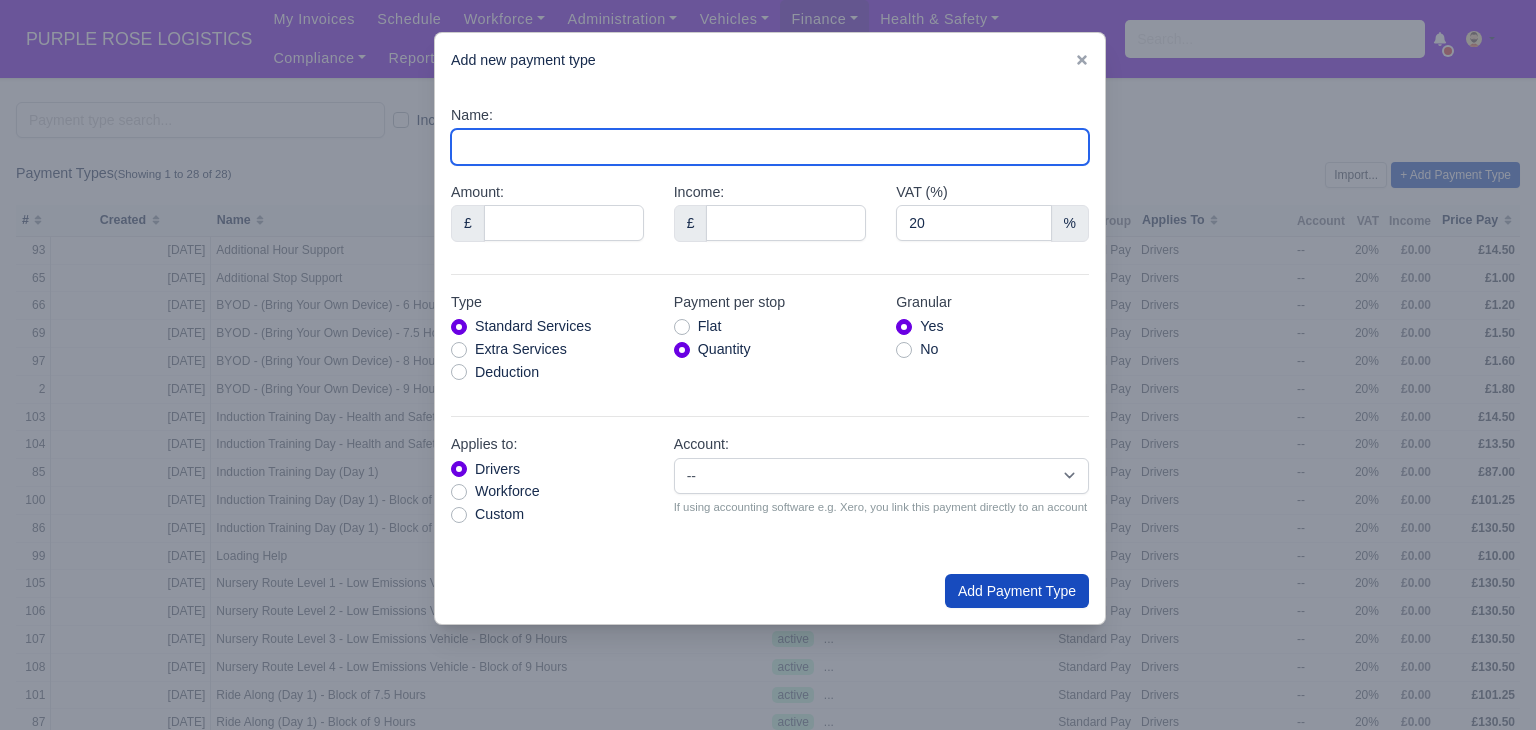 paste on "[PERSON_NAME] Parcel - Block of 7.5 Hours [DATE]" 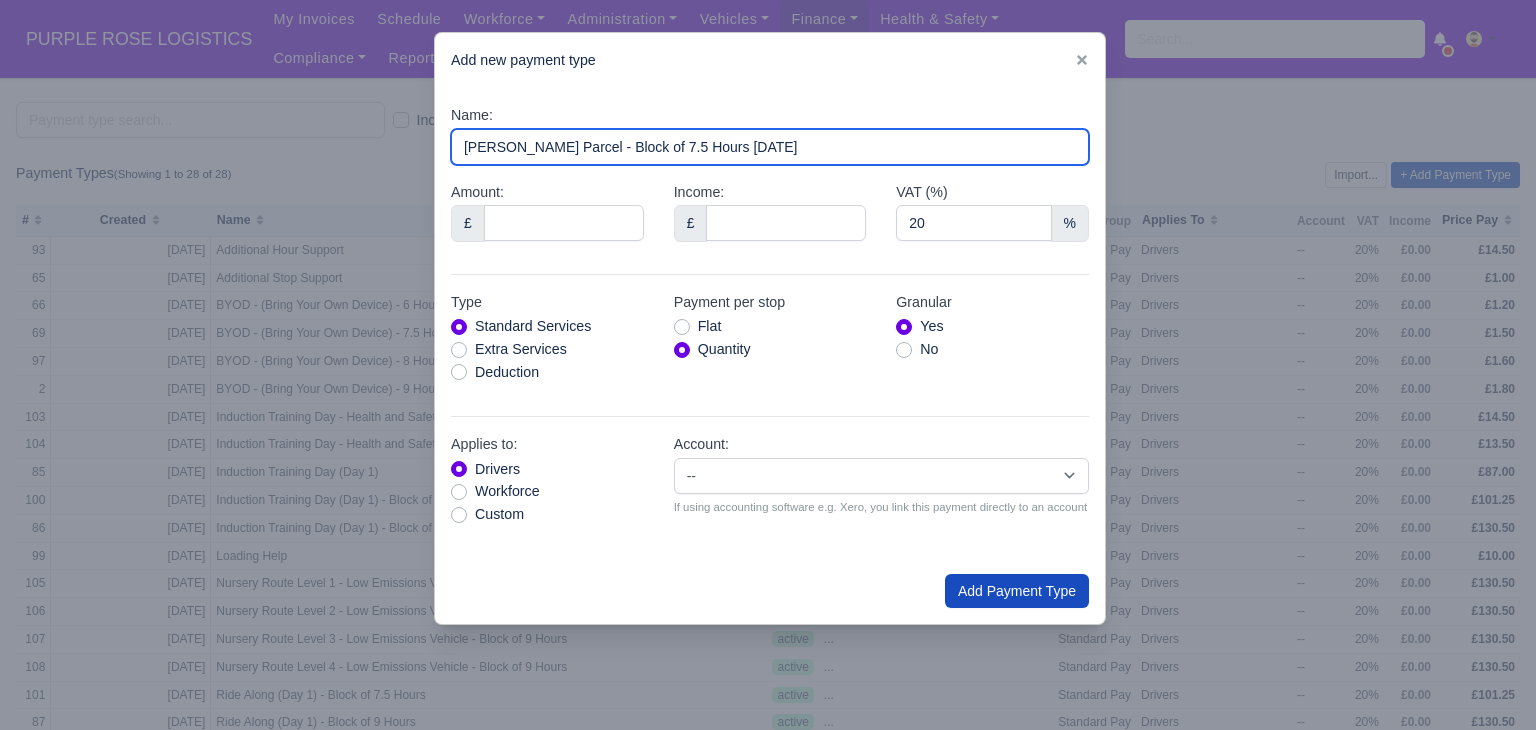 type on "[PERSON_NAME] Parcel - Block of 7.5 Hours [DATE]" 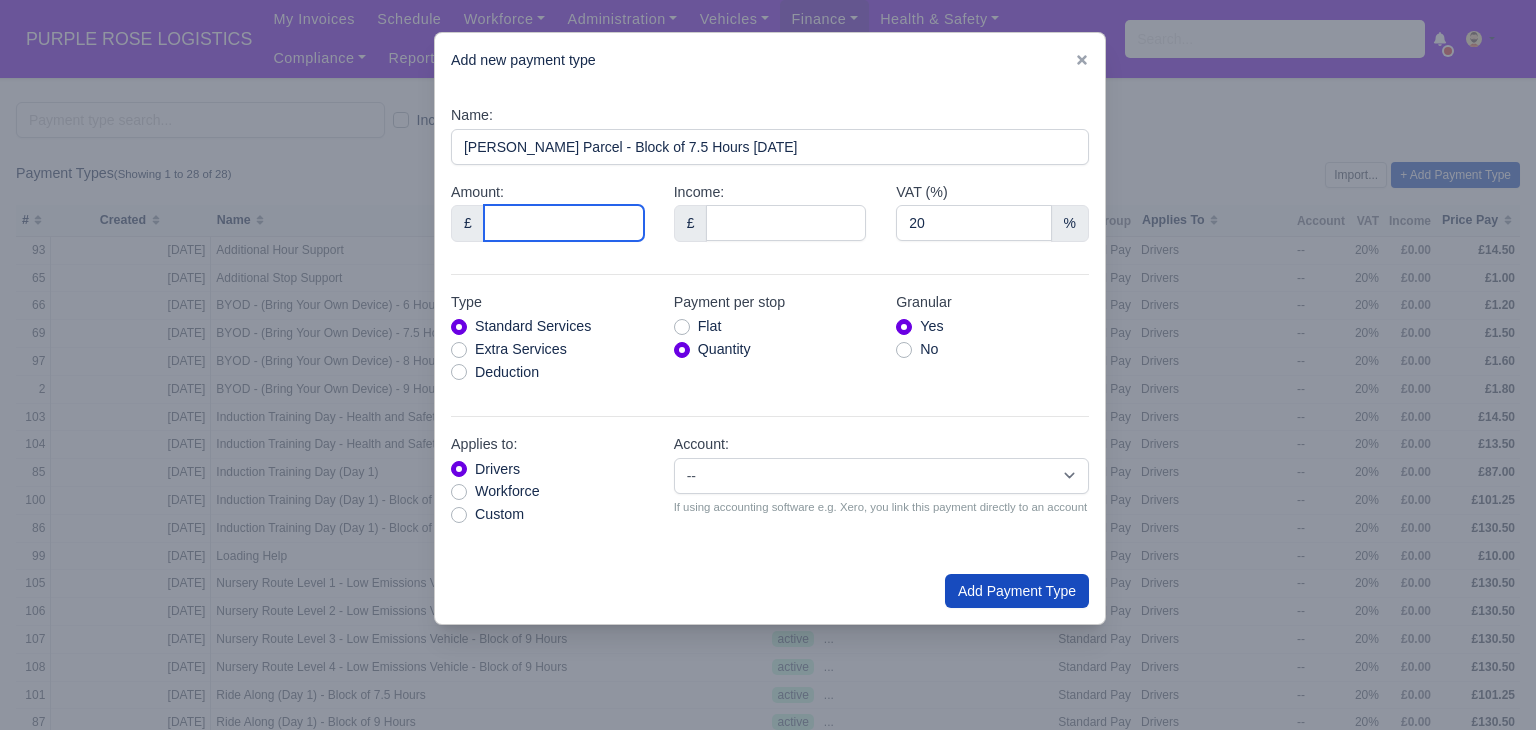 click on "Amount:" at bounding box center (564, 223) 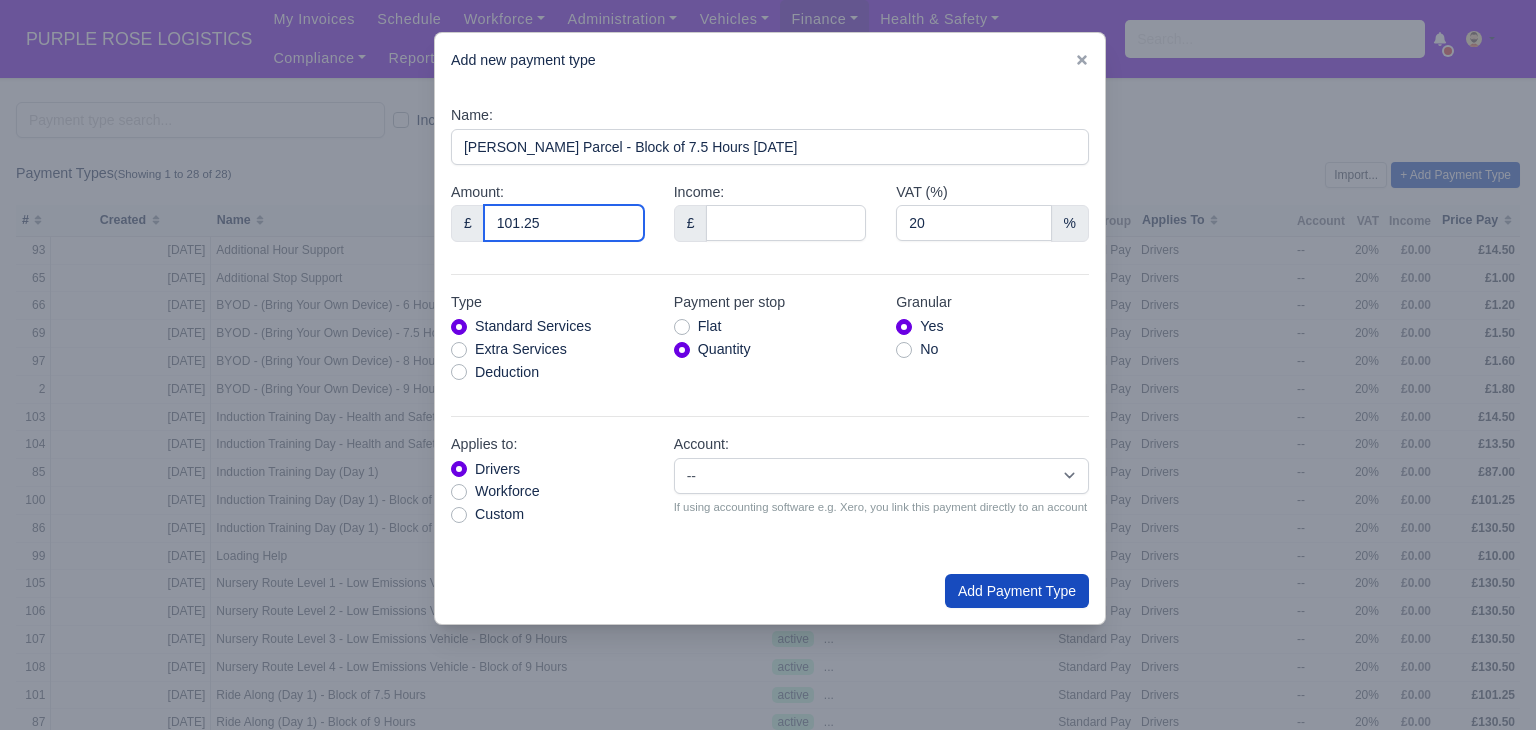 type on "101.25" 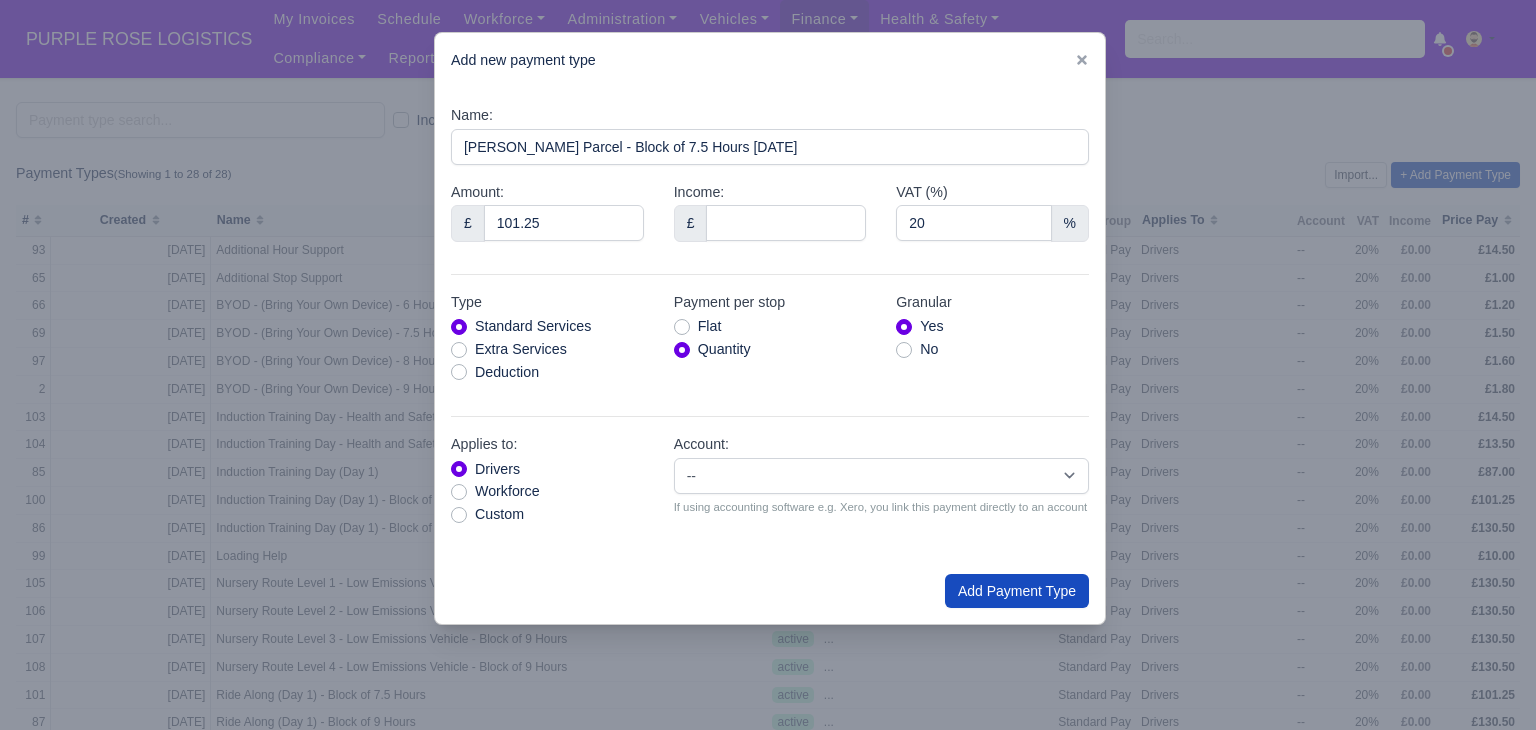 click on "Flat" at bounding box center (710, 326) 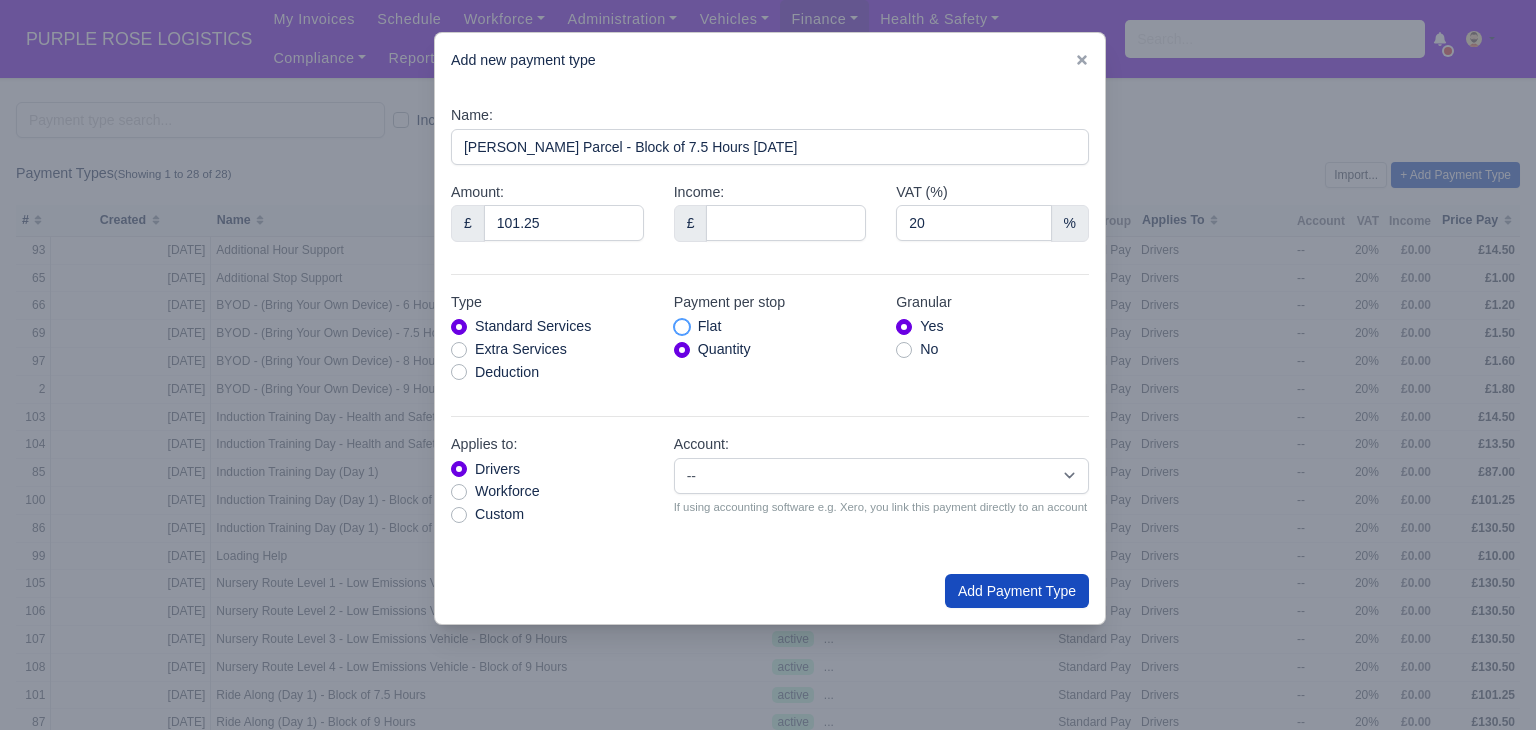 radio on "true" 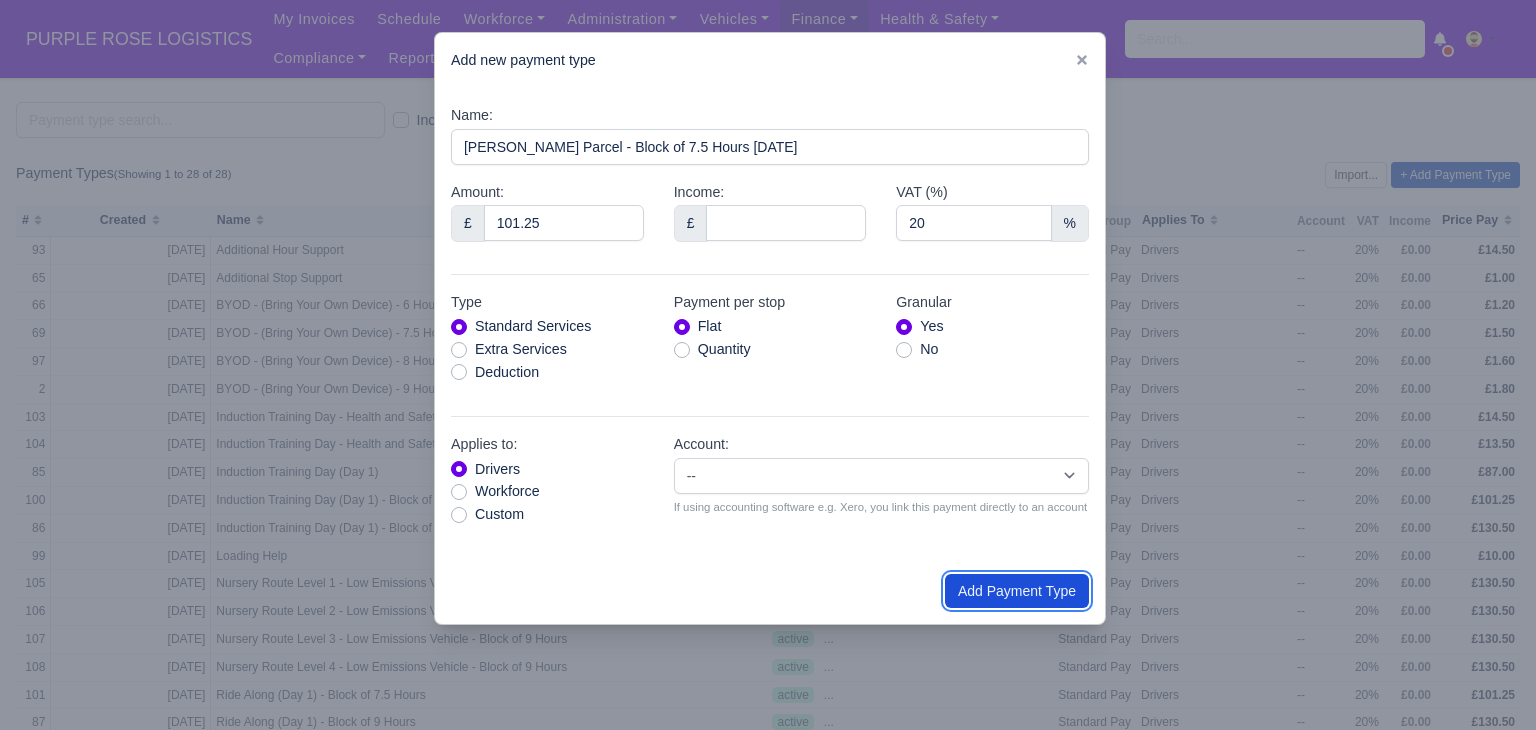 click on "Add Payment Type" at bounding box center [1017, 591] 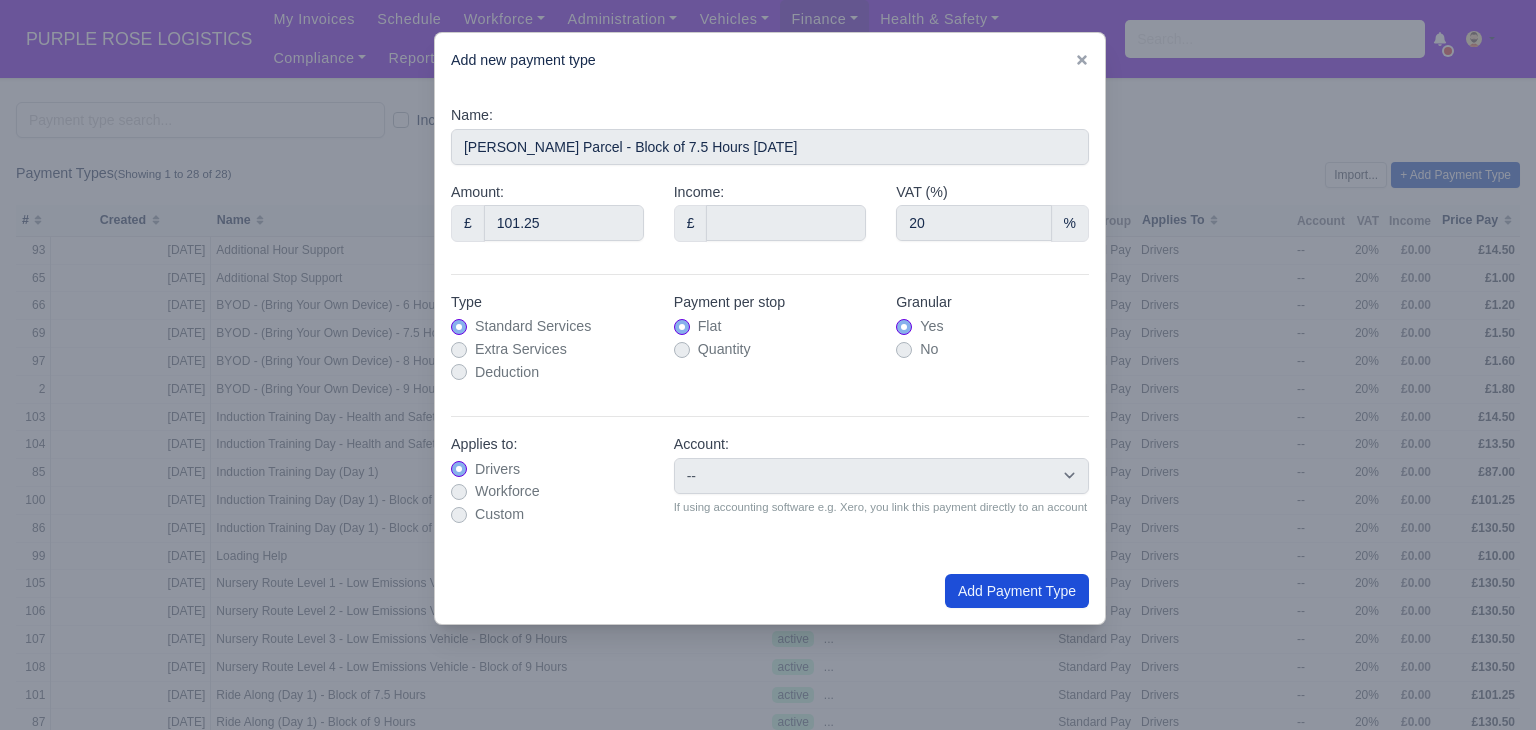 type on "0" 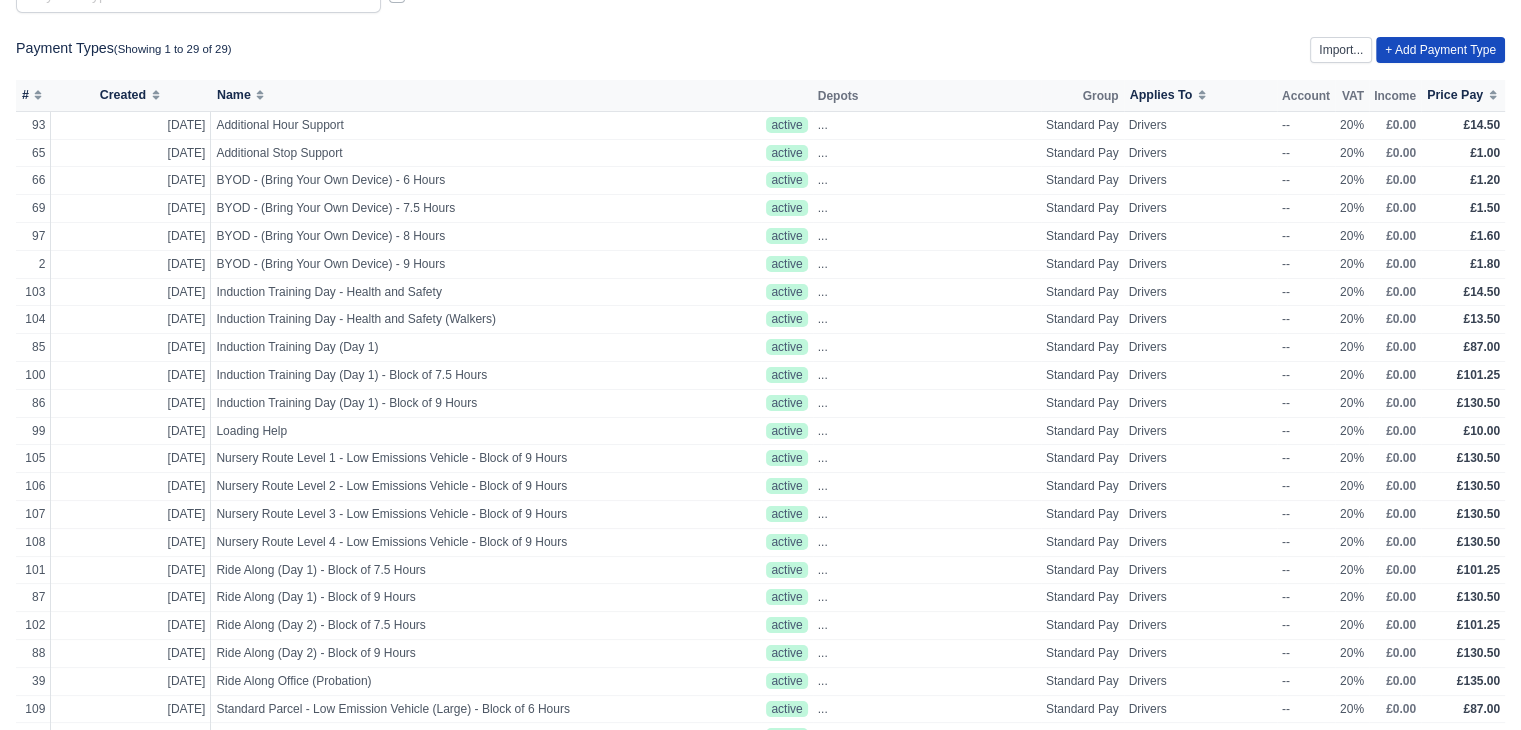 scroll, scrollTop: 0, scrollLeft: 0, axis: both 